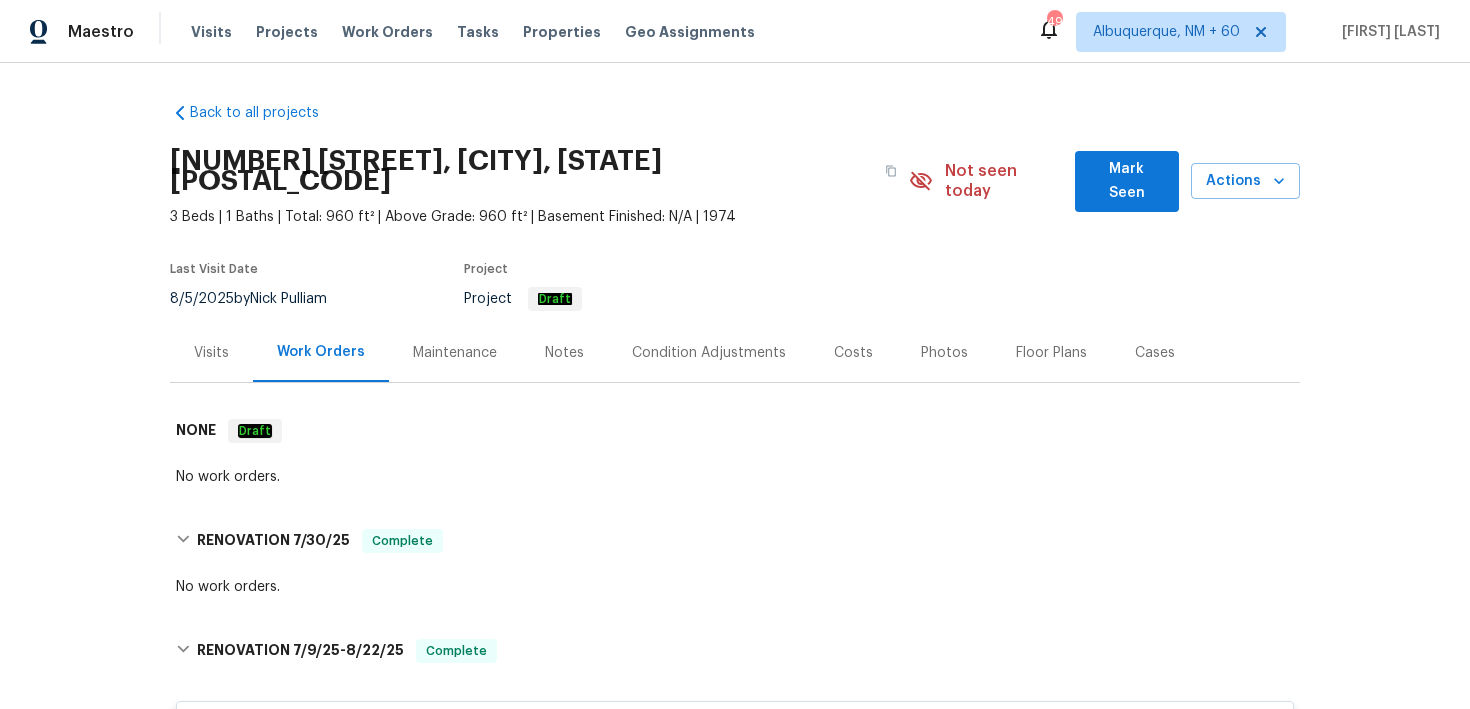 scroll, scrollTop: 0, scrollLeft: 0, axis: both 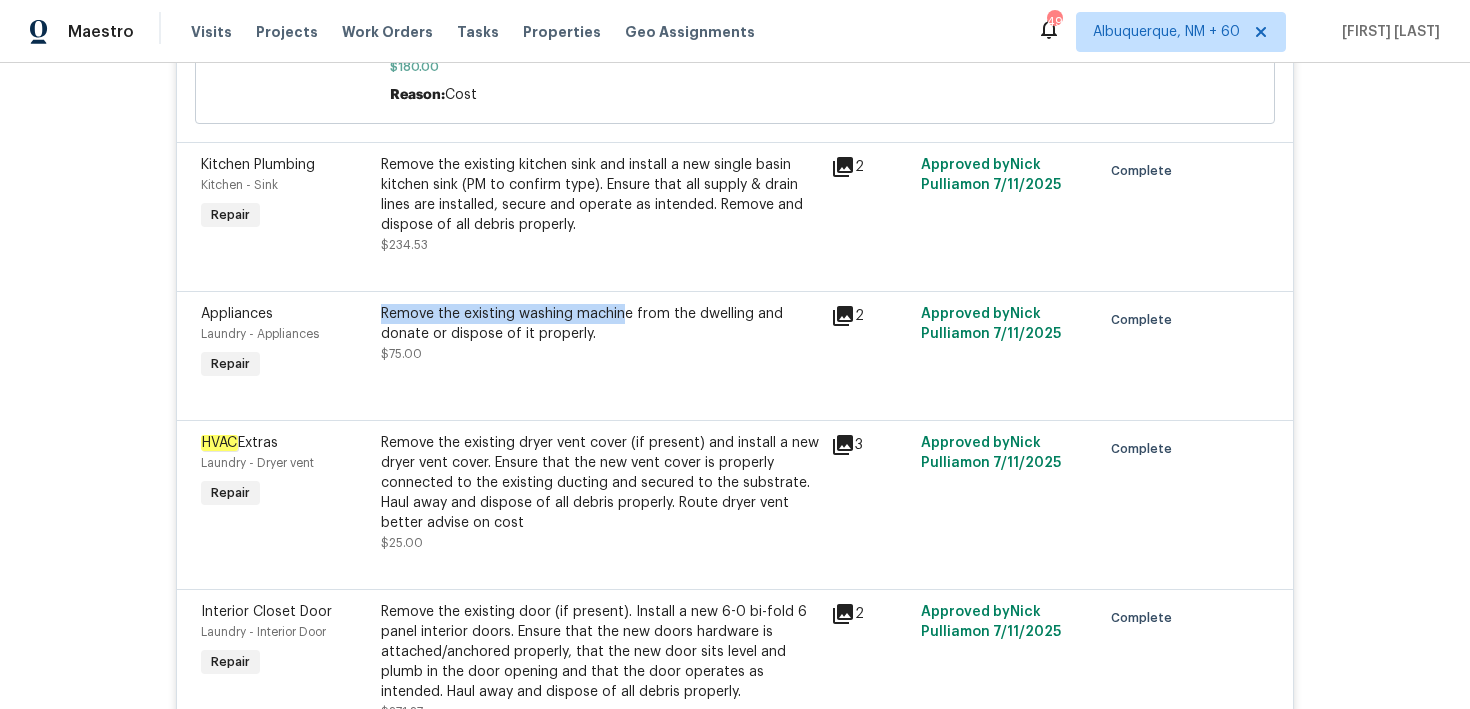 drag, startPoint x: 379, startPoint y: 317, endPoint x: 627, endPoint y: 318, distance: 248.00201 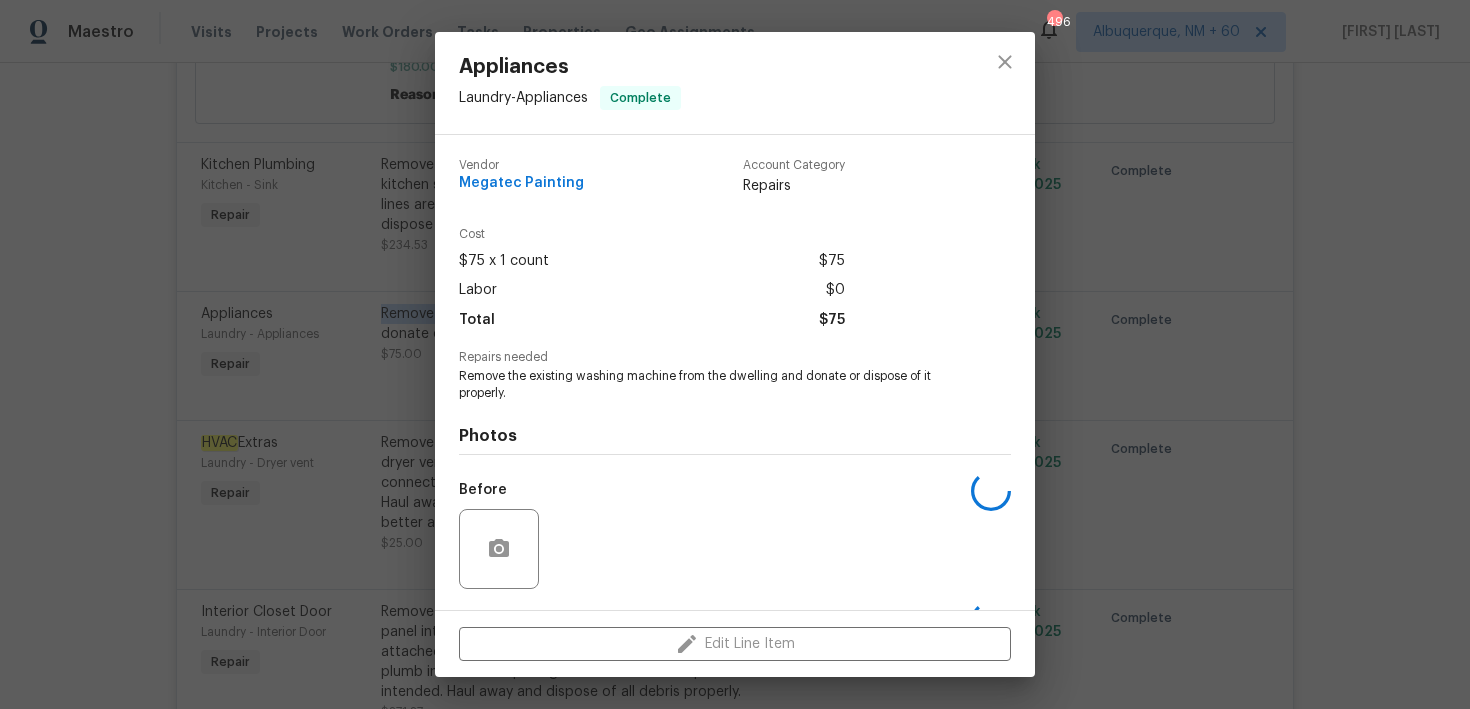 copy on "Remove the existing washing machin" 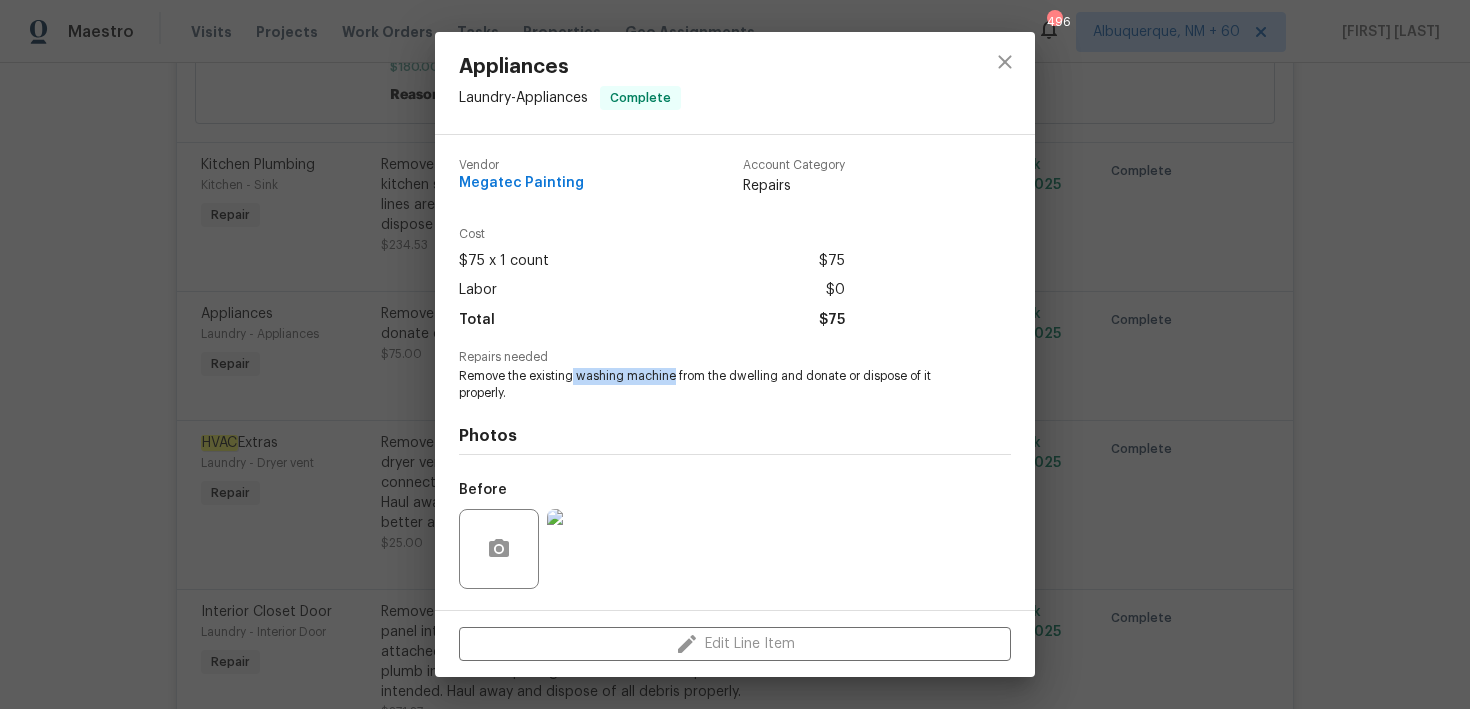 drag, startPoint x: 573, startPoint y: 373, endPoint x: 674, endPoint y: 372, distance: 101.00495 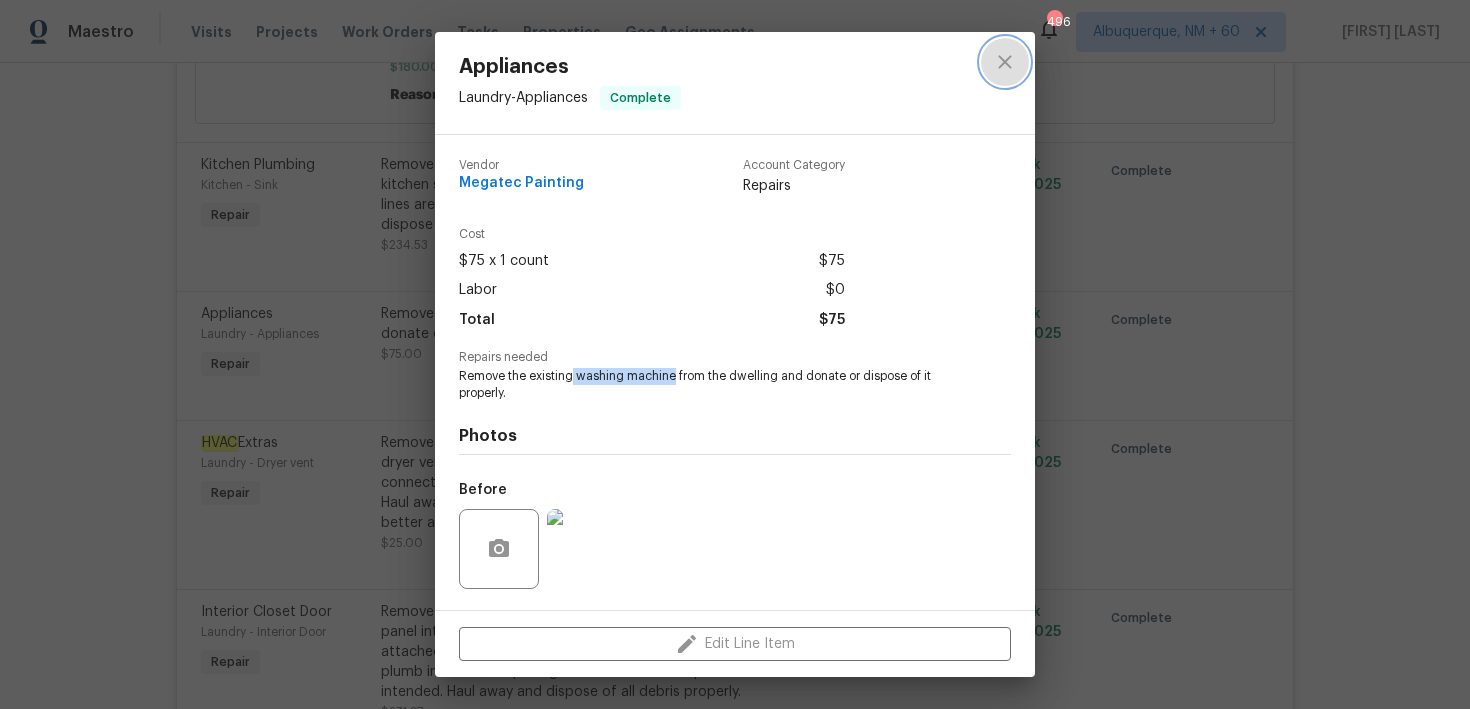 click 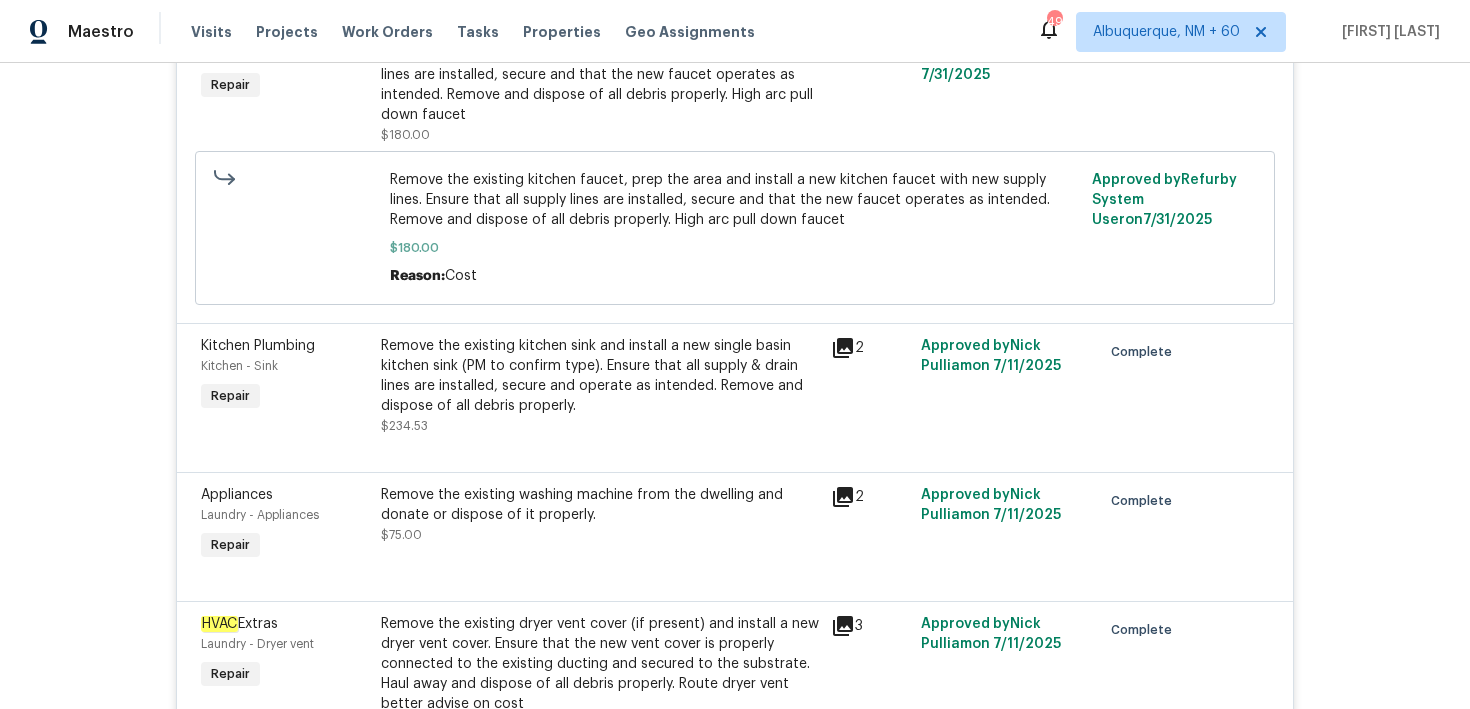 scroll, scrollTop: 9380, scrollLeft: 0, axis: vertical 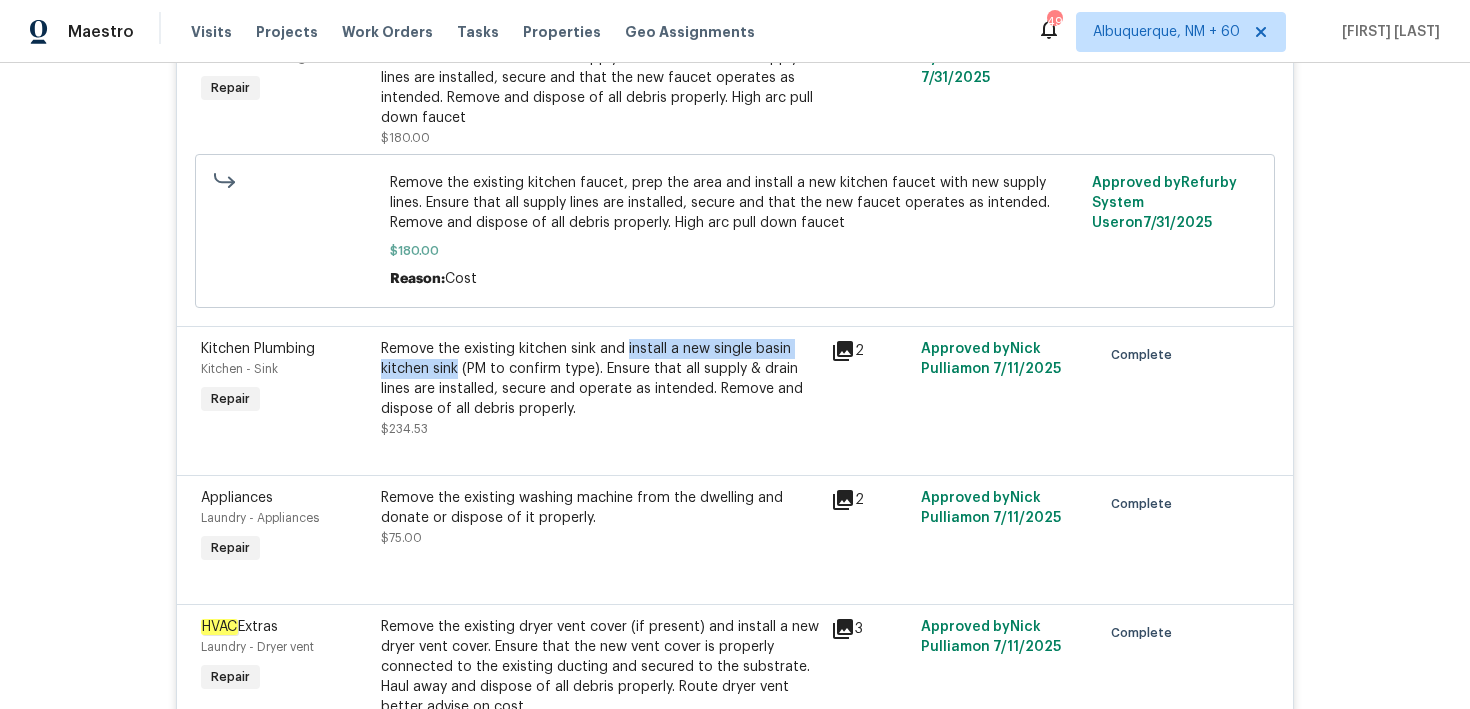 drag, startPoint x: 627, startPoint y: 360, endPoint x: 458, endPoint y: 378, distance: 169.95587 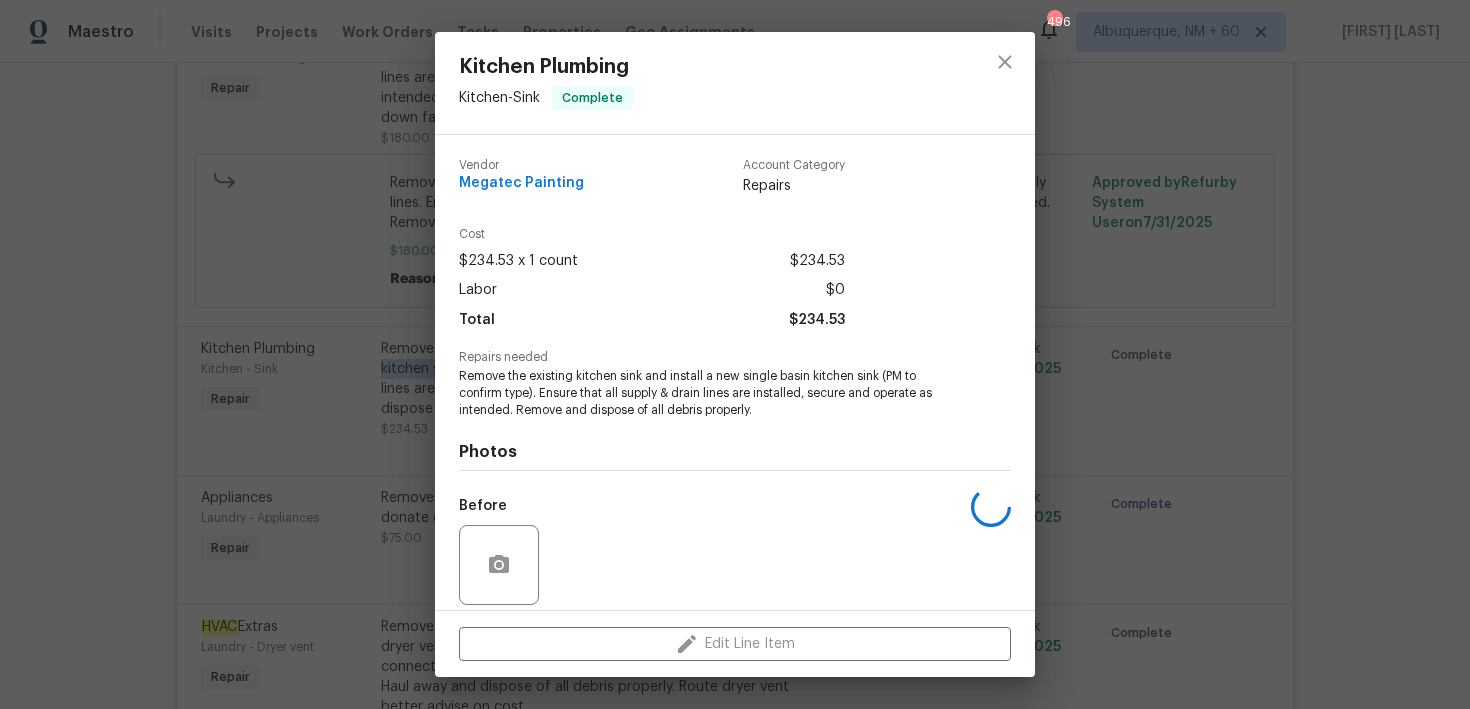 copy on "install a new single basin kitchen sink" 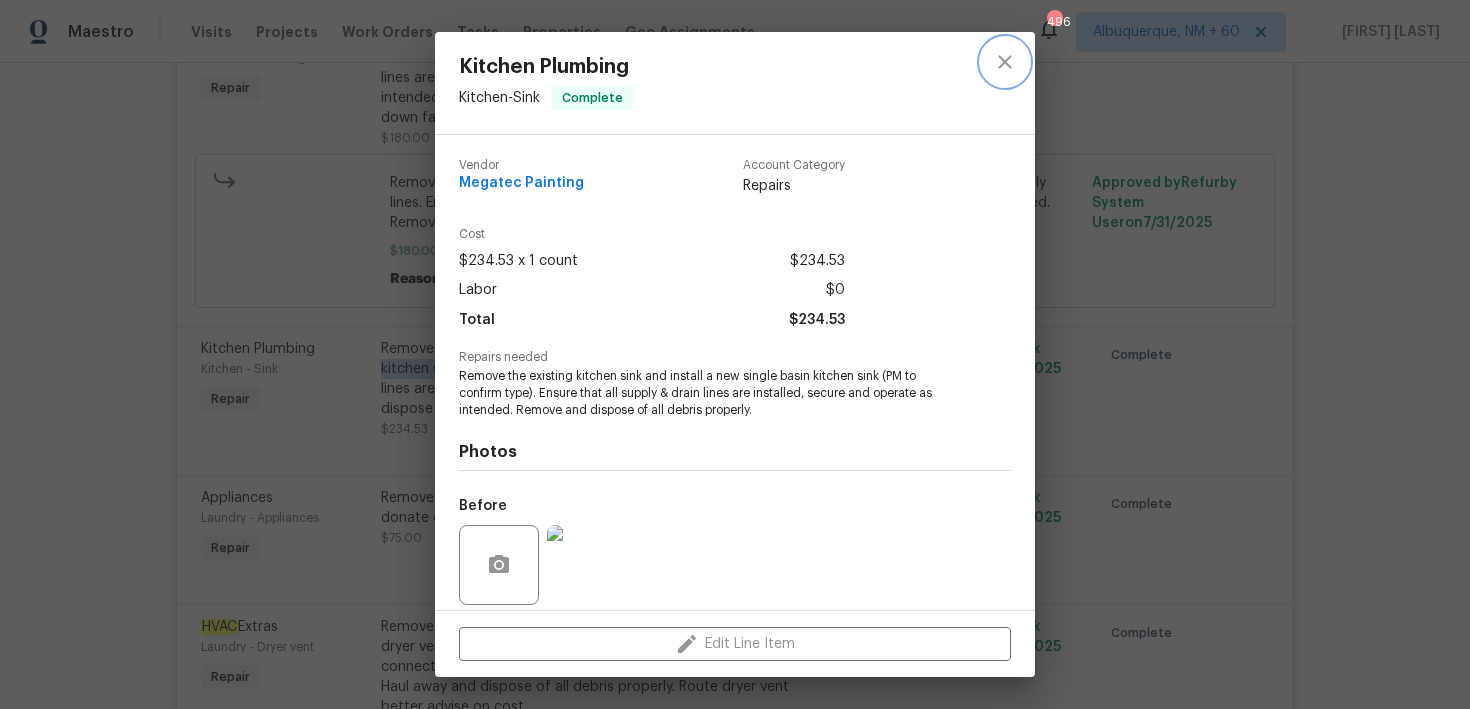 click 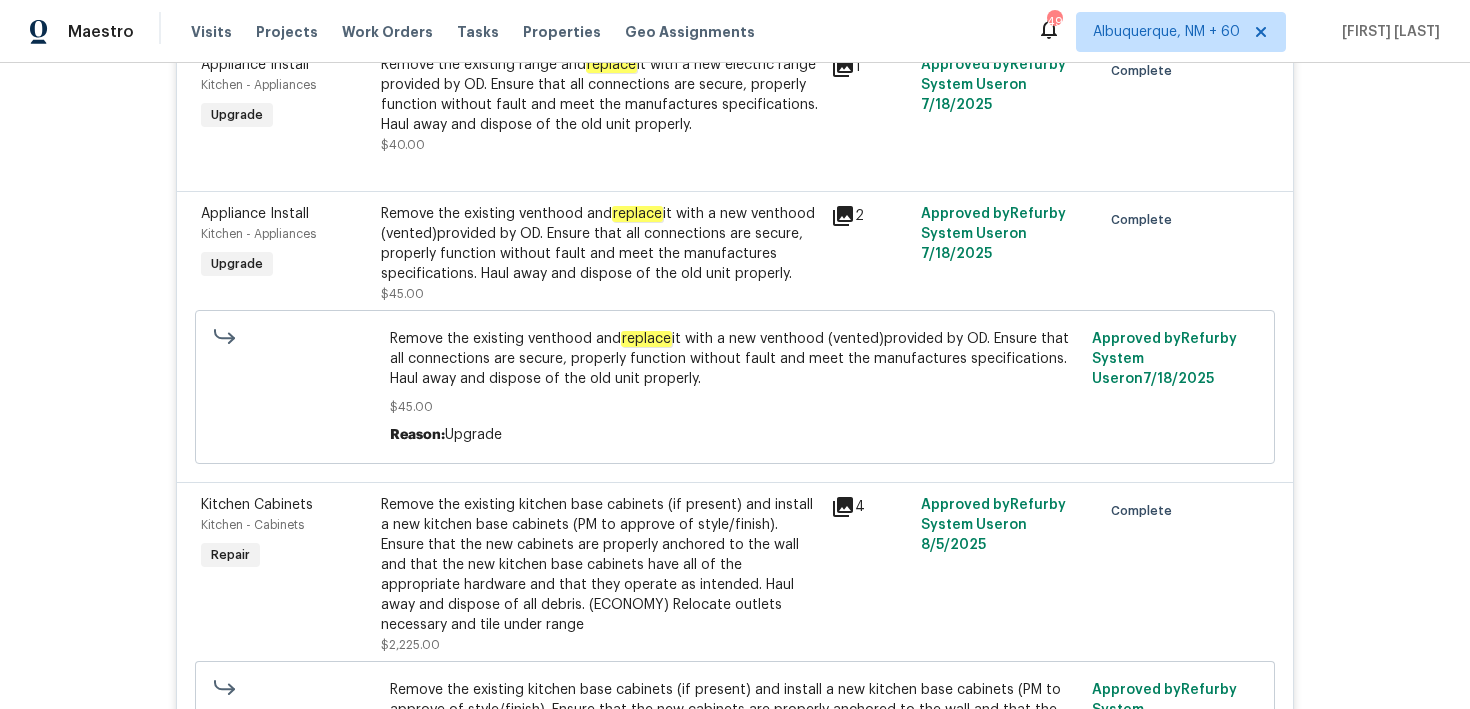 scroll, scrollTop: 7831, scrollLeft: 0, axis: vertical 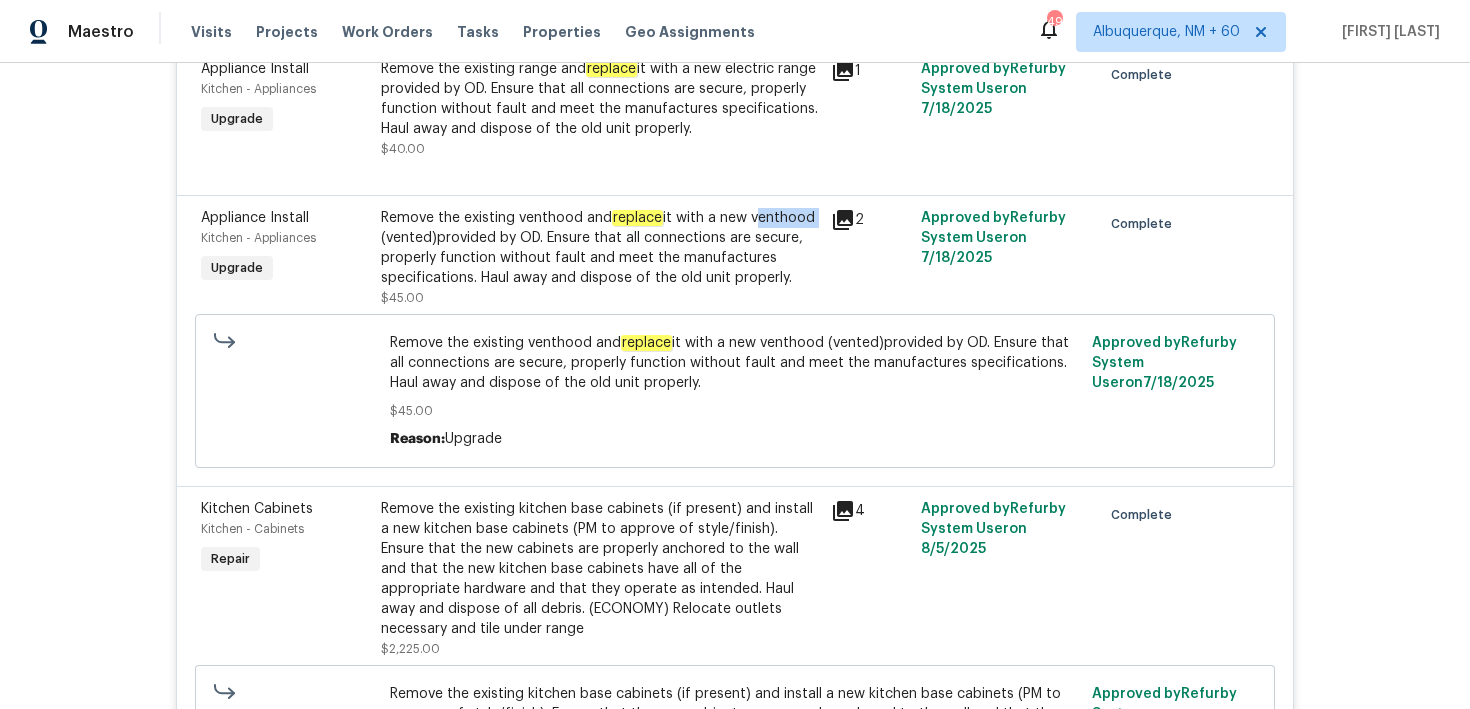 drag, startPoint x: 755, startPoint y: 219, endPoint x: 822, endPoint y: 220, distance: 67.00746 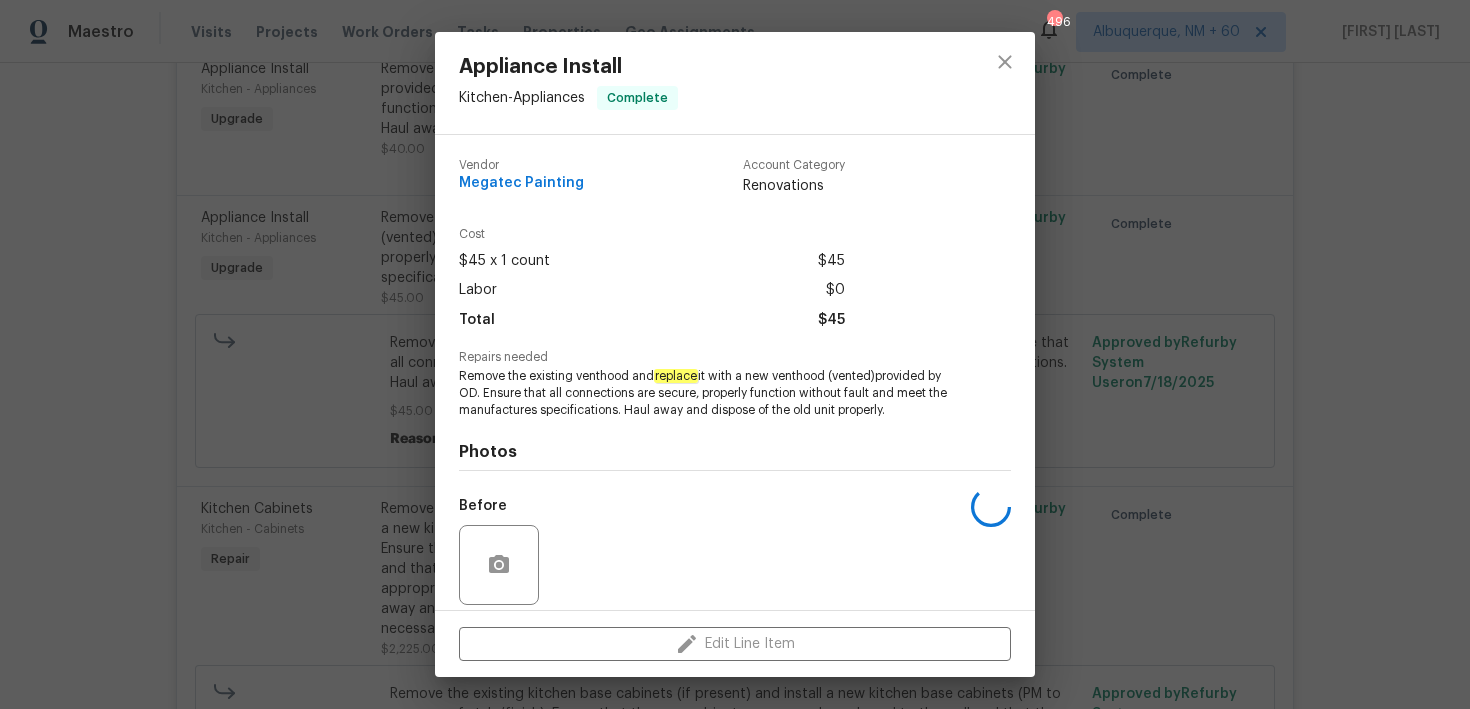 copy on "venthood" 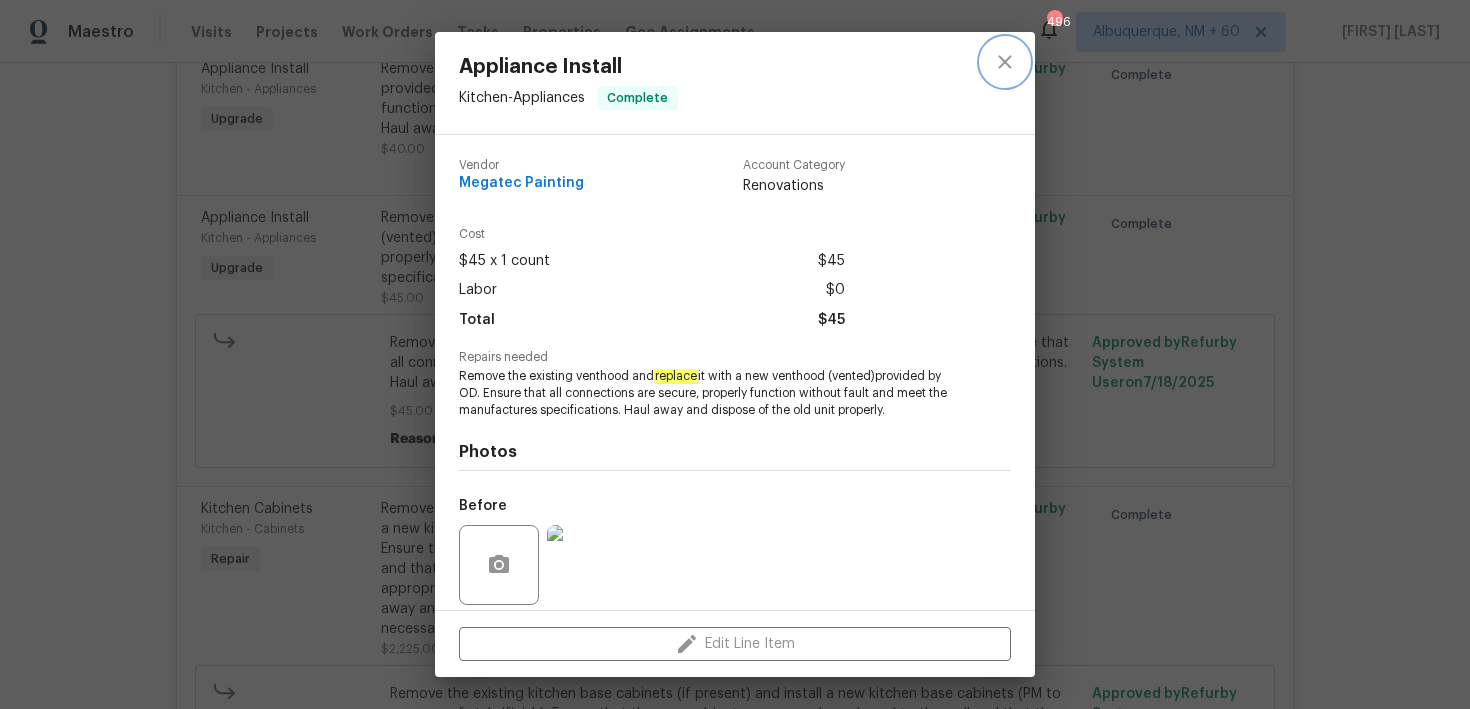click 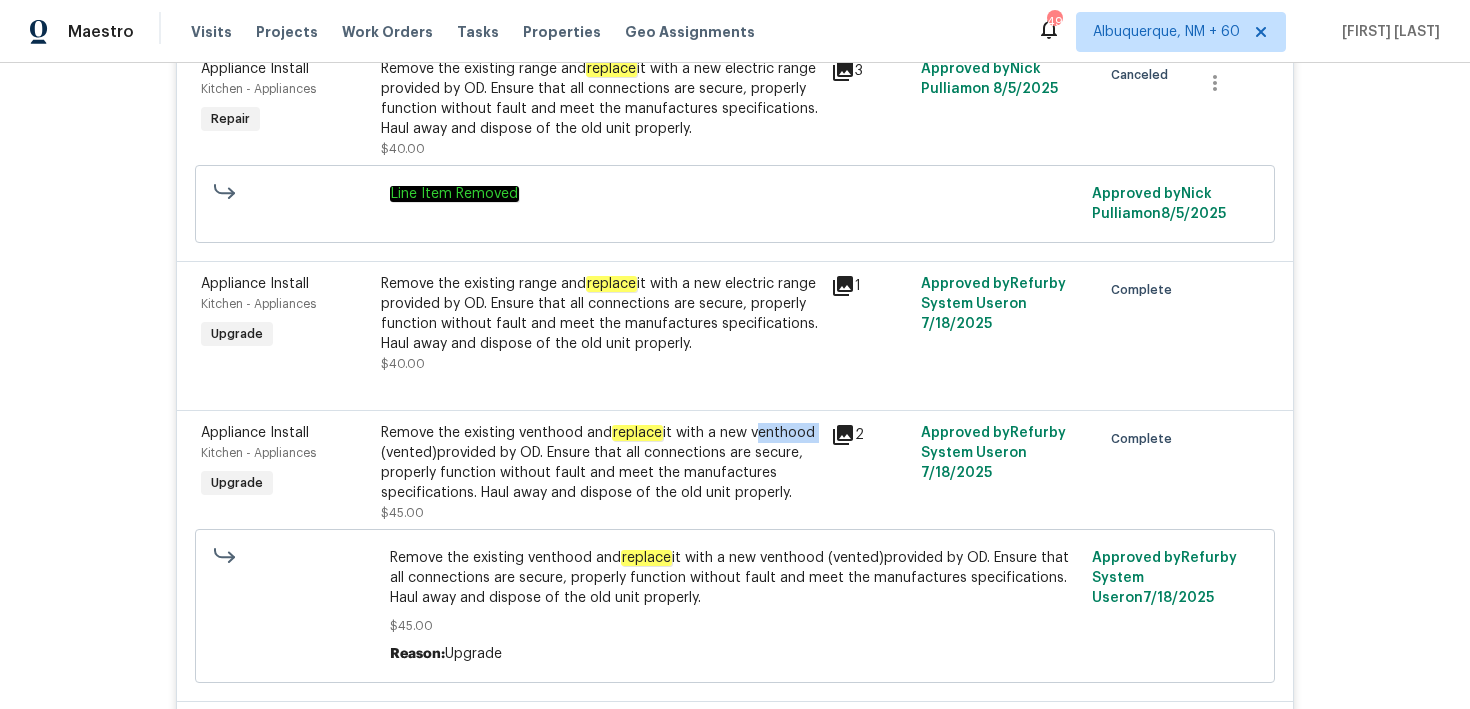 scroll, scrollTop: 7609, scrollLeft: 0, axis: vertical 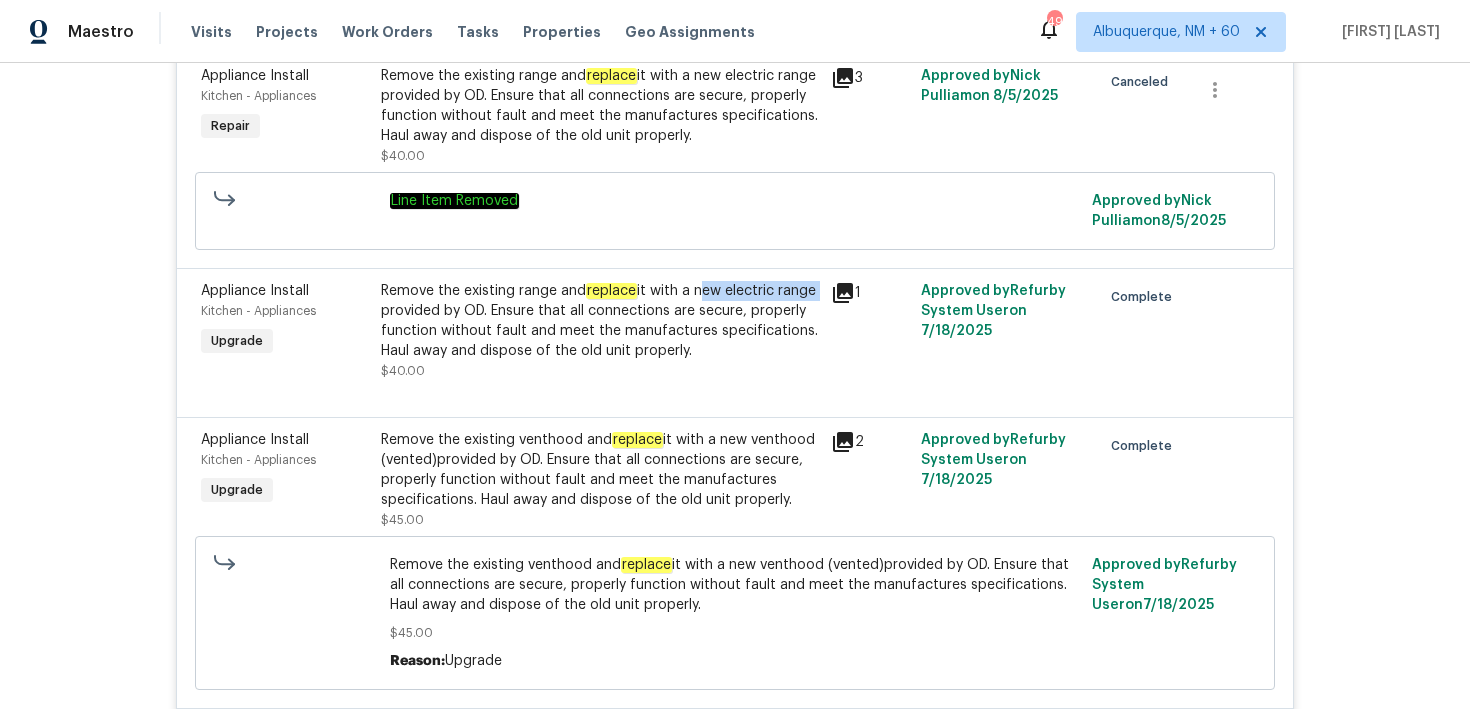 drag, startPoint x: 695, startPoint y: 297, endPoint x: 823, endPoint y: 298, distance: 128.0039 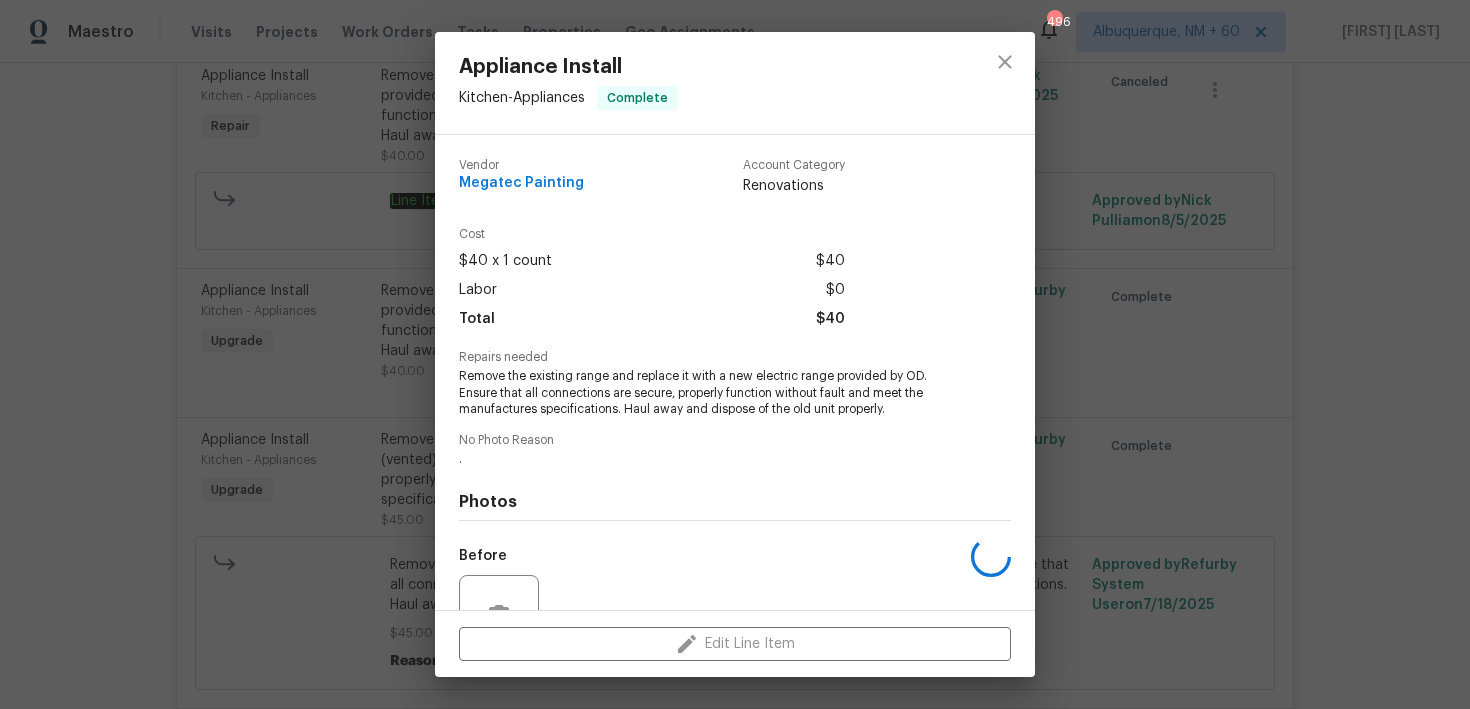 copy on "new electric range" 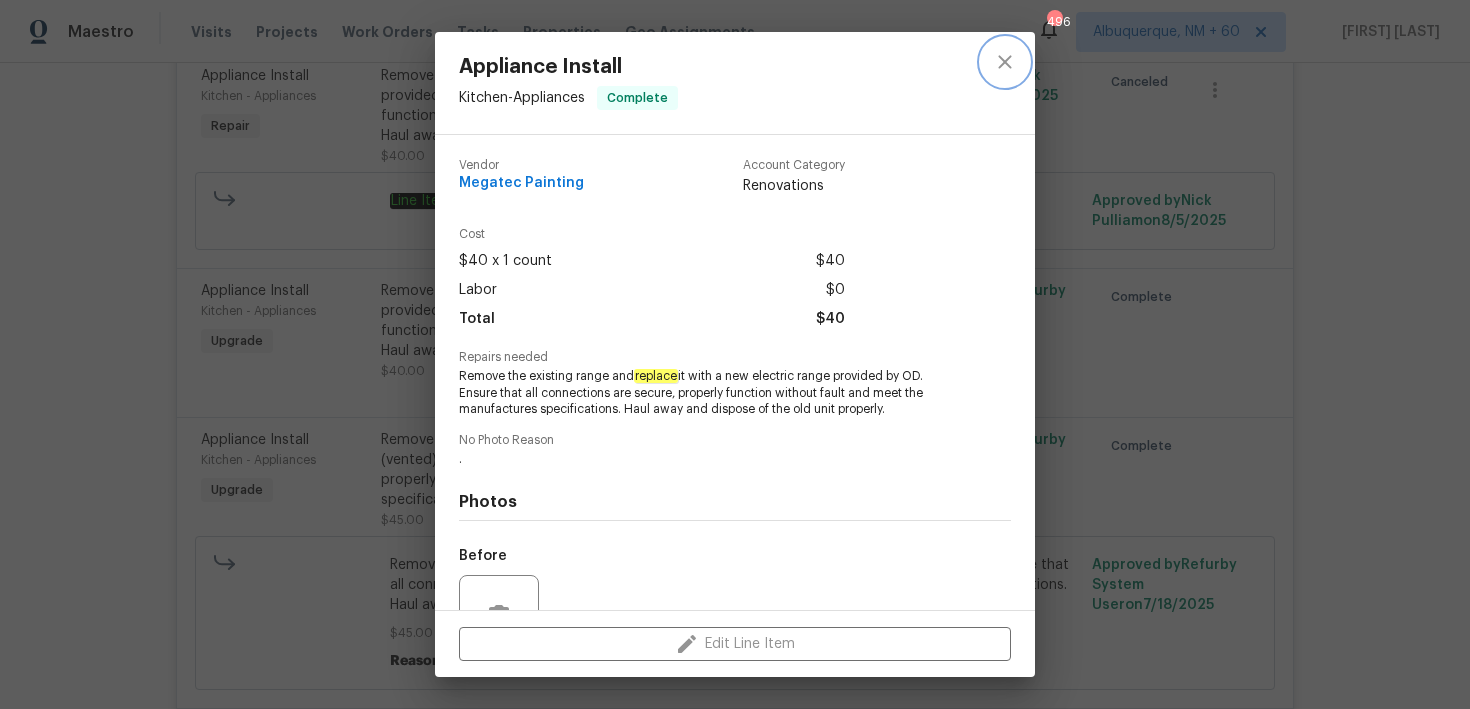 click 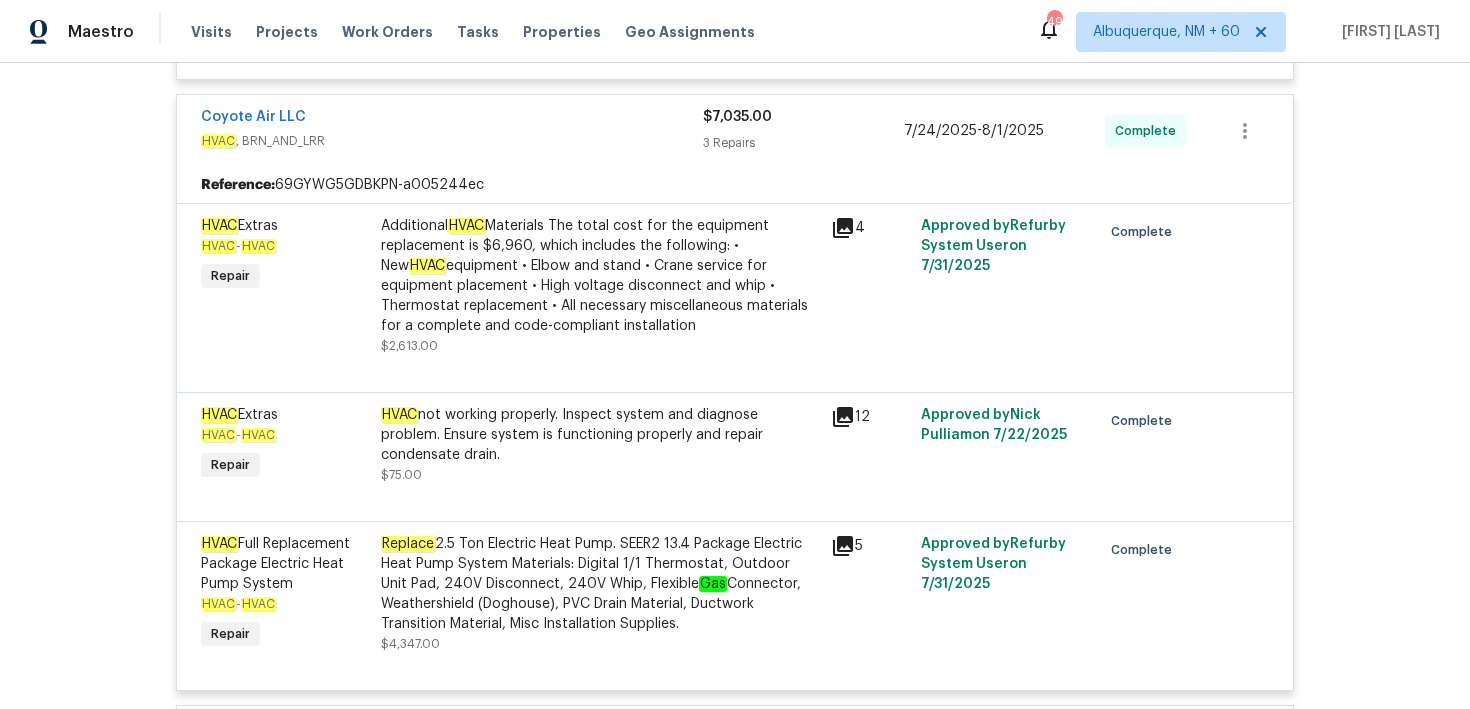 scroll, scrollTop: 1205, scrollLeft: 0, axis: vertical 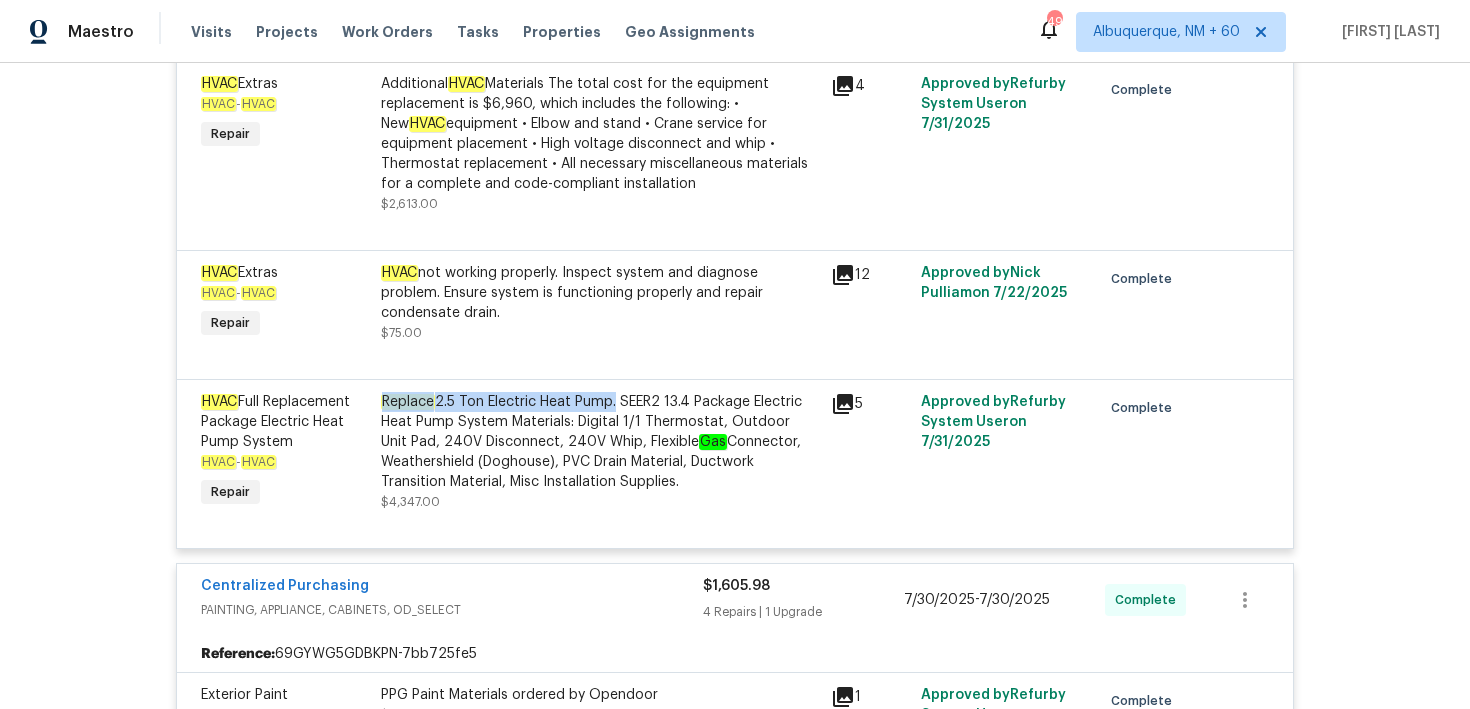 drag, startPoint x: 381, startPoint y: 387, endPoint x: 616, endPoint y: 389, distance: 235.00851 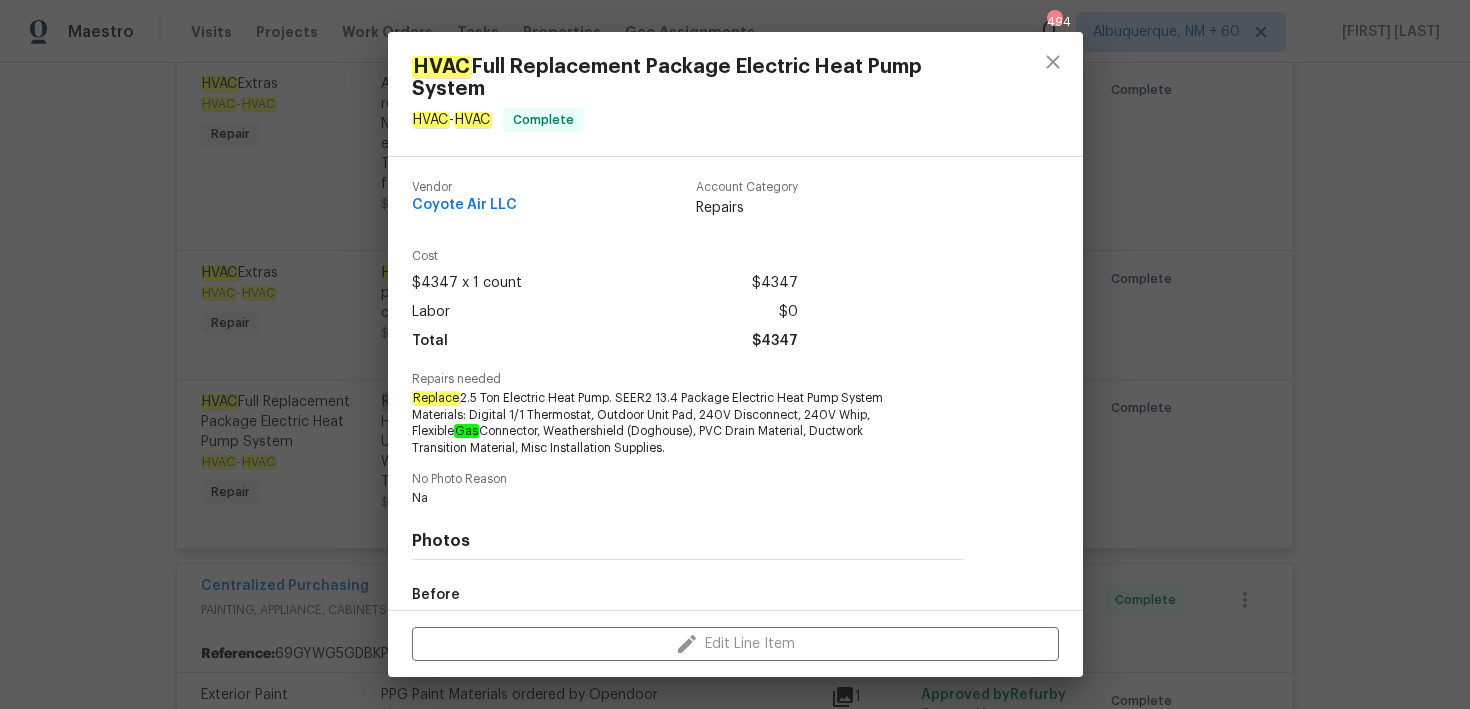 copy on "Replace  2.5 Ton Electric Heat Pump" 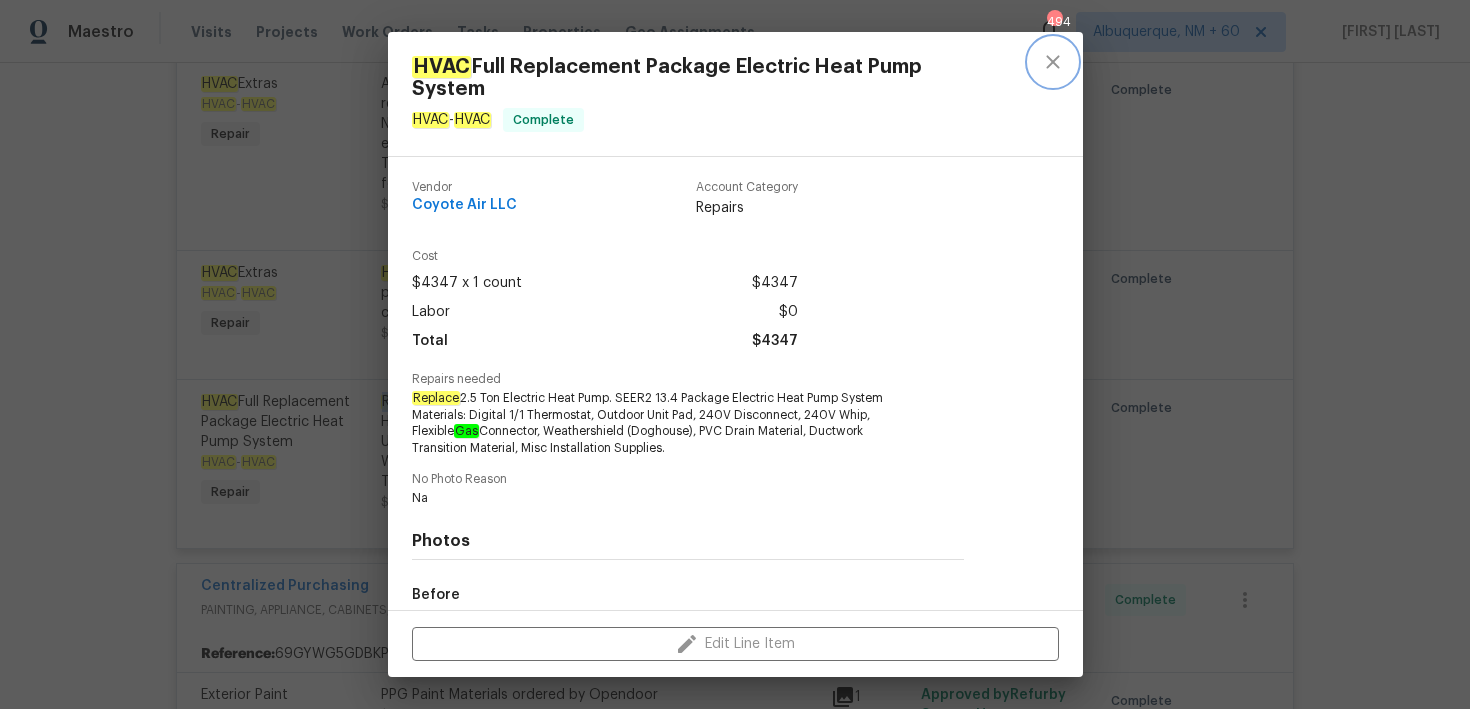 click 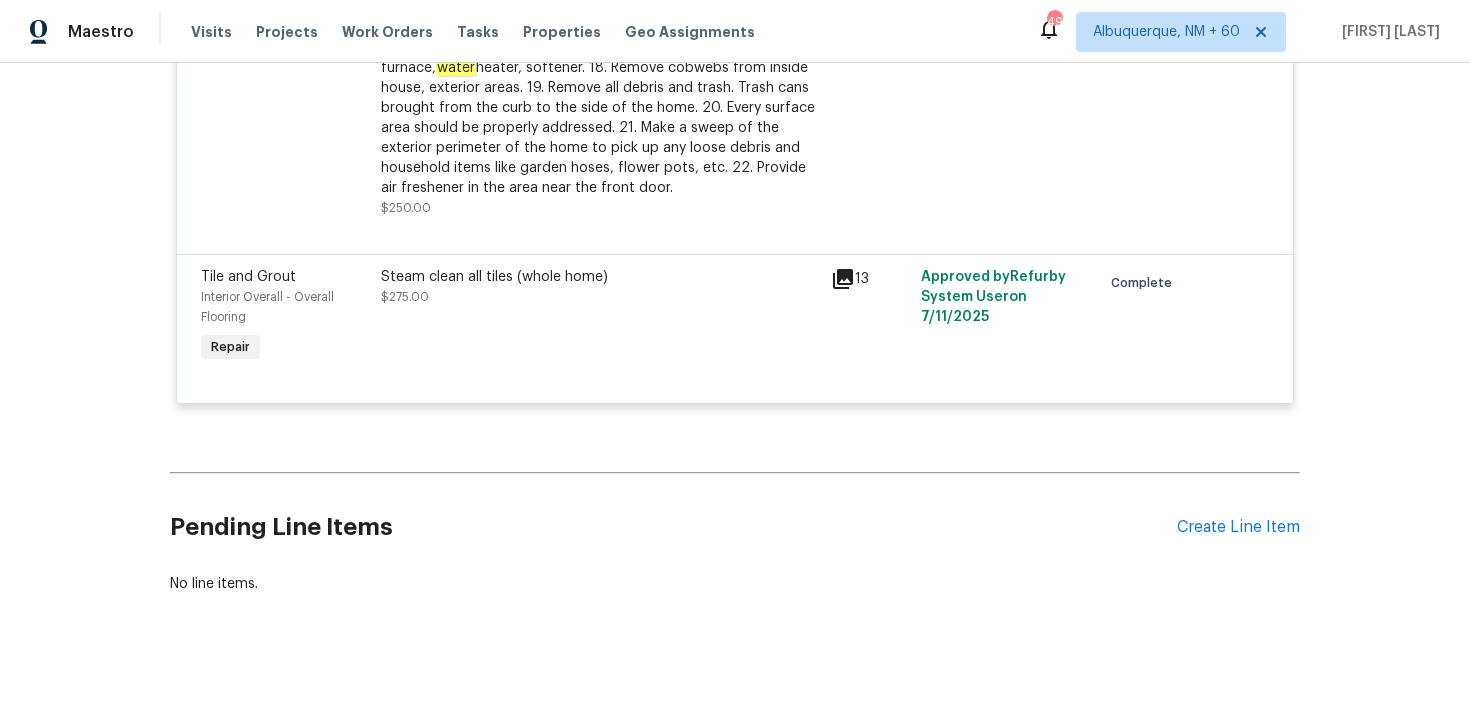scroll, scrollTop: 10992, scrollLeft: 0, axis: vertical 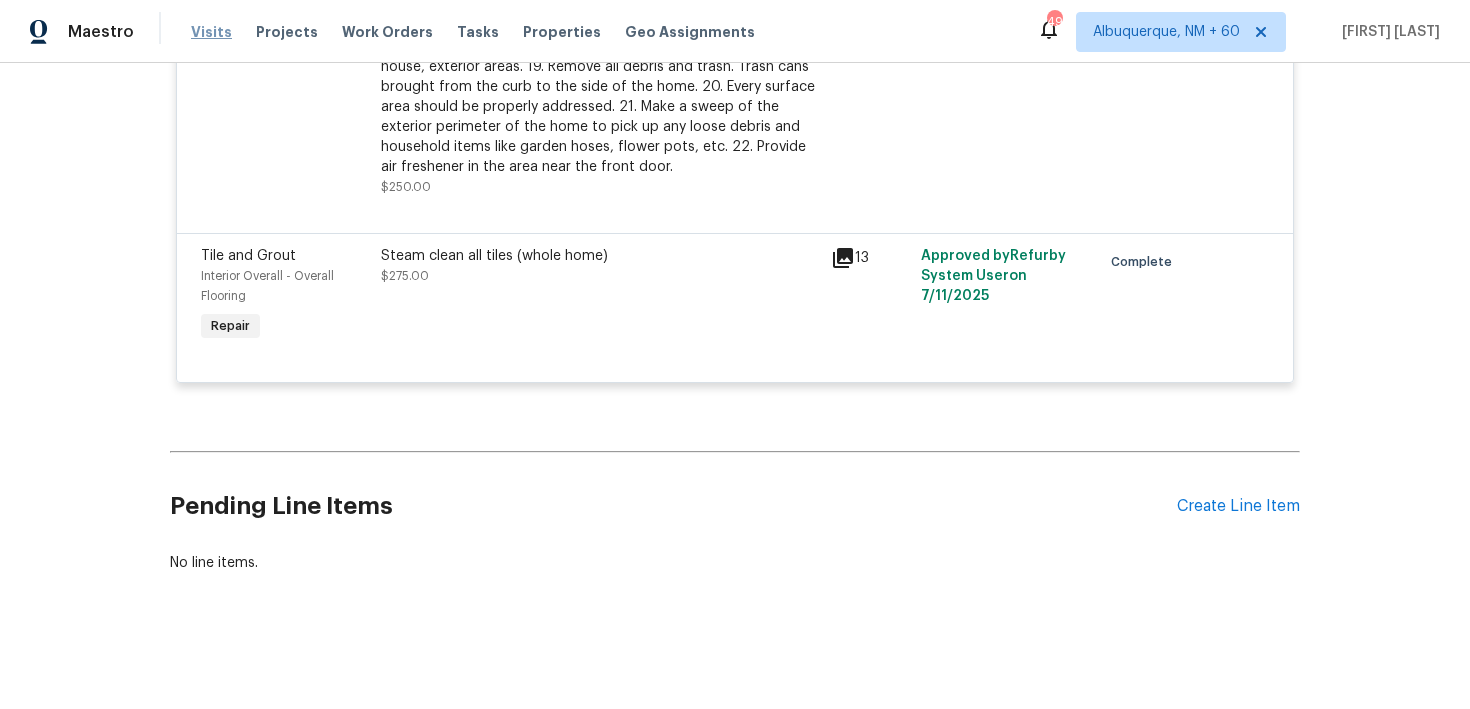 click on "Visits" at bounding box center (211, 32) 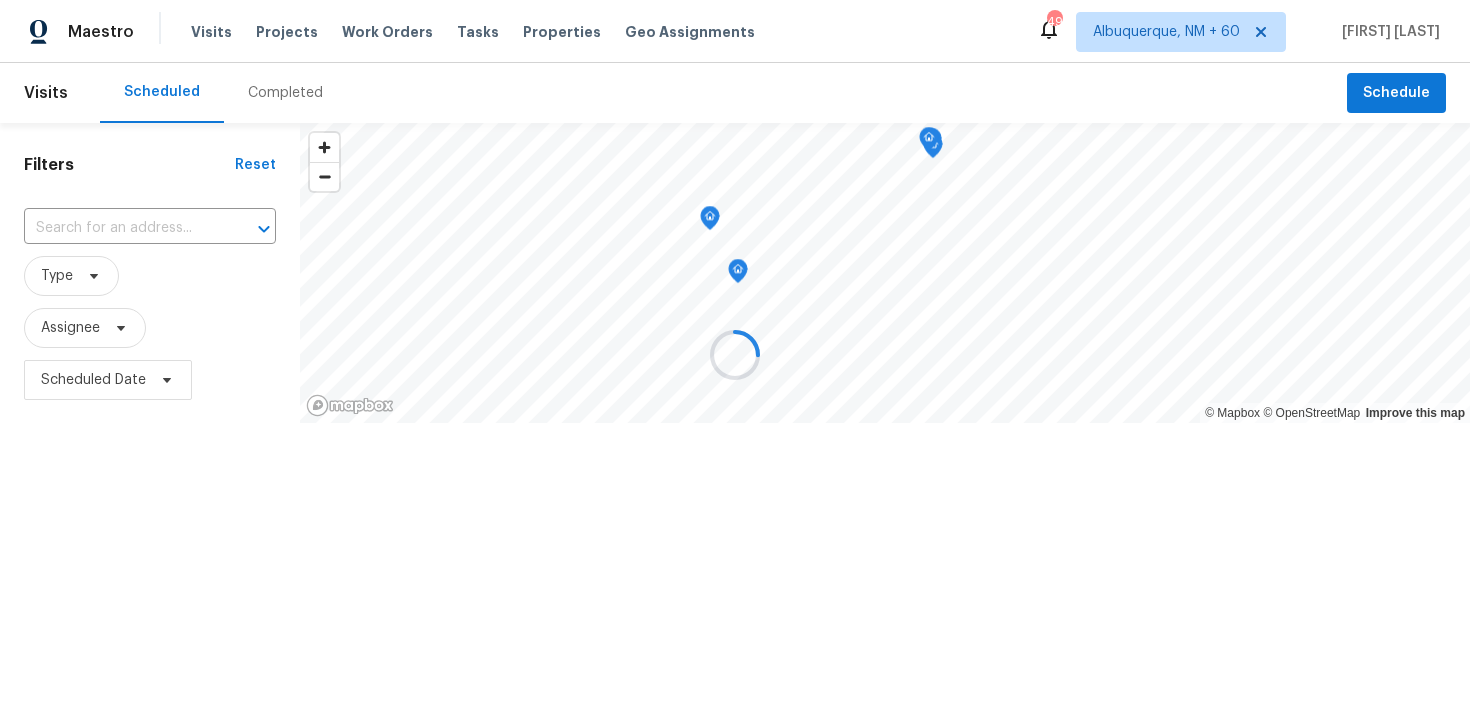 click at bounding box center (735, 354) 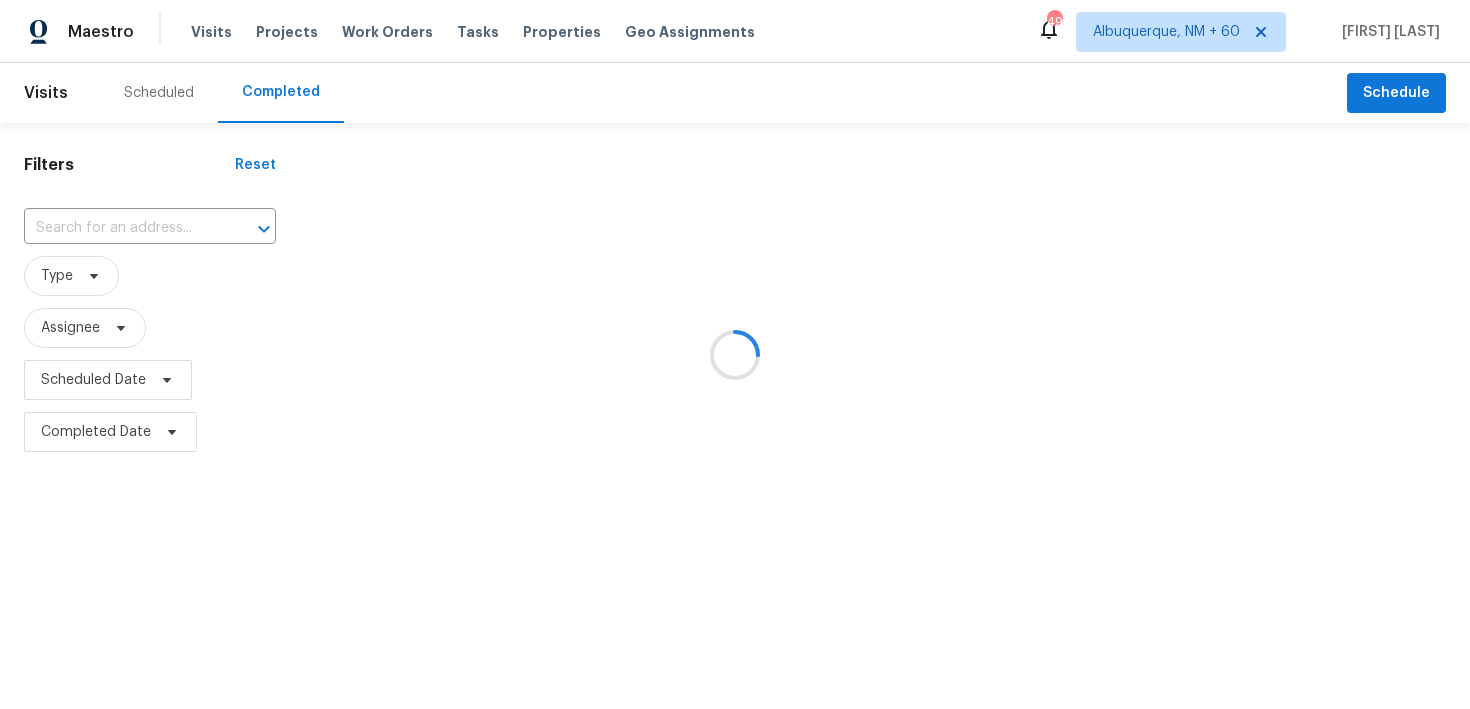 click at bounding box center [735, 354] 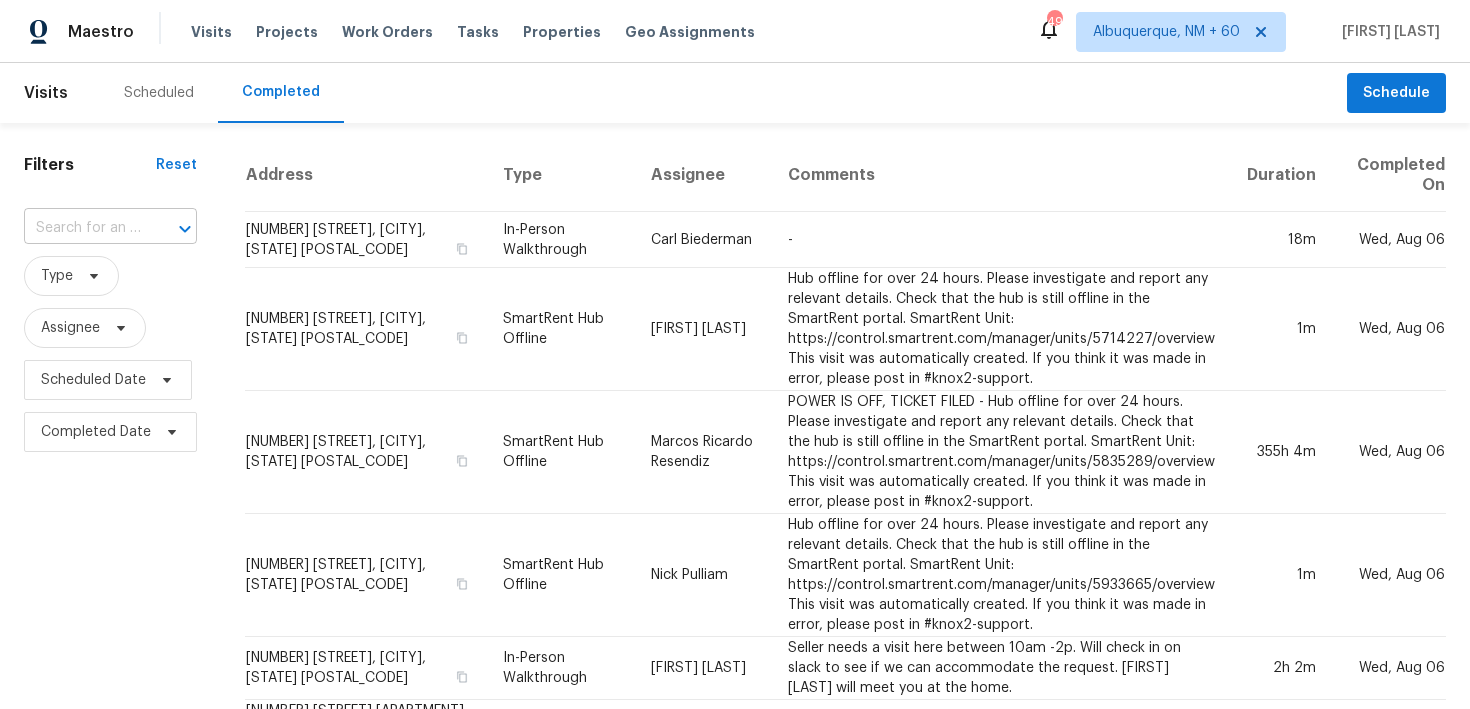 click at bounding box center (82, 228) 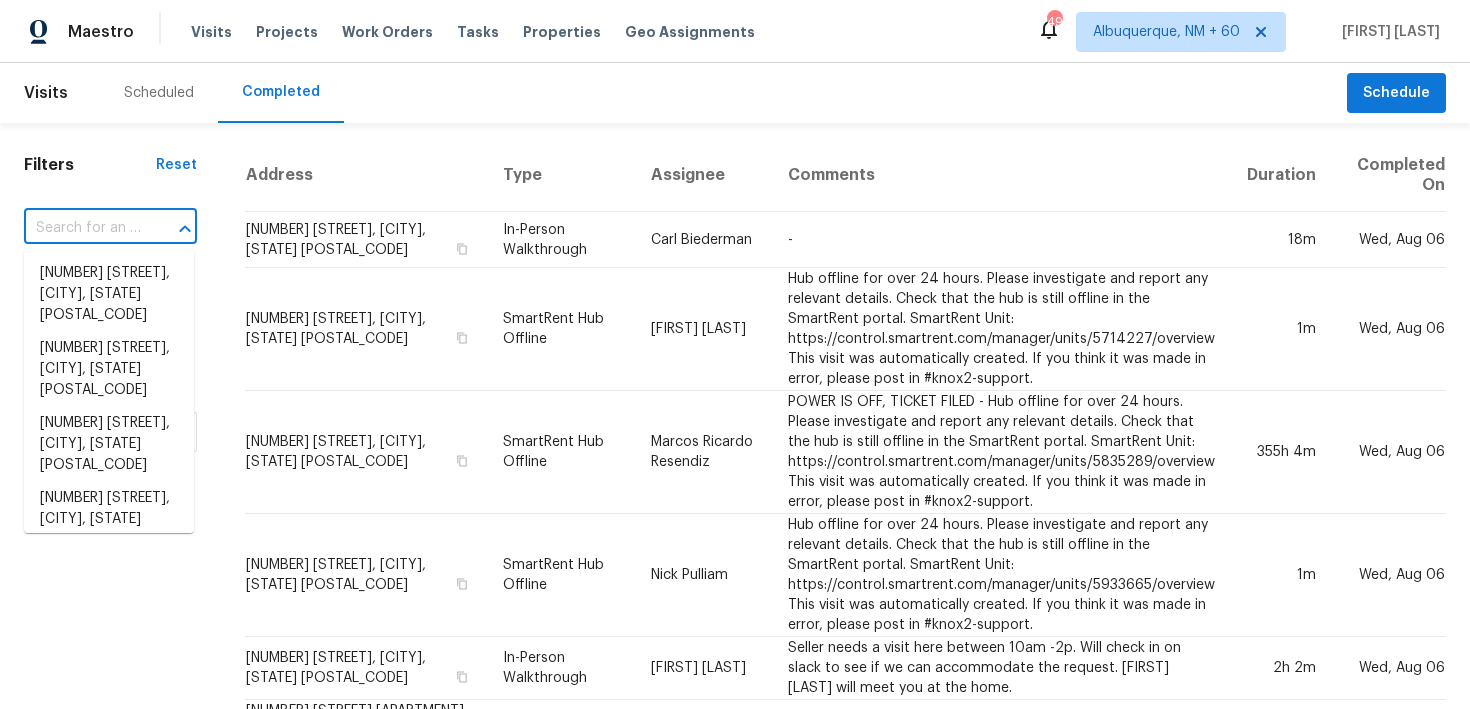 paste on "4406 Daffodil Cir S Palm Beach Gardens, FL 33410" 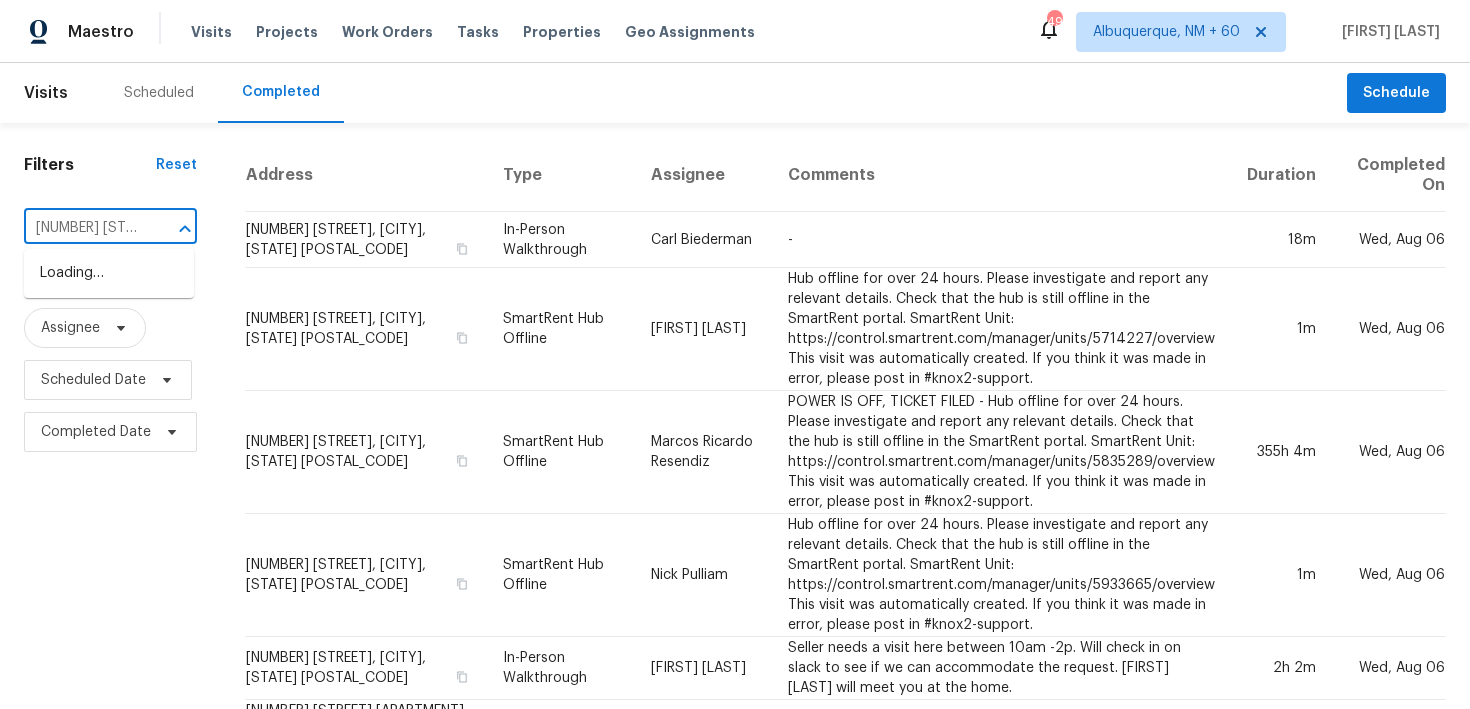 scroll, scrollTop: 0, scrollLeft: 227, axis: horizontal 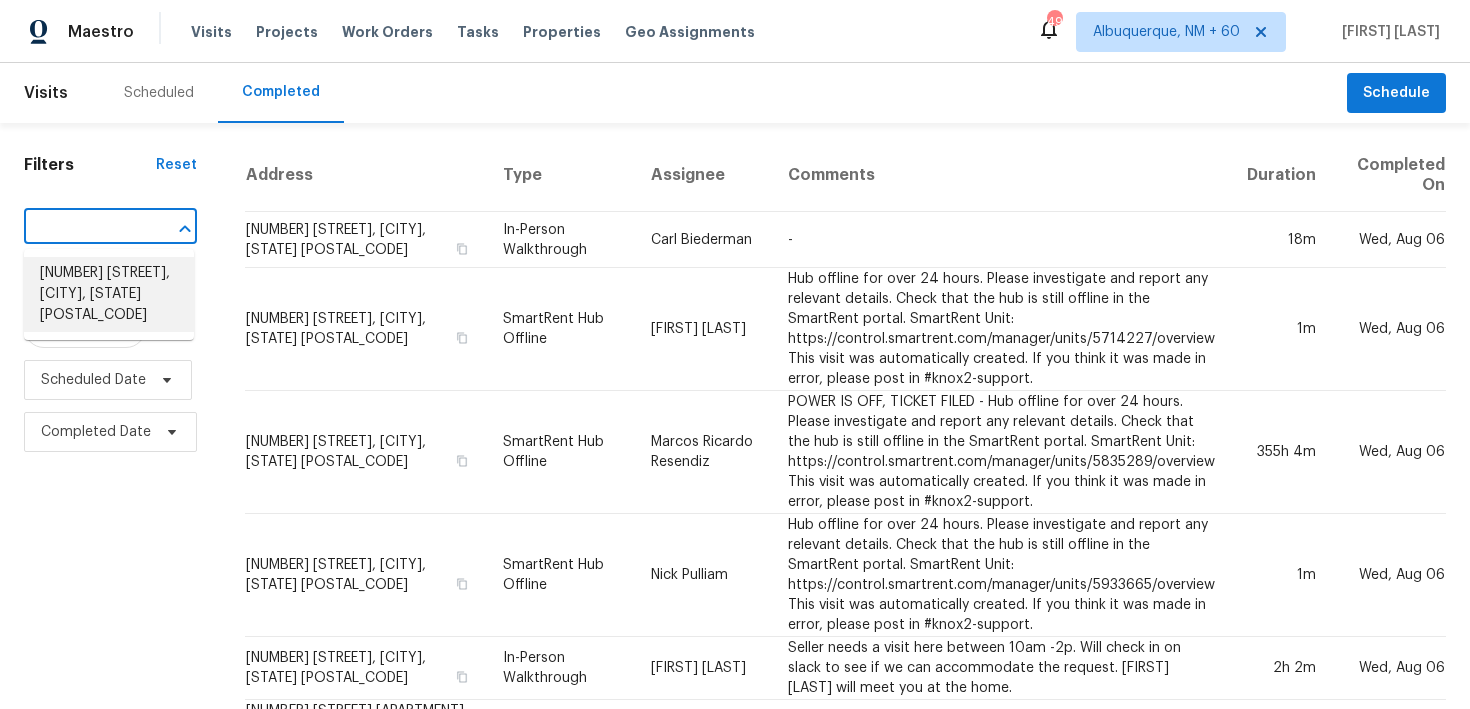 click on "4406 Daffodil Cir S, Palm Beach Gardens, FL 33410" at bounding box center (109, 294) 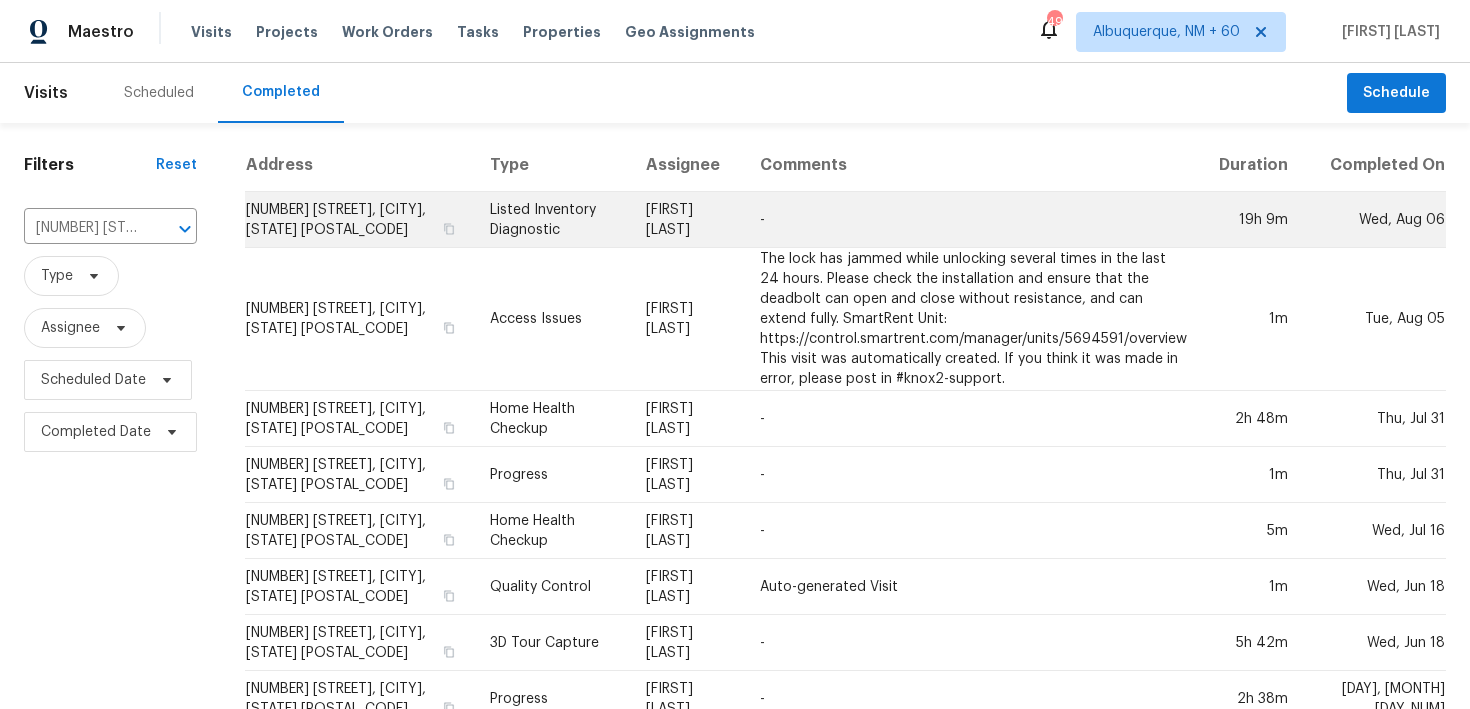 click on "Listed Inventory Diagnostic" at bounding box center [551, 220] 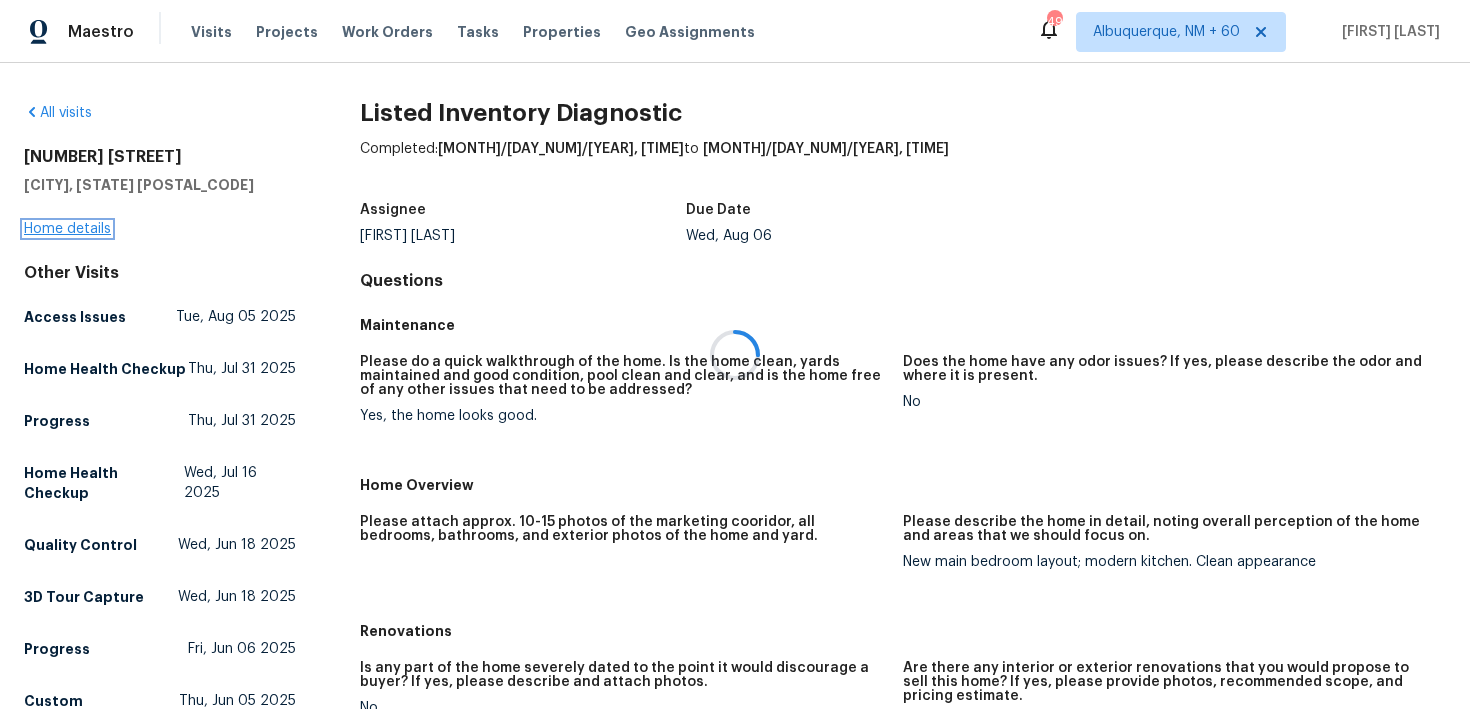 click on "Home details" at bounding box center (67, 229) 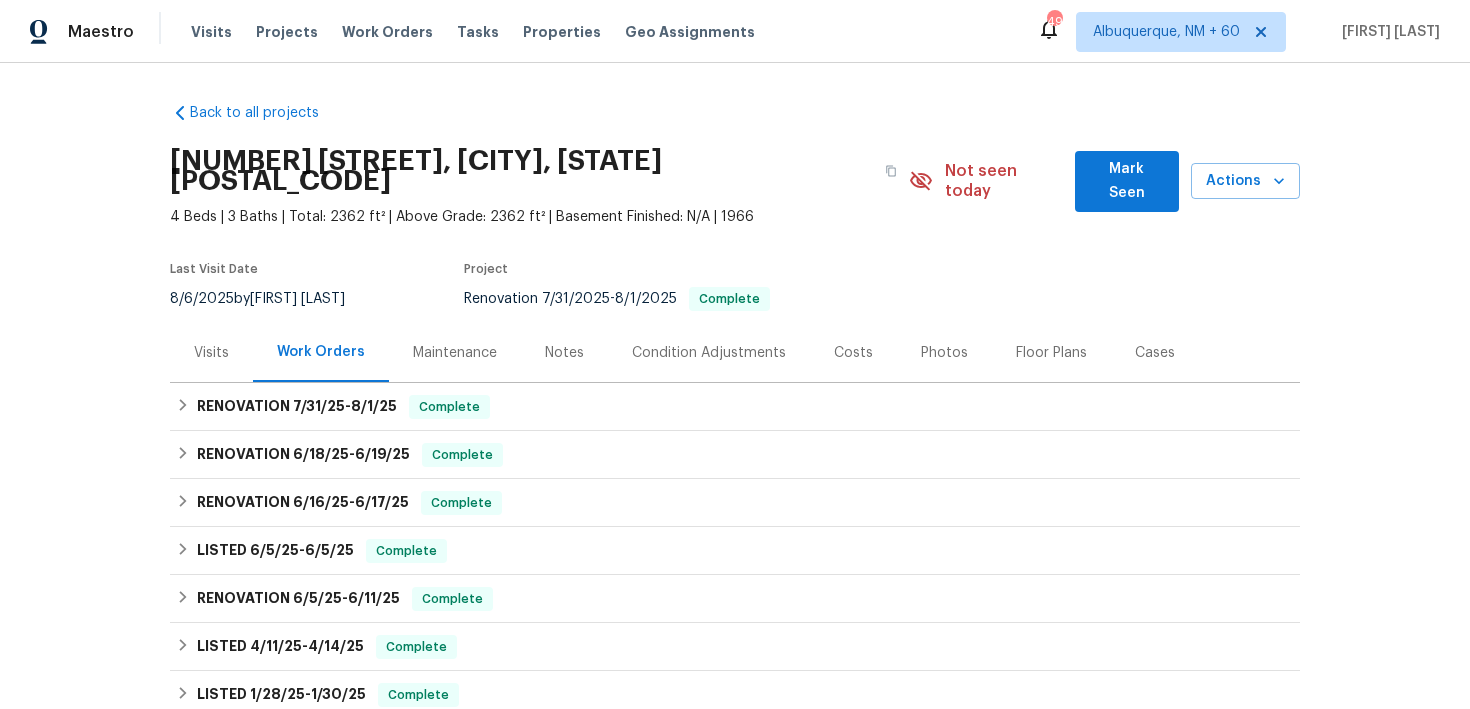 scroll, scrollTop: 35, scrollLeft: 0, axis: vertical 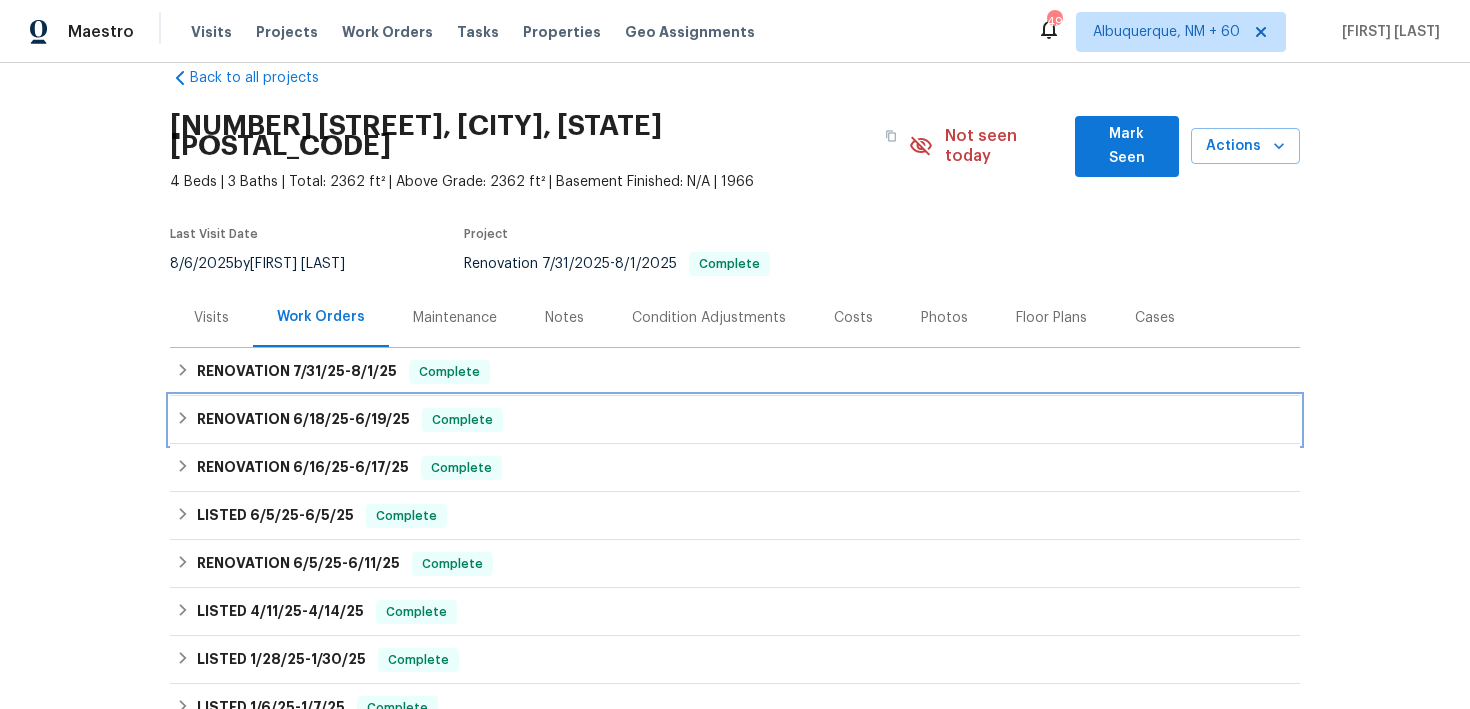 click on "RENOVATION   6/18/25  -  6/19/25 Complete" at bounding box center (735, 420) 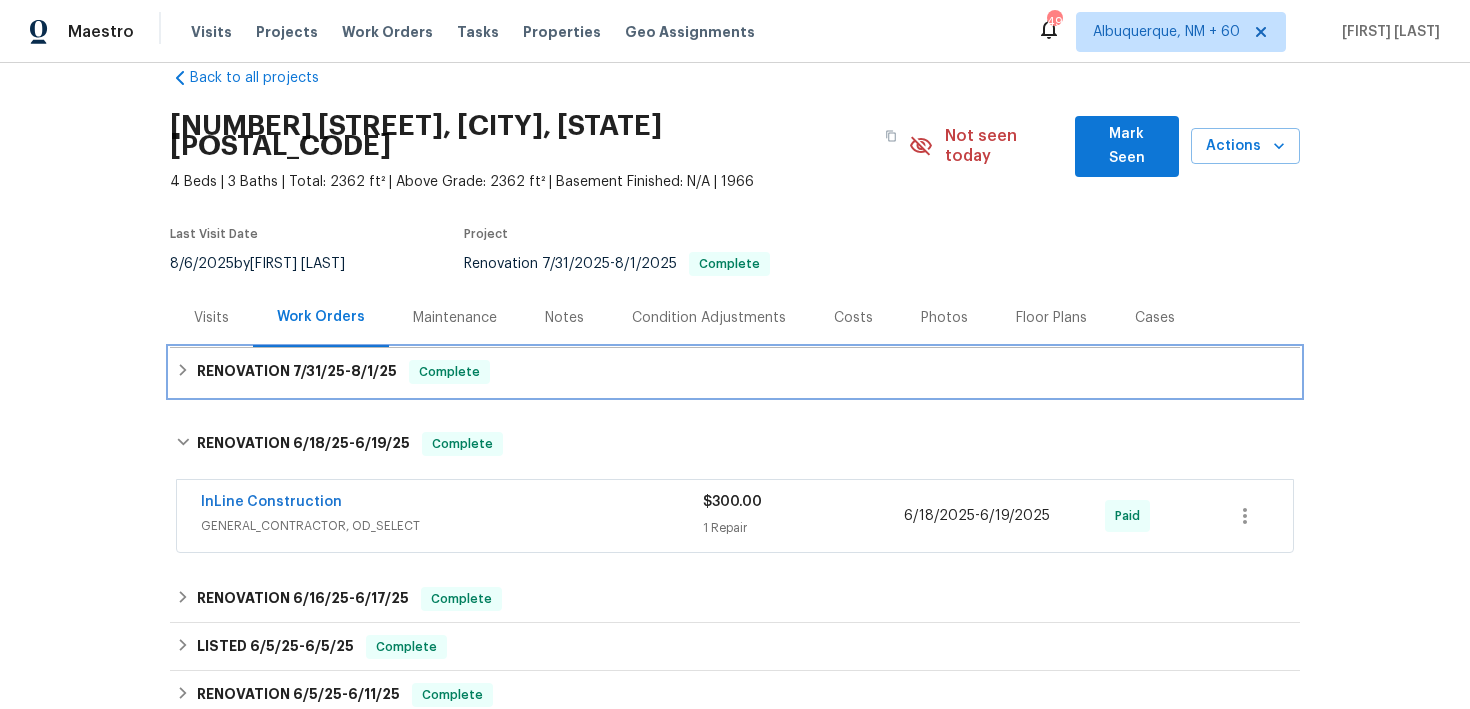 click on "RENOVATION   7/31/25  -  8/1/25 Complete" at bounding box center [735, 372] 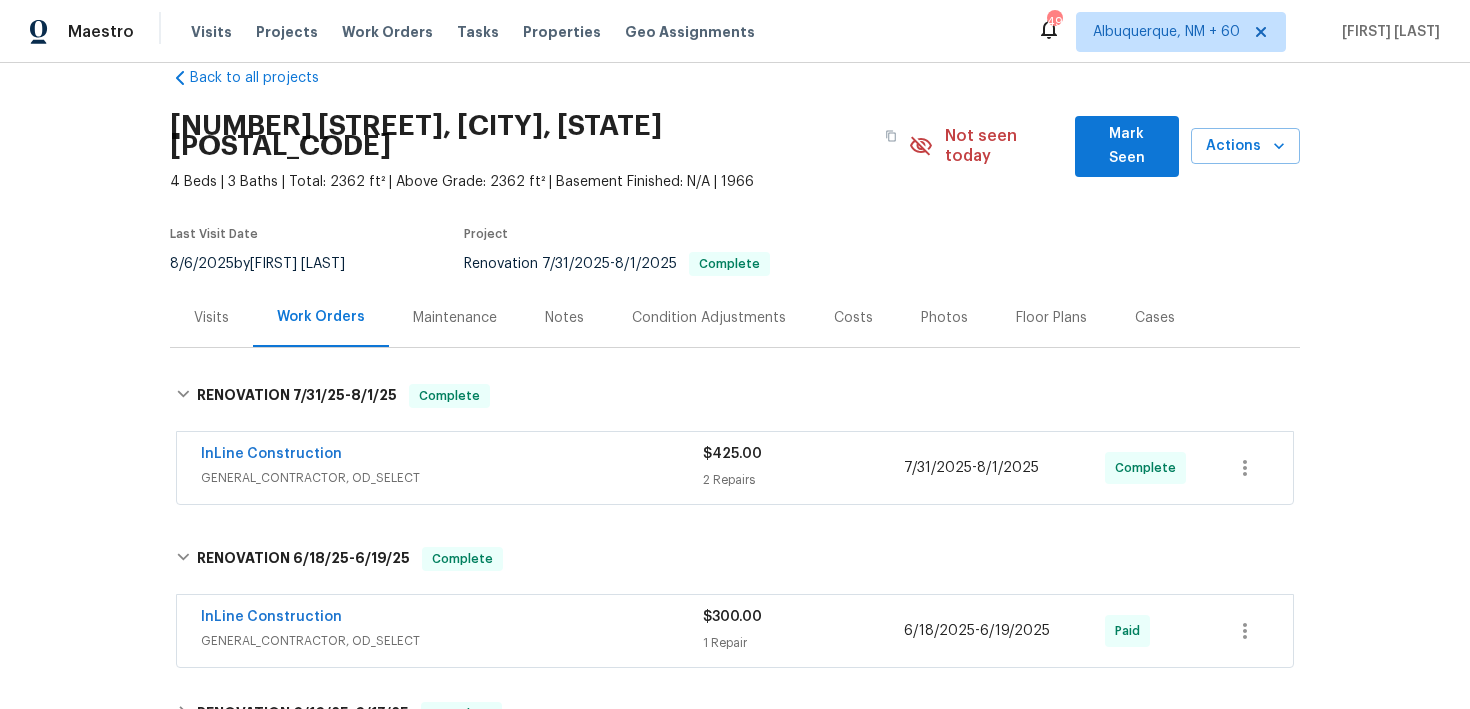 click on "$425.00" at bounding box center [732, 454] 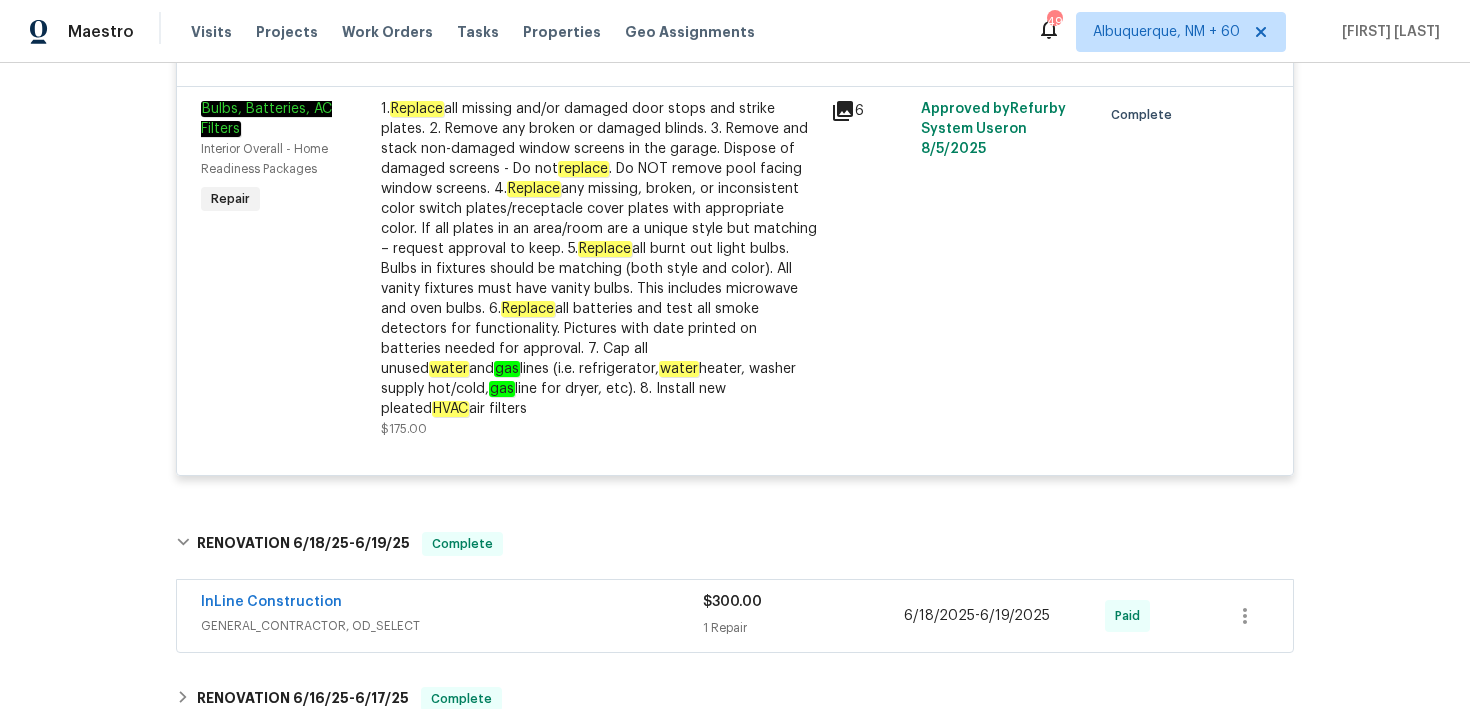 click on "$300.00 1 Repair" at bounding box center (803, 616) 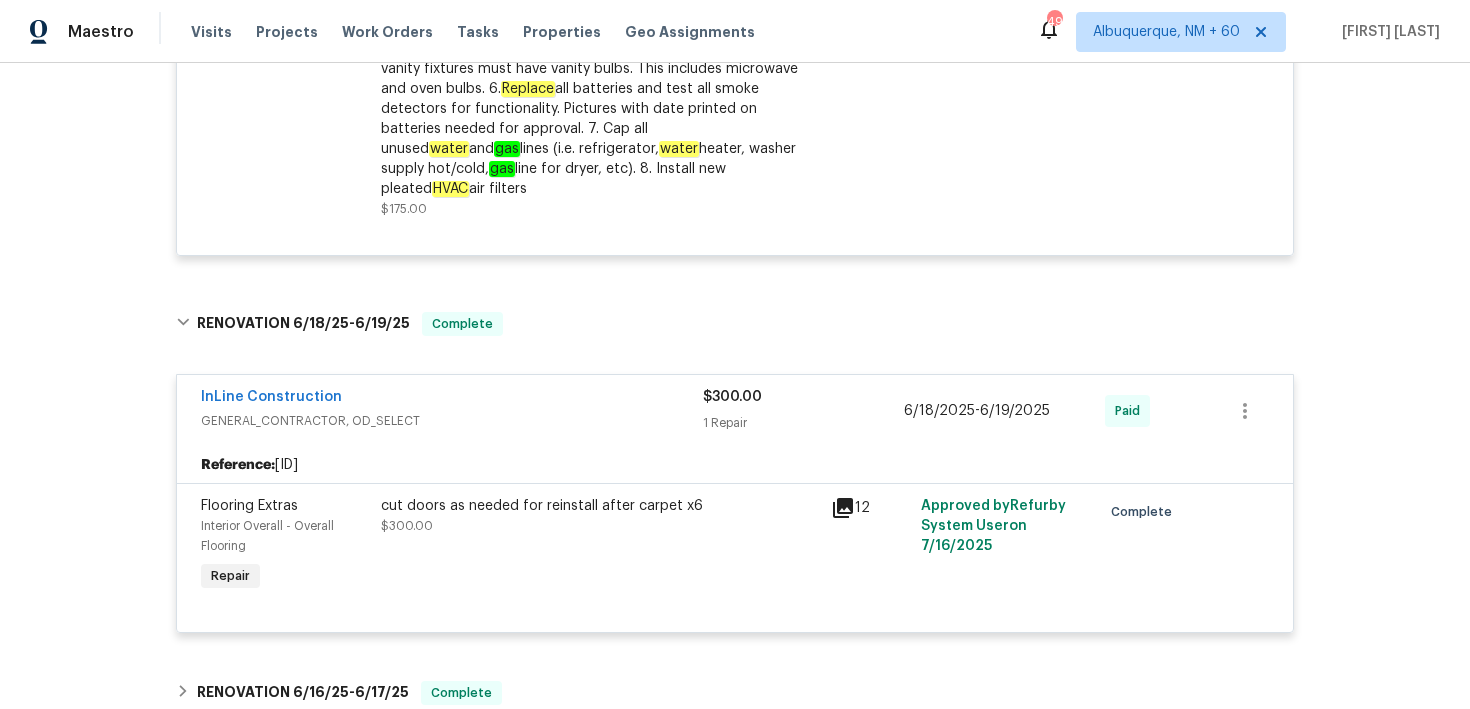 scroll, scrollTop: 0, scrollLeft: 0, axis: both 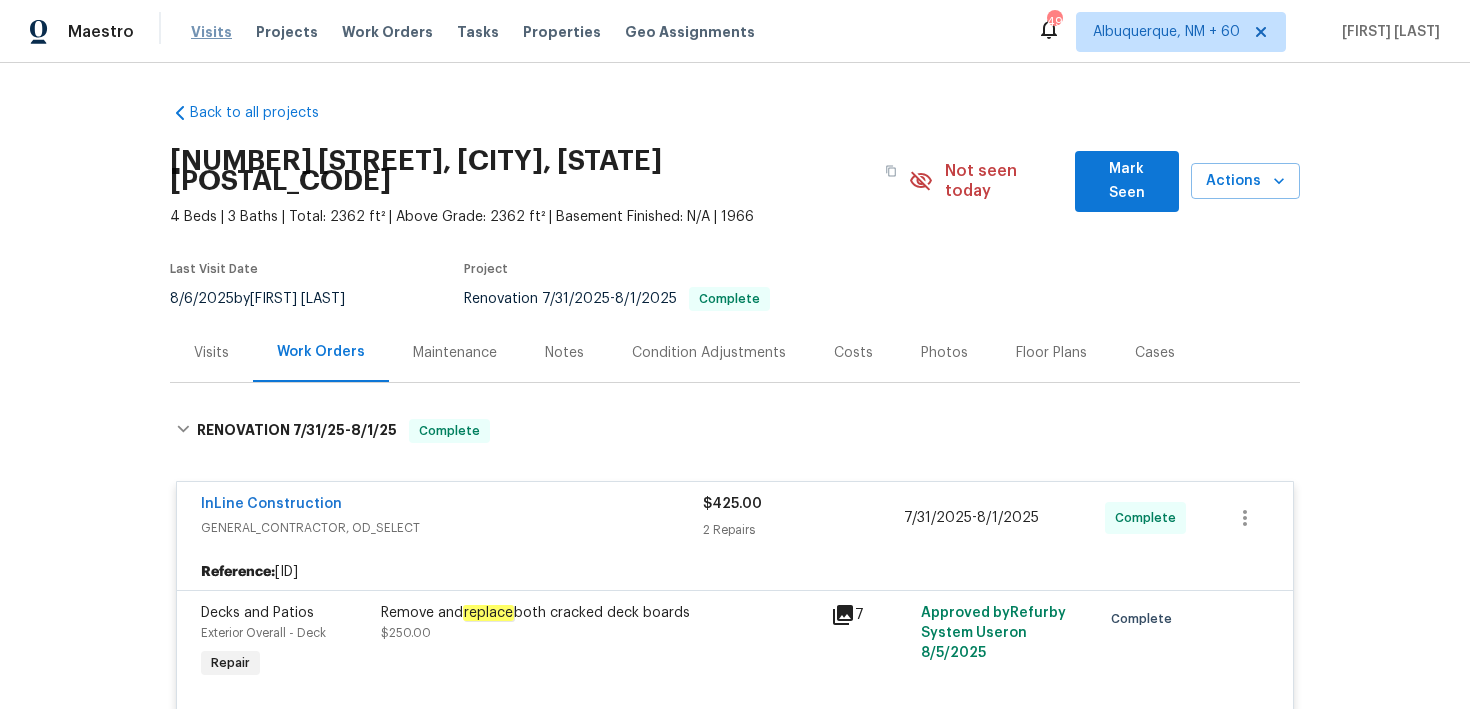 click on "Visits" at bounding box center [211, 32] 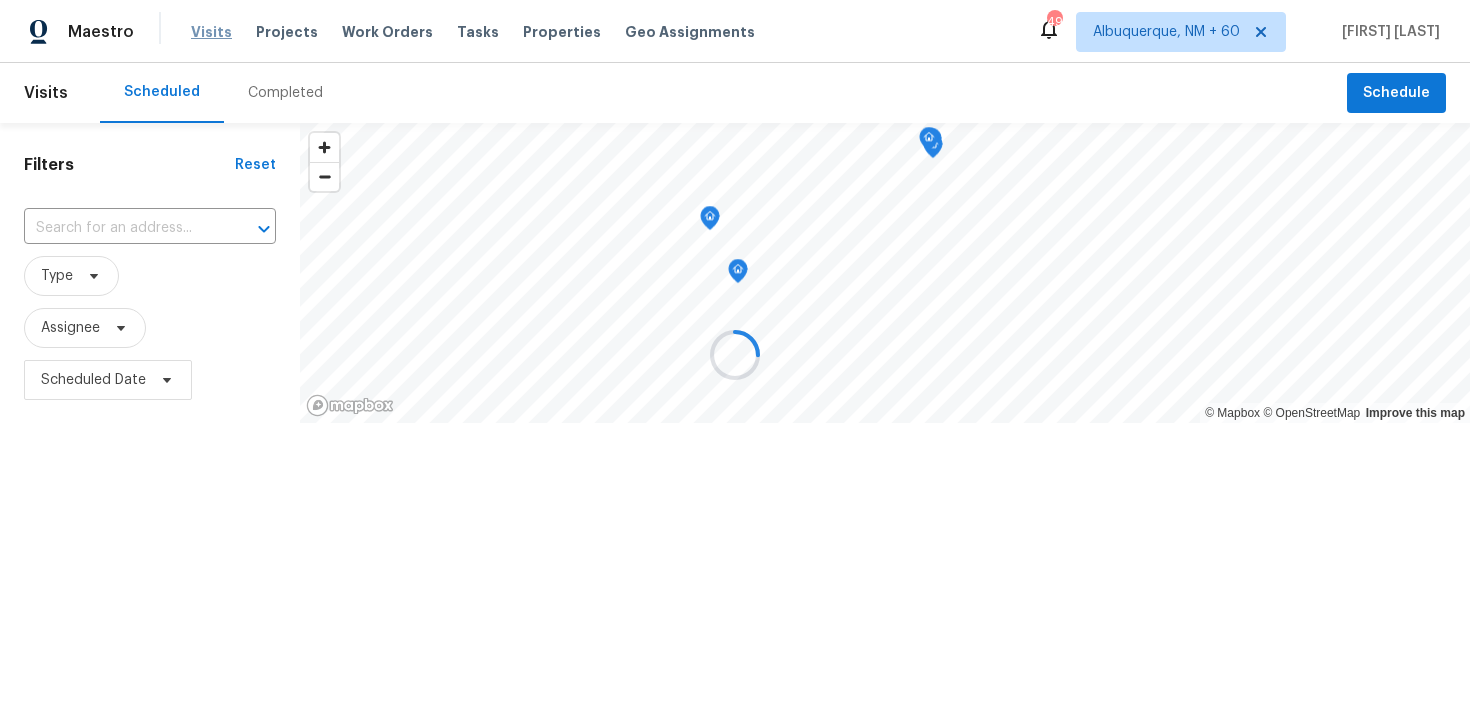 click at bounding box center [735, 354] 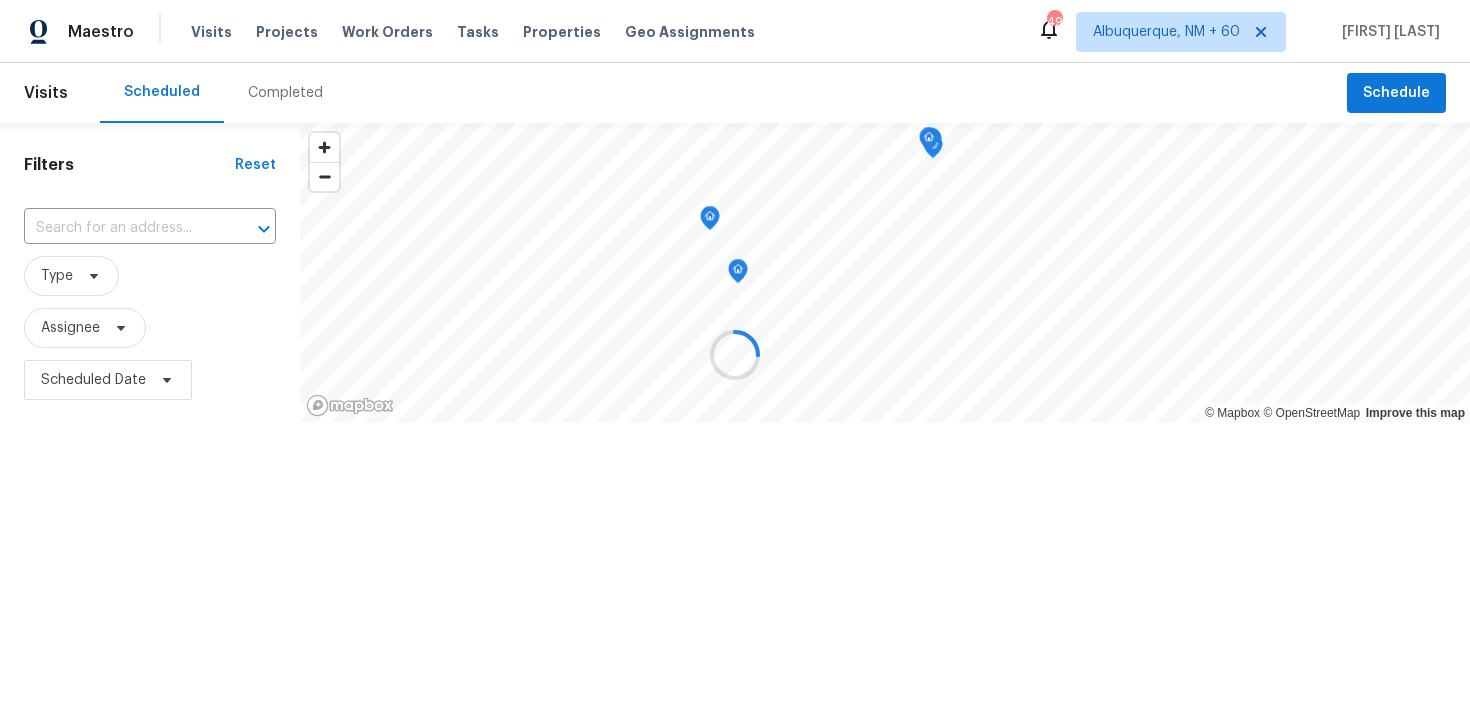 click at bounding box center (735, 354) 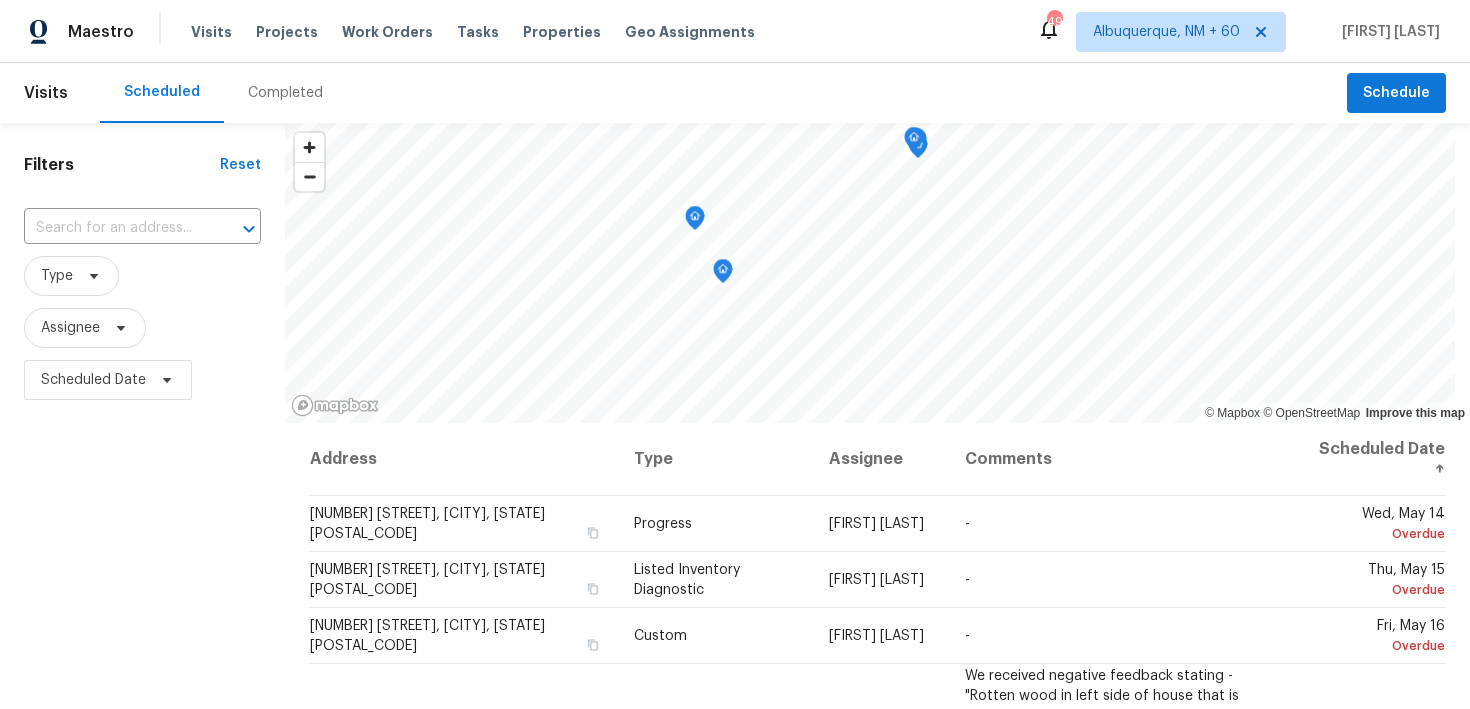 click on "Completed" at bounding box center (285, 93) 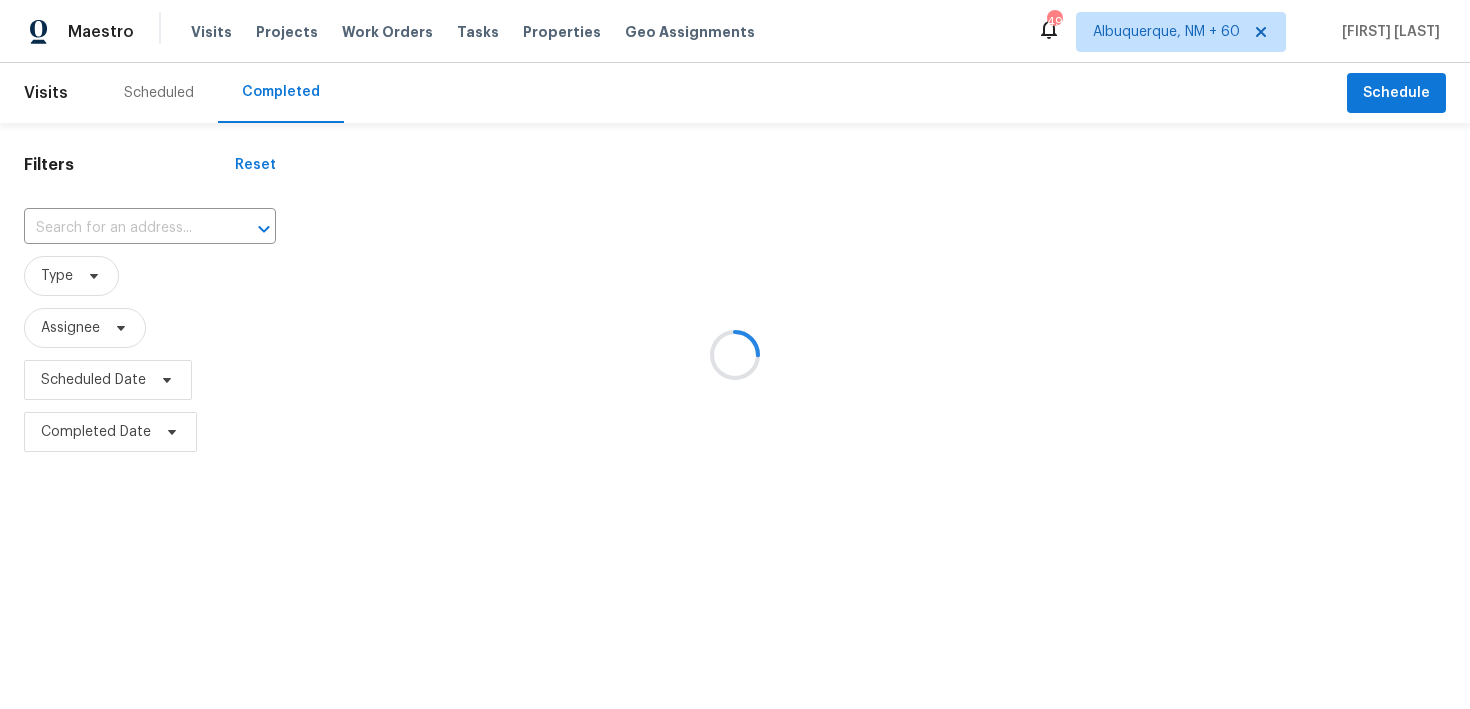 click at bounding box center [735, 354] 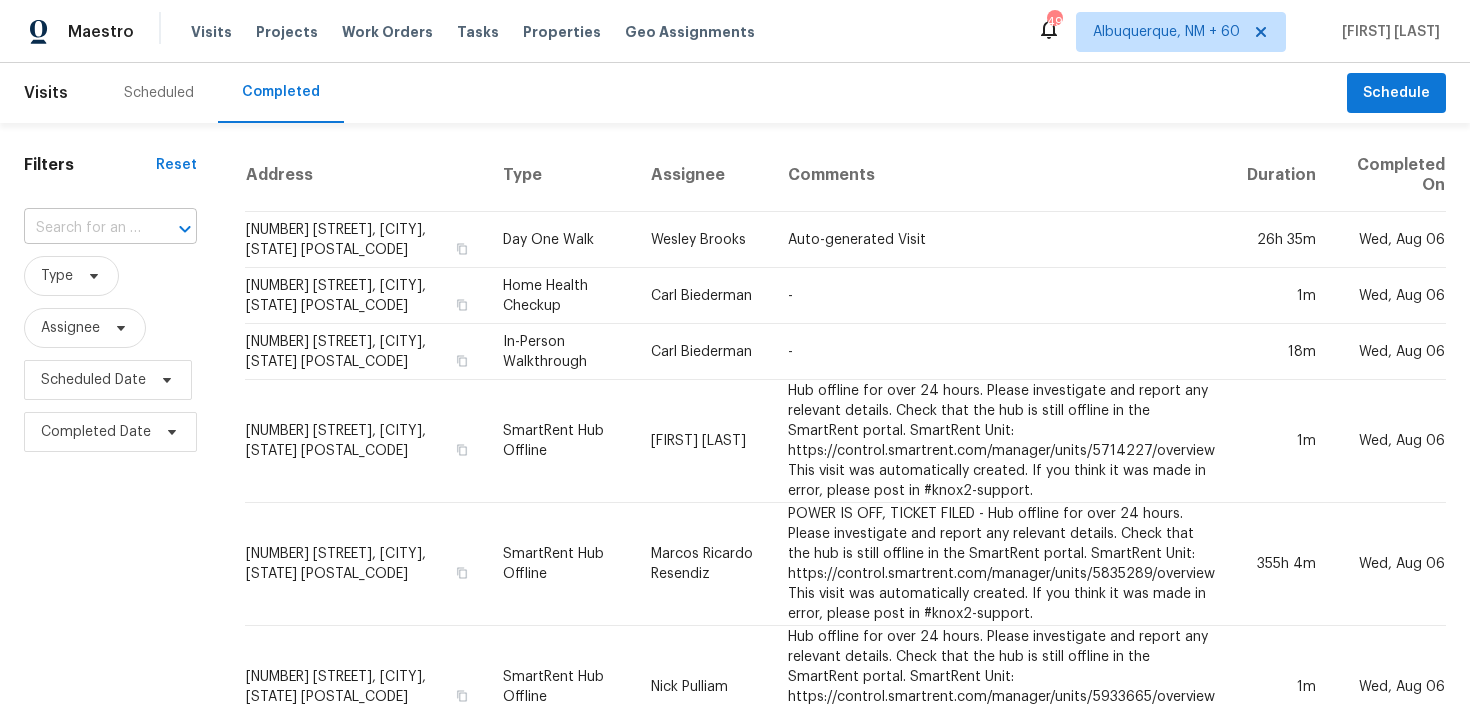 click at bounding box center (82, 228) 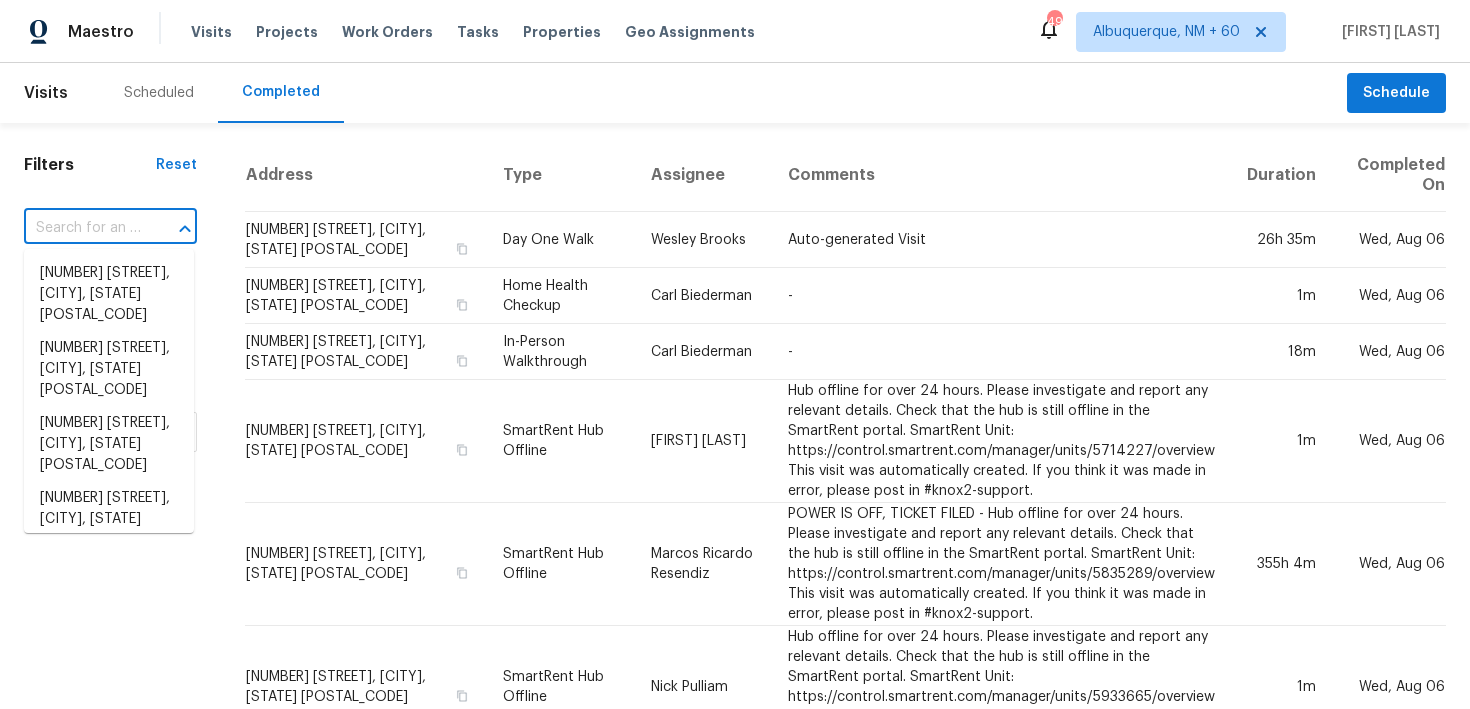 paste on "3789 Summer Haven Ln Apopka, FL 32703" 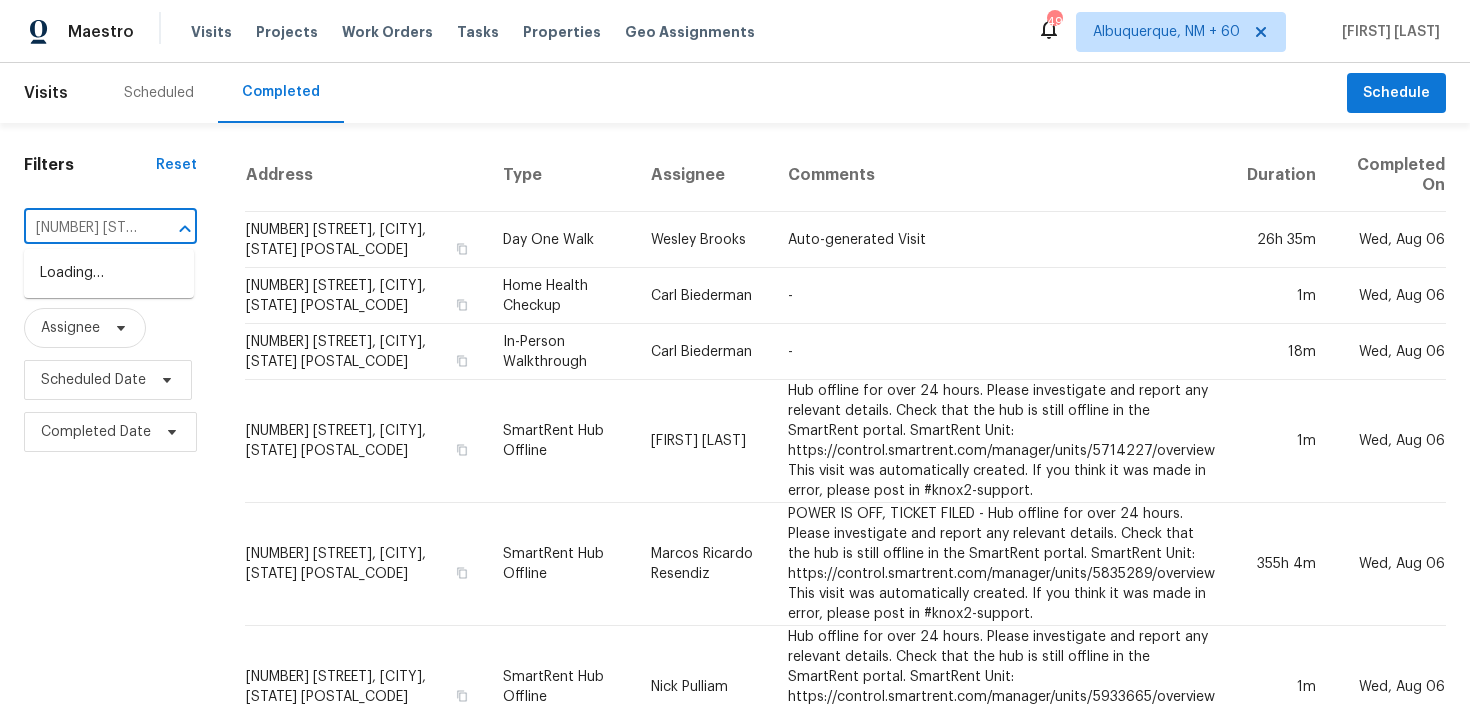 scroll, scrollTop: 0, scrollLeft: 175, axis: horizontal 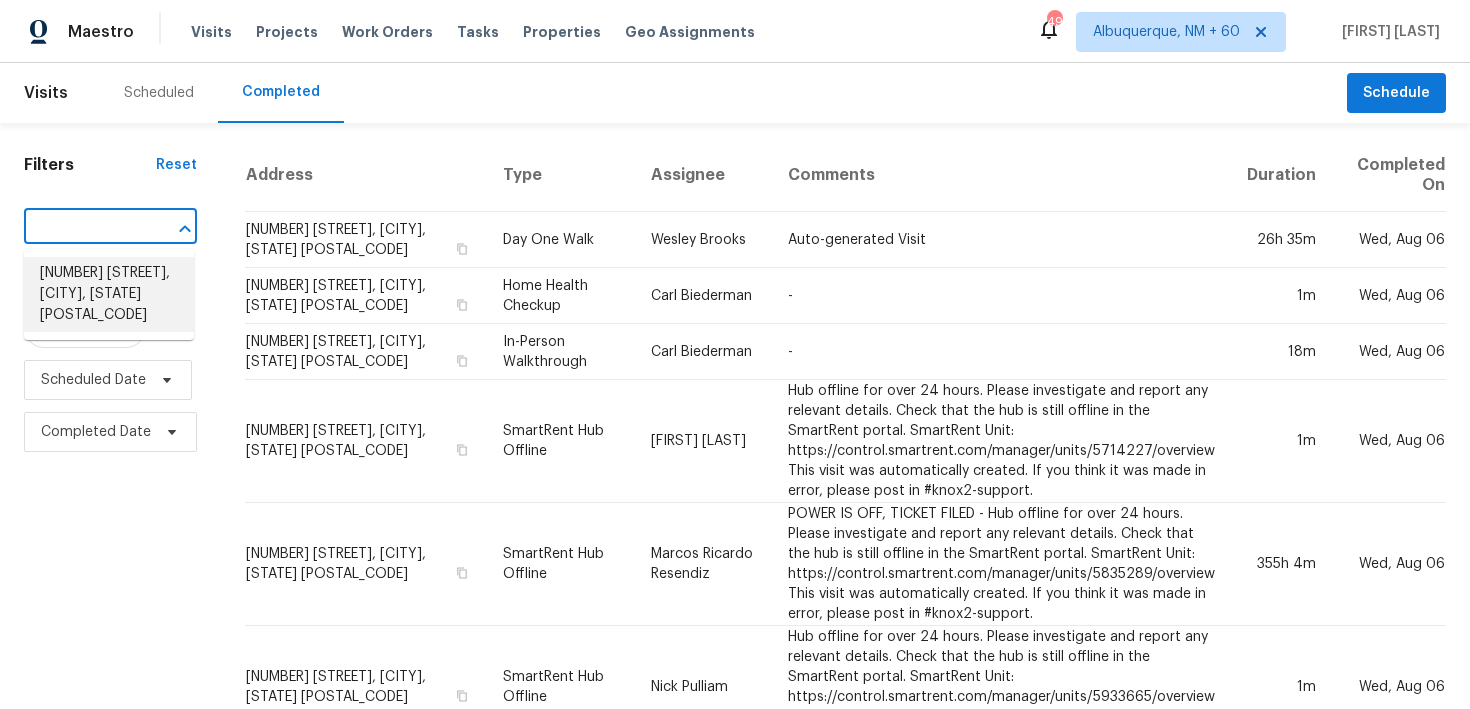 click on "3789 Summer Haven Ln, Apopka, FL 32703" at bounding box center (109, 294) 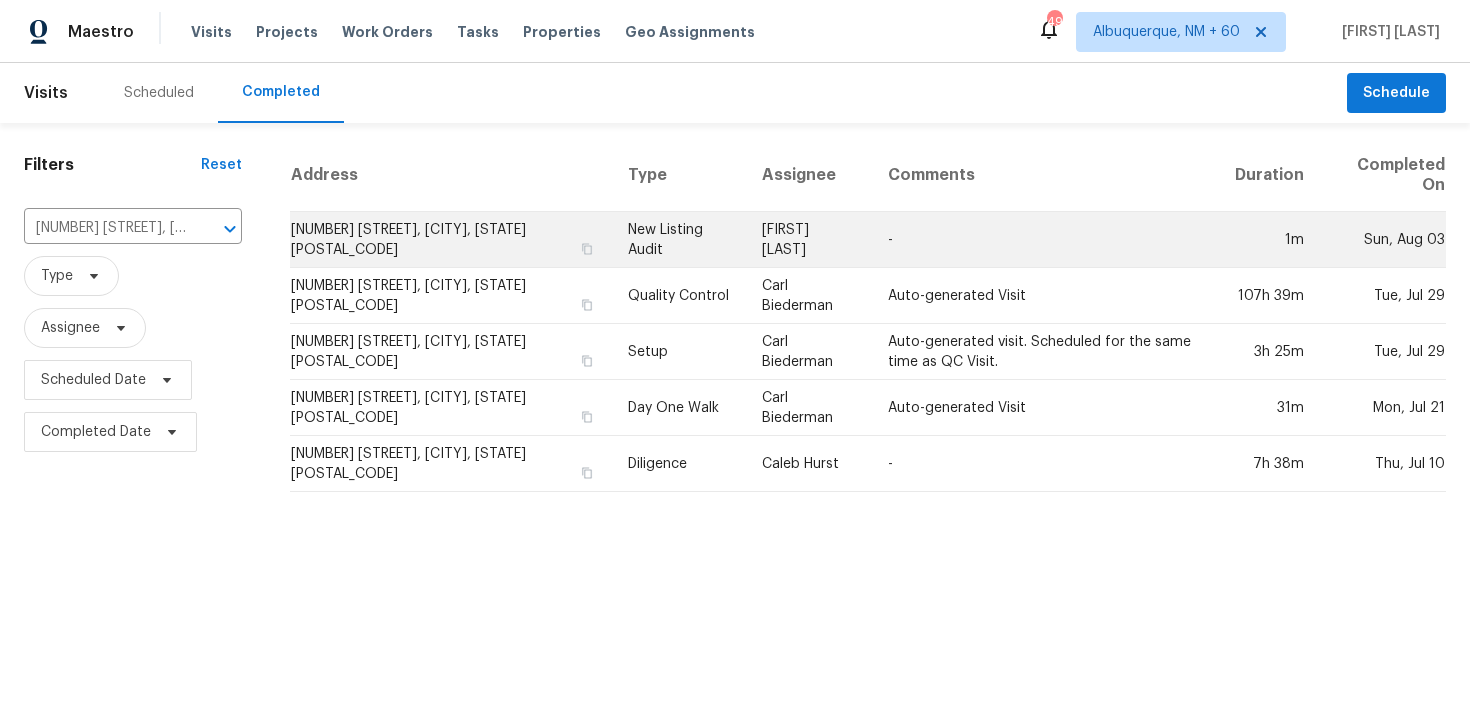 click on "New Listing Audit" at bounding box center (678, 240) 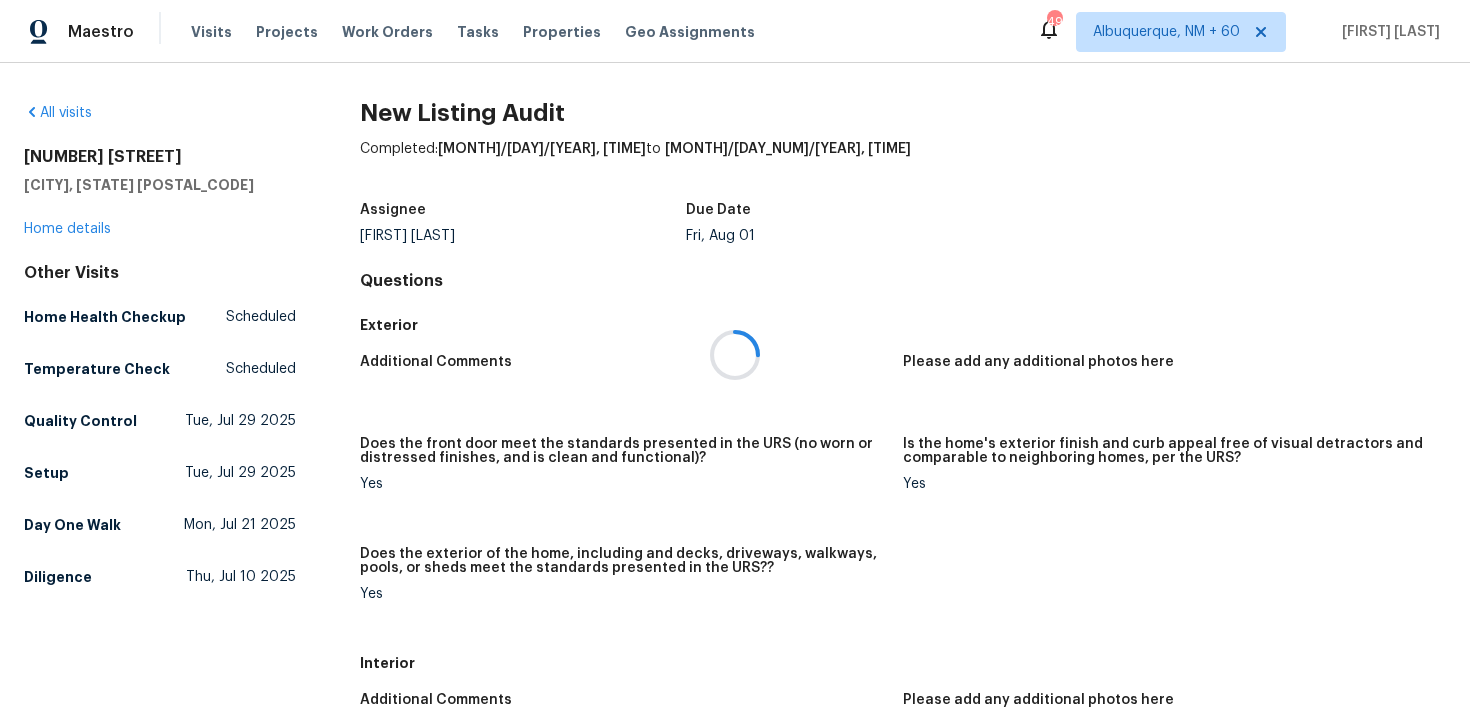 click at bounding box center (735, 354) 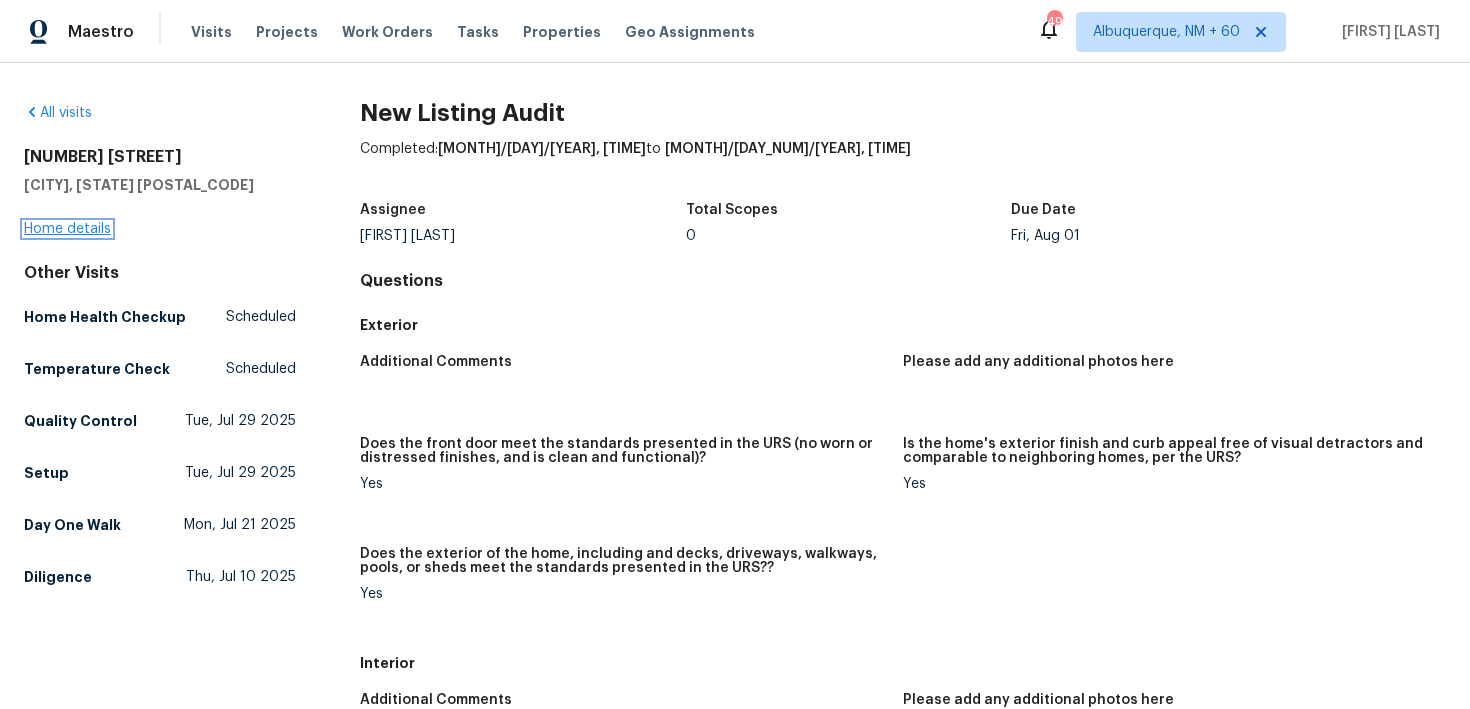 click on "Home details" at bounding box center (67, 229) 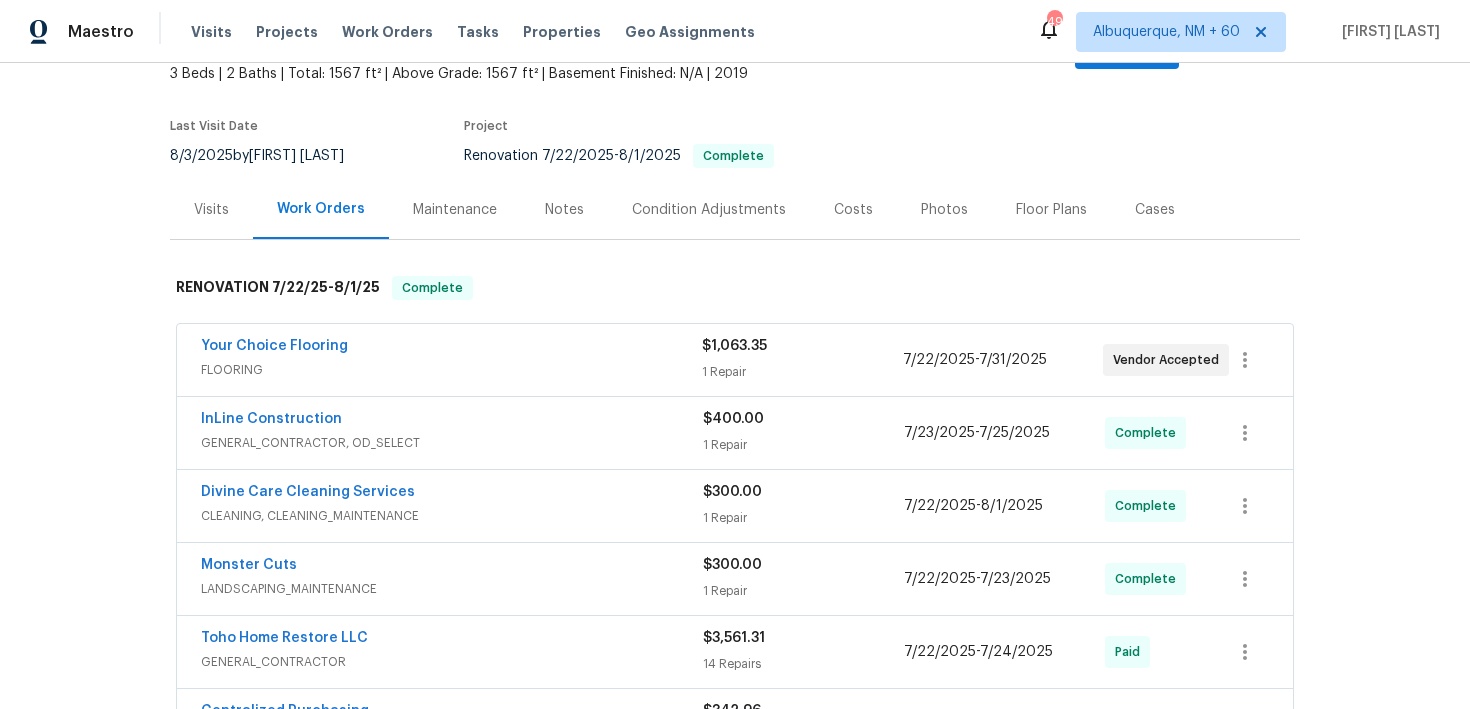 scroll, scrollTop: 158, scrollLeft: 0, axis: vertical 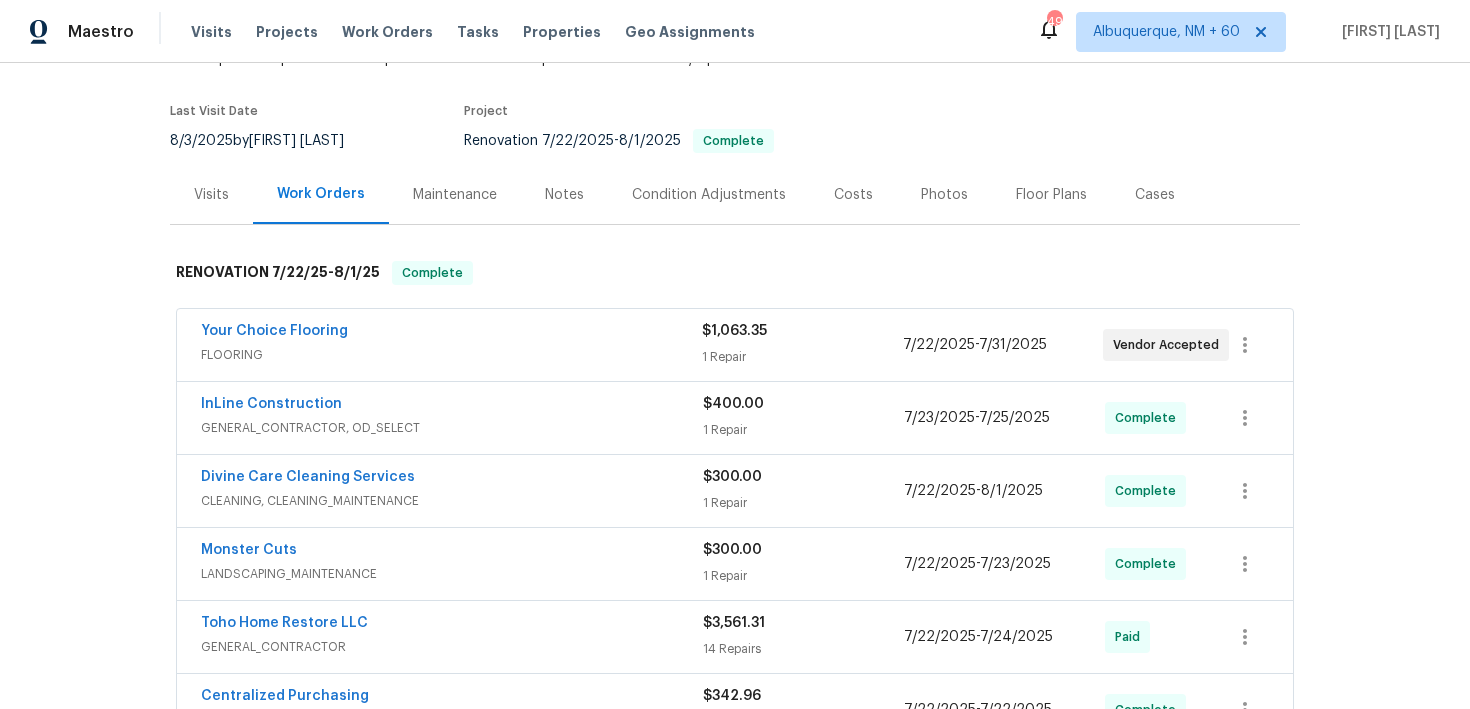 click on "InLine Construction" at bounding box center [452, 406] 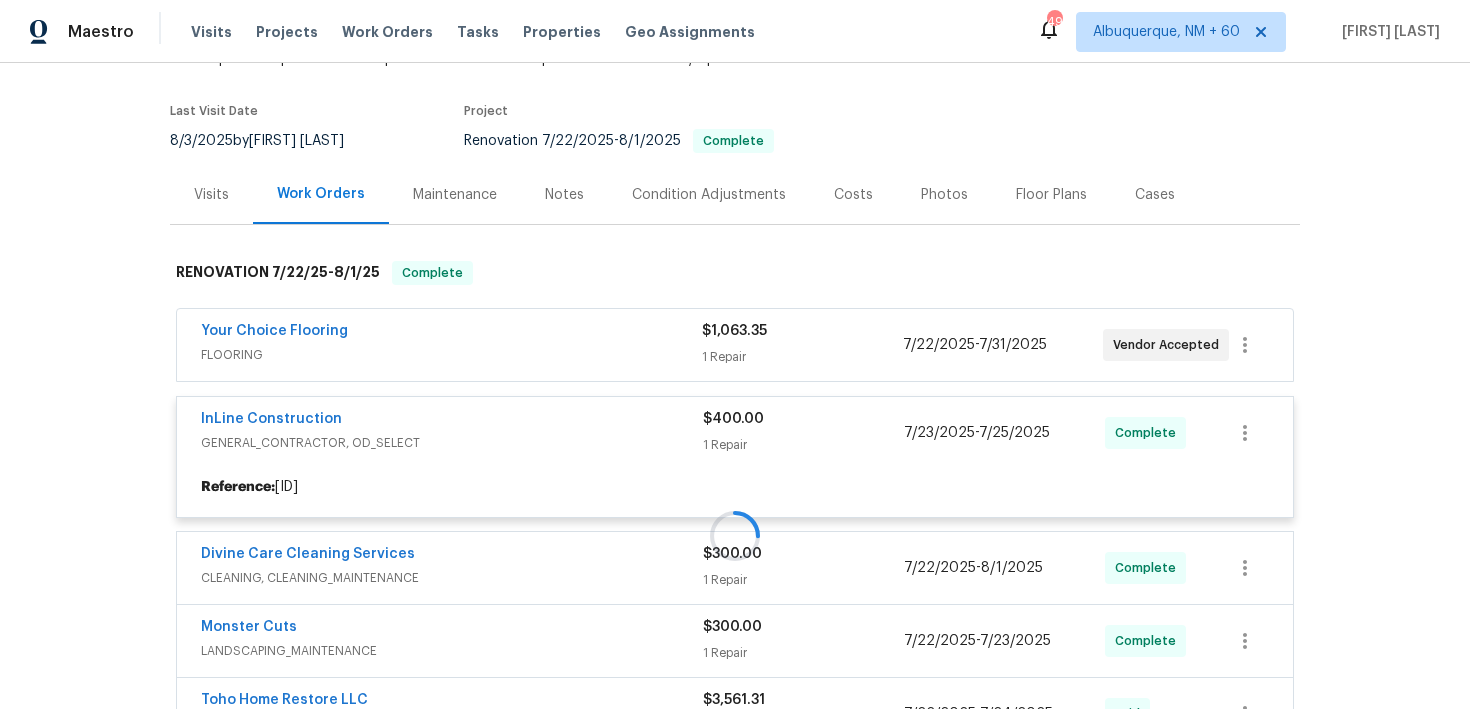 scroll, scrollTop: 217, scrollLeft: 0, axis: vertical 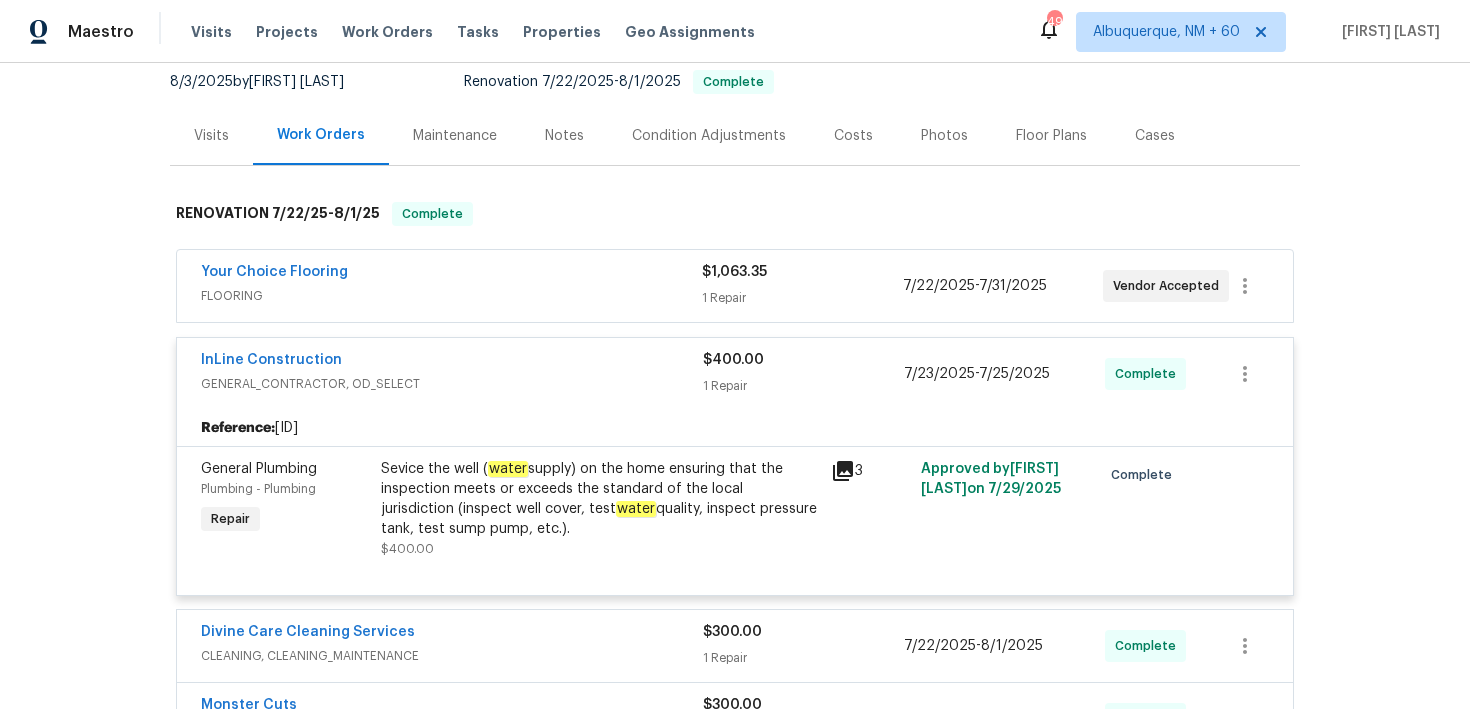 click on "$1,063.35" at bounding box center (734, 272) 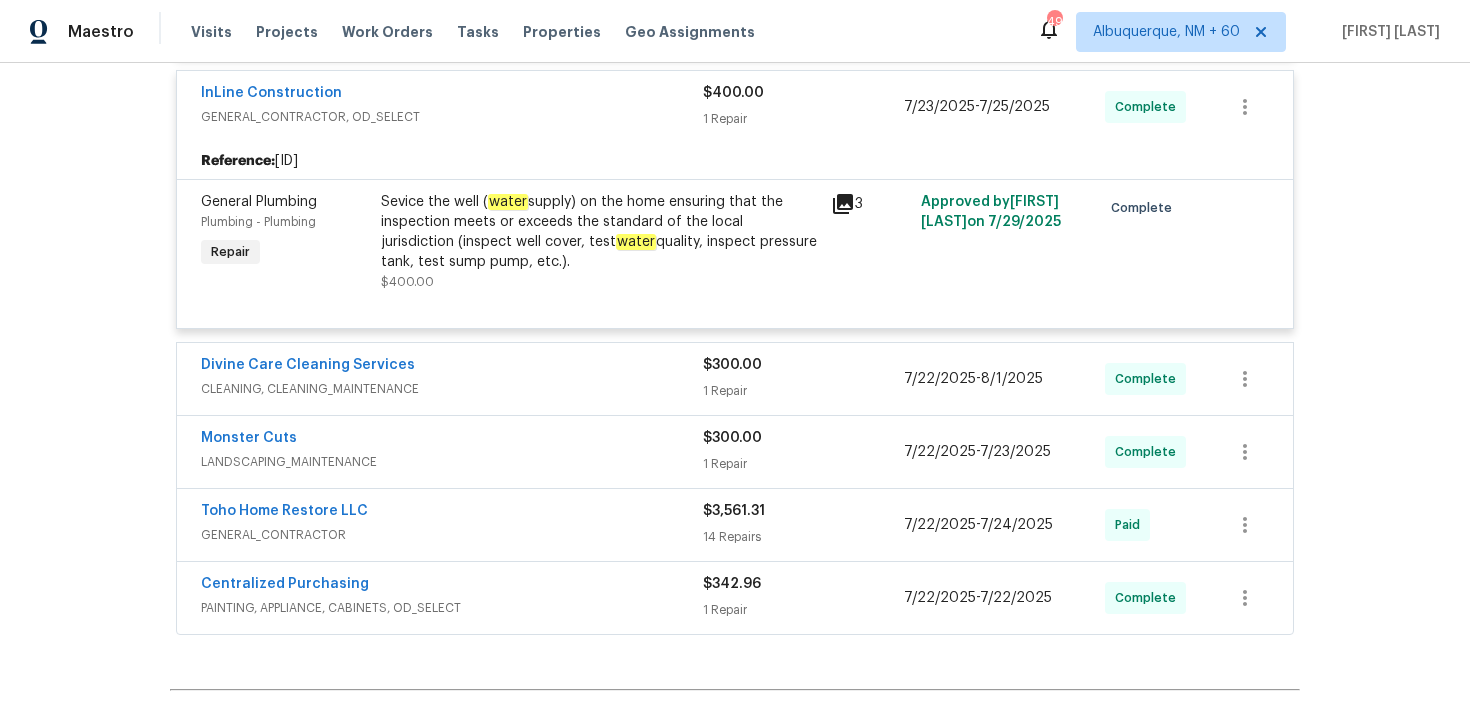 scroll, scrollTop: 813, scrollLeft: 0, axis: vertical 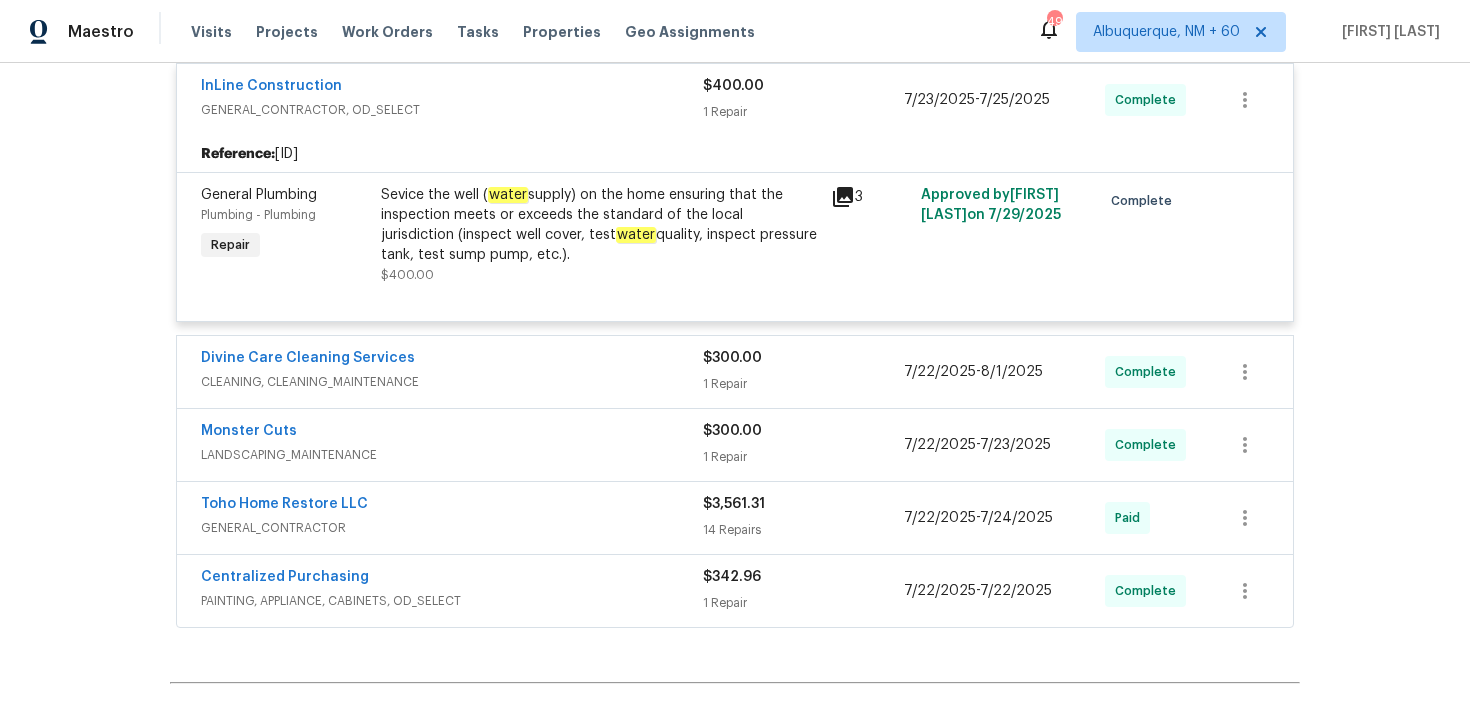 click on "1 Repair" at bounding box center [803, 384] 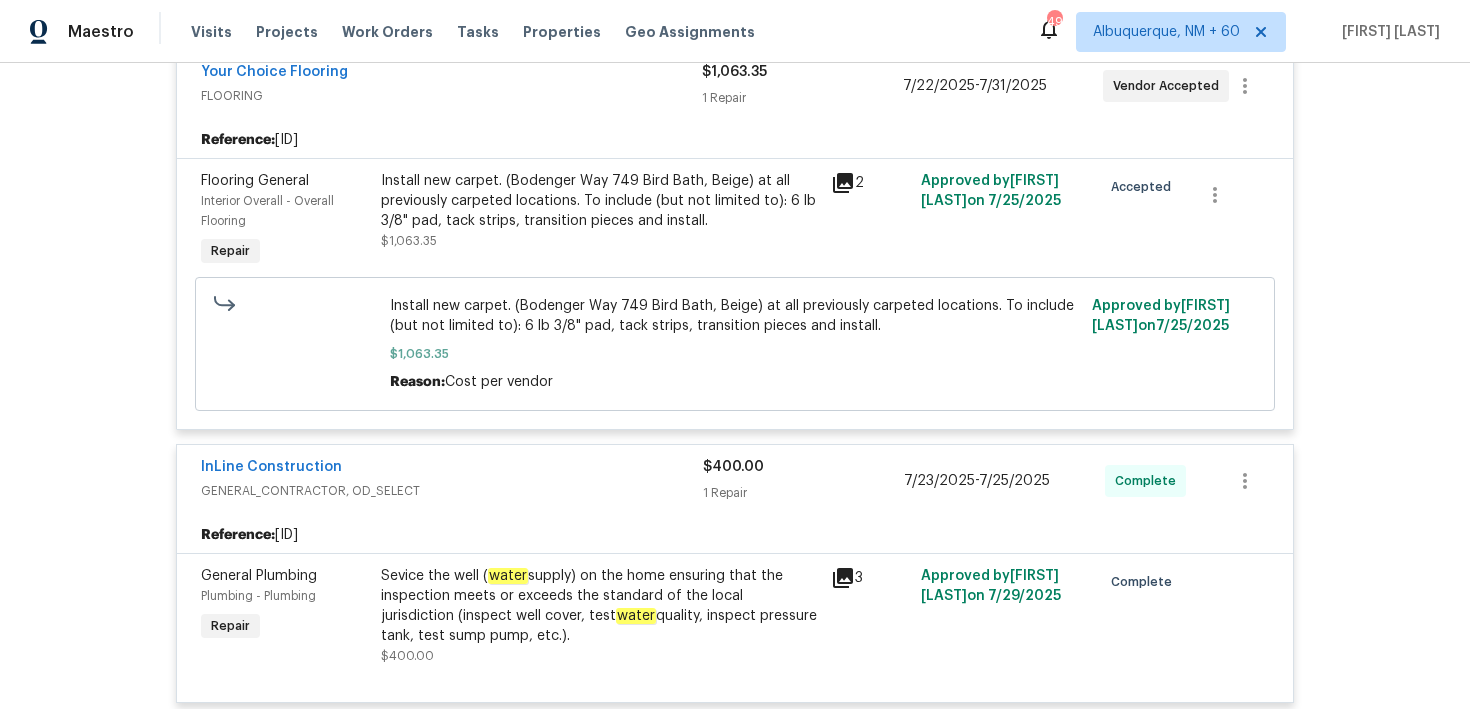 scroll, scrollTop: 0, scrollLeft: 0, axis: both 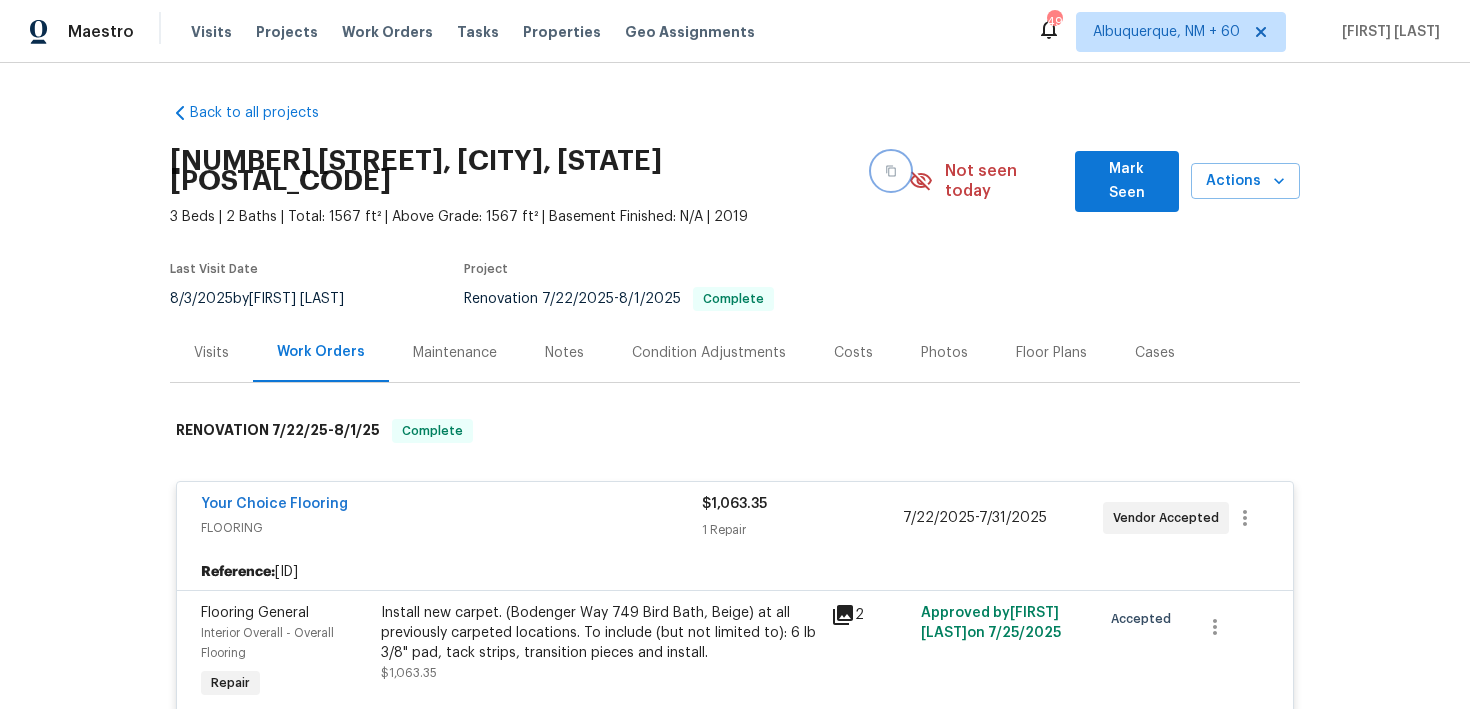 click at bounding box center [891, 171] 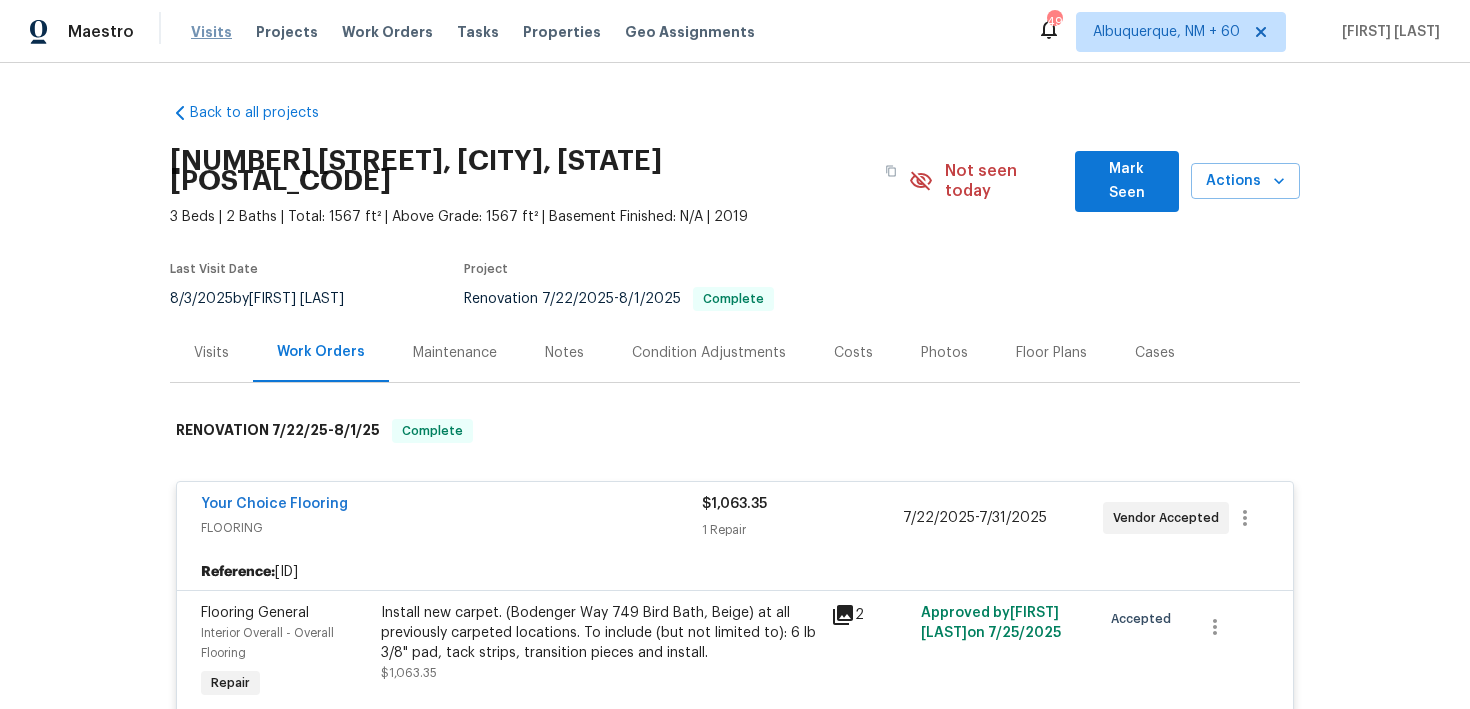 click on "Visits" at bounding box center [211, 32] 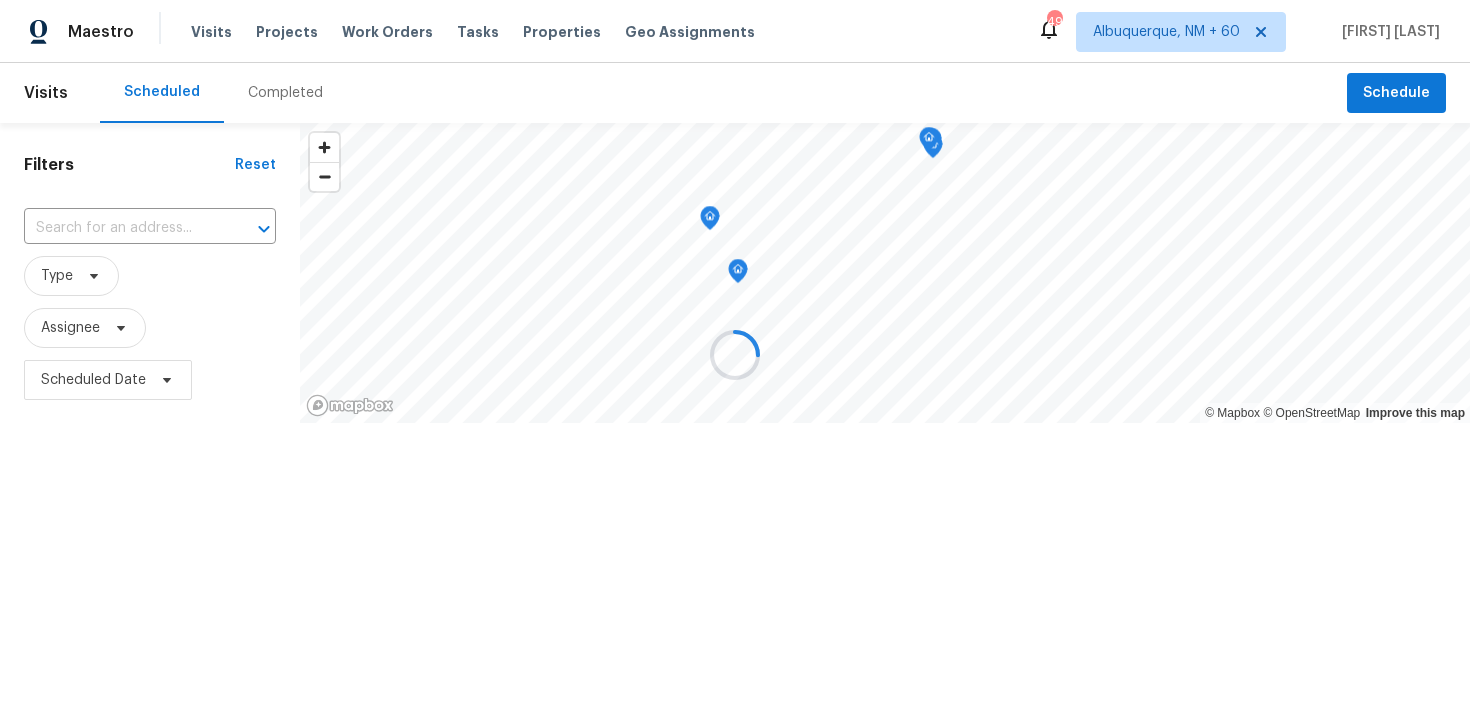 click at bounding box center (735, 354) 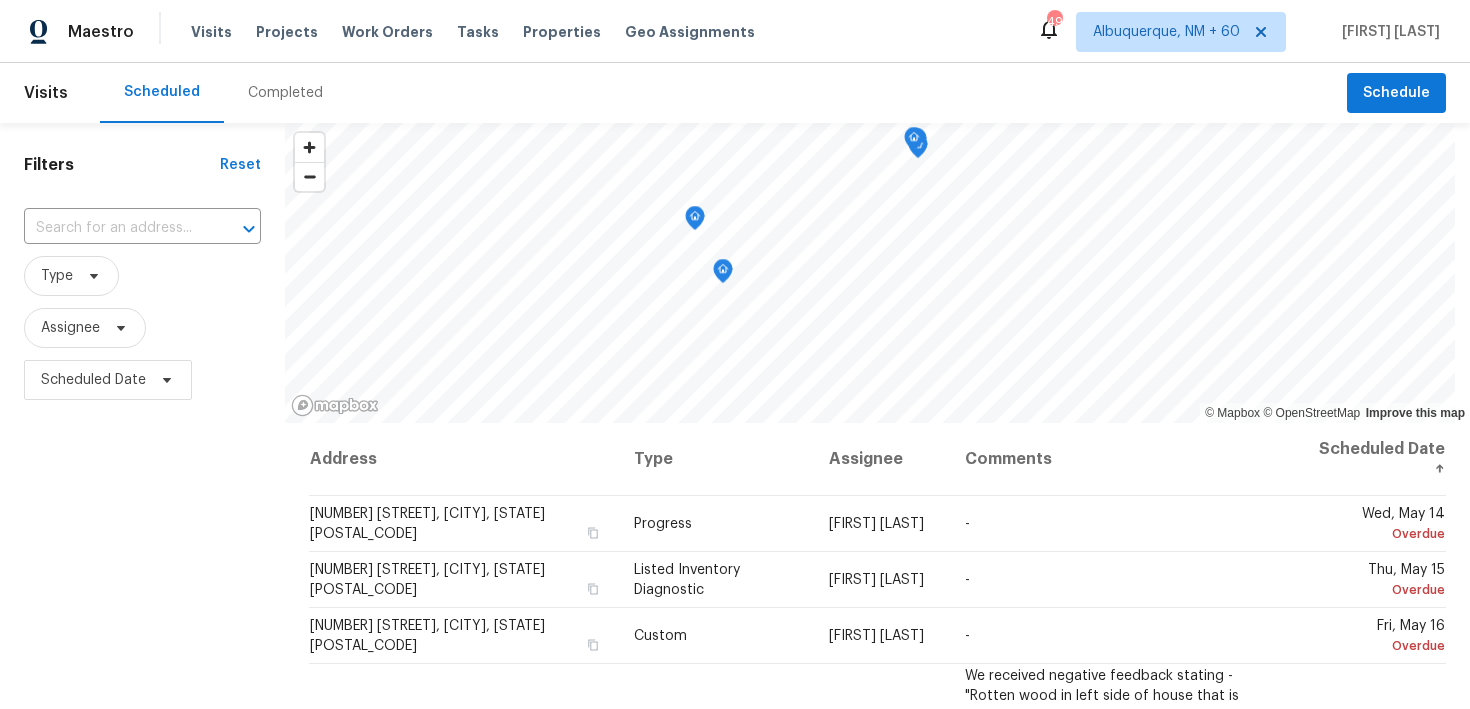 click on "Completed" at bounding box center (285, 93) 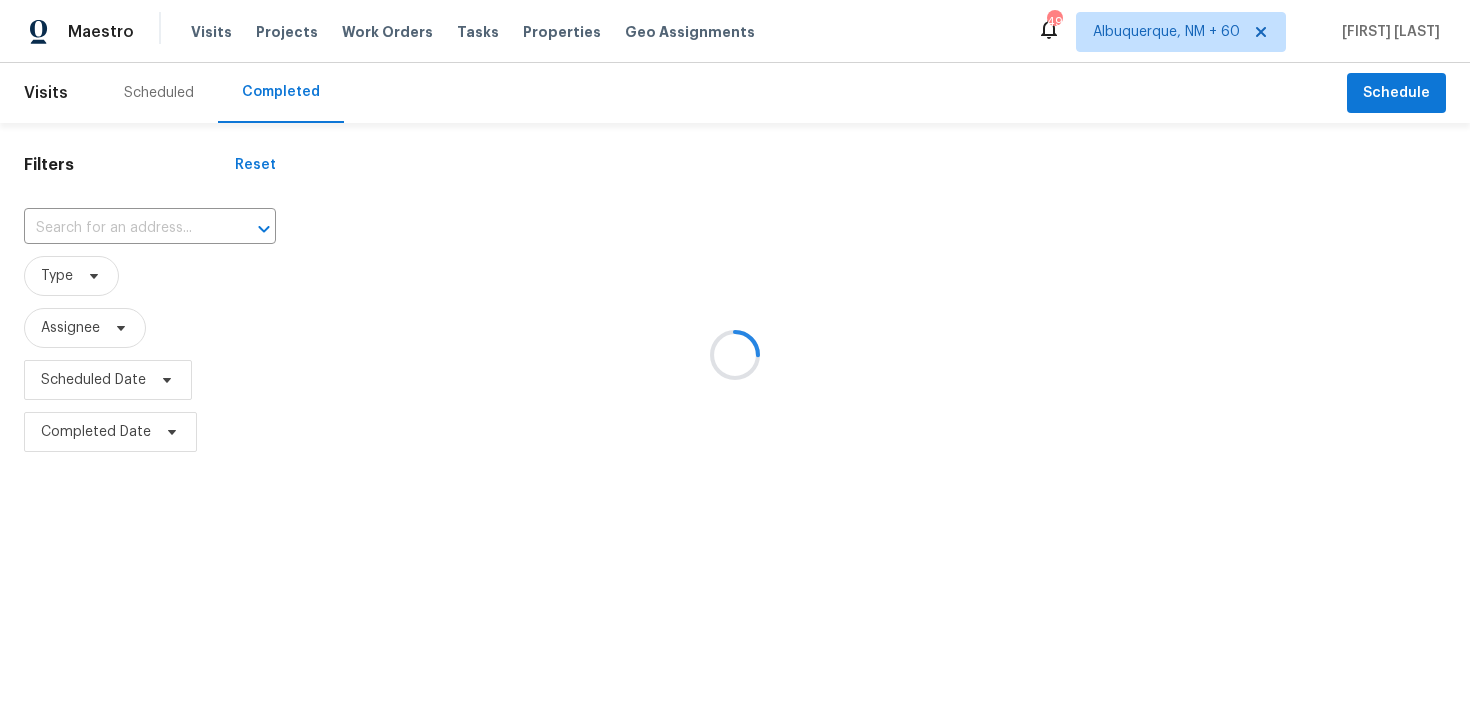 click at bounding box center [735, 354] 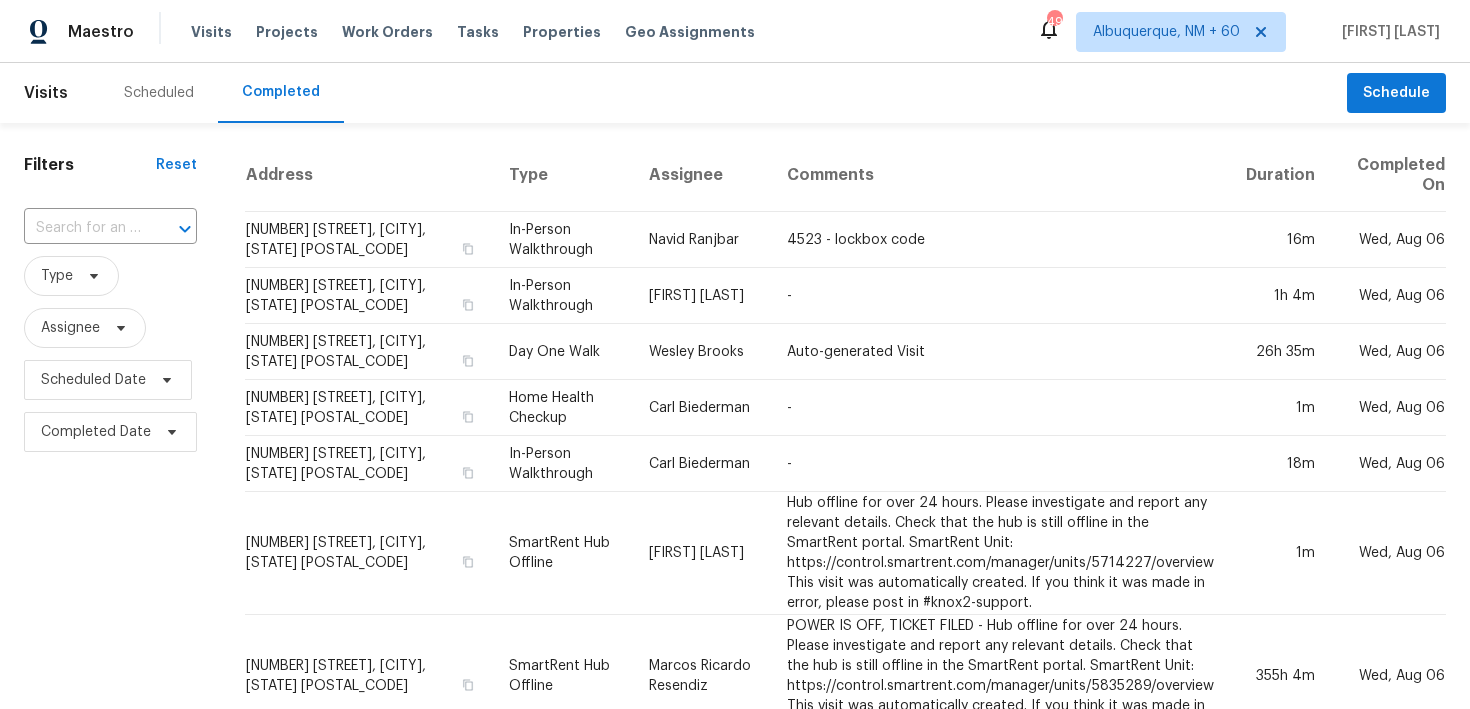 click on "Type" at bounding box center [110, 276] 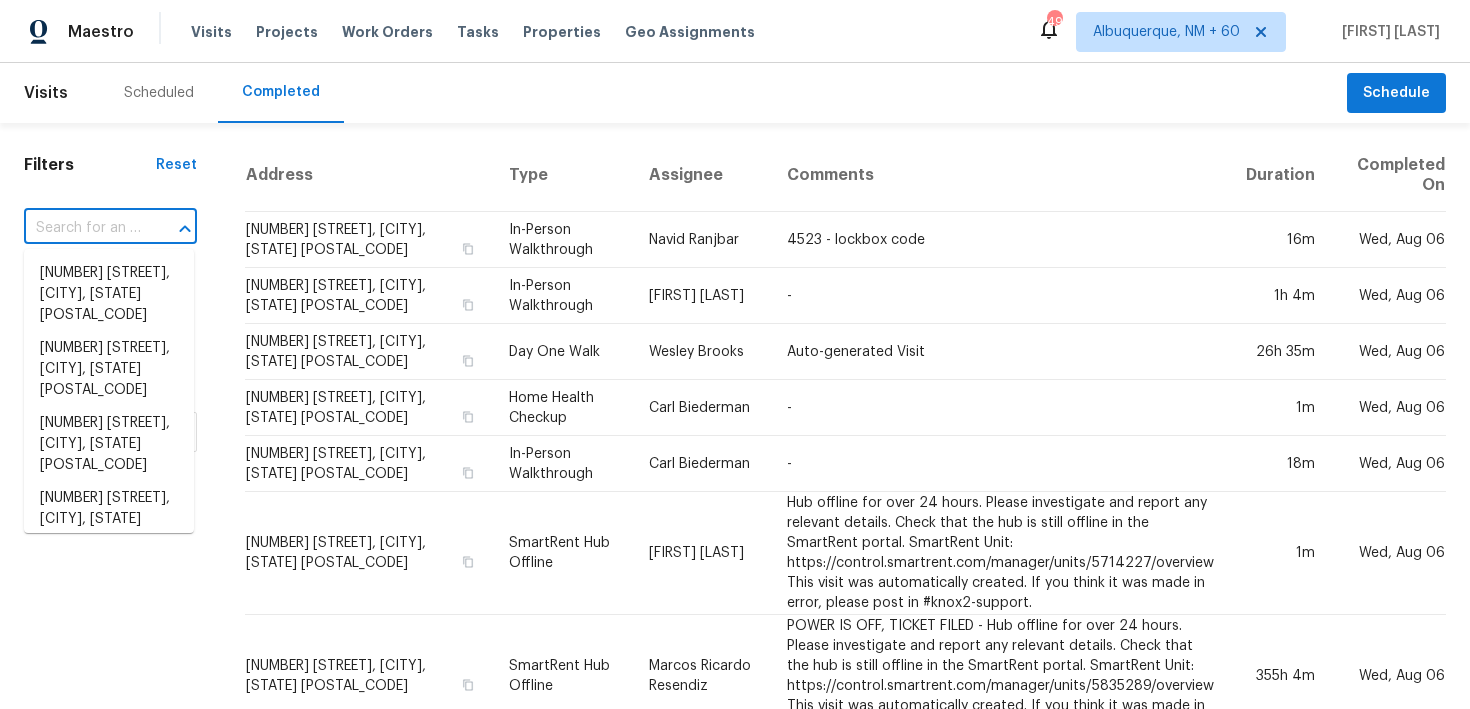 click at bounding box center (82, 228) 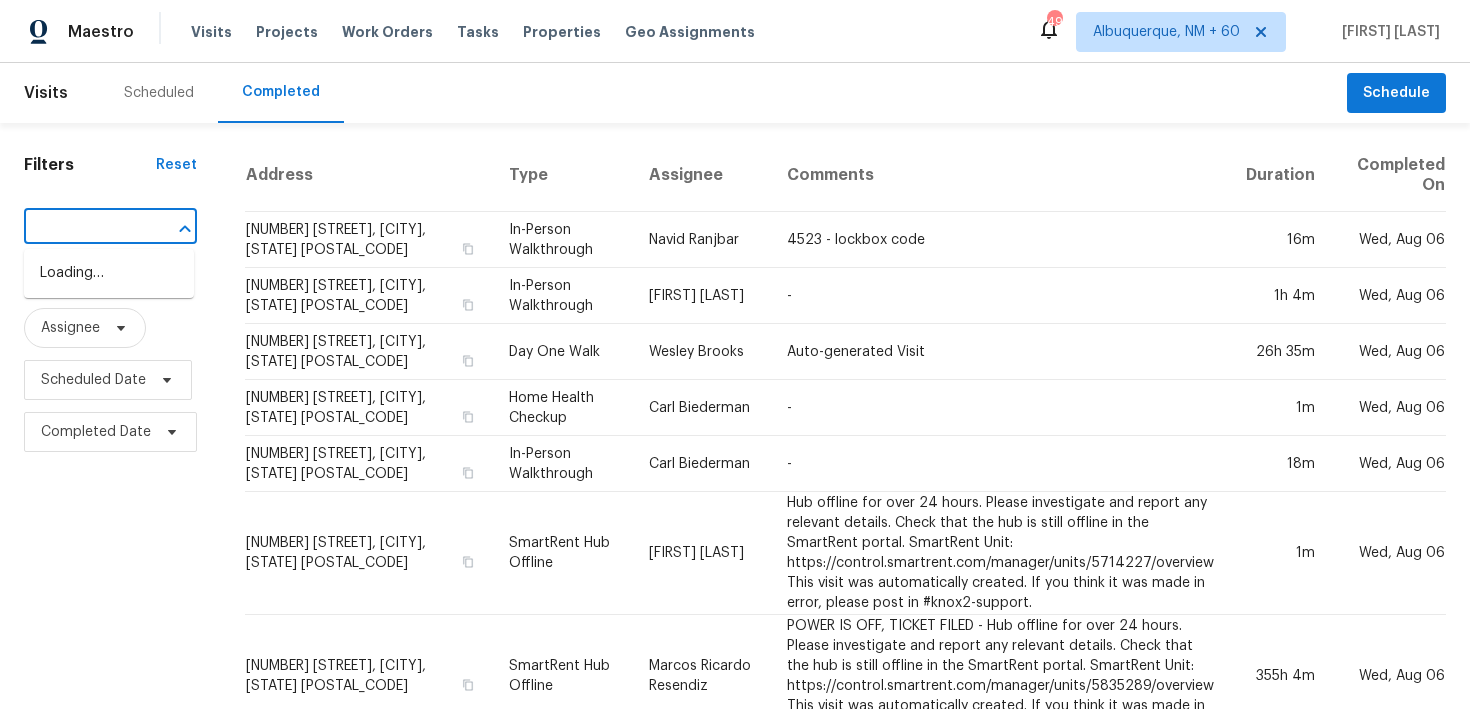 type on "7007 Church Wood Ln Huntersville, NC 28078" 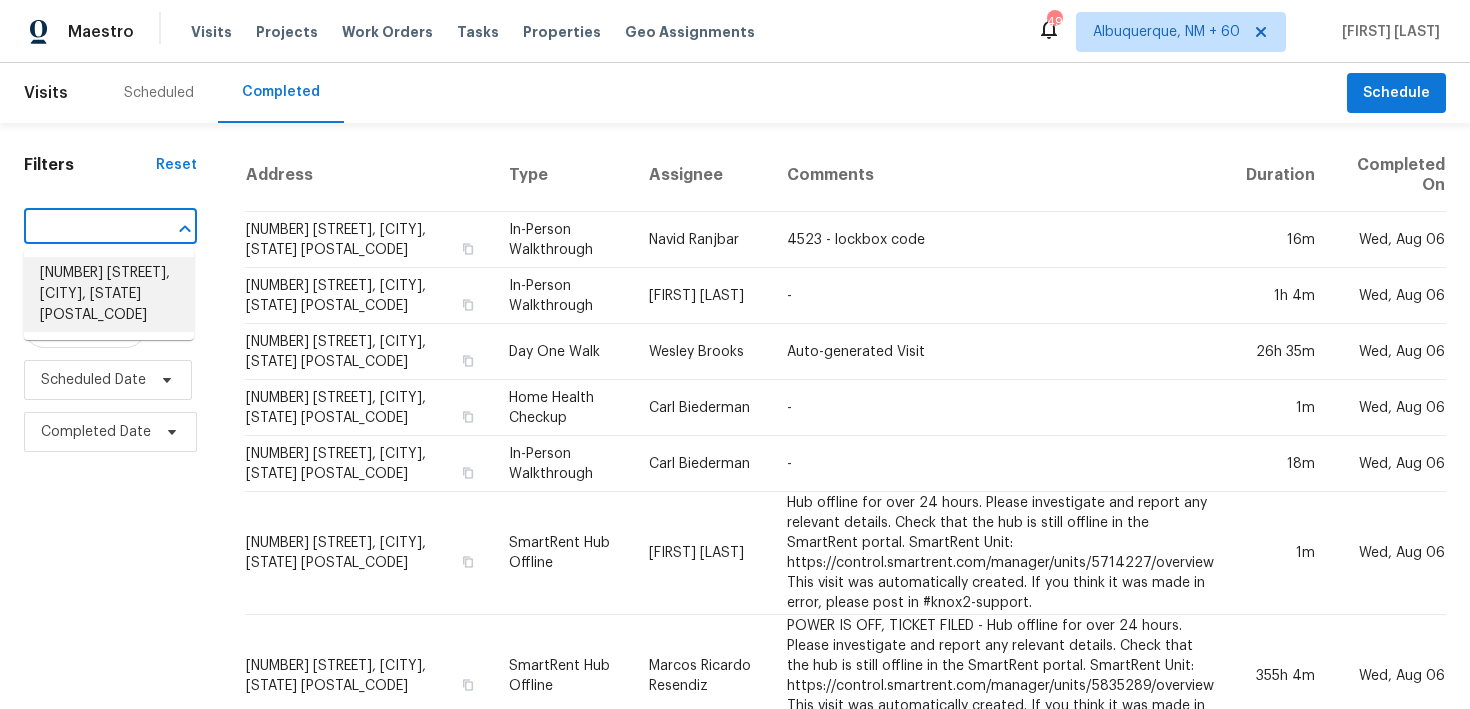 click on "7007 Church Wood Ln, Huntersville, NC 28078" at bounding box center (109, 294) 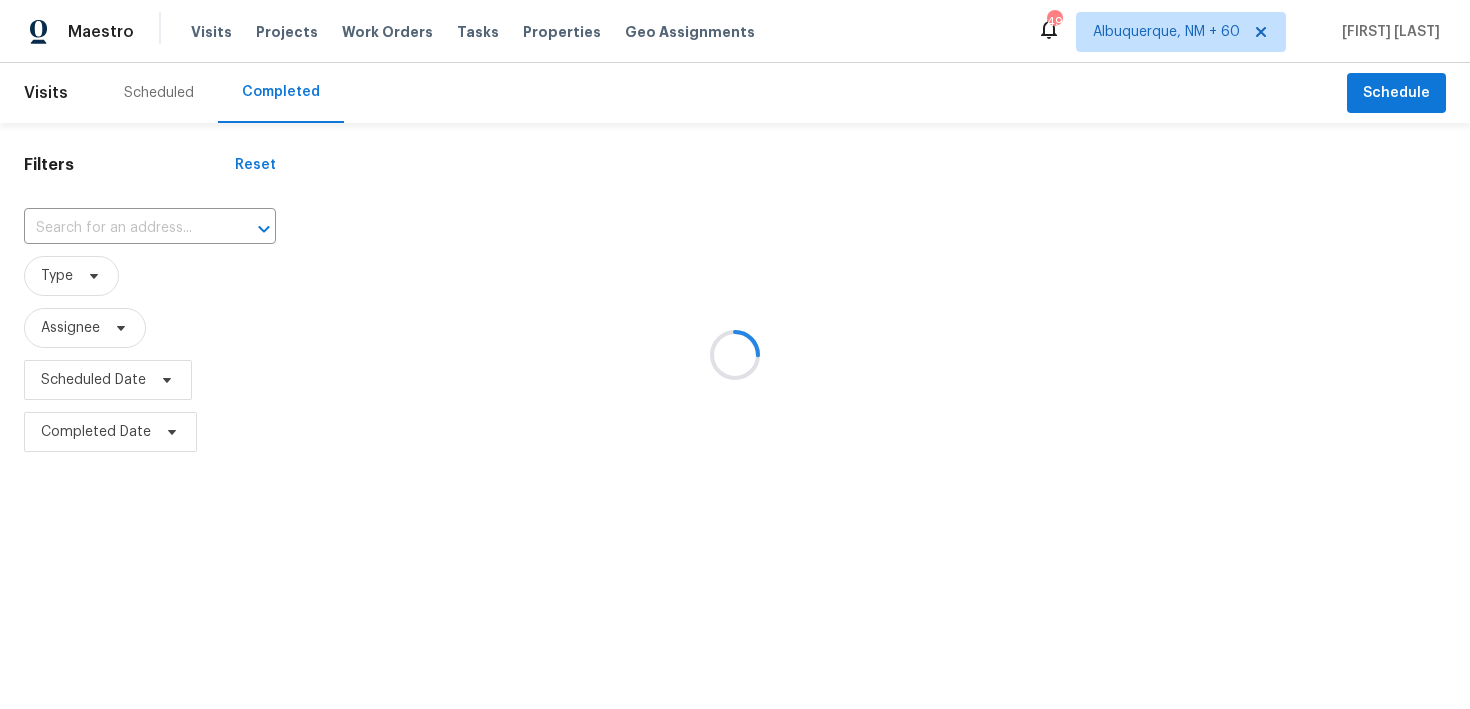 type on "7007 Church Wood Ln, Huntersville, NC 28078" 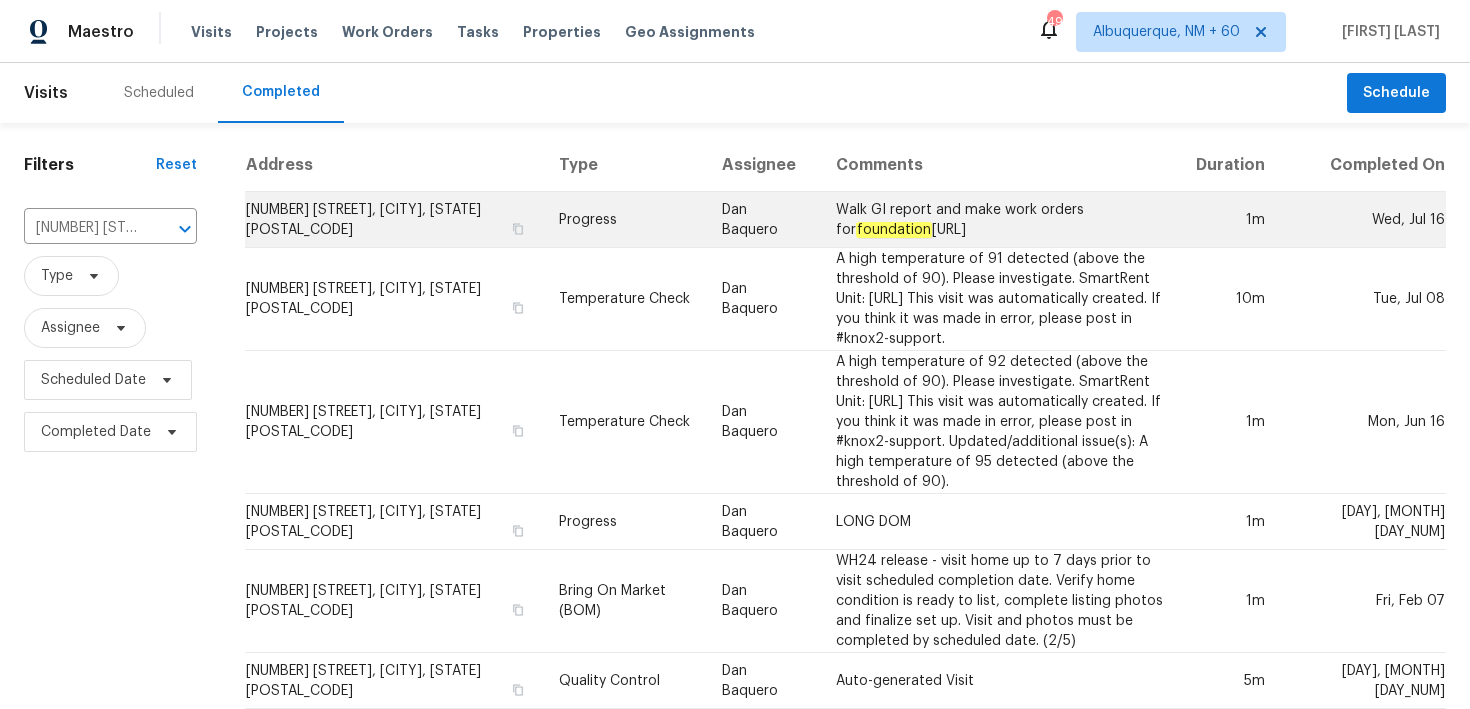 click on "Progress" at bounding box center [624, 220] 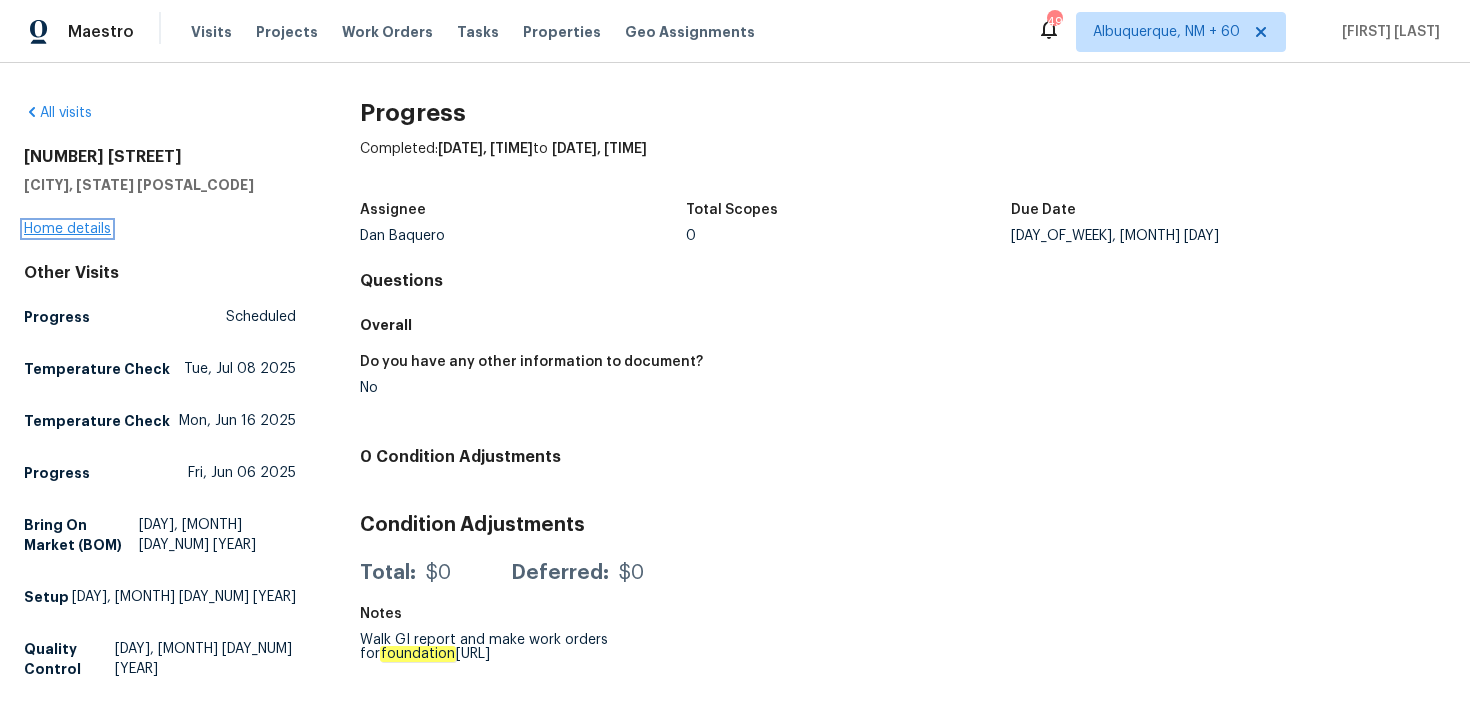 click on "Home details" at bounding box center [67, 229] 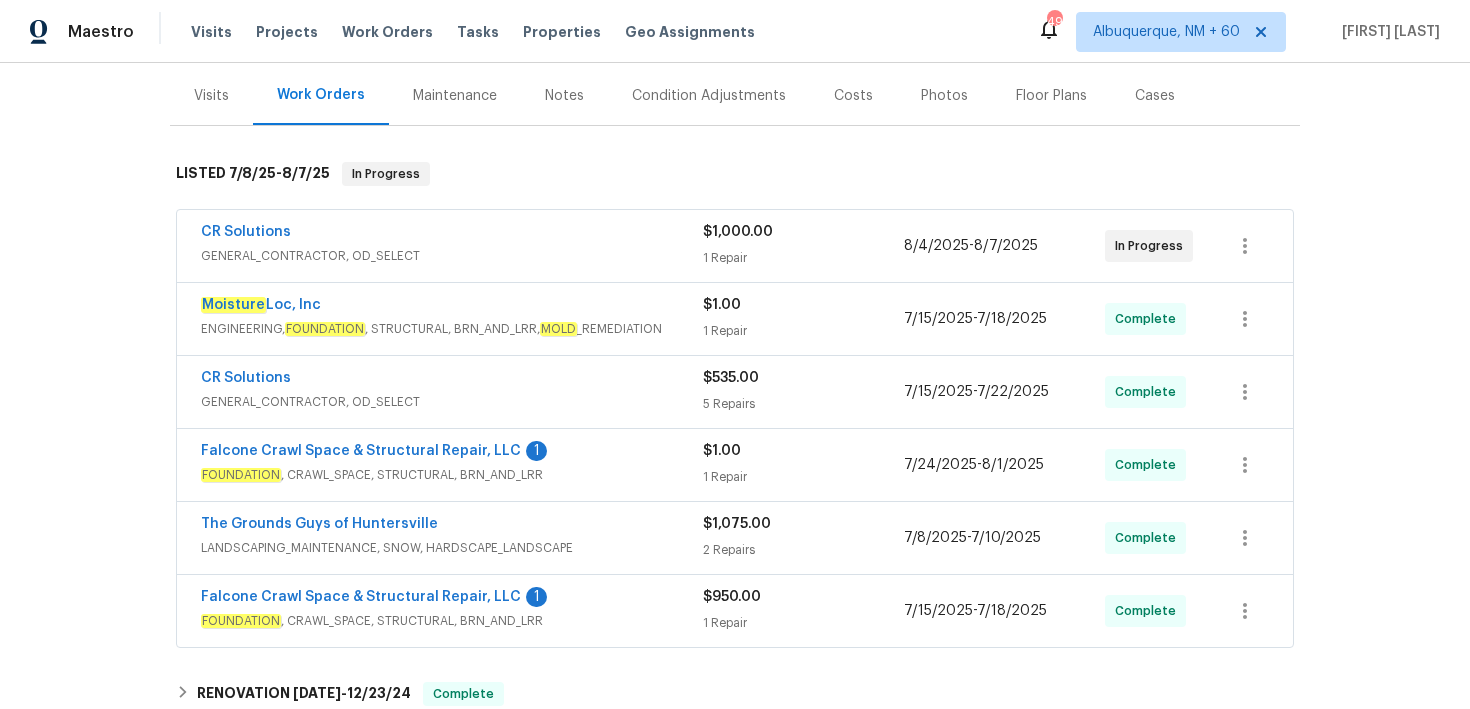 scroll, scrollTop: 272, scrollLeft: 0, axis: vertical 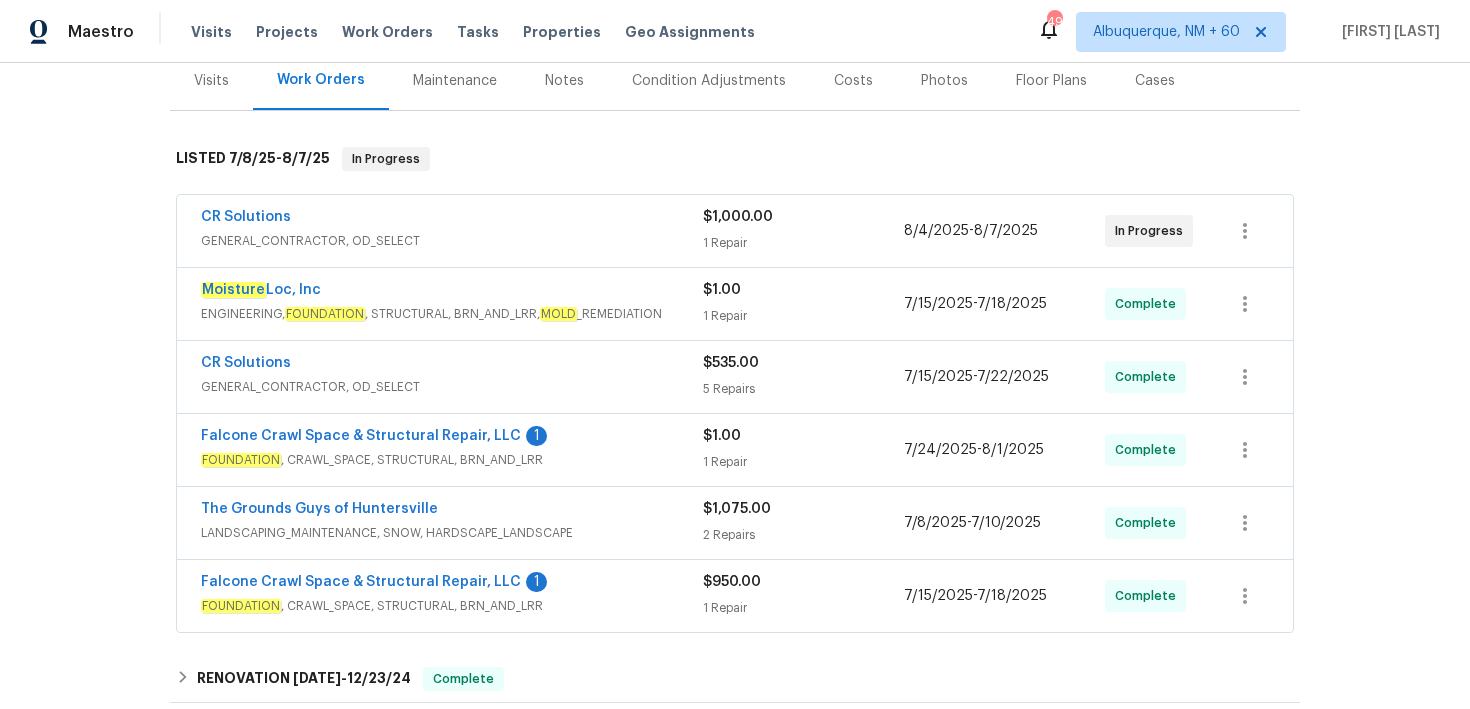 click on "1 Repair" at bounding box center [803, 316] 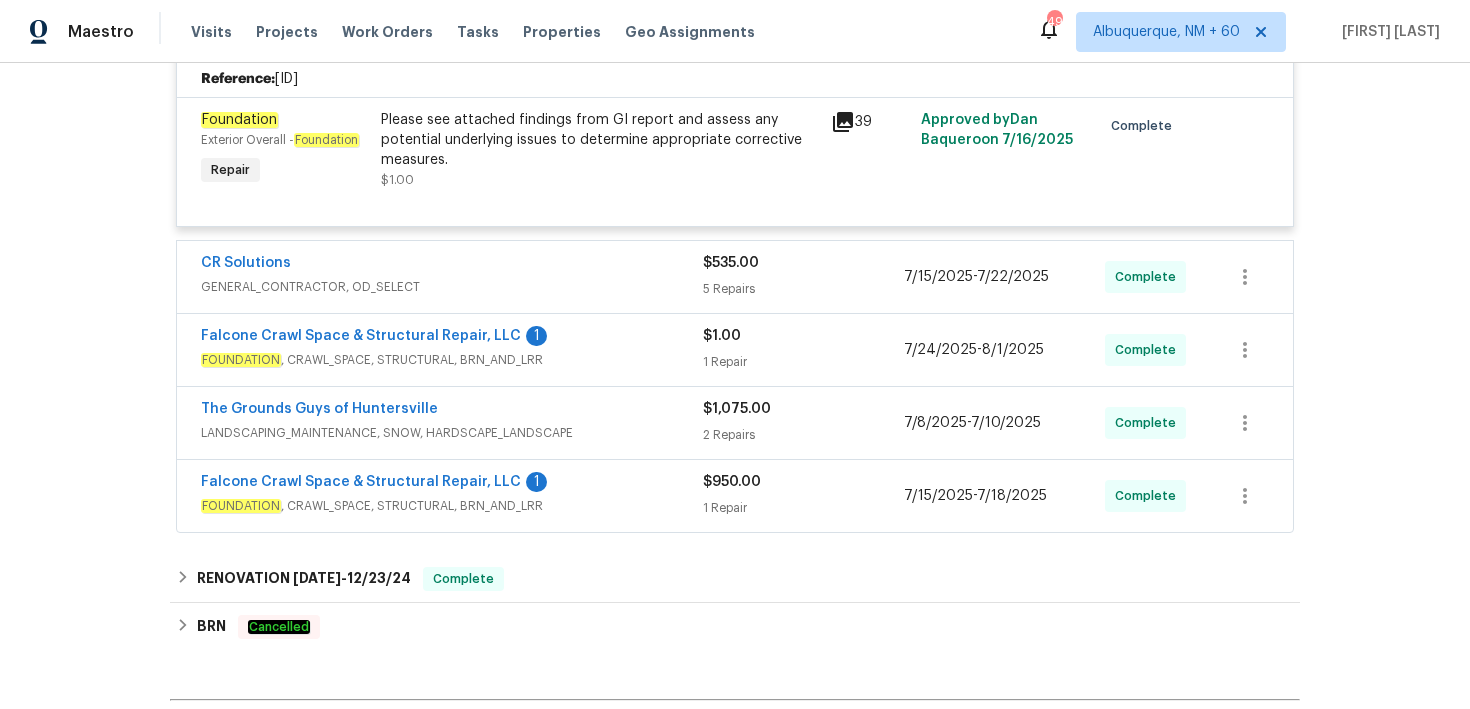 scroll, scrollTop: 581, scrollLeft: 0, axis: vertical 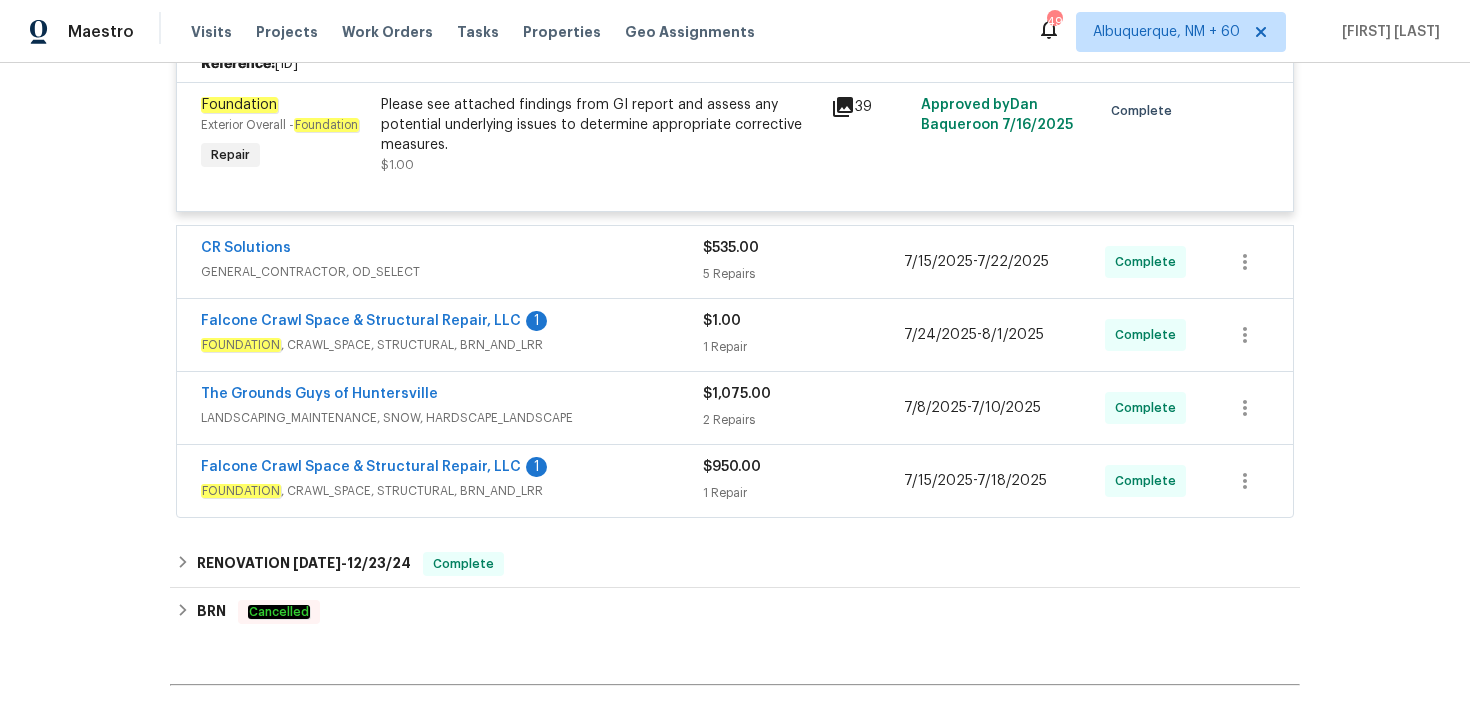 click on "1 Repair" at bounding box center [803, 347] 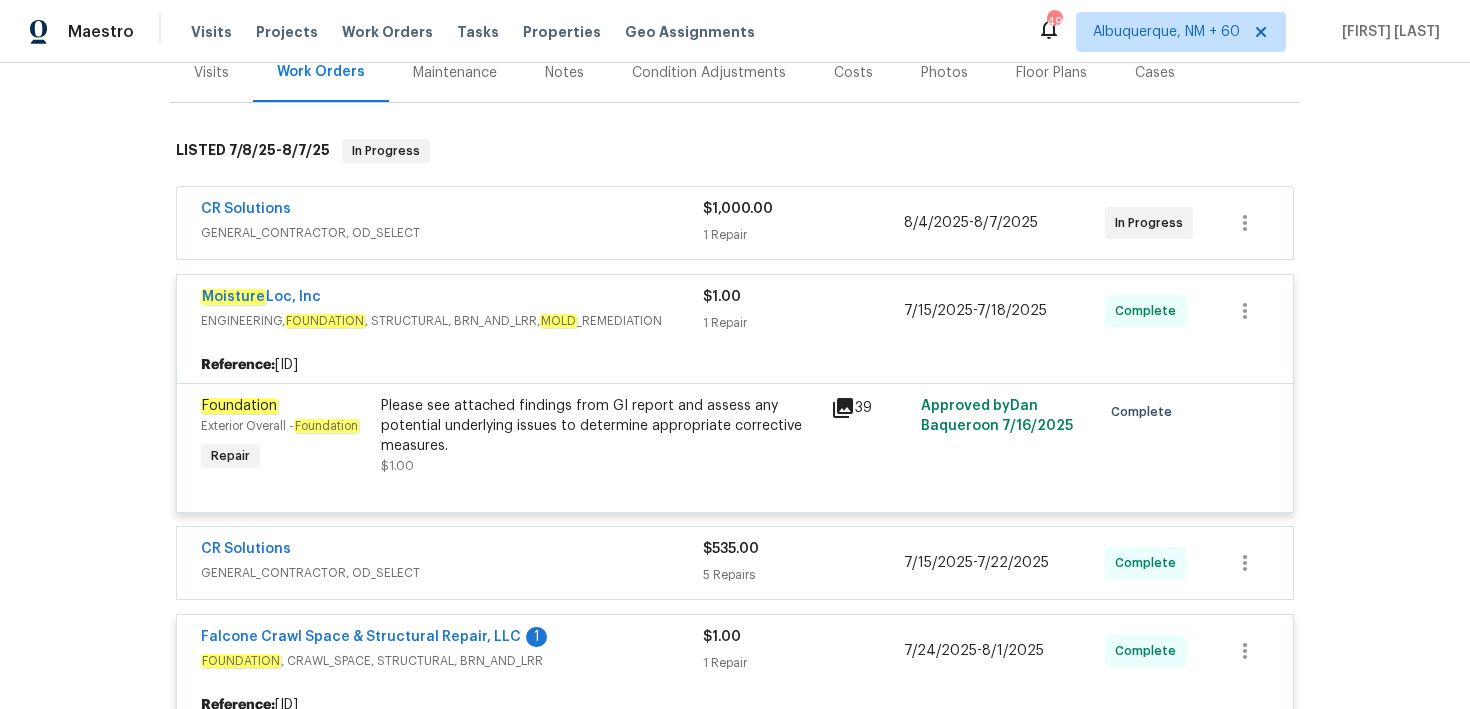 scroll, scrollTop: 274, scrollLeft: 0, axis: vertical 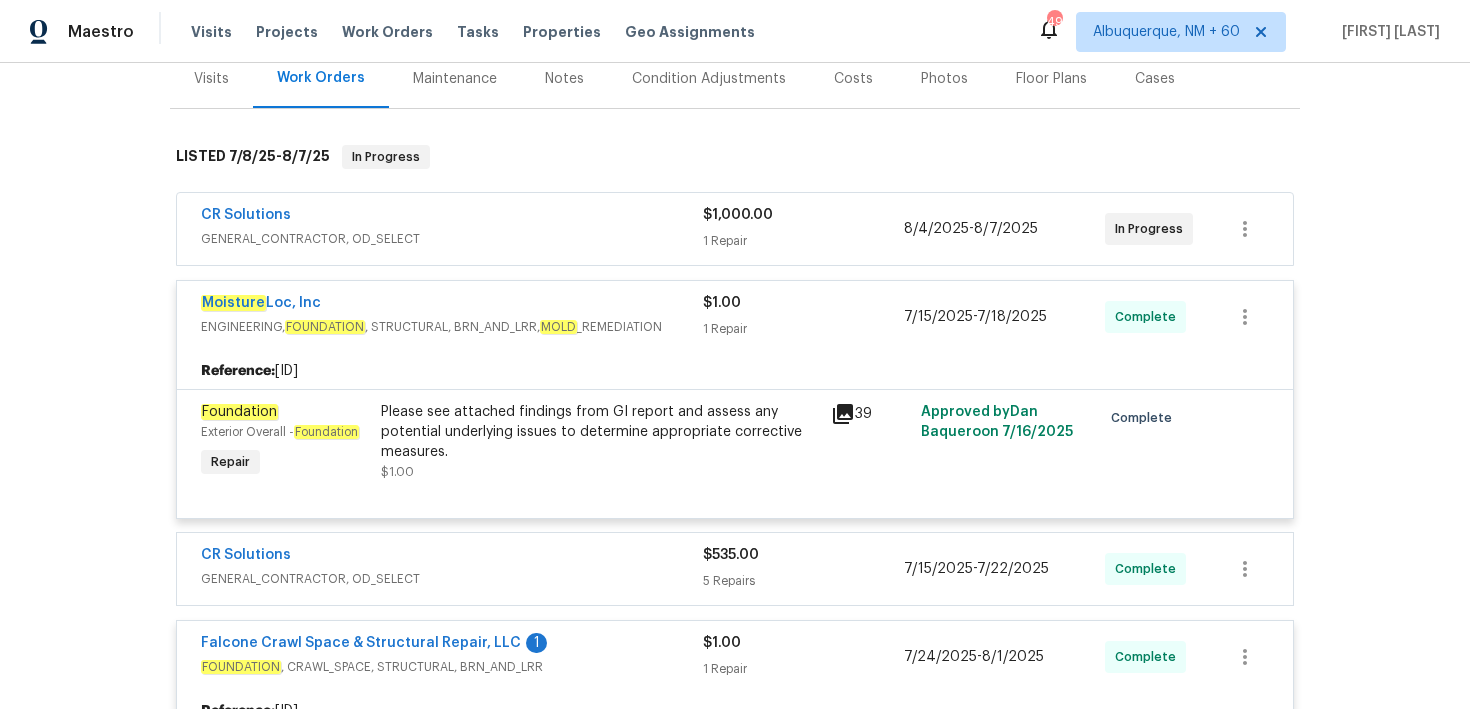 click on "1 Repair" at bounding box center [803, 241] 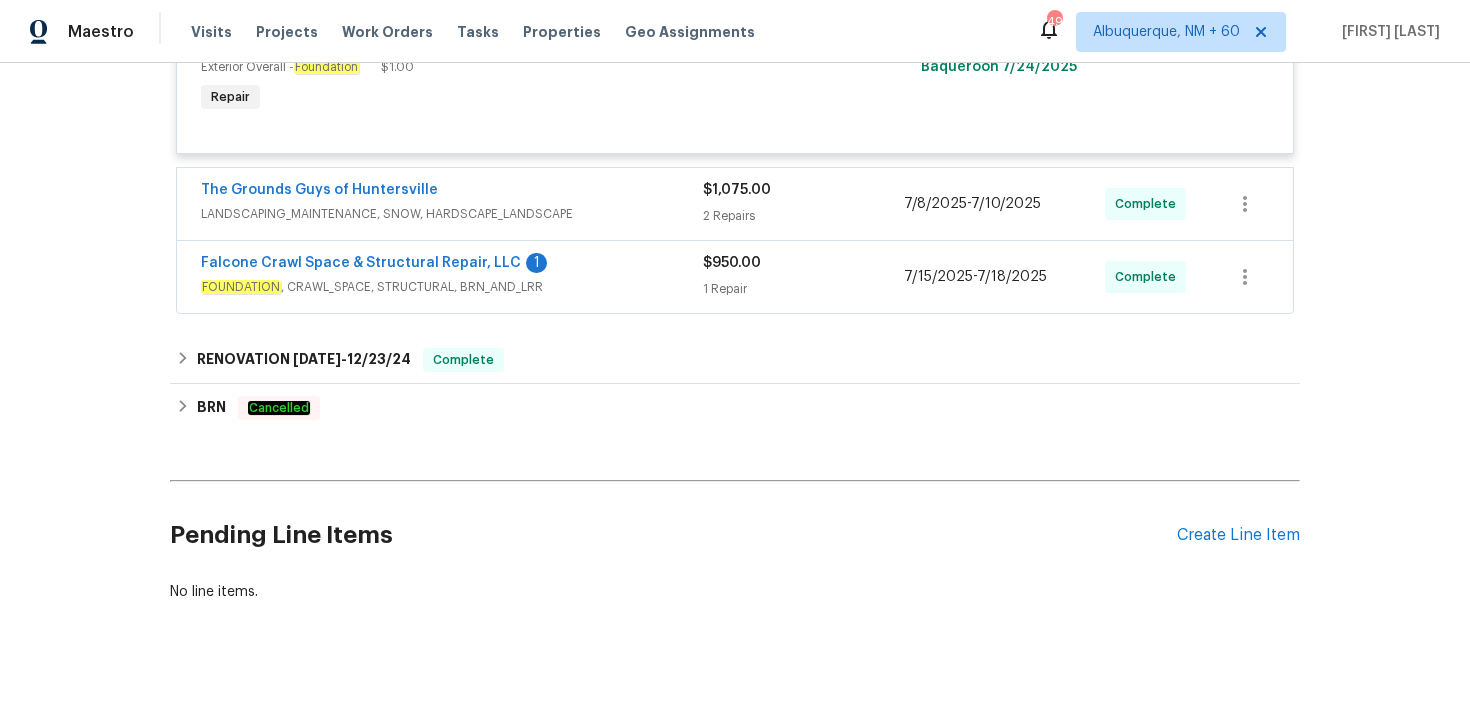 scroll, scrollTop: 1303, scrollLeft: 0, axis: vertical 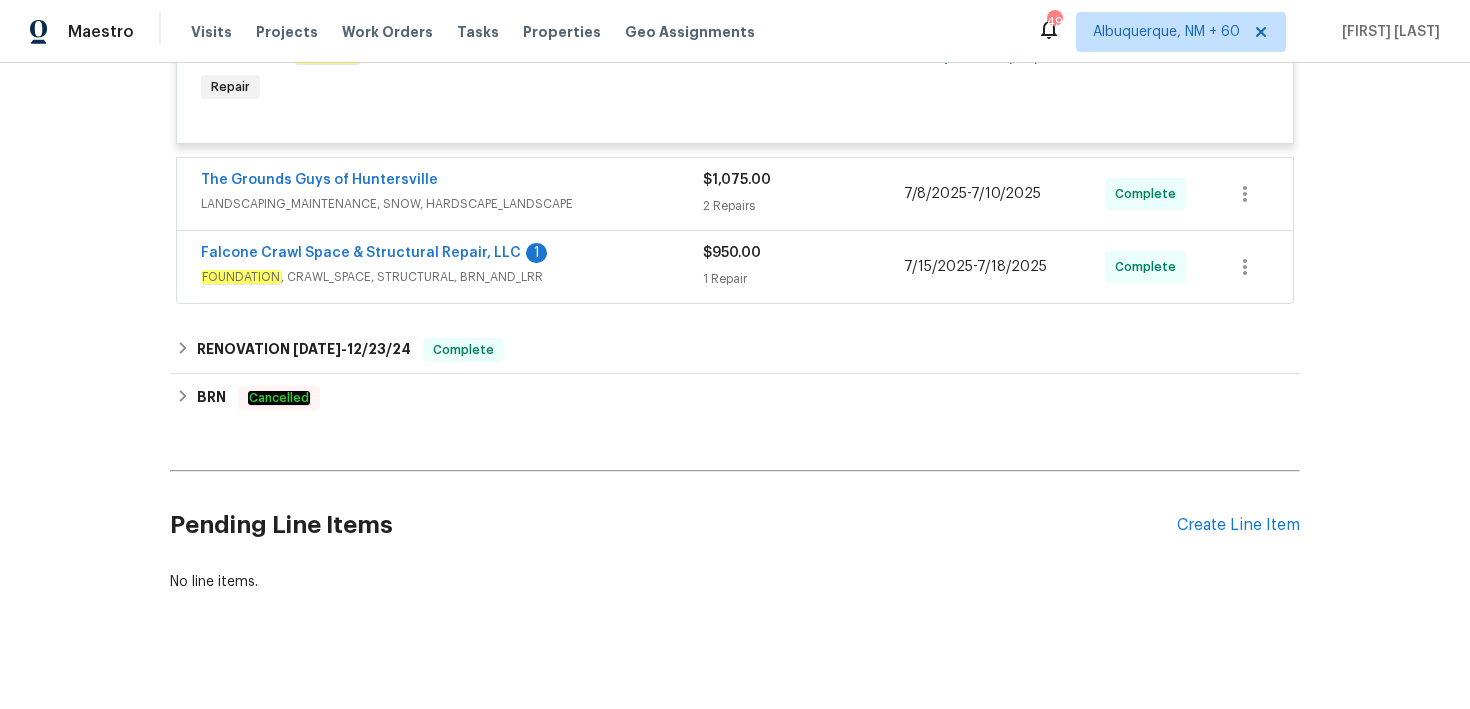 click on "2 Repairs" at bounding box center (803, 206) 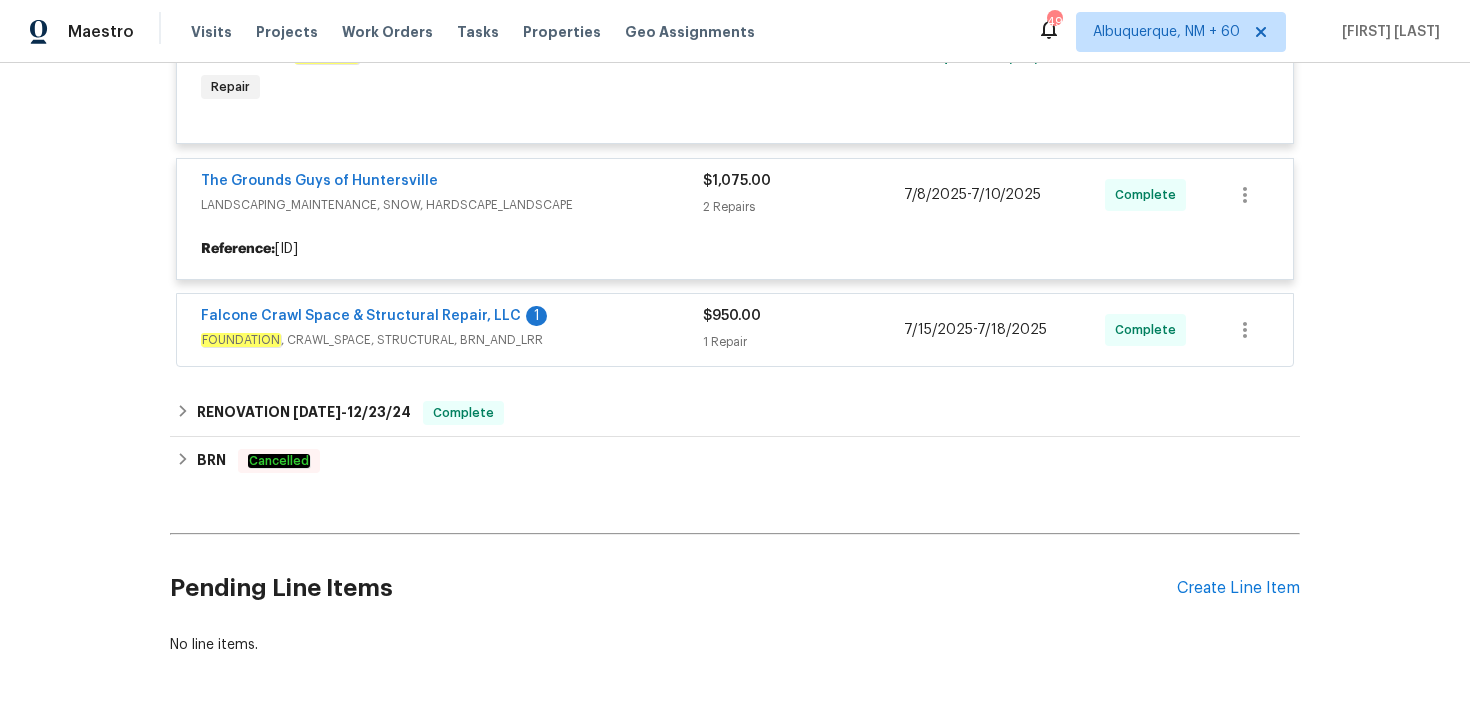 click at bounding box center [735, -266] 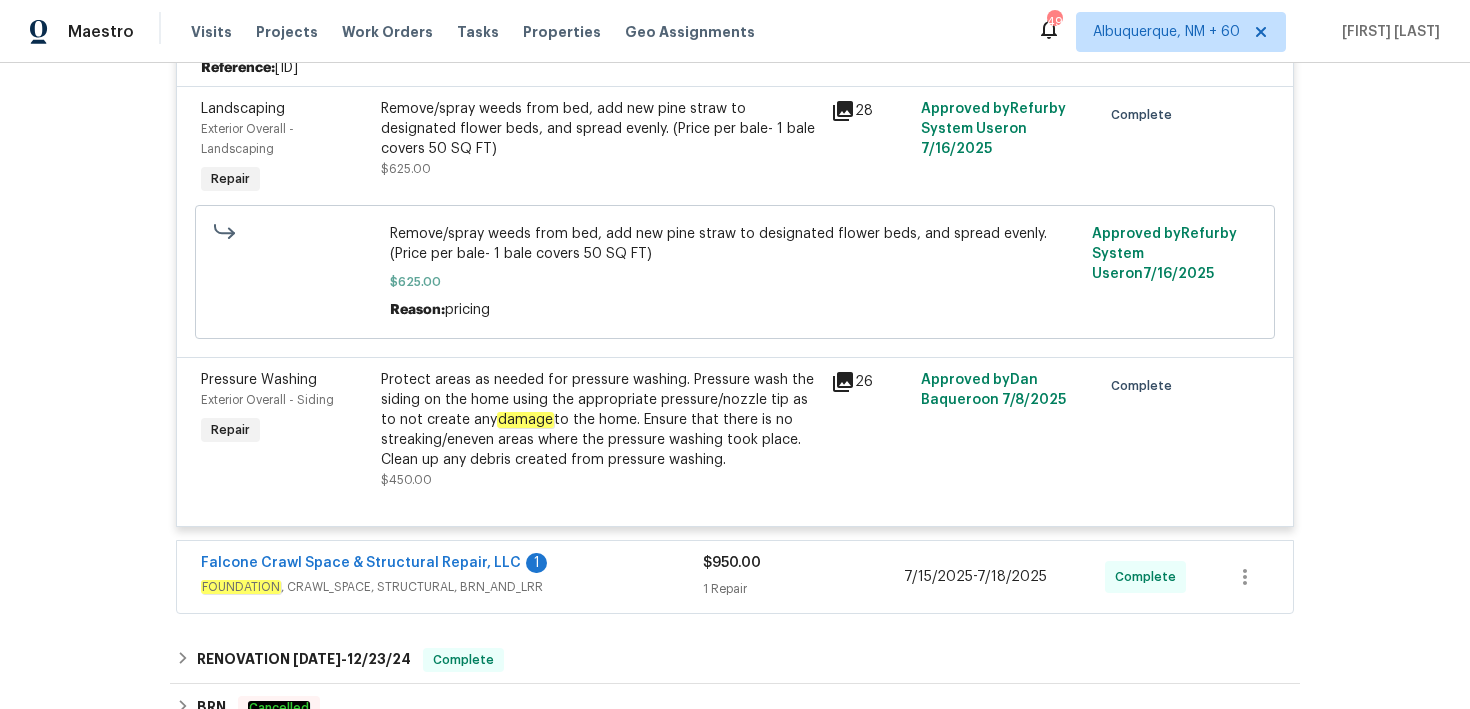 scroll, scrollTop: 1543, scrollLeft: 0, axis: vertical 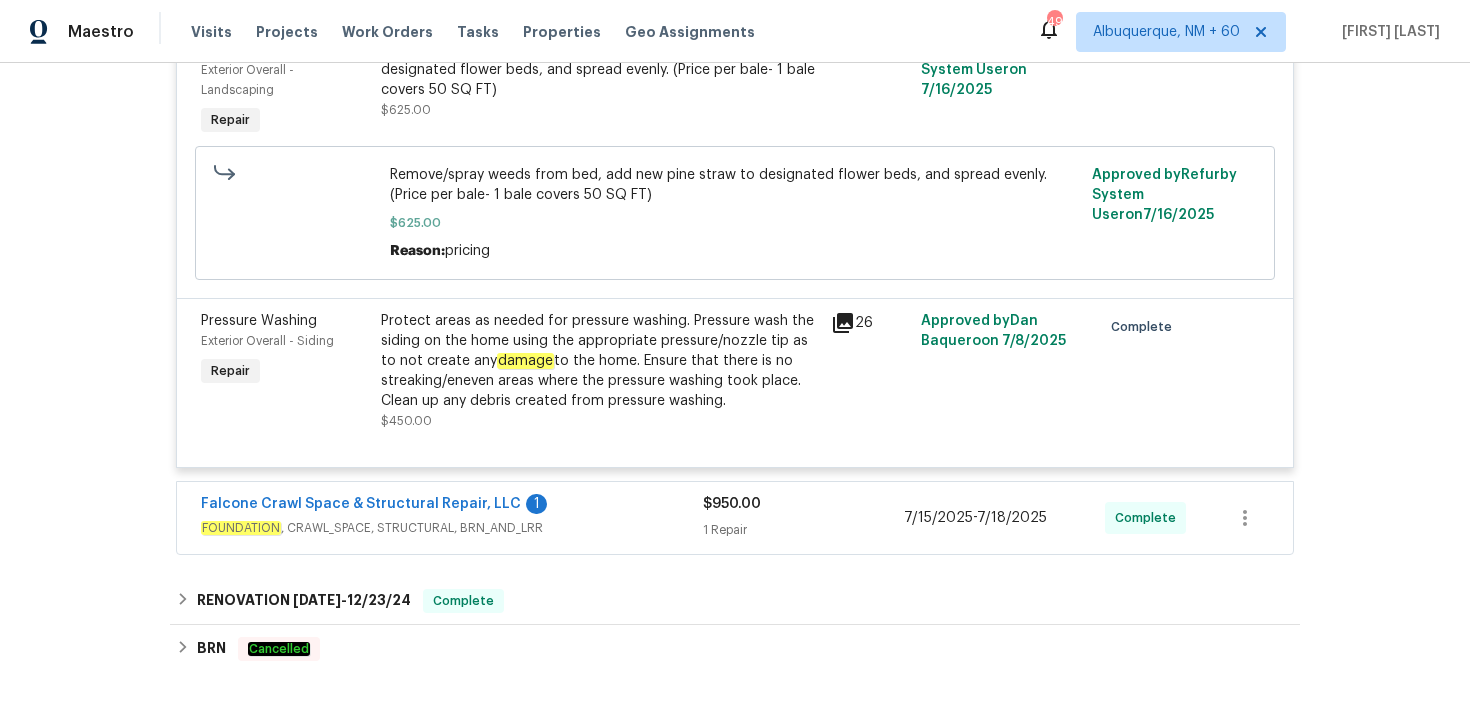 click on "$950.00 1 Repair" at bounding box center [803, 518] 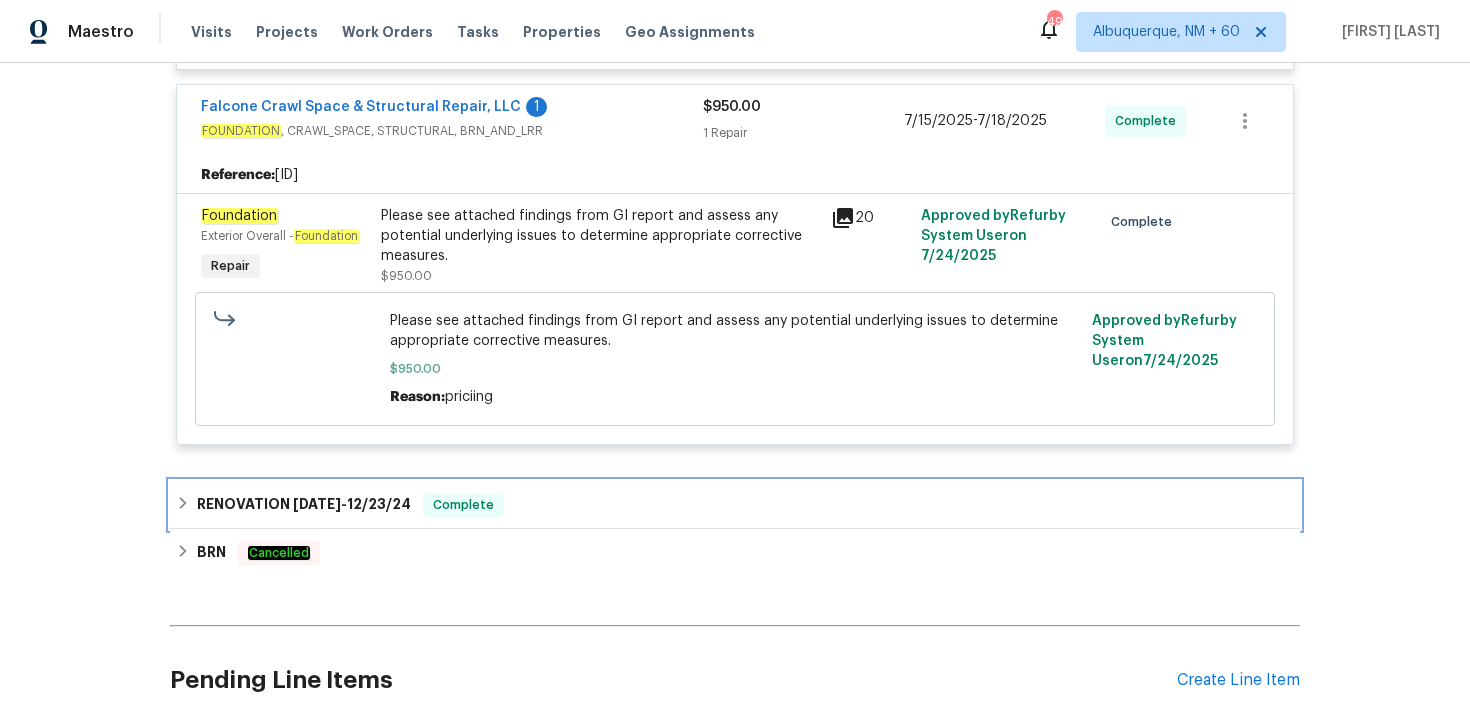 click on "RENOVATION   11/11/24  -  12/23/24 Complete" at bounding box center [735, 505] 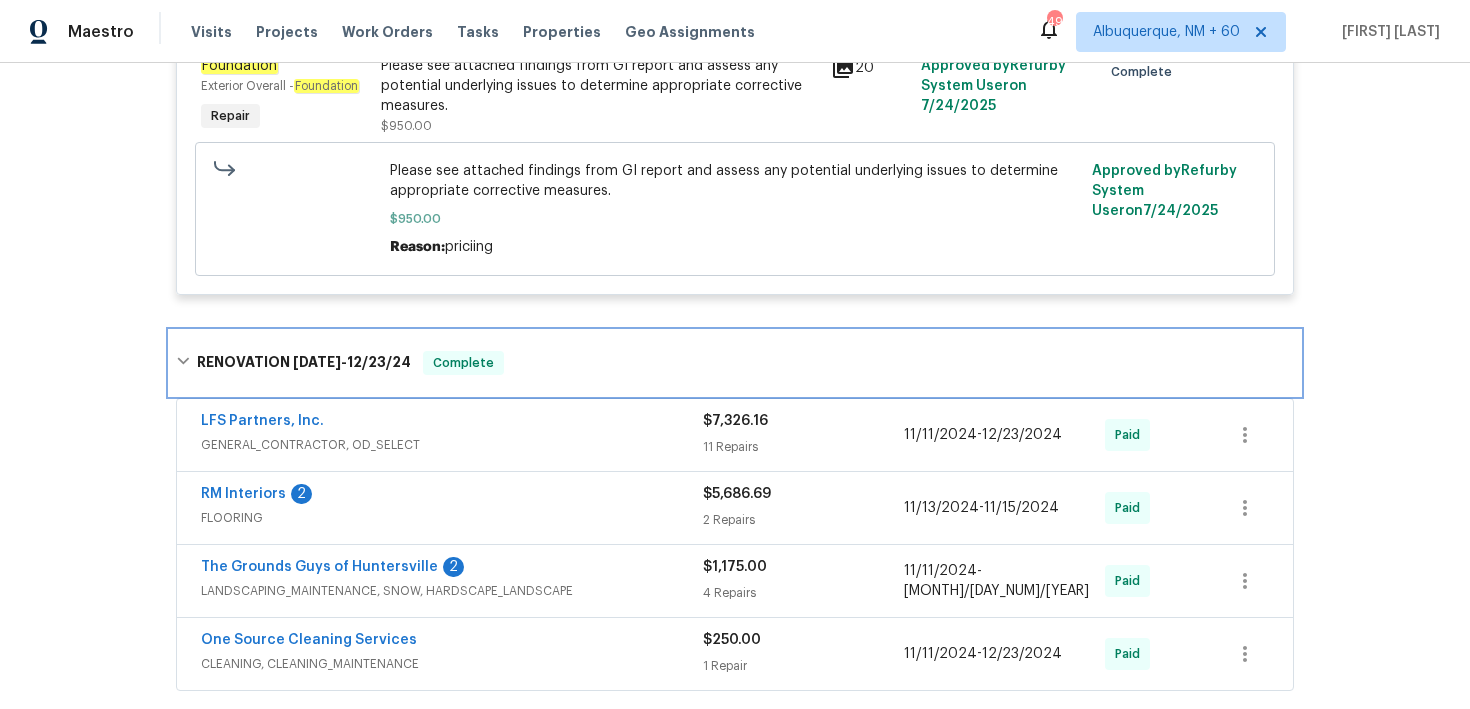 scroll, scrollTop: 2142, scrollLeft: 0, axis: vertical 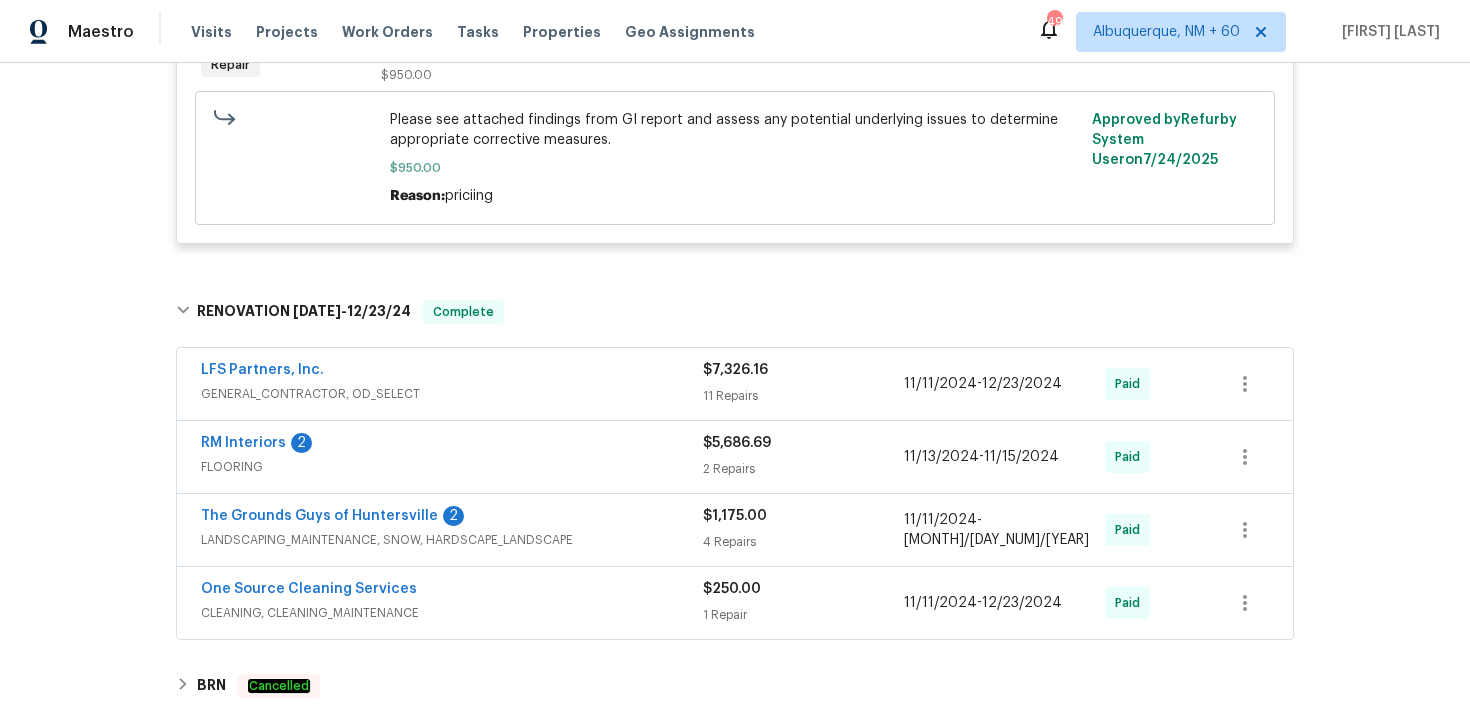 click on "$250.00" at bounding box center [803, 589] 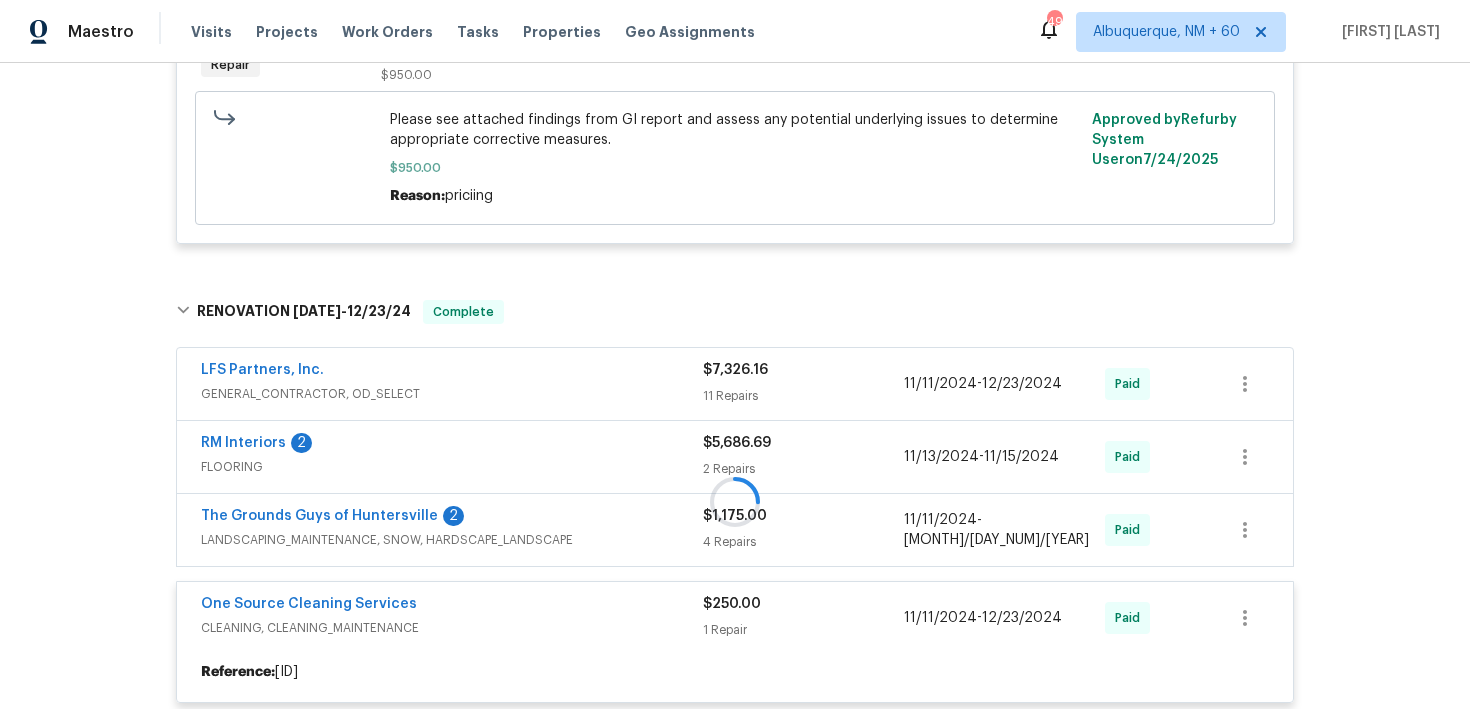 click at bounding box center [735, 501] 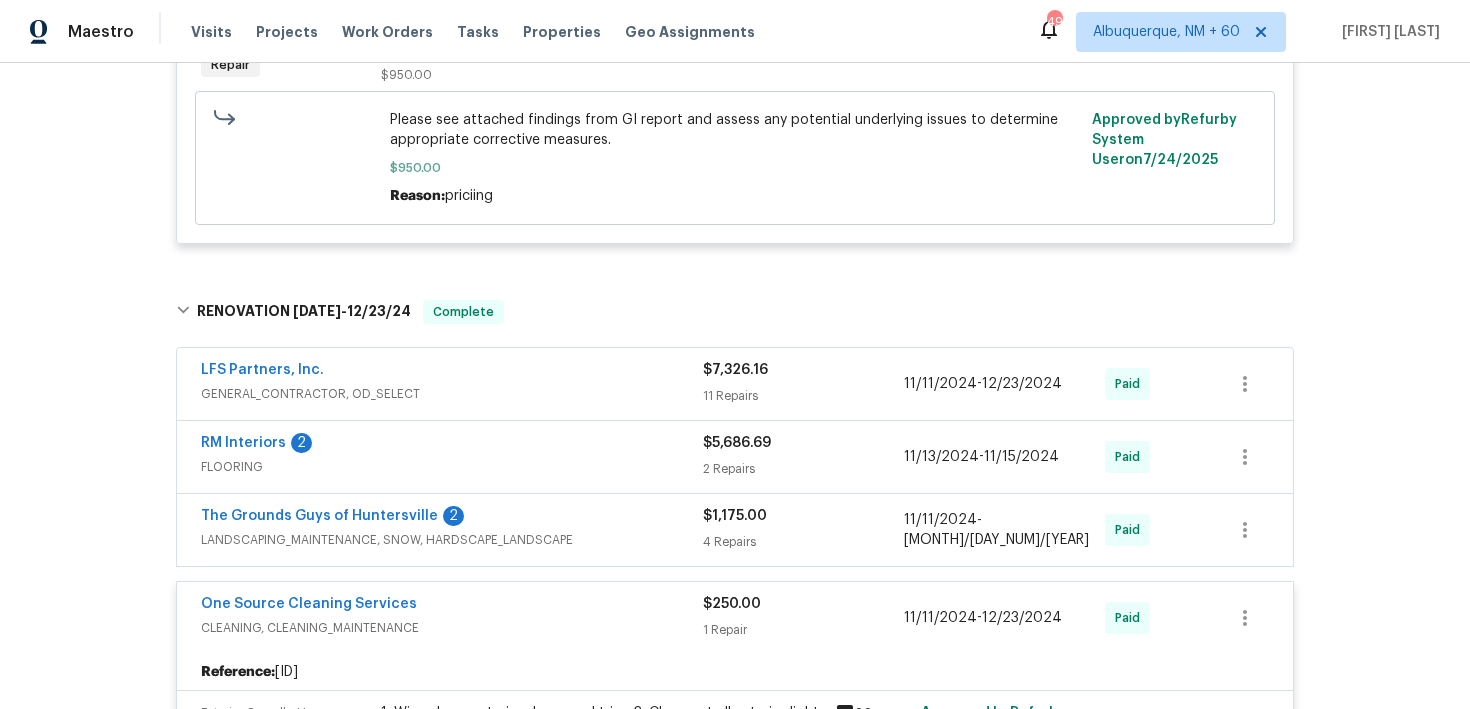 click on "4 Repairs" at bounding box center (803, 542) 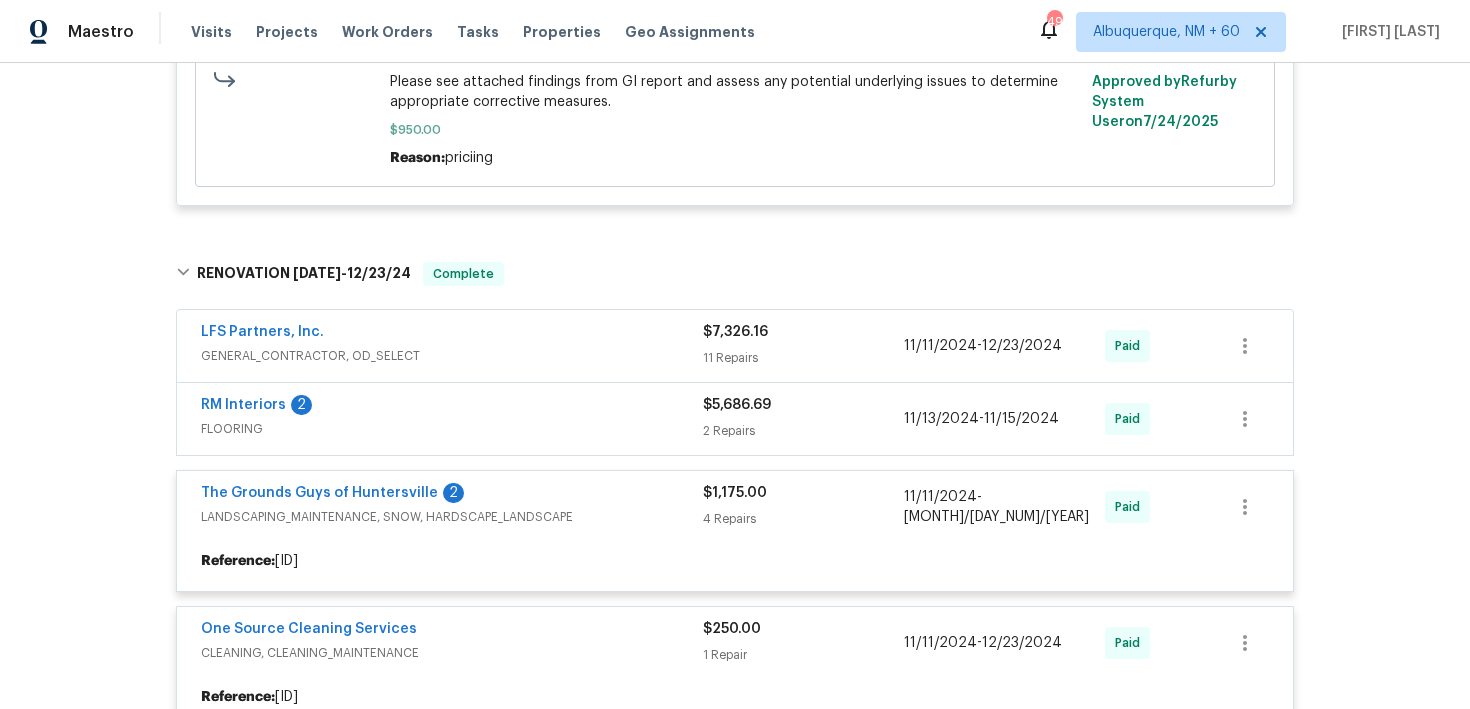 scroll, scrollTop: 2192, scrollLeft: 0, axis: vertical 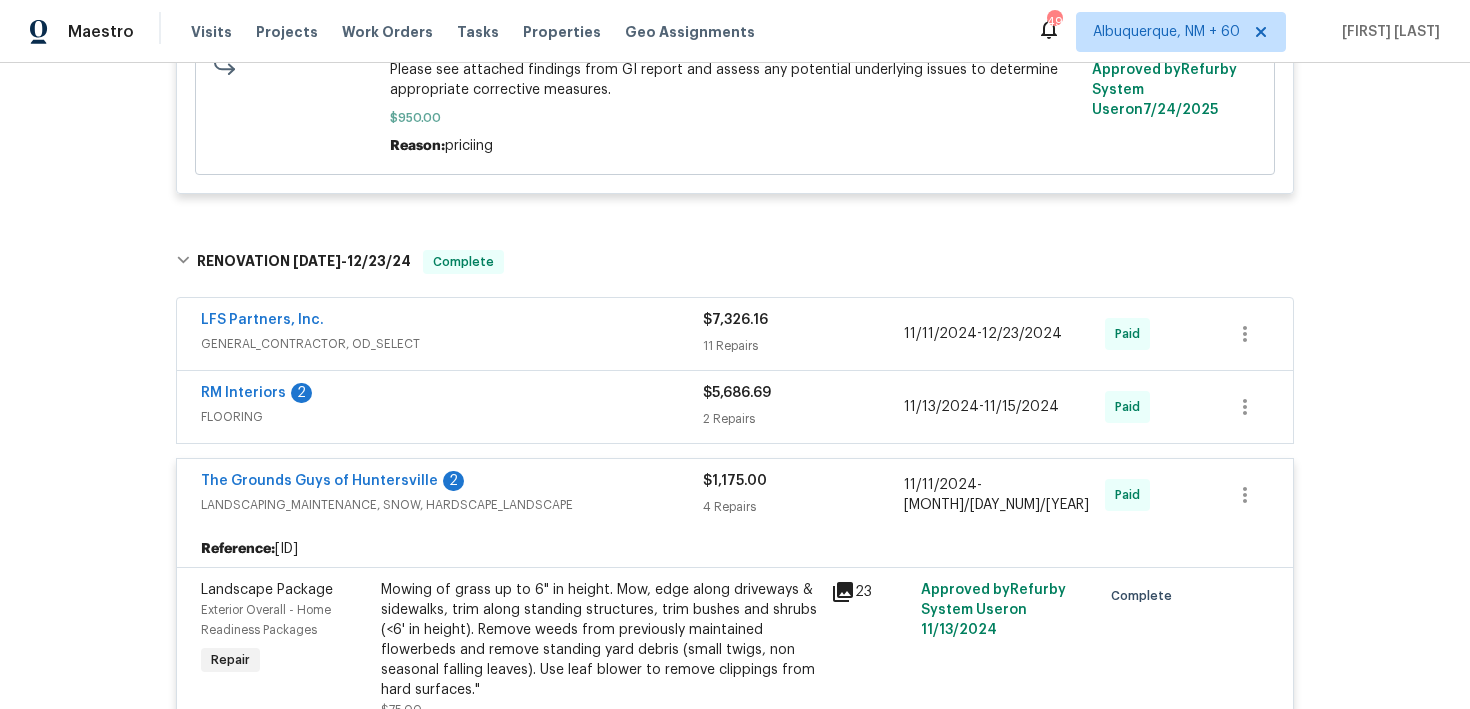 click on "2 Repairs" at bounding box center (803, 419) 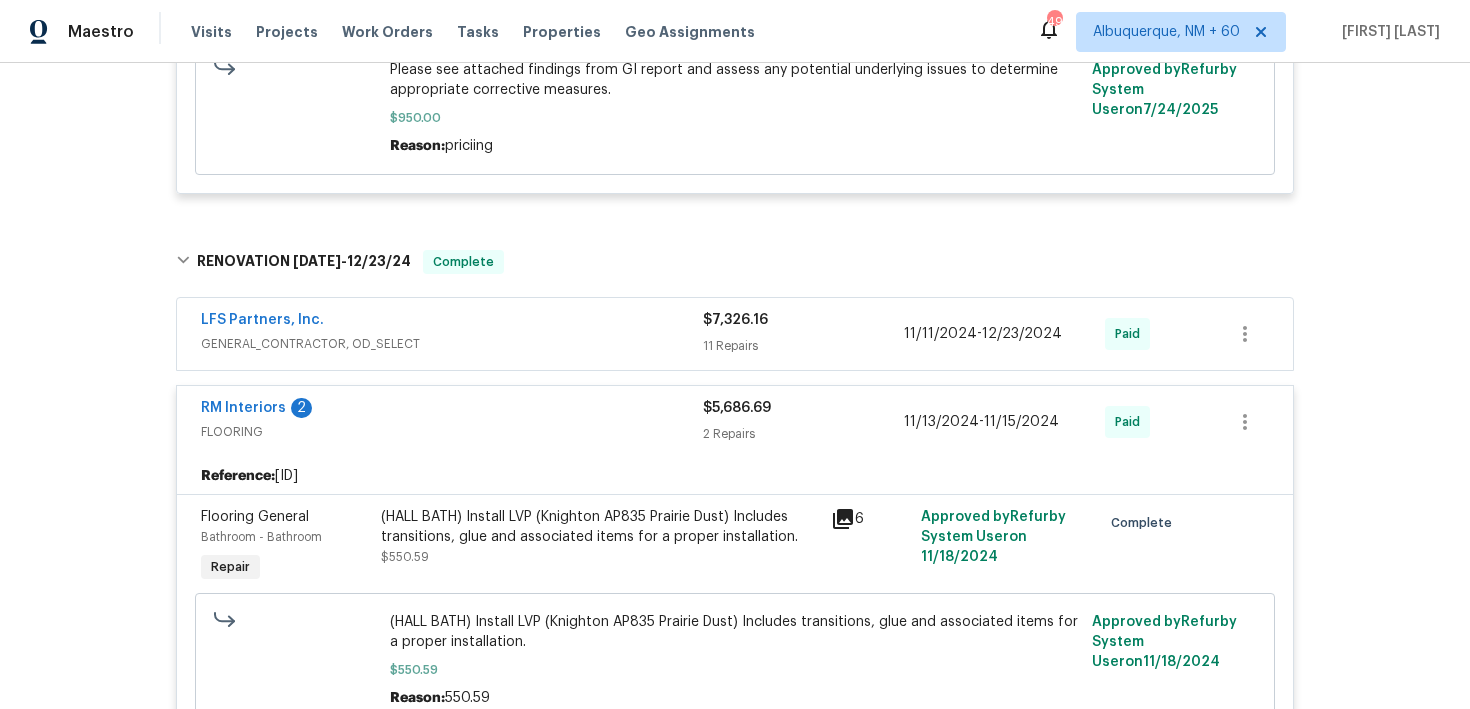 click on "11 Repairs" at bounding box center (803, 346) 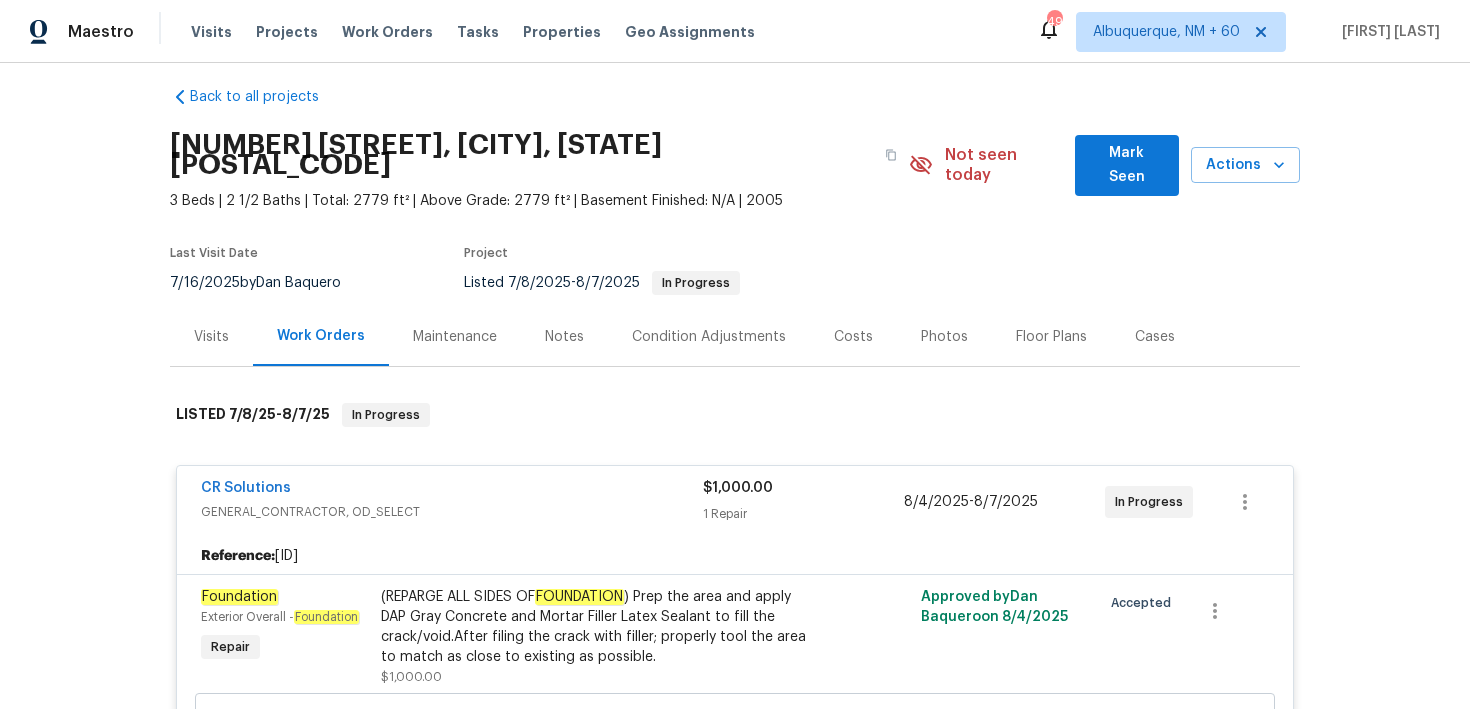 scroll, scrollTop: 0, scrollLeft: 0, axis: both 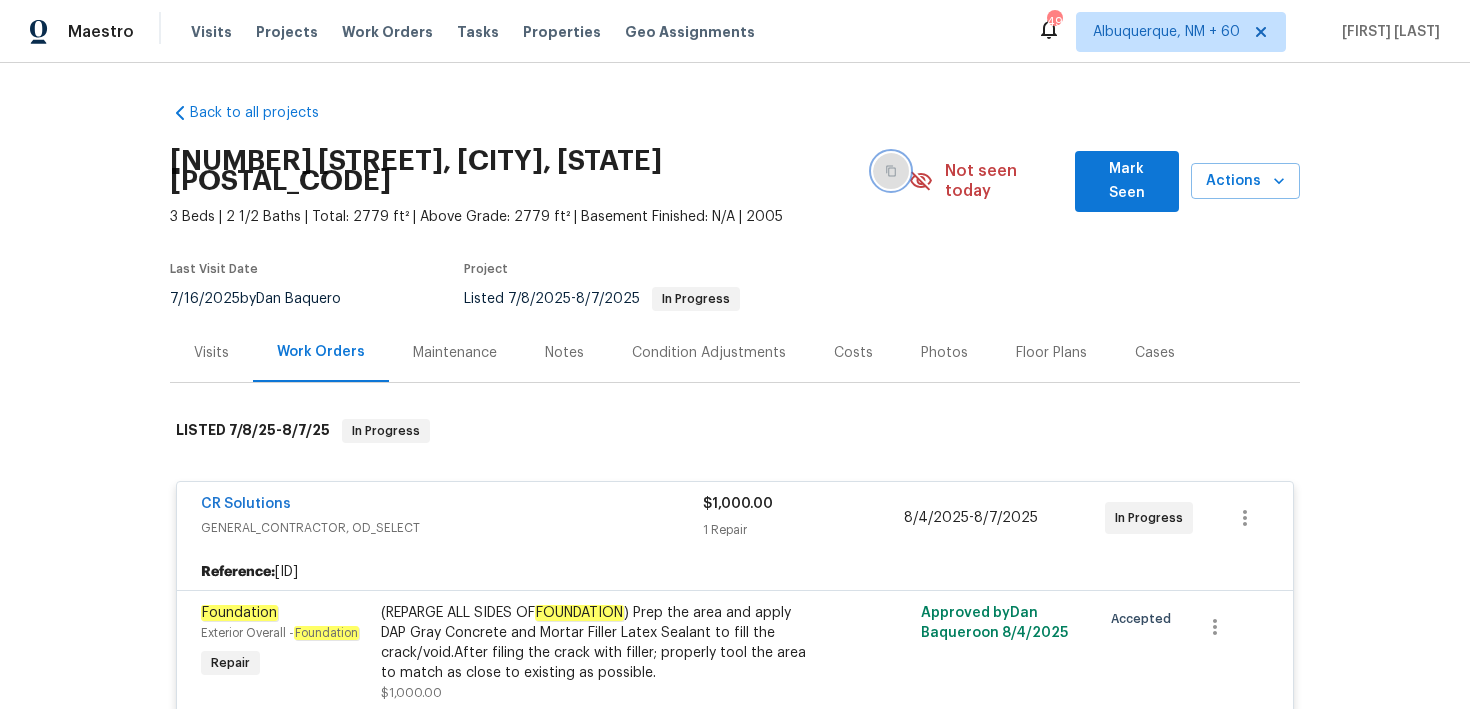 click 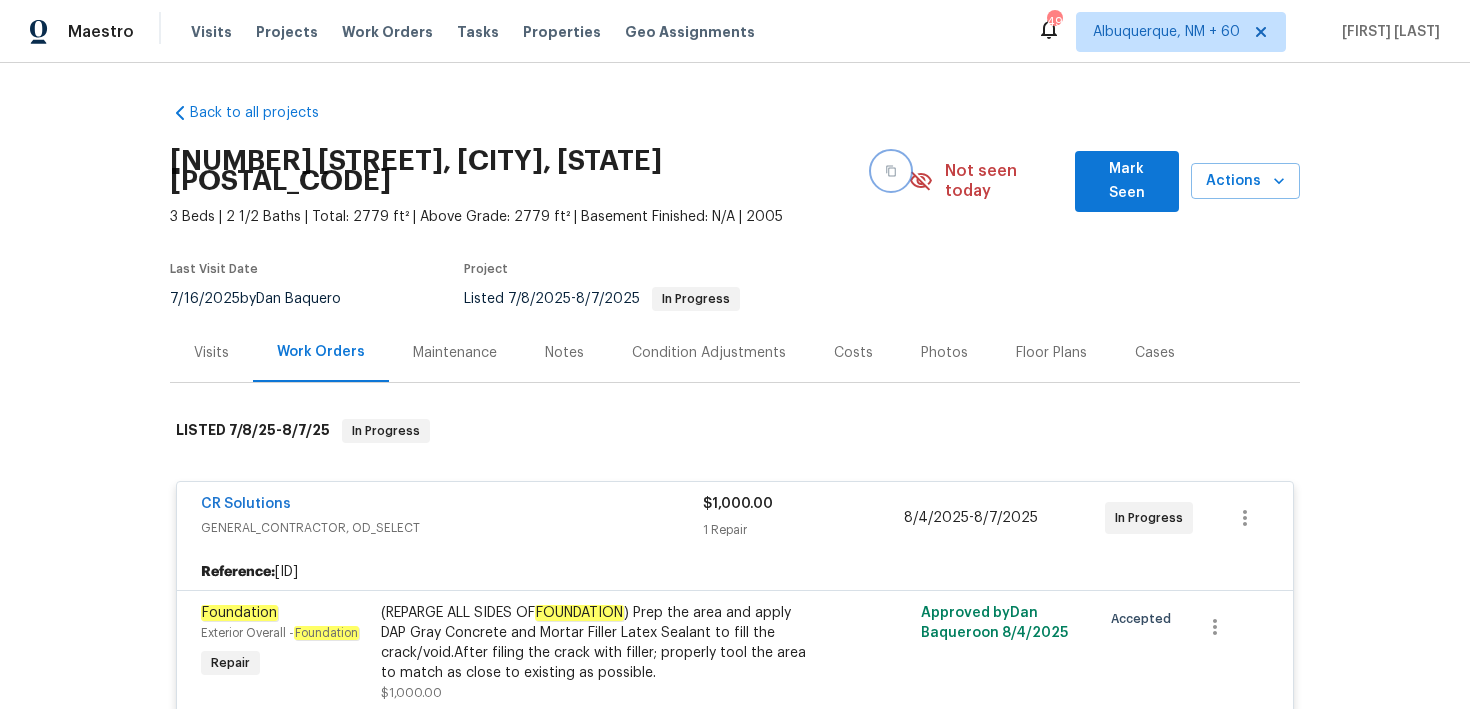 click 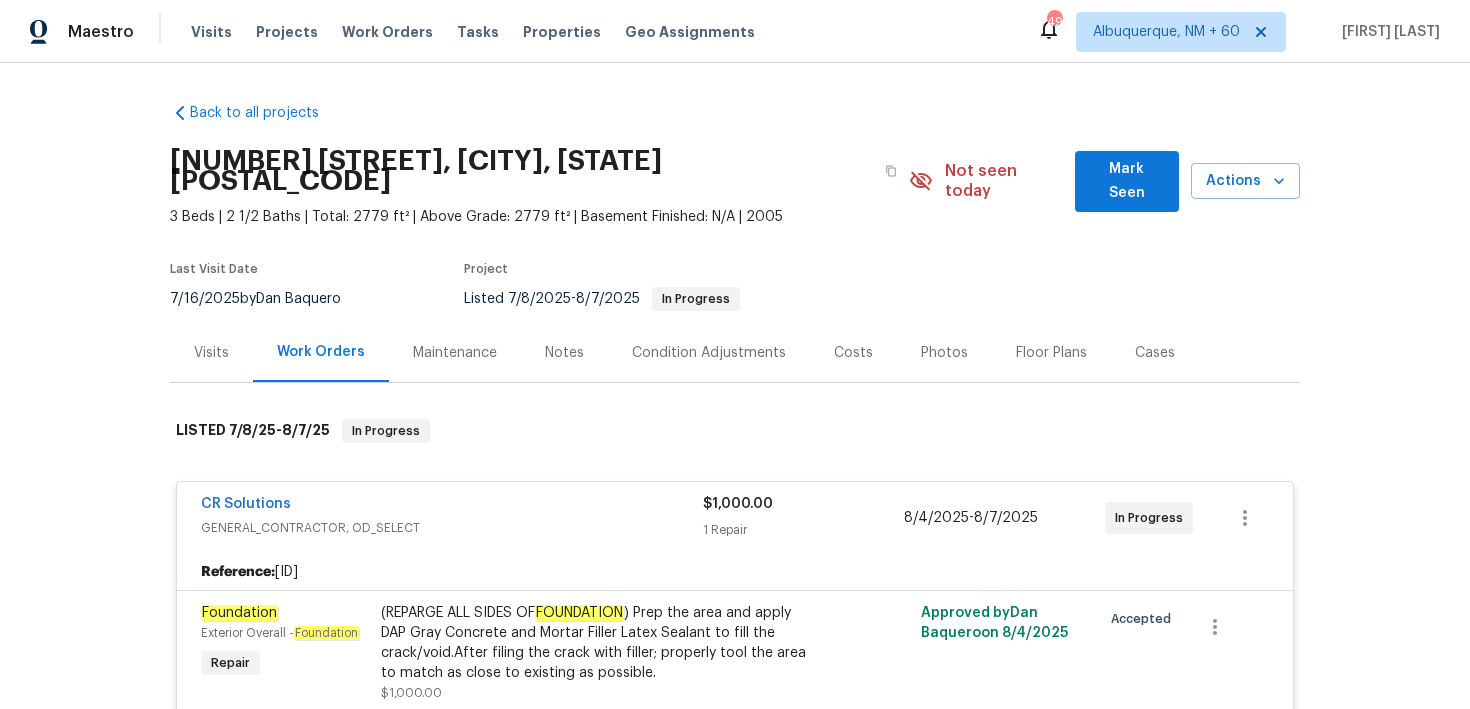 click on "Visits Projects Work Orders Tasks Properties Geo Assignments" at bounding box center (485, 32) 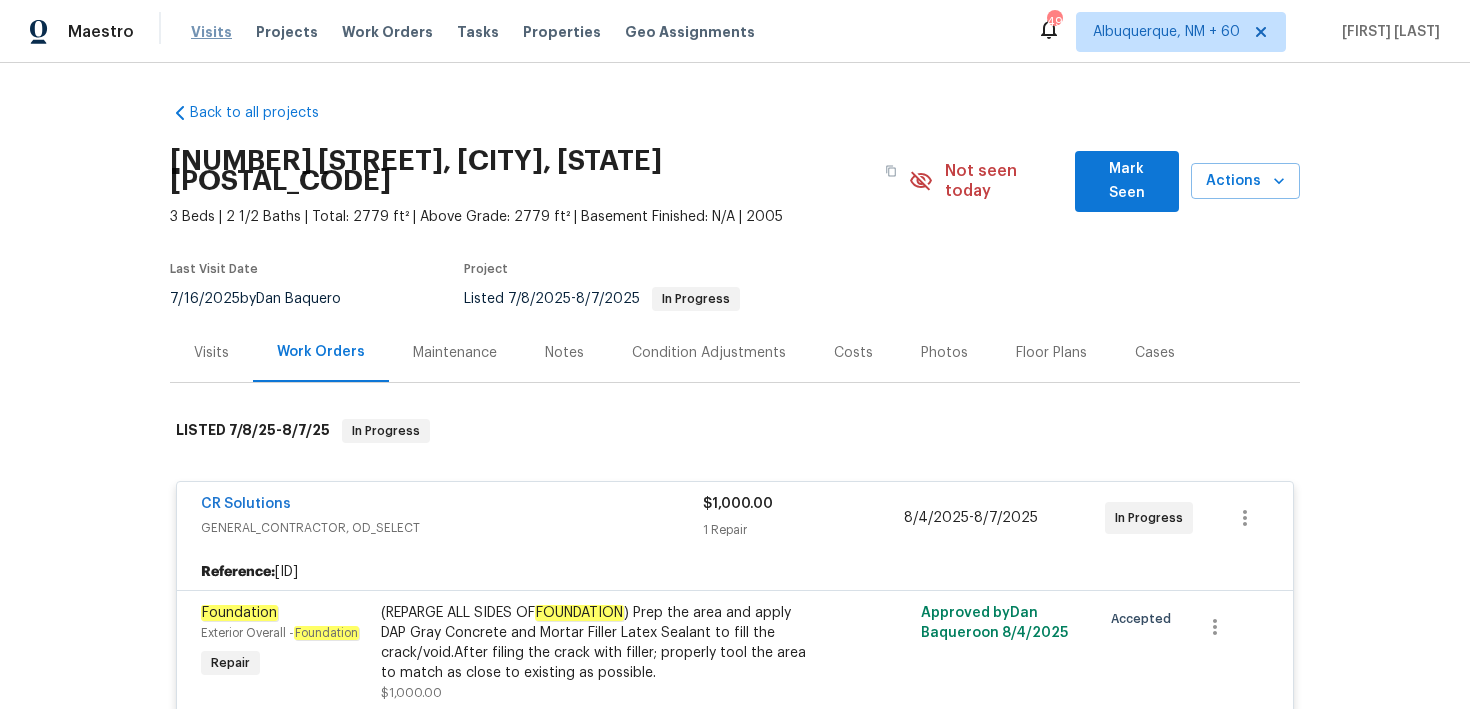 click on "Visits" at bounding box center (211, 32) 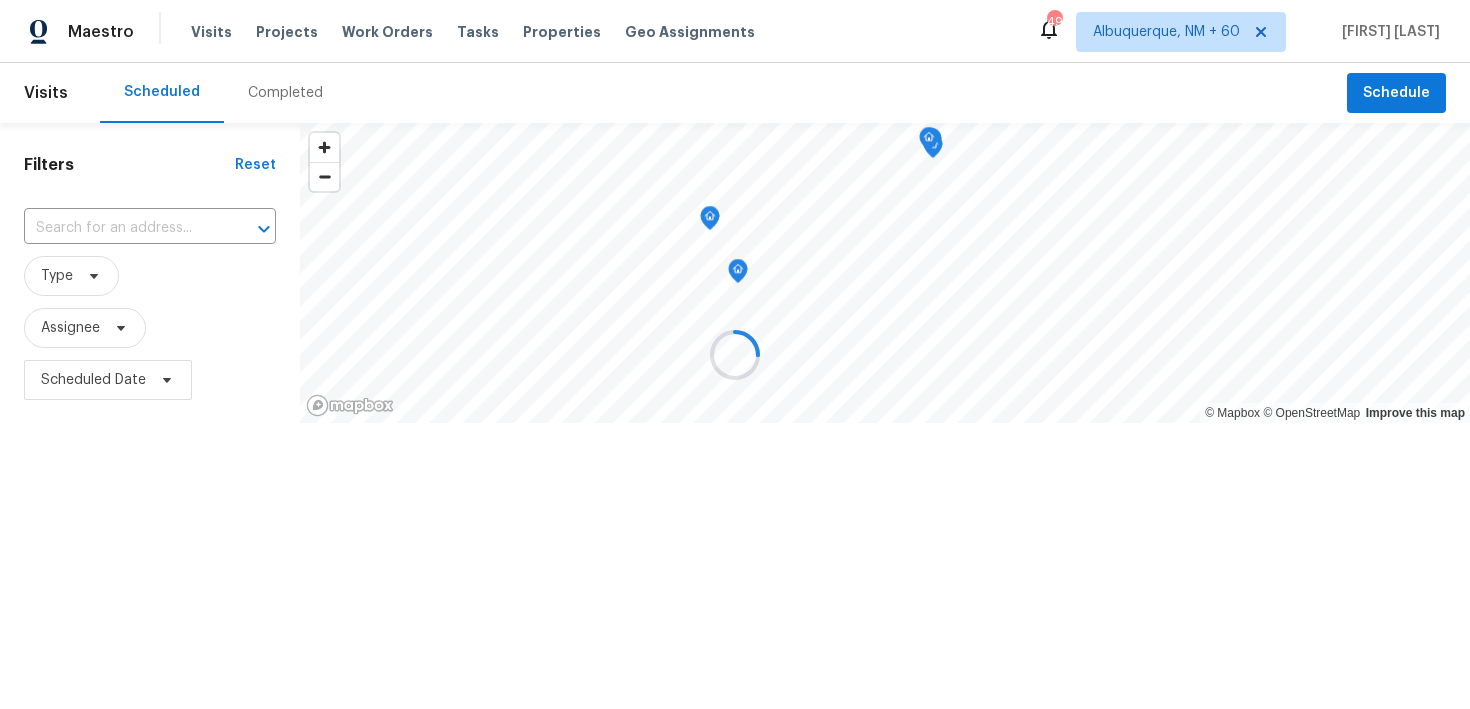 click at bounding box center [735, 354] 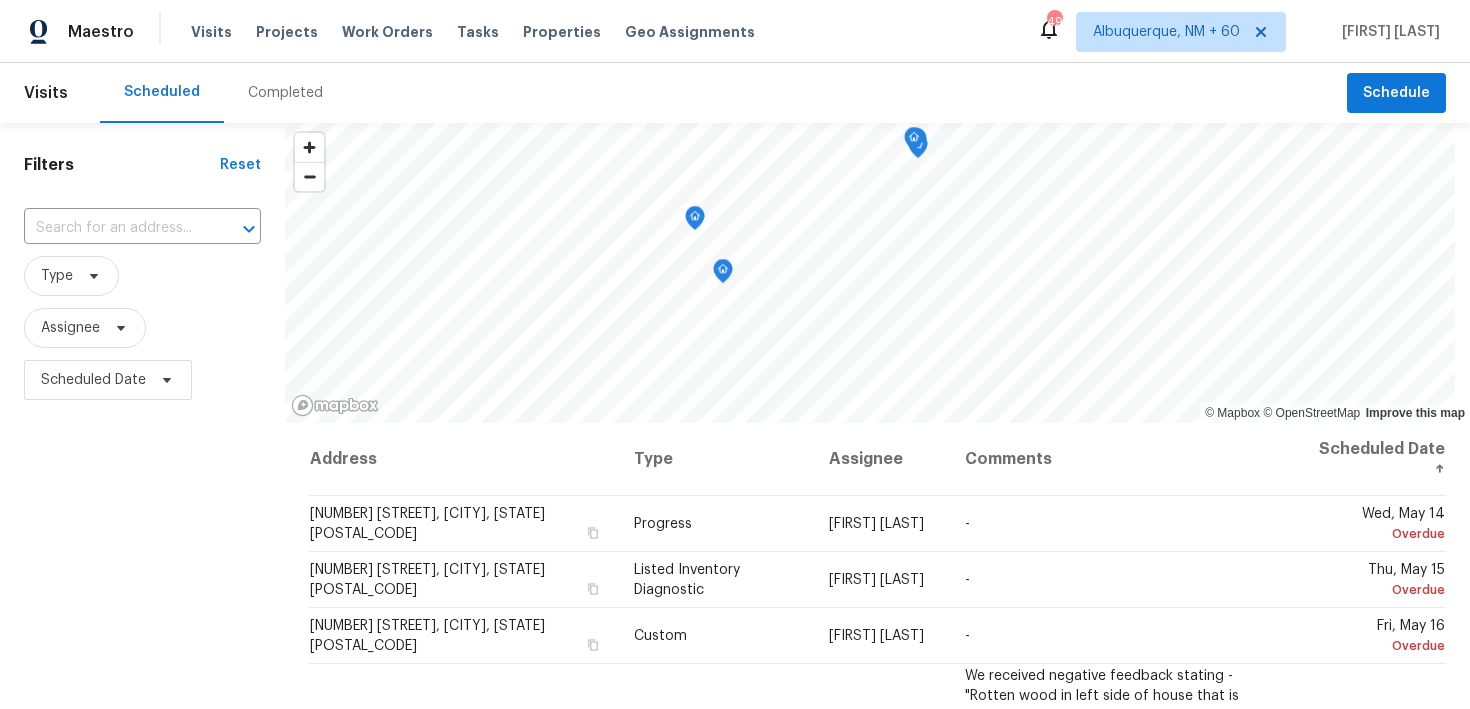 click on "Completed" at bounding box center [285, 93] 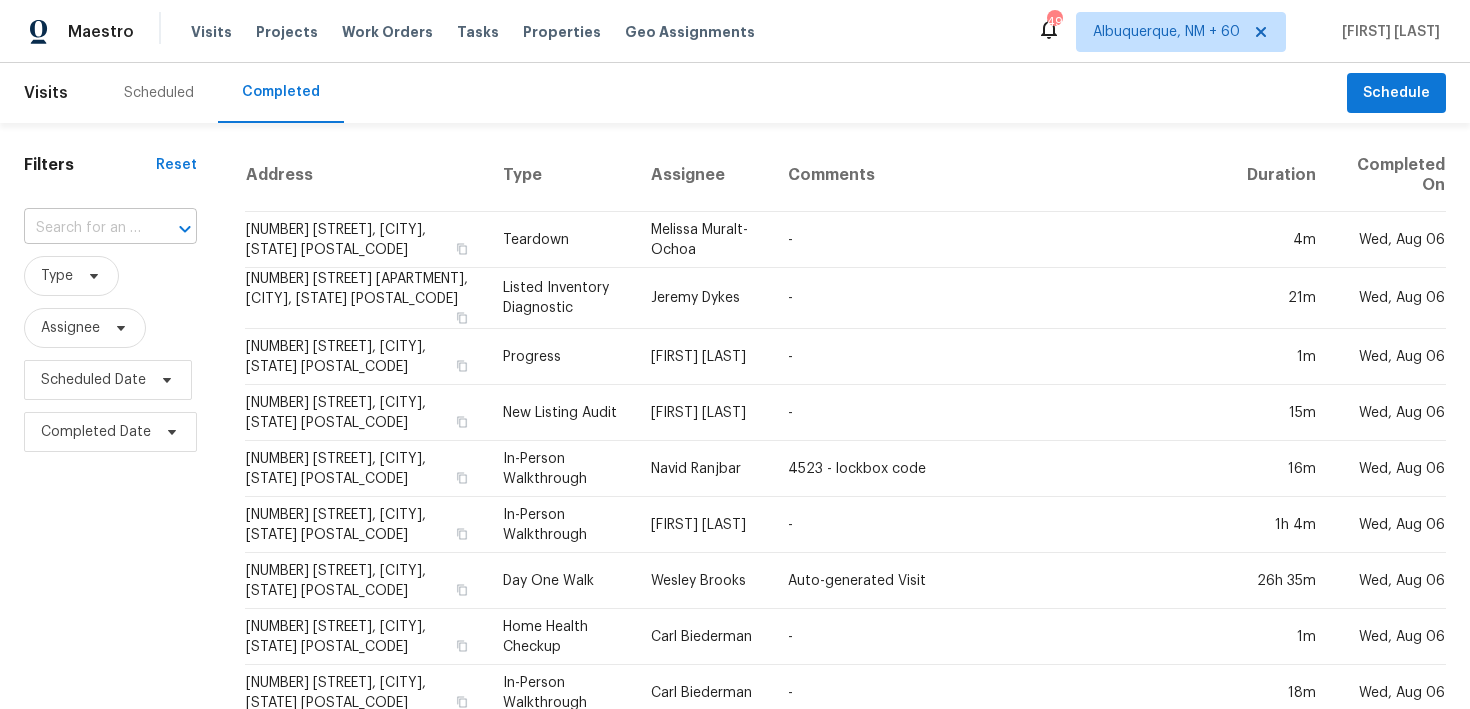 click at bounding box center (82, 228) 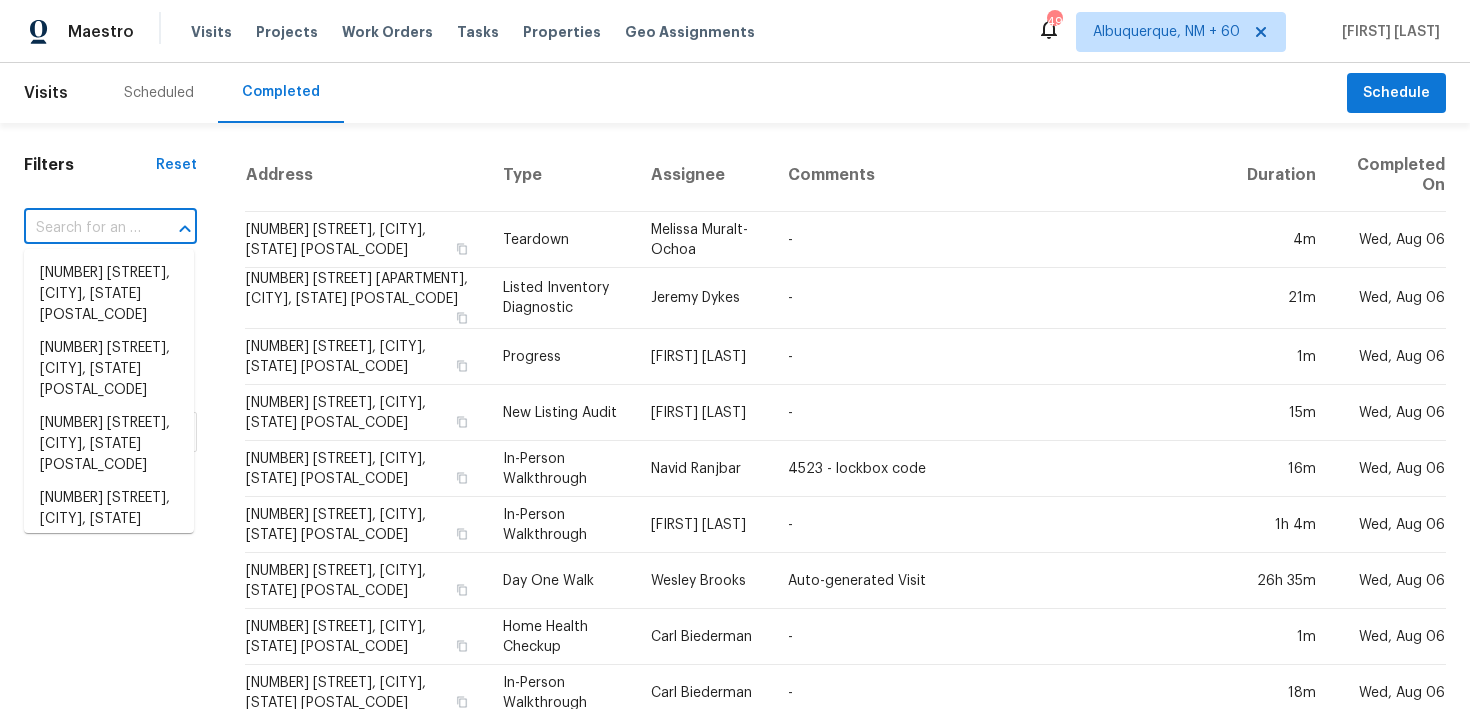 paste on "16815 Spruell St Huntersville, NC 28078" 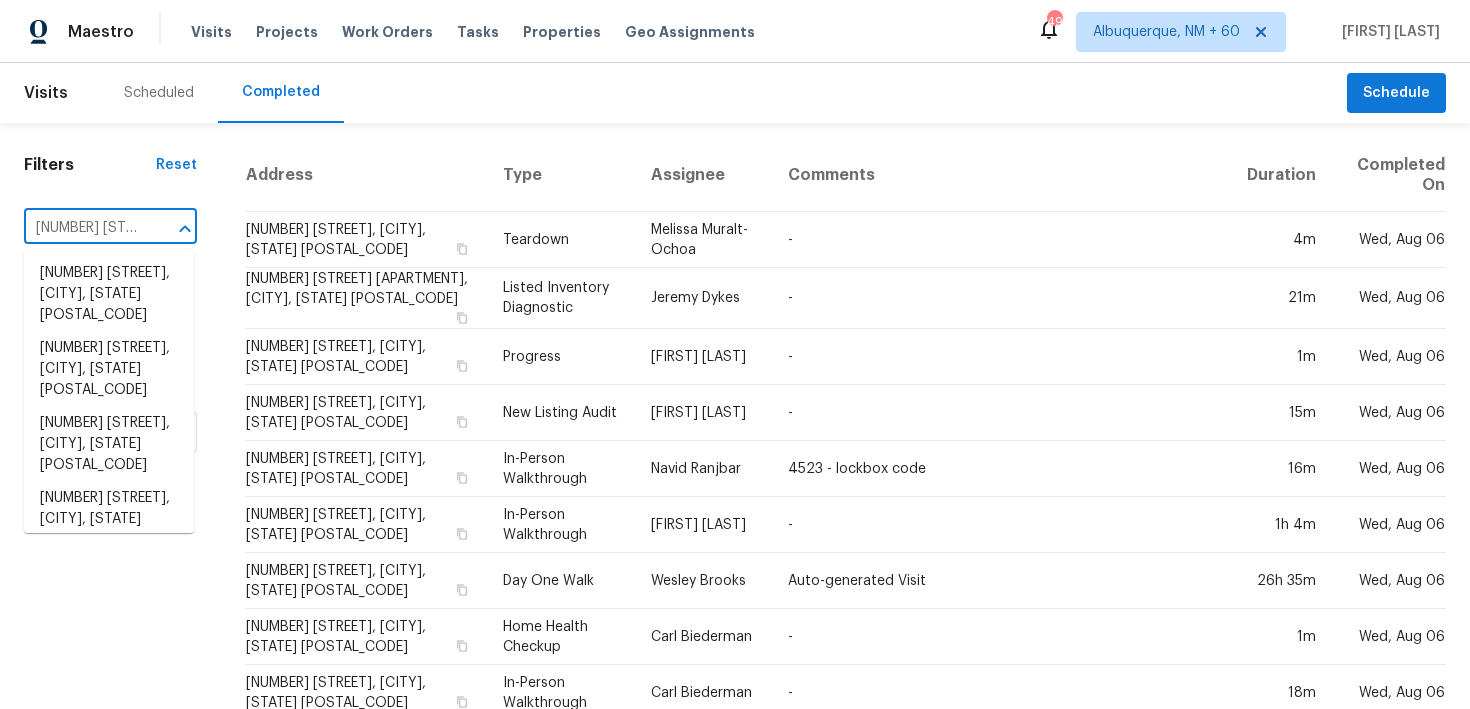 scroll, scrollTop: 0, scrollLeft: 155, axis: horizontal 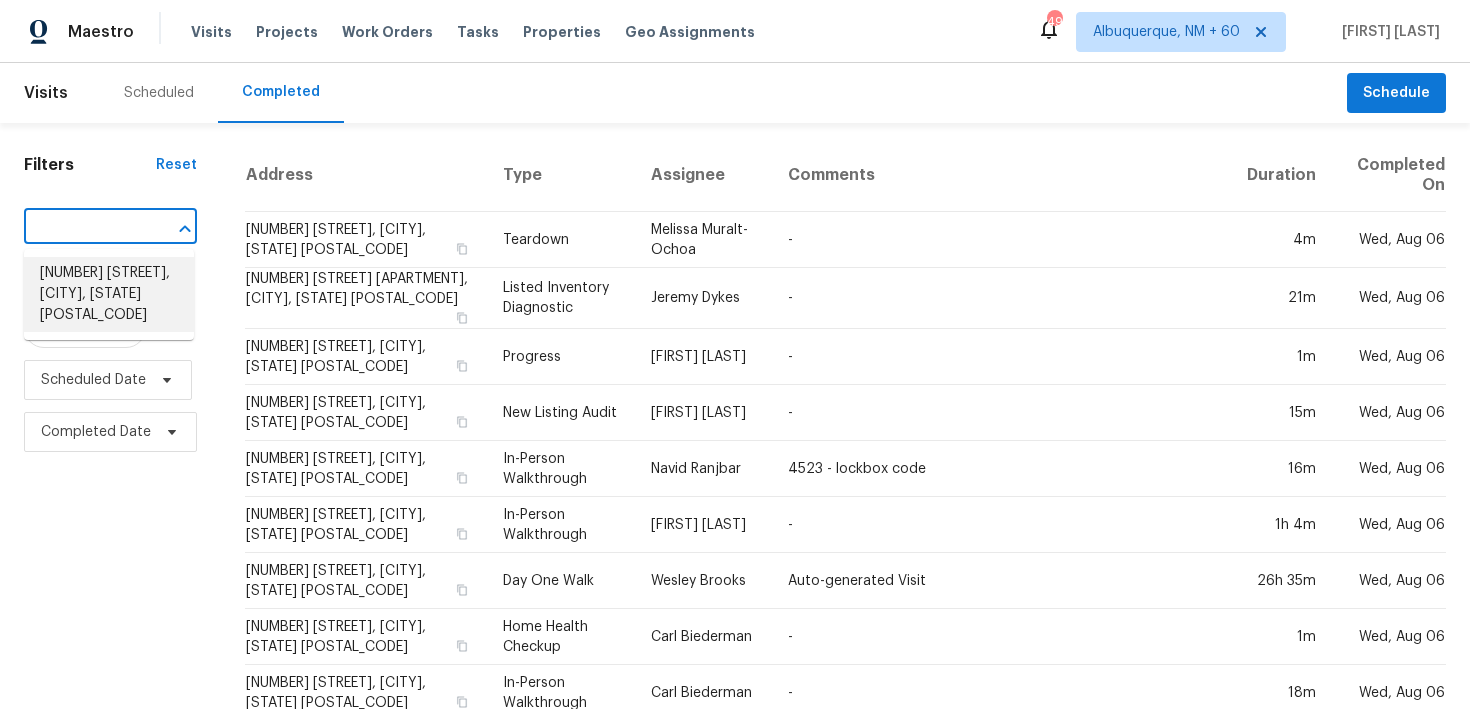 click on "16815 Spruell St, Huntersville, NC 28078" at bounding box center [109, 294] 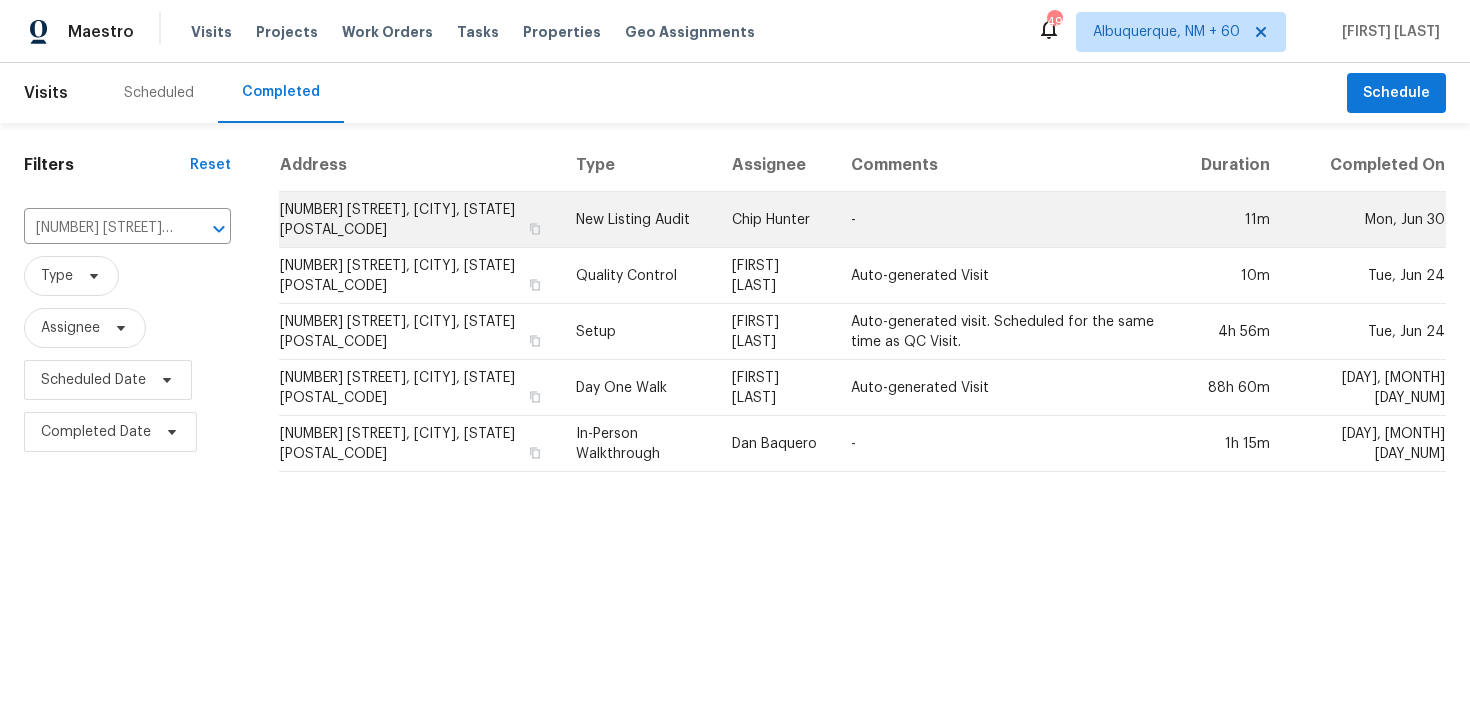 click on "New Listing Audit" at bounding box center [638, 220] 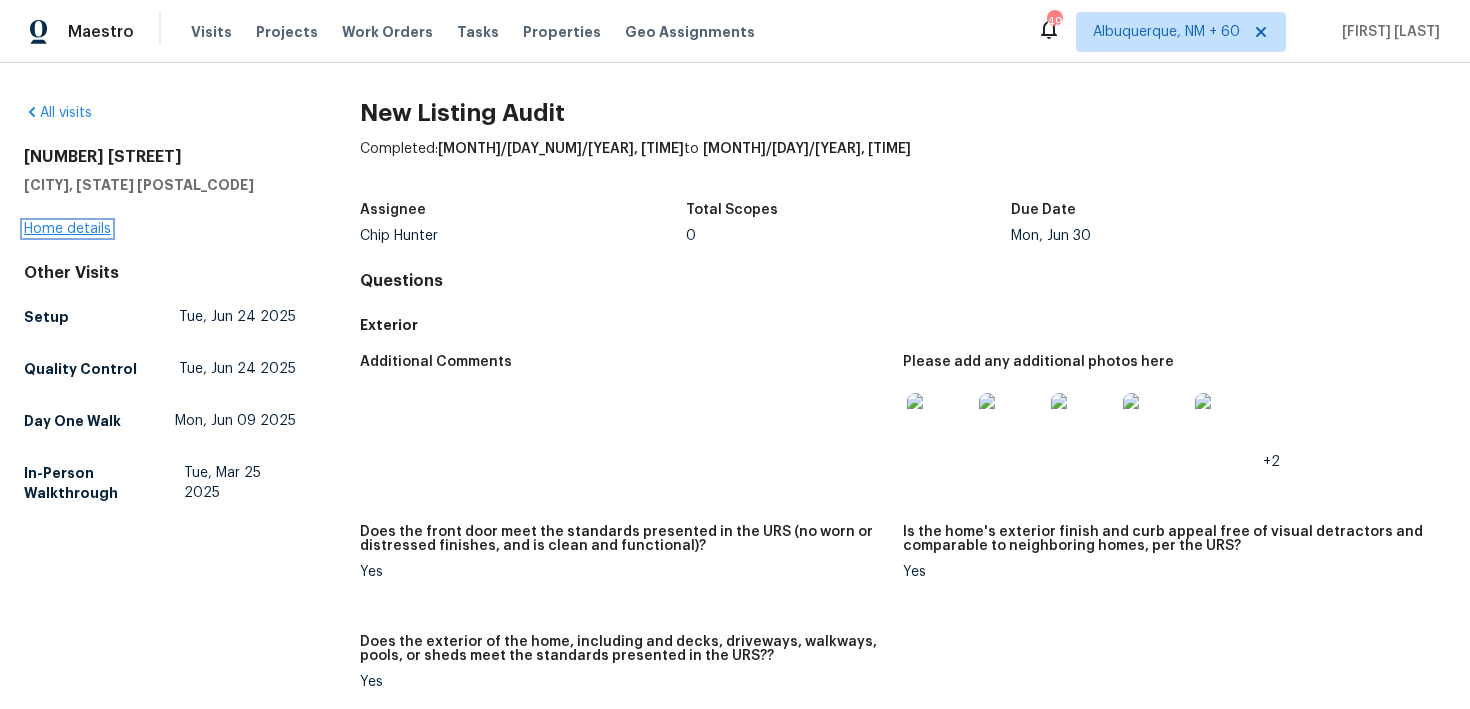 click on "Home details" at bounding box center (67, 229) 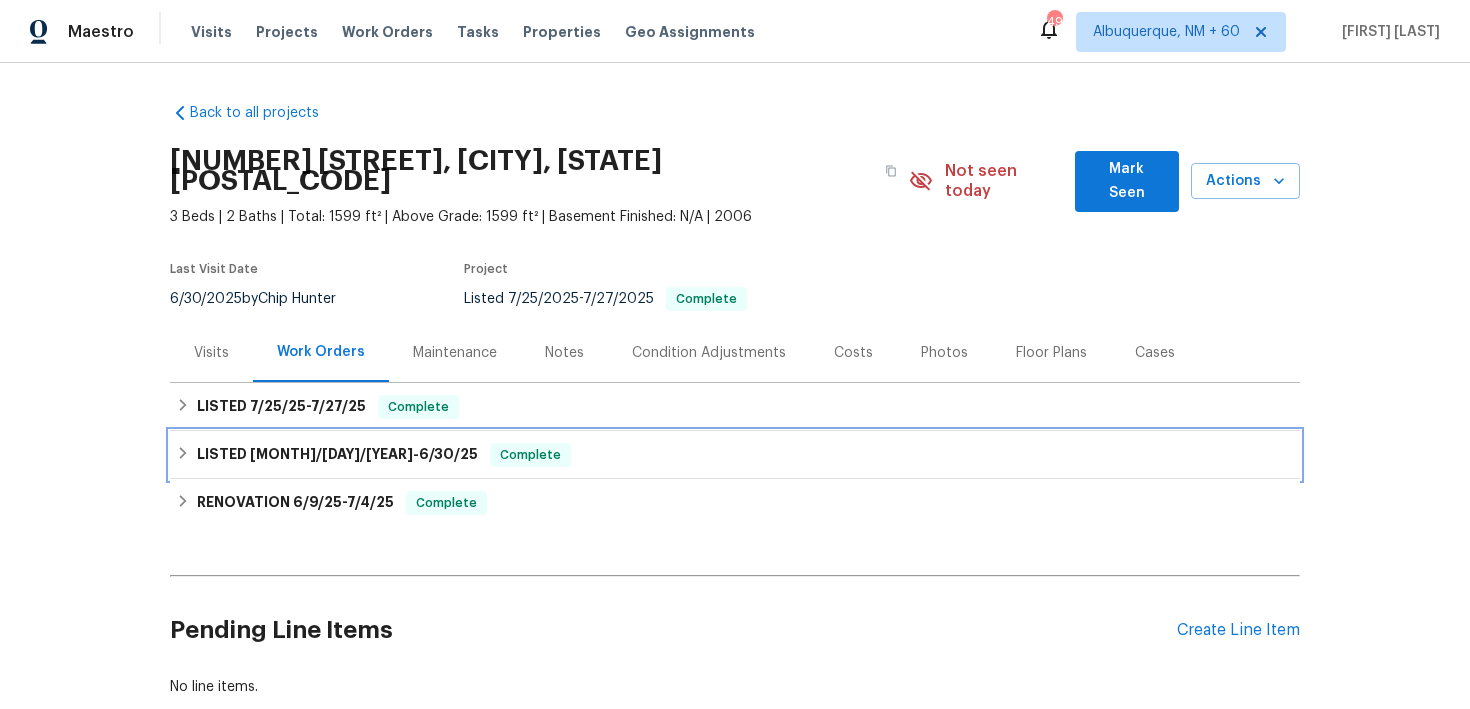 click on "LISTED   6/28/25  -  6/30/25 Complete" at bounding box center (735, 455) 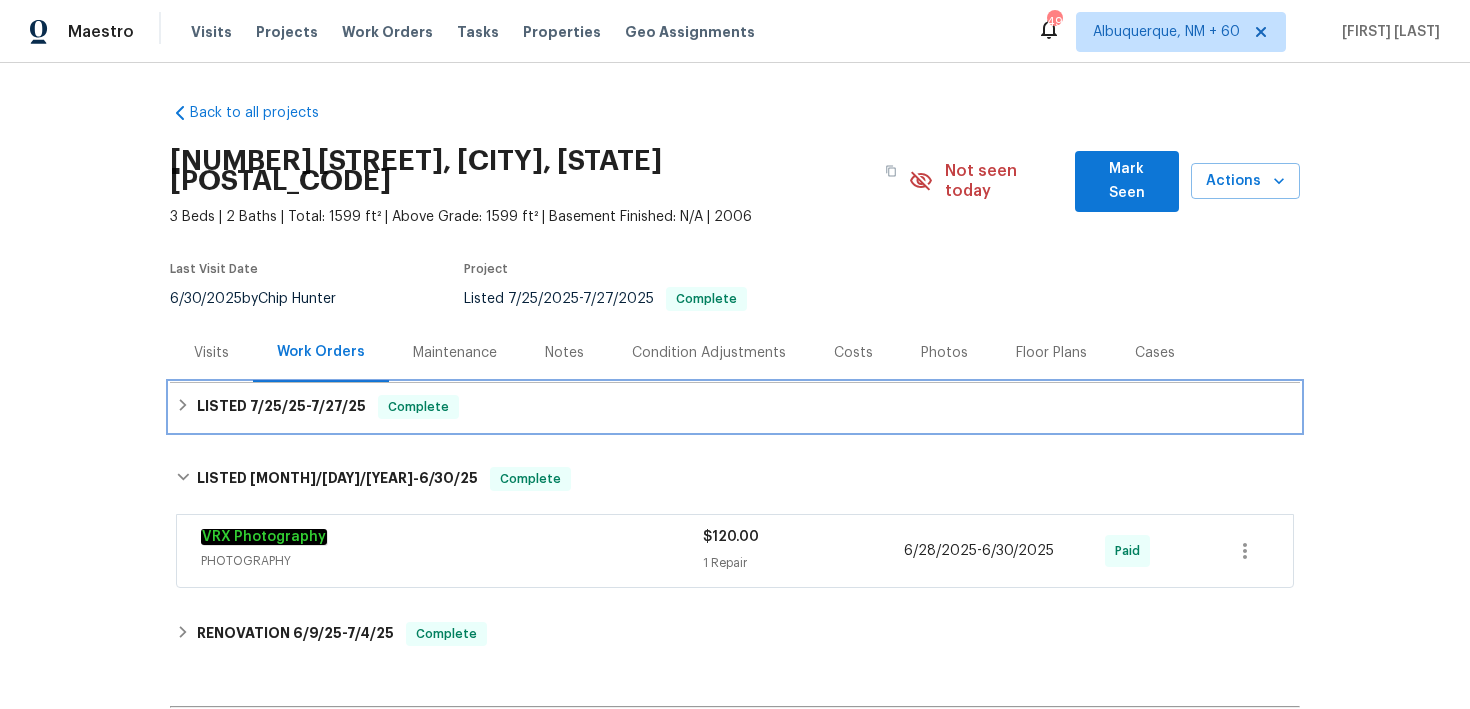 click on "LISTED   7/25/25  -  7/27/25 Complete" at bounding box center [735, 407] 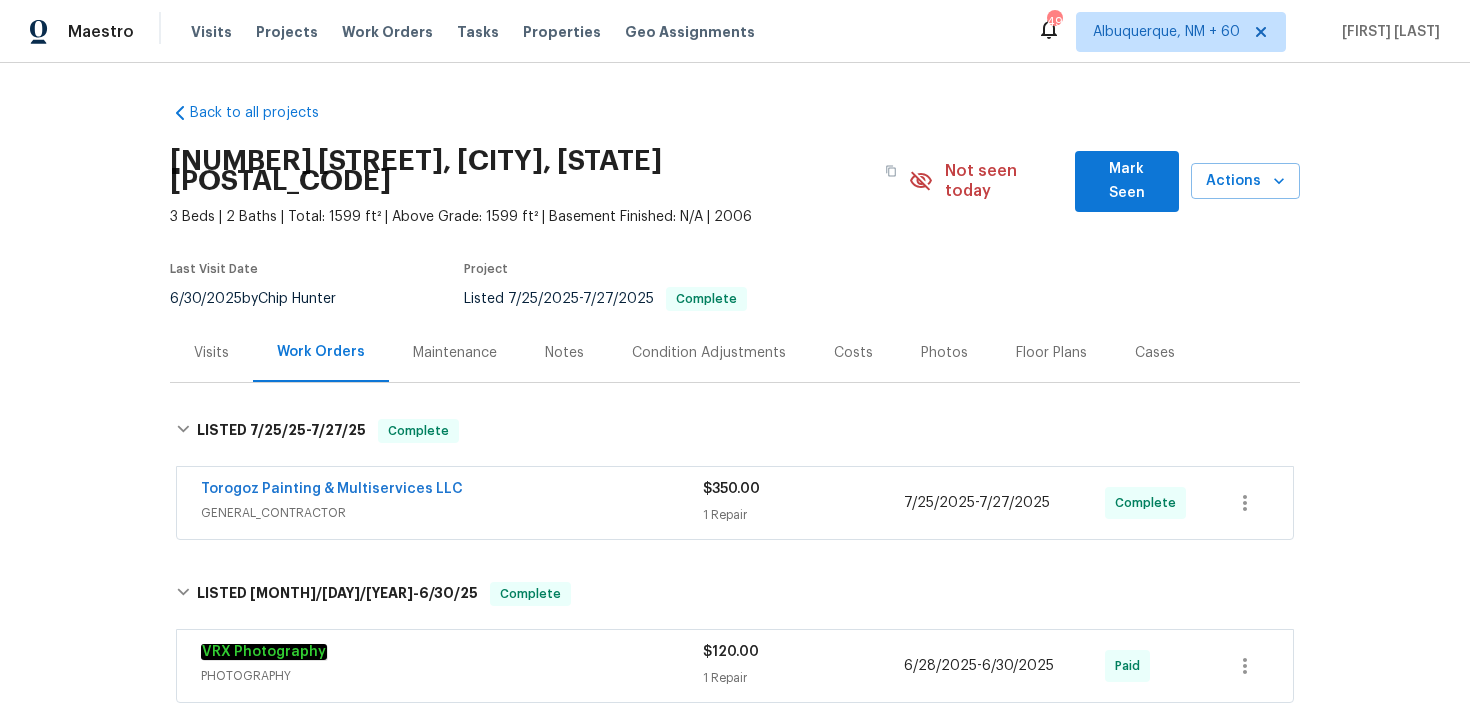 click on "$350.00" at bounding box center [803, 489] 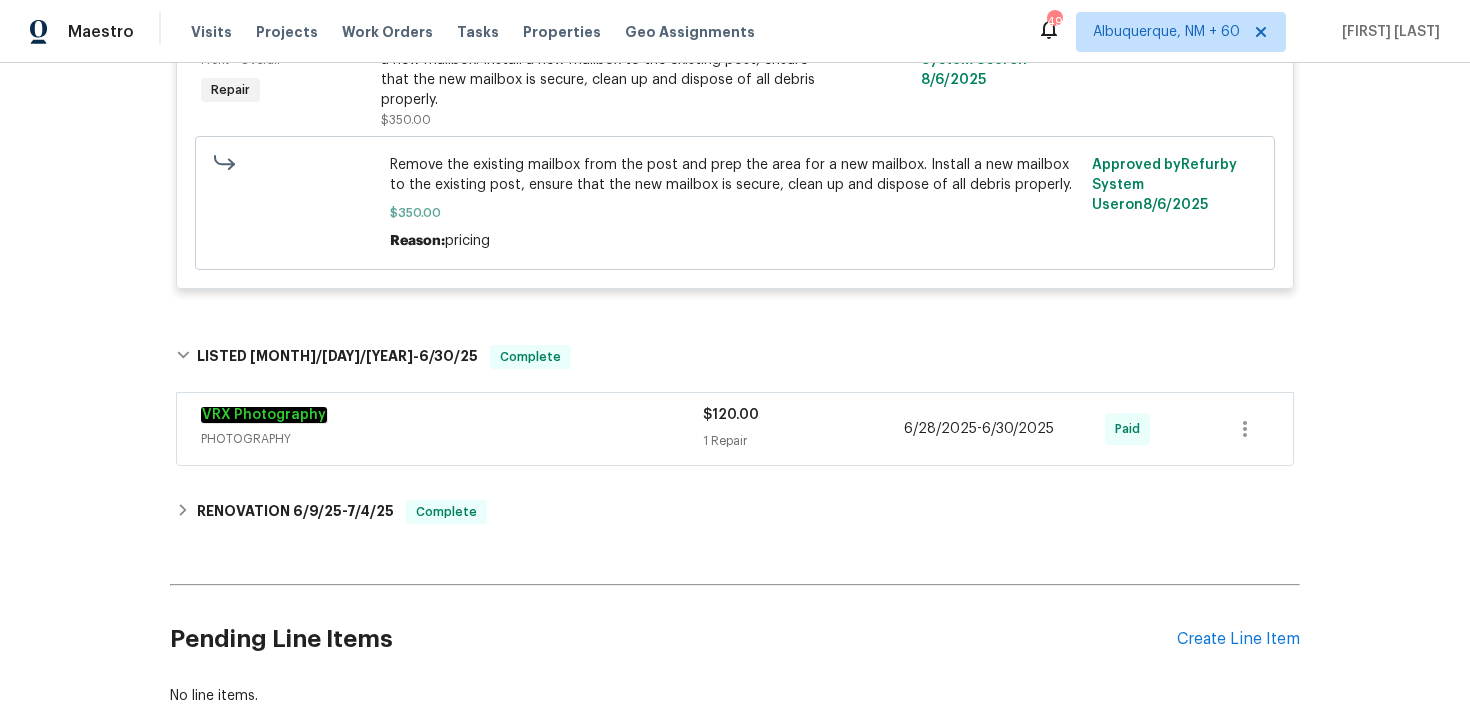 scroll, scrollTop: 687, scrollLeft: 0, axis: vertical 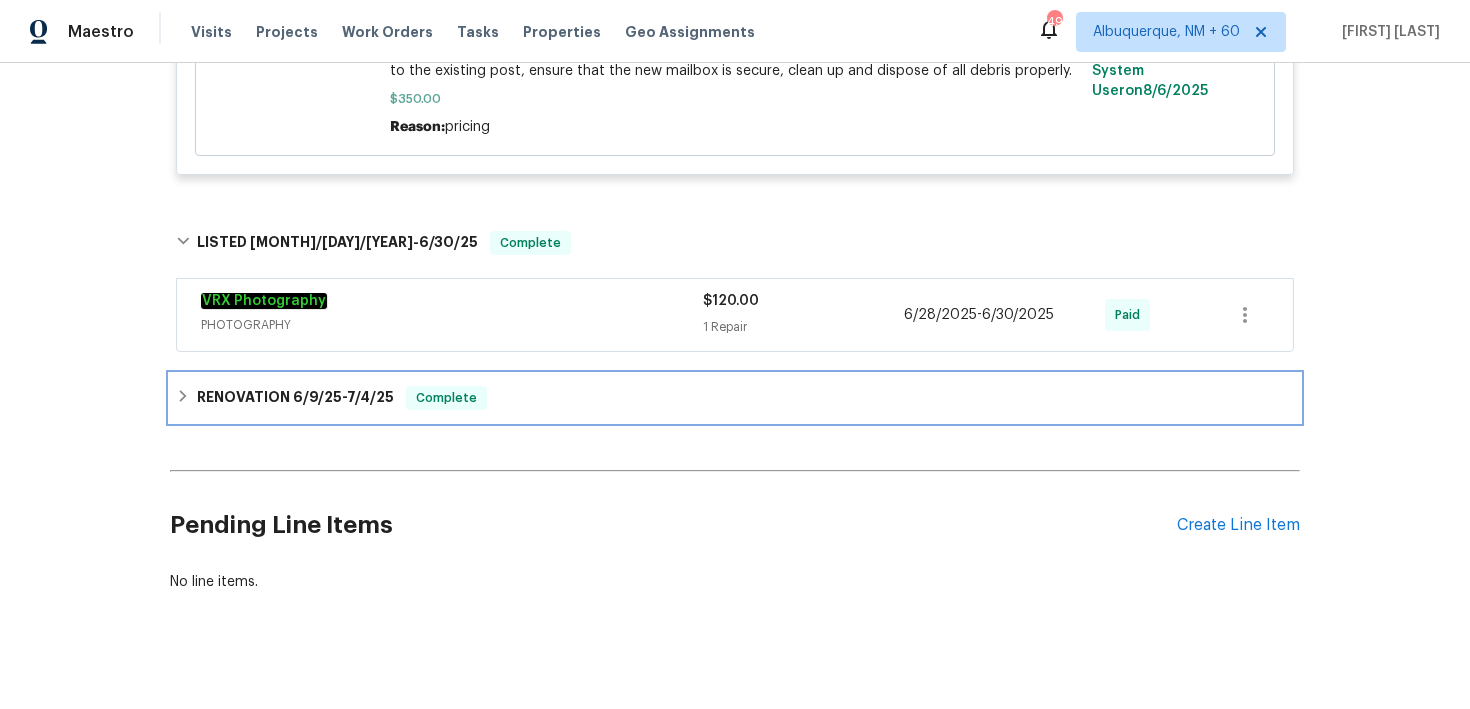 click on "RENOVATION   6/9/25  -  7/4/25 Complete" at bounding box center (735, 398) 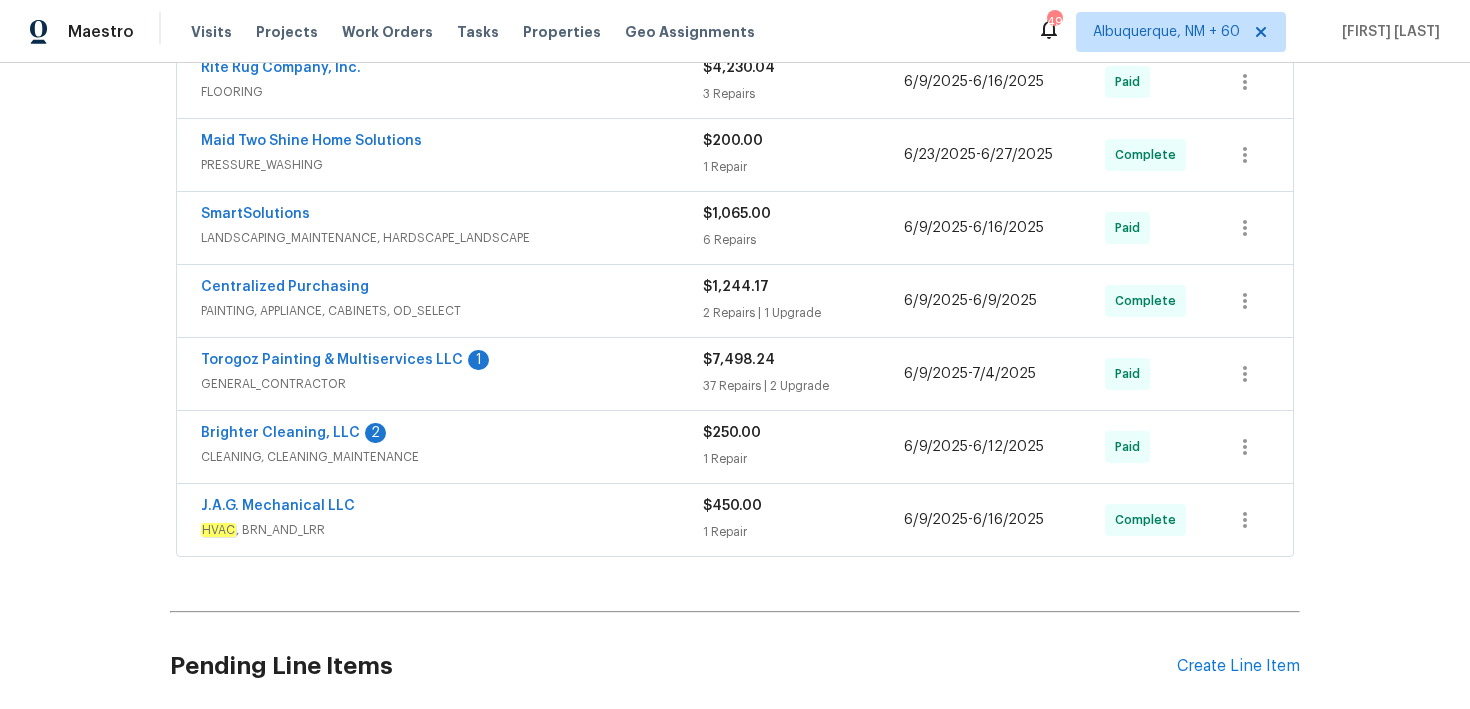 scroll, scrollTop: 0, scrollLeft: 0, axis: both 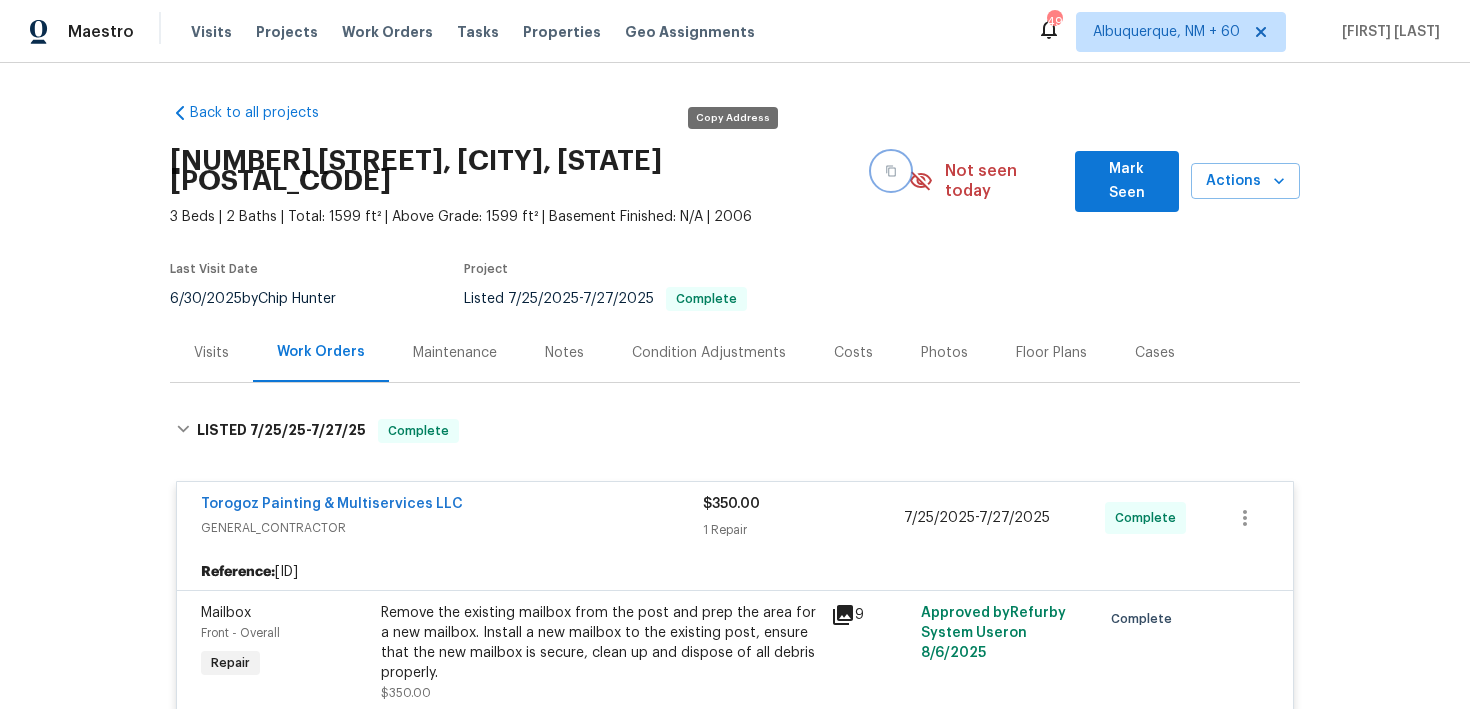click at bounding box center (891, 171) 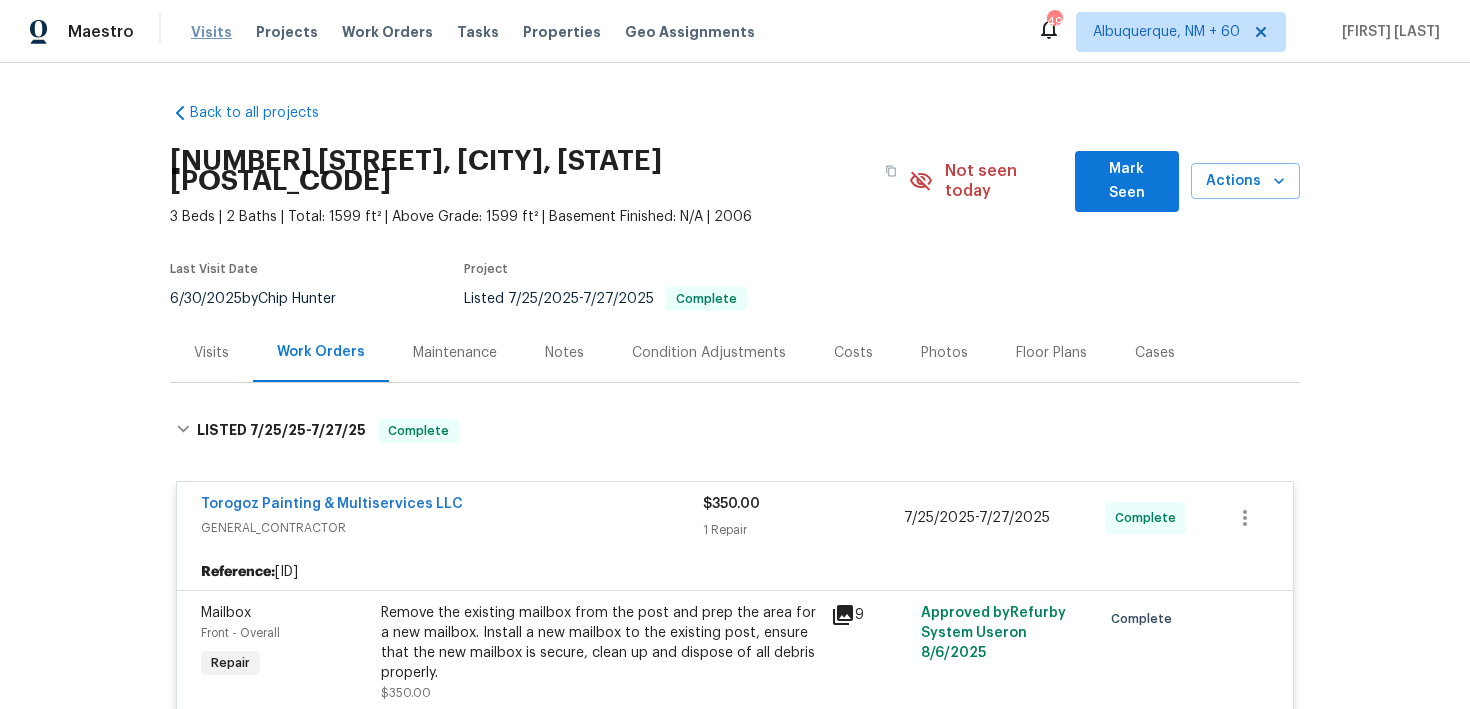 click on "Visits" at bounding box center [211, 32] 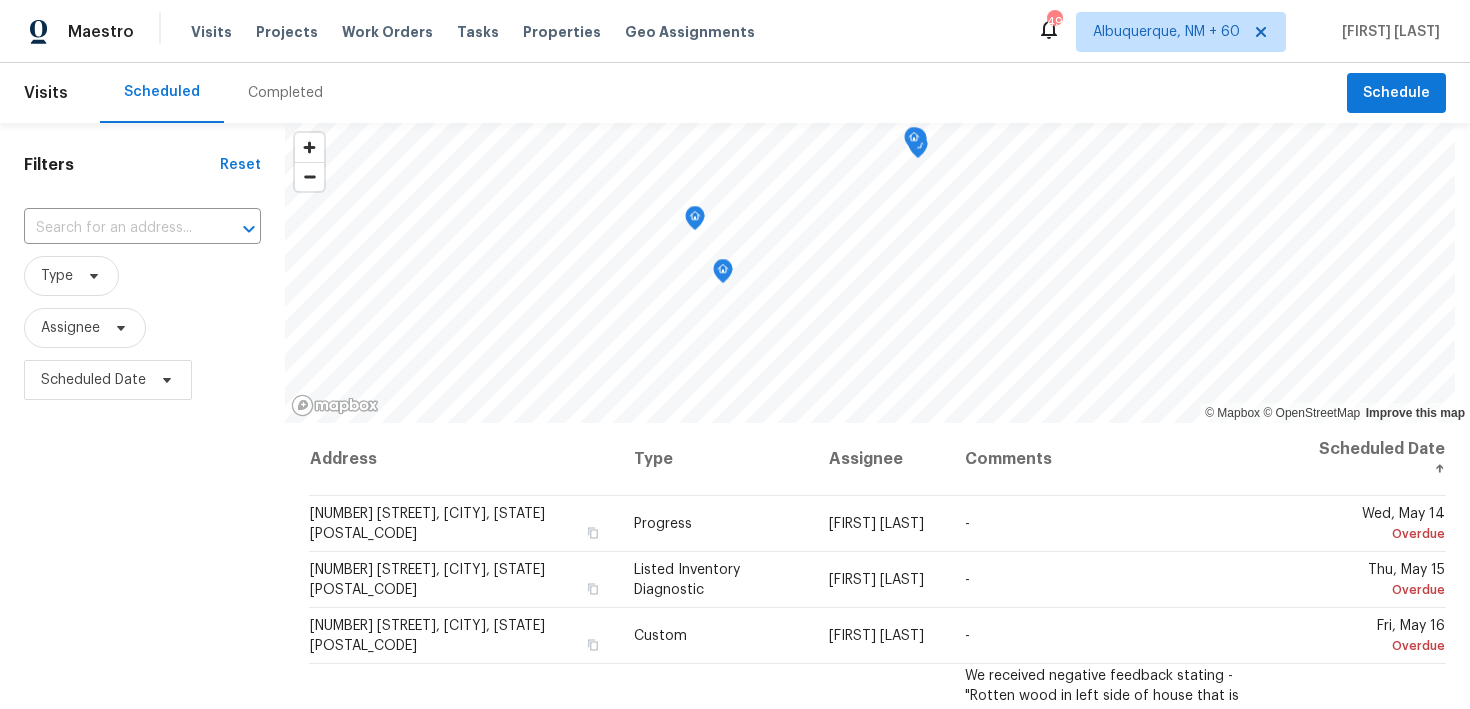 click on "Completed" at bounding box center (285, 93) 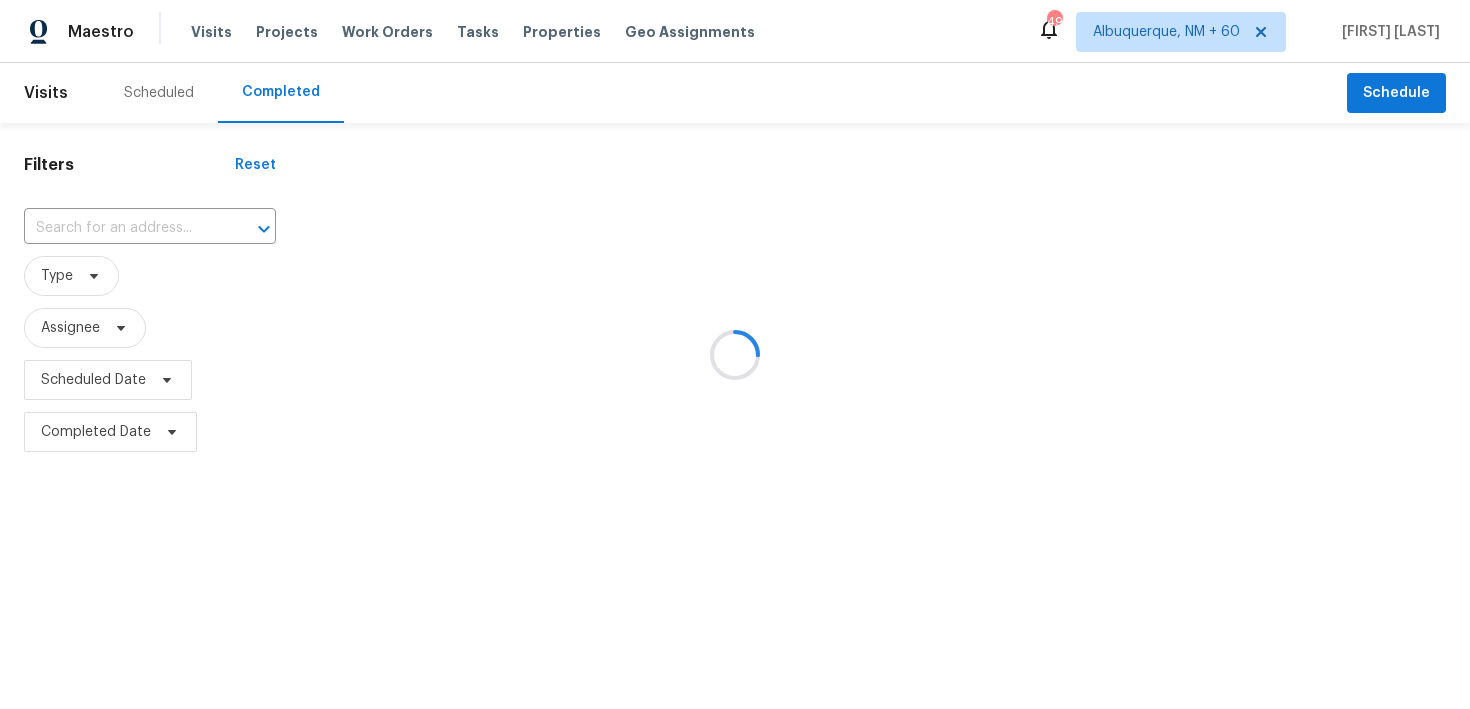click at bounding box center (735, 354) 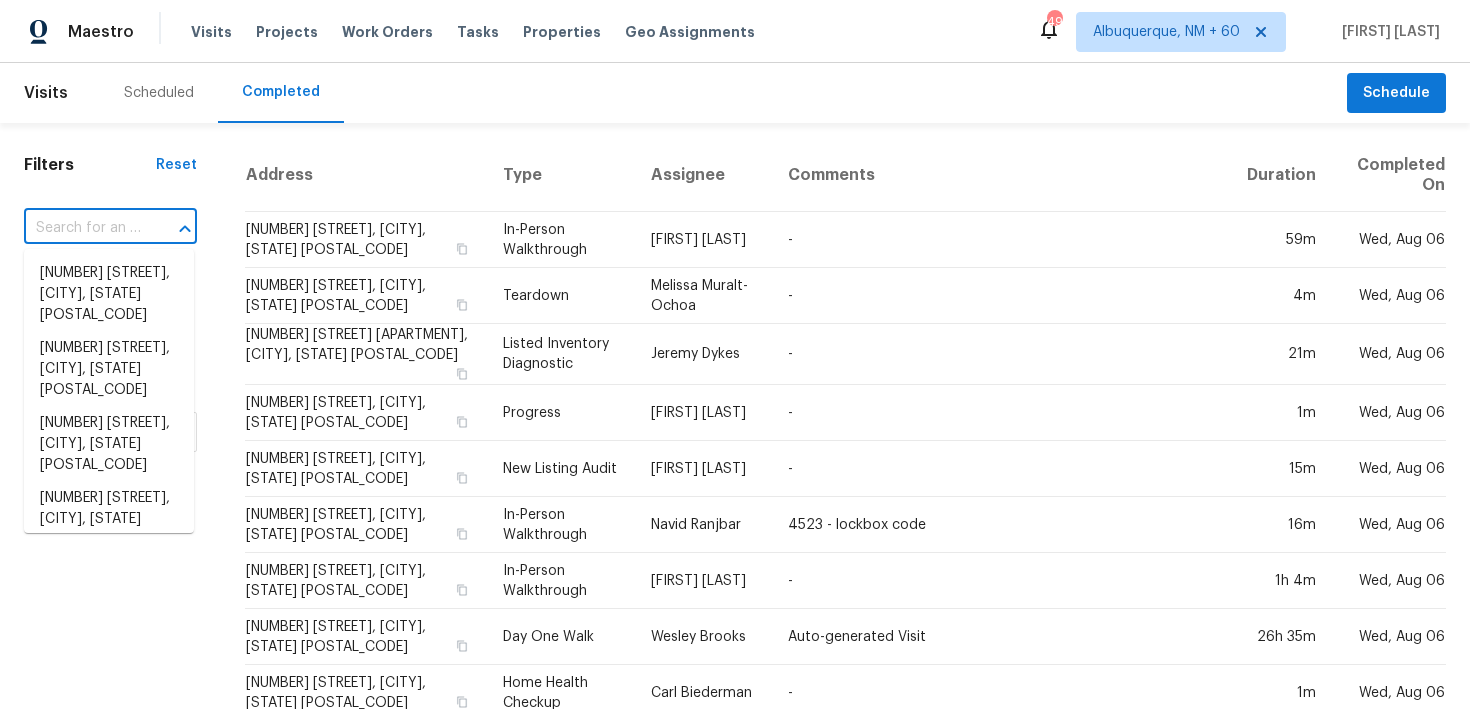 click at bounding box center (82, 228) 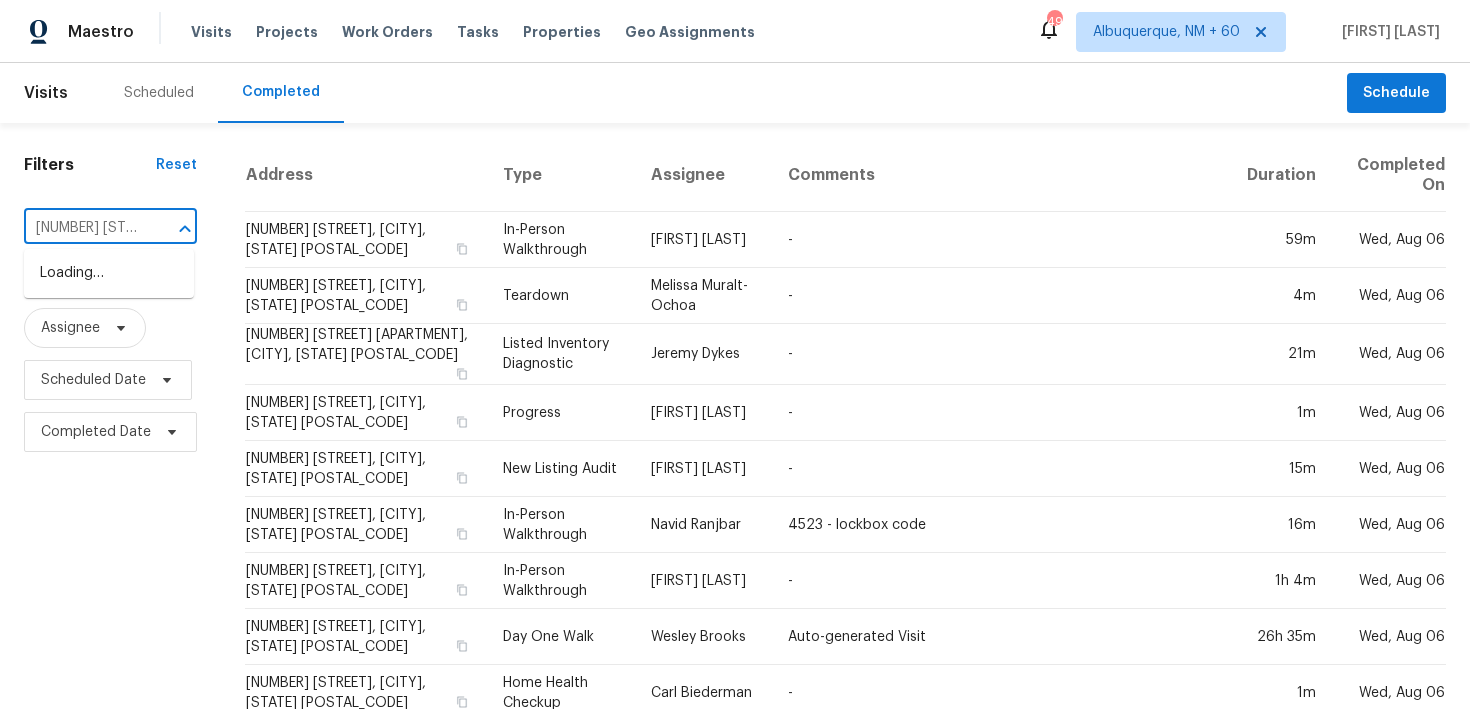 scroll, scrollTop: 0, scrollLeft: 141, axis: horizontal 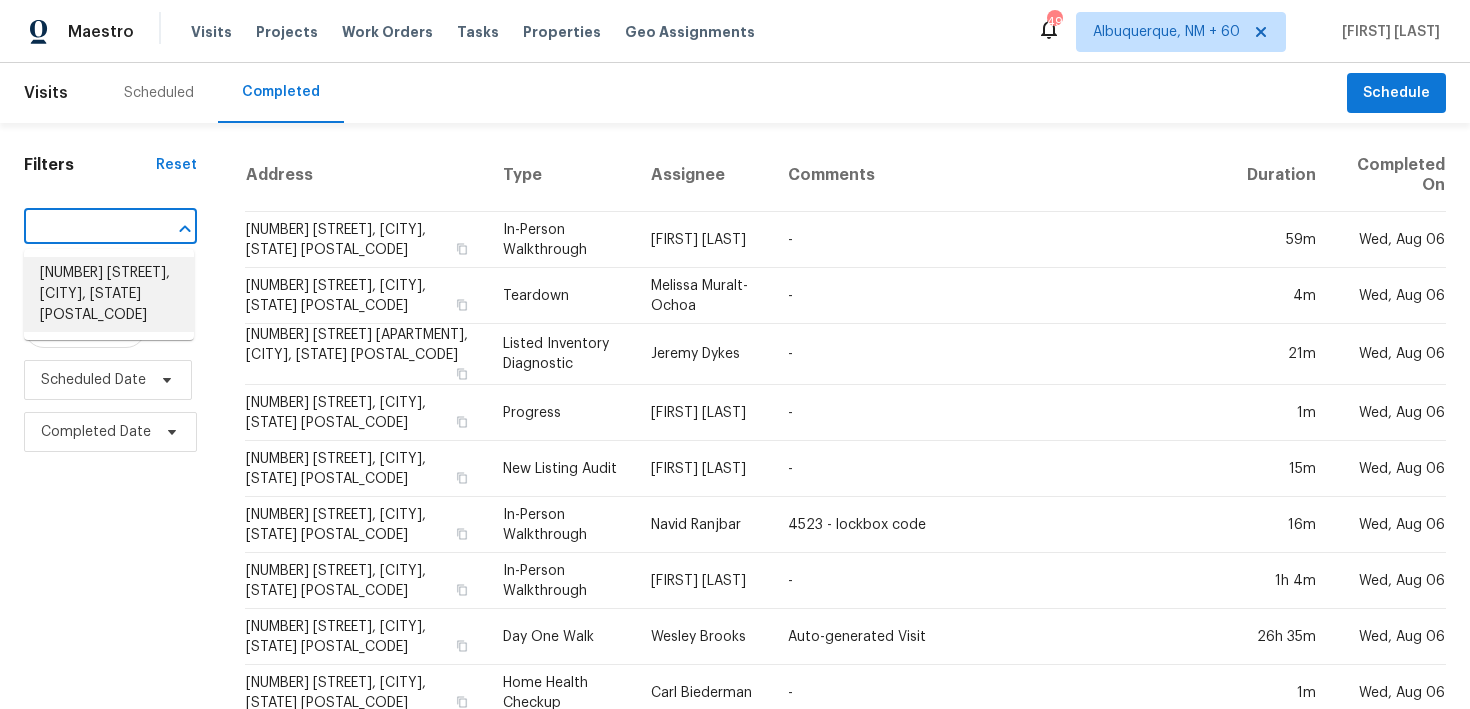 click on "4726 Alpine Dr SW, Lilburn, GA 30047" at bounding box center [109, 294] 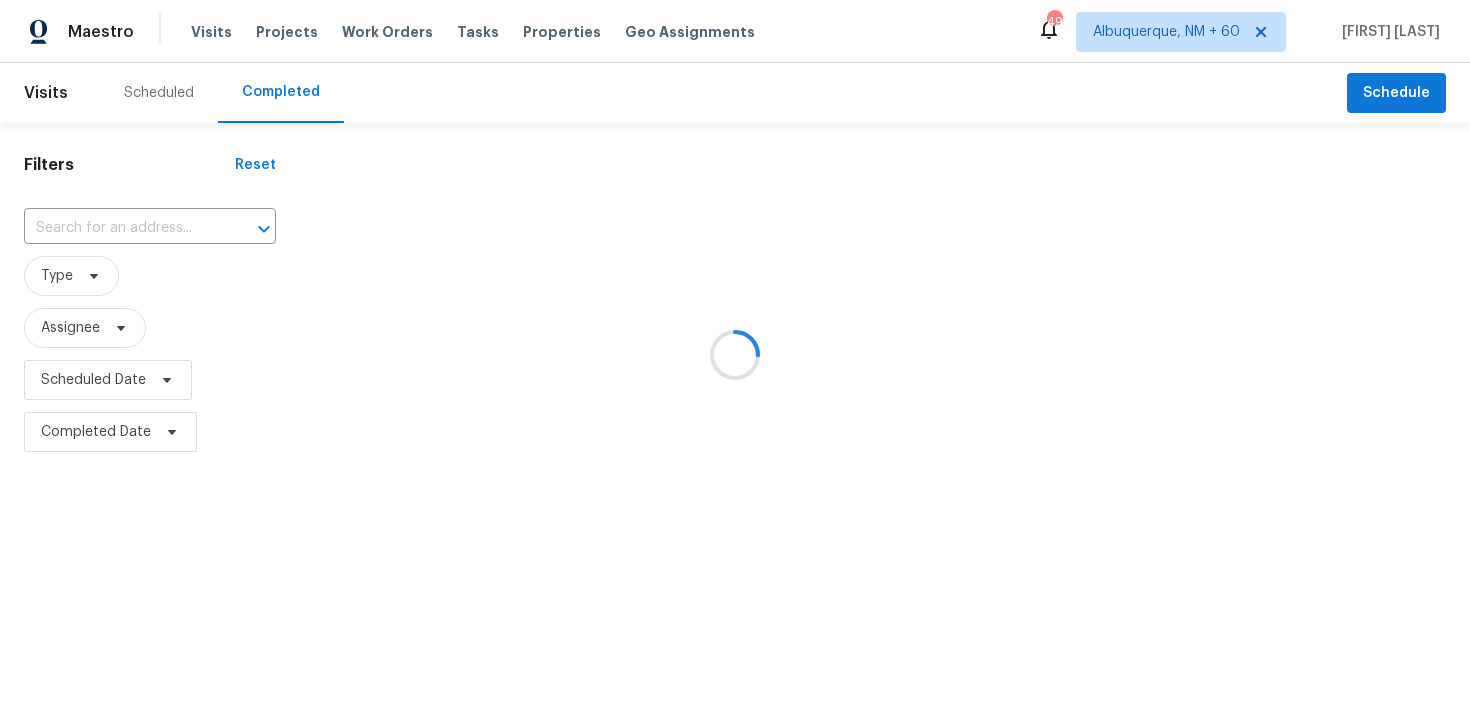 type on "4726 Alpine Dr SW, Lilburn, GA 30047" 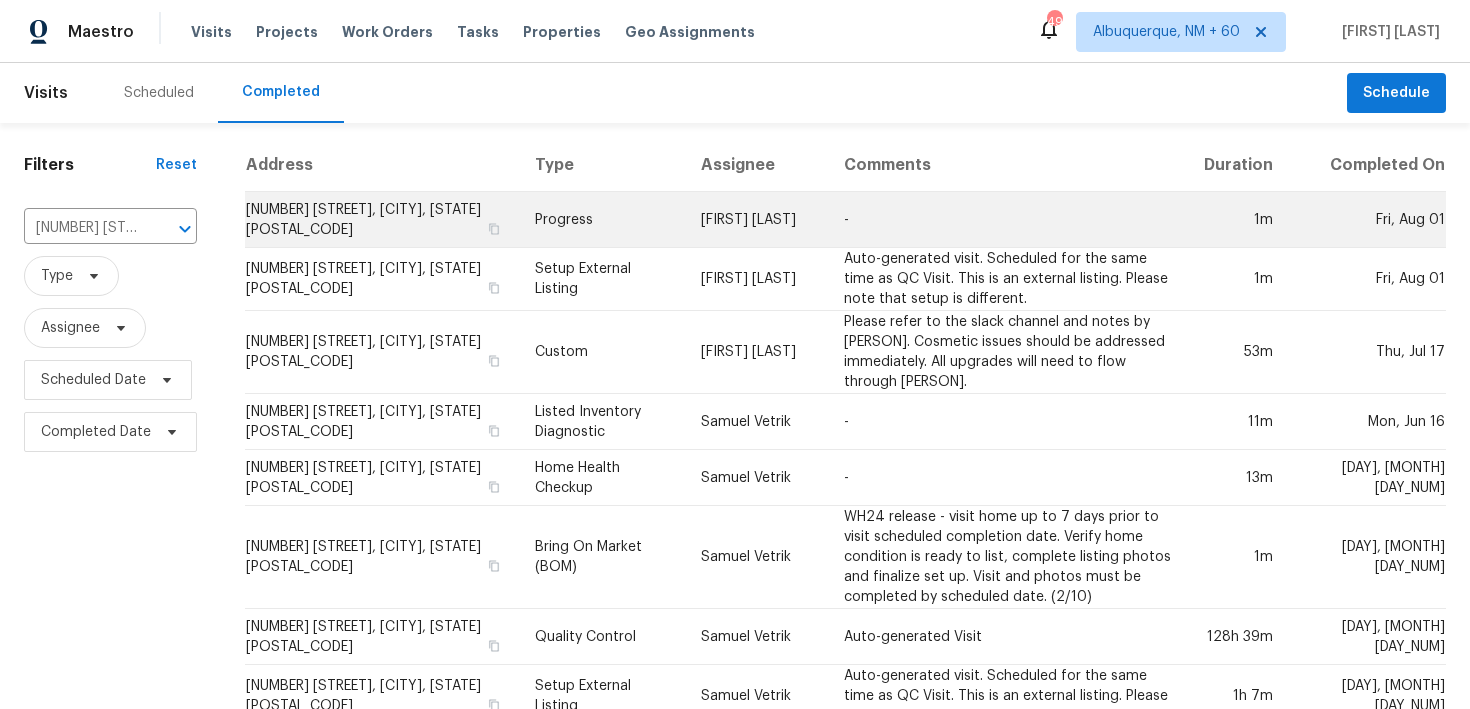 click on "Progress" at bounding box center [602, 220] 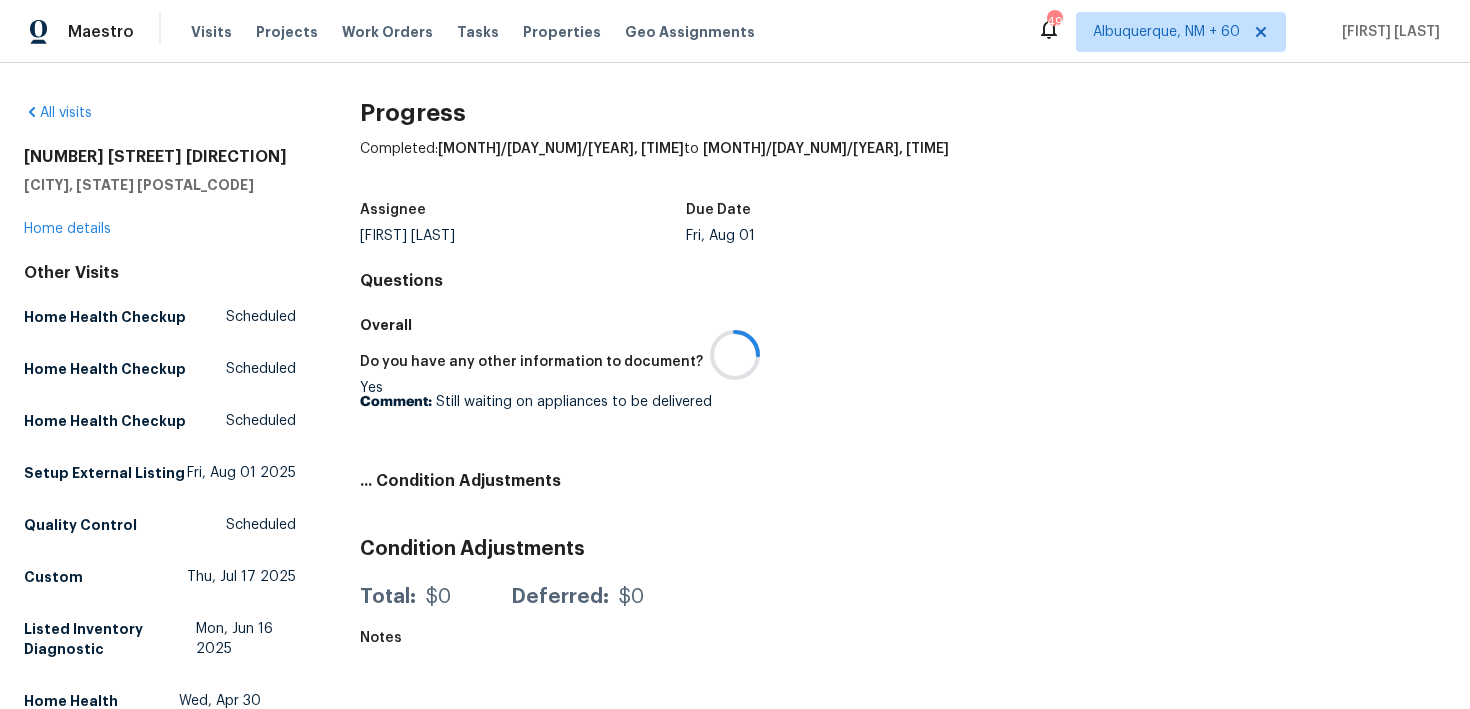 click at bounding box center (735, 354) 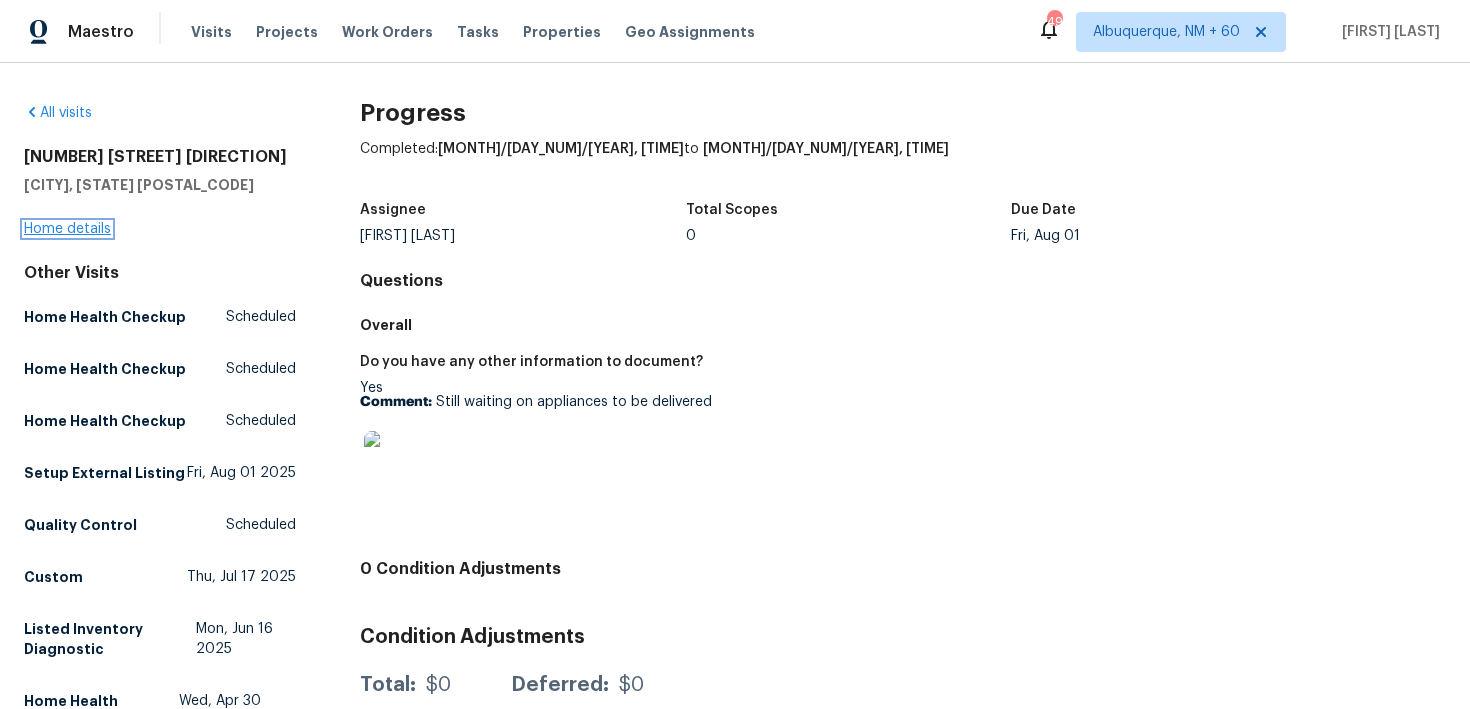 click on "Home details" at bounding box center (67, 229) 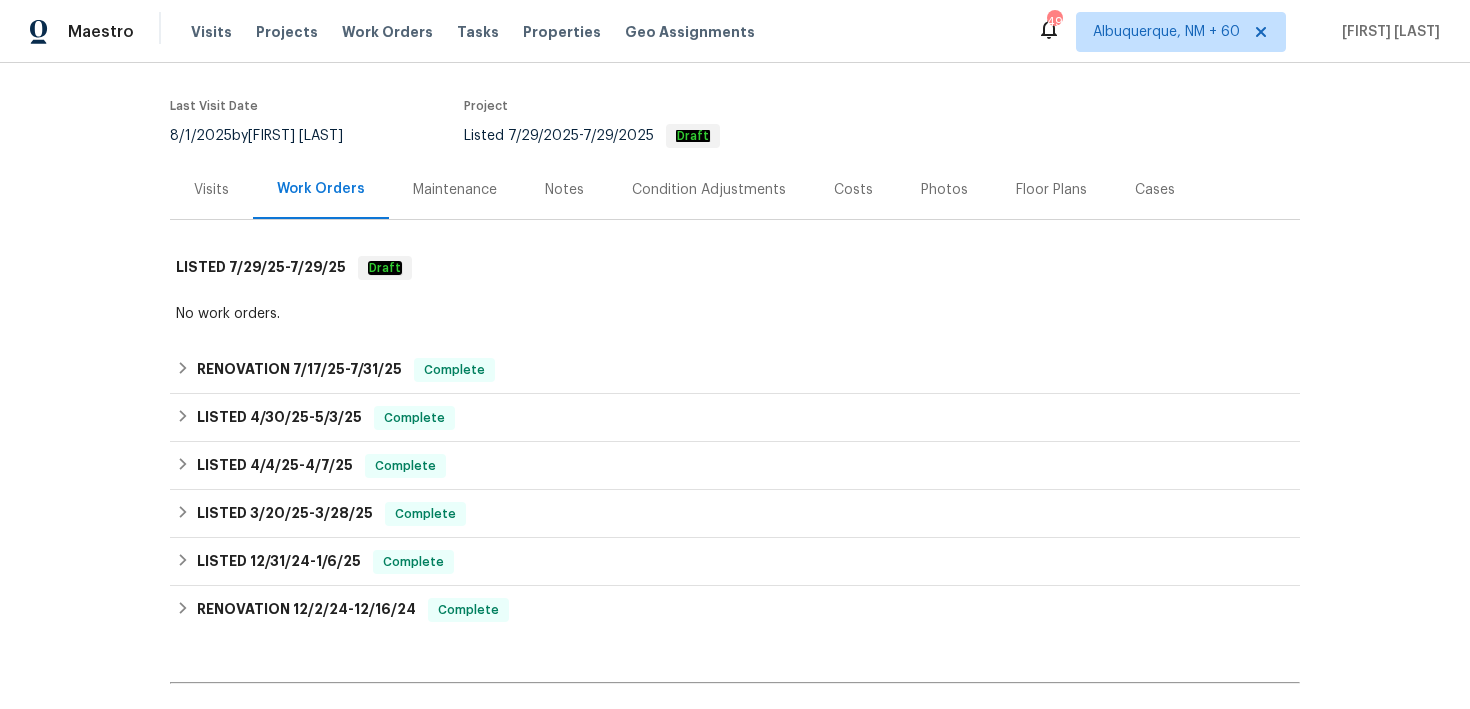 scroll, scrollTop: 186, scrollLeft: 0, axis: vertical 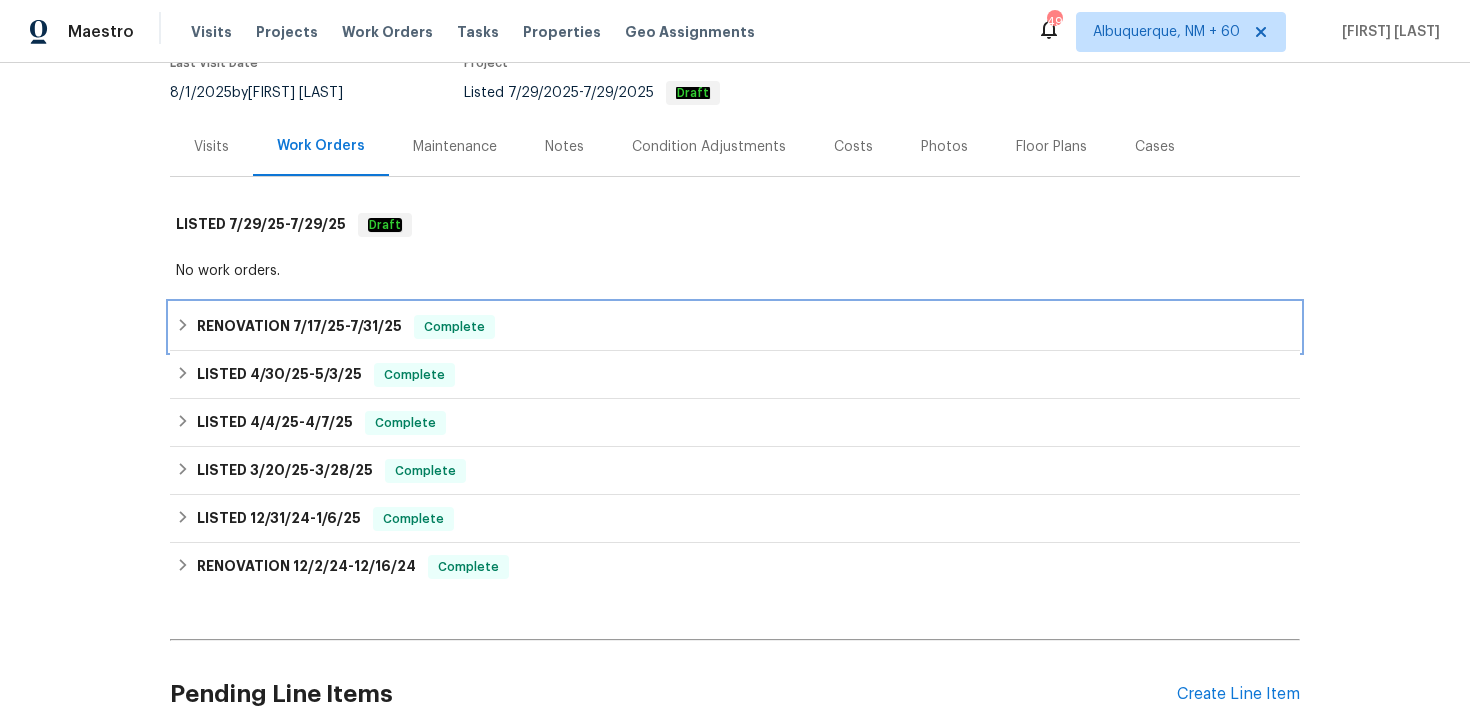 click on "RENOVATION   7/17/25  -  7/31/25 Complete" at bounding box center (735, 327) 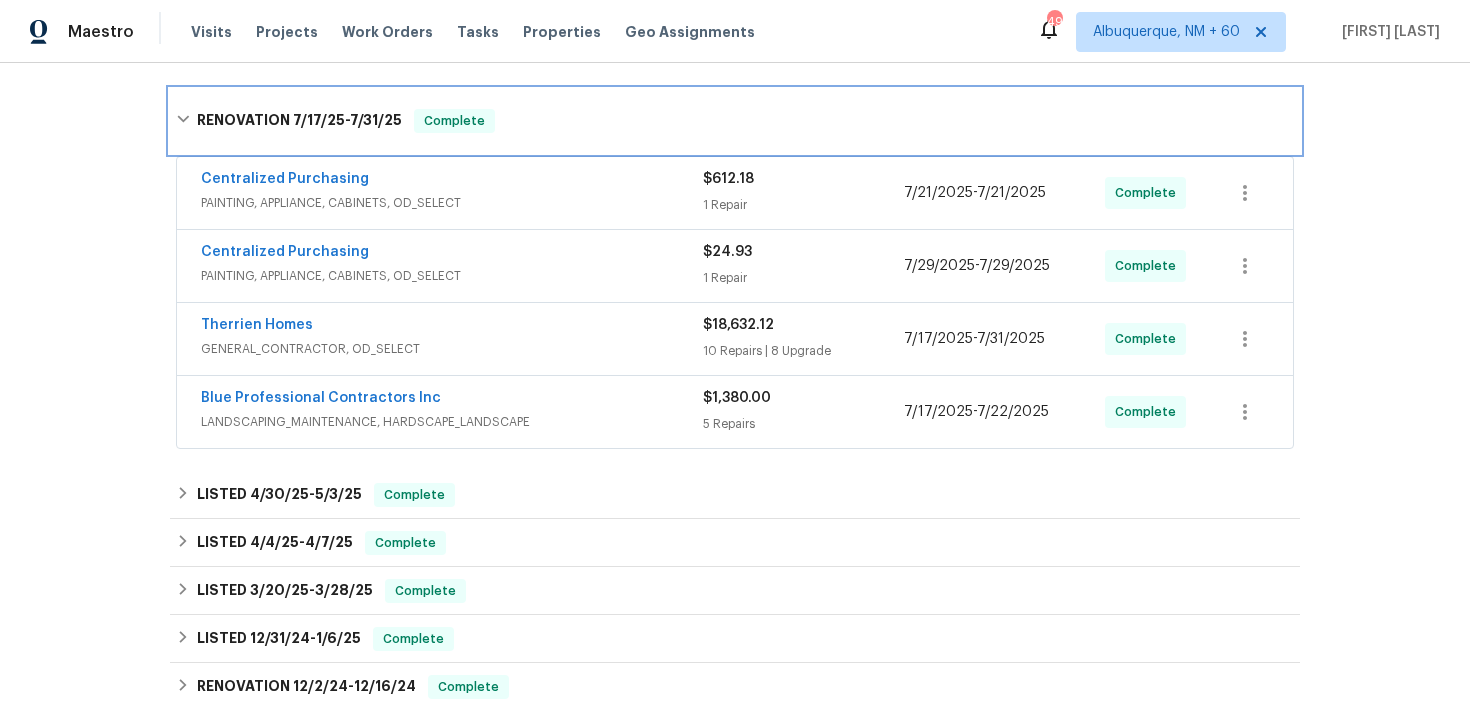 scroll, scrollTop: 438, scrollLeft: 0, axis: vertical 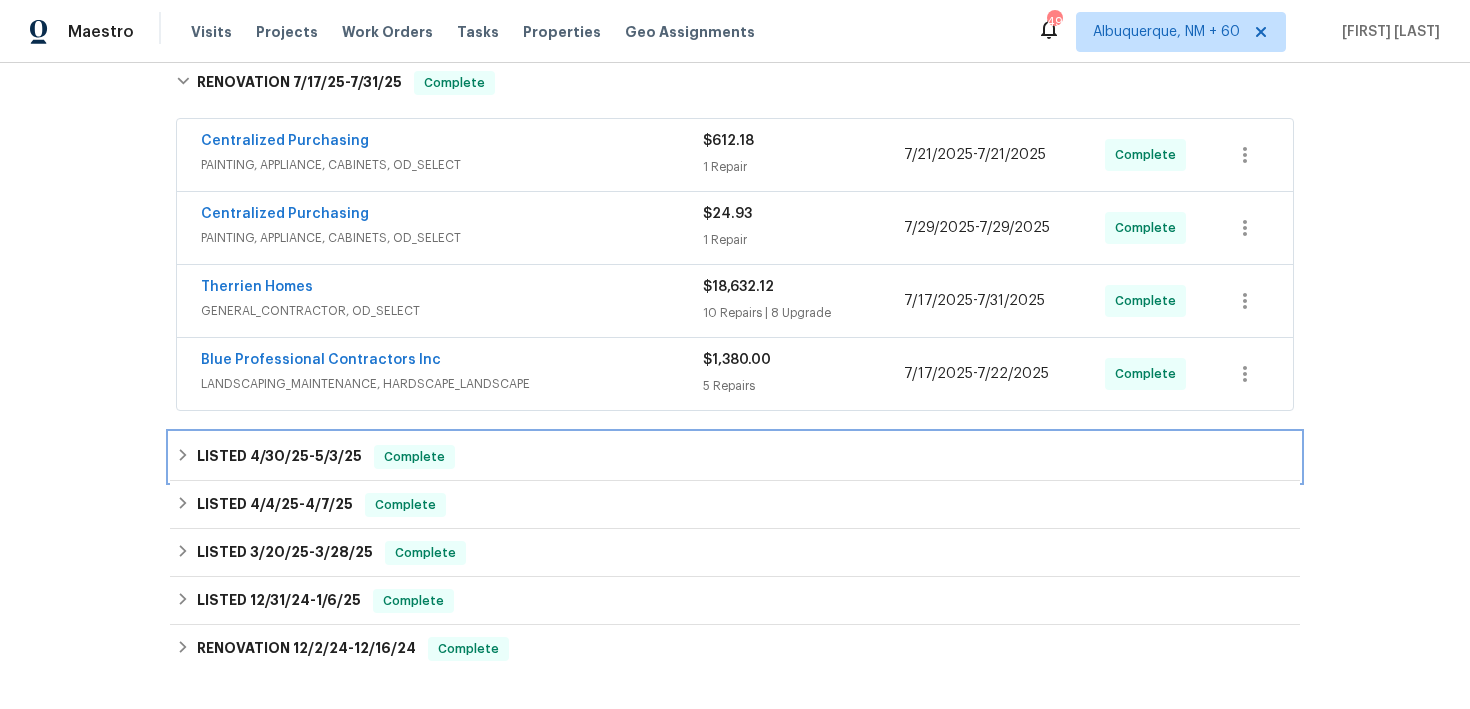 click on "LISTED   4/30/25  -  5/3/25 Complete" at bounding box center [735, 457] 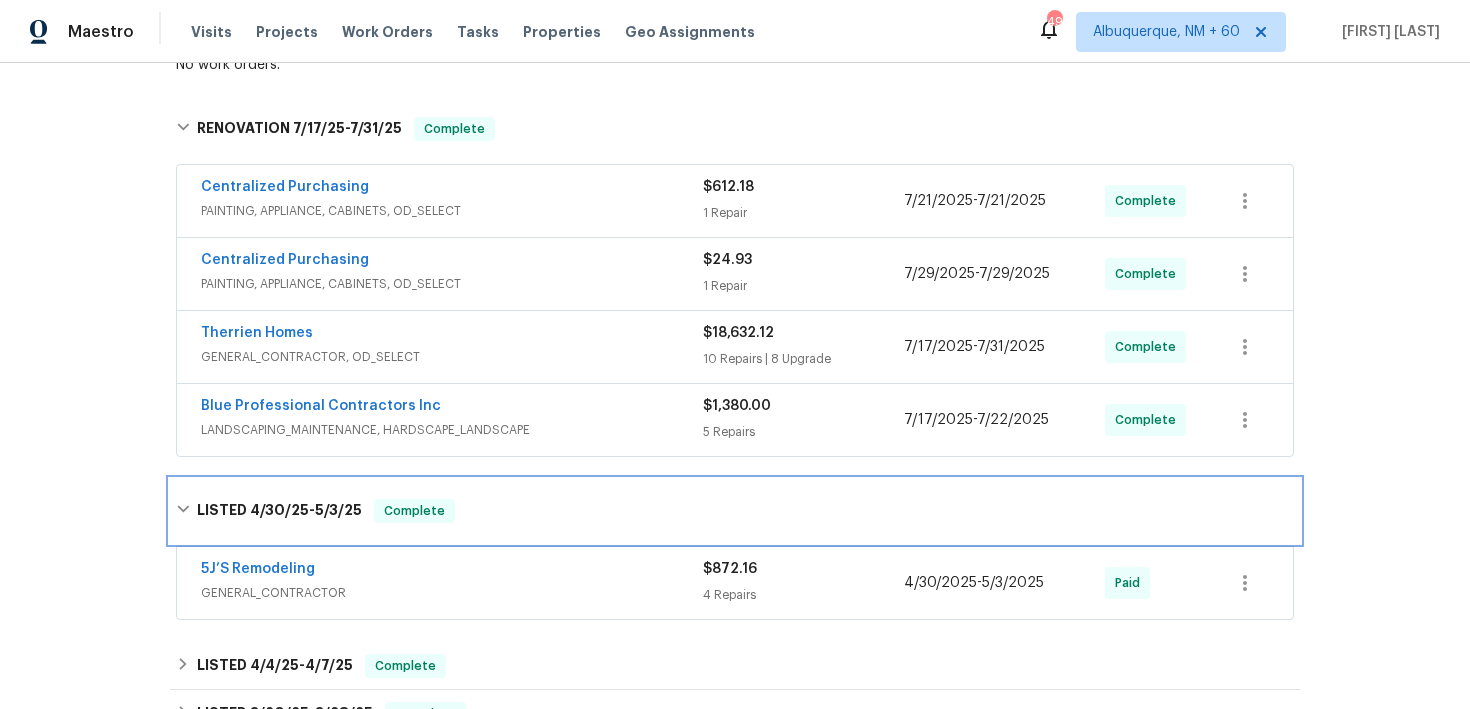 scroll, scrollTop: 391, scrollLeft: 0, axis: vertical 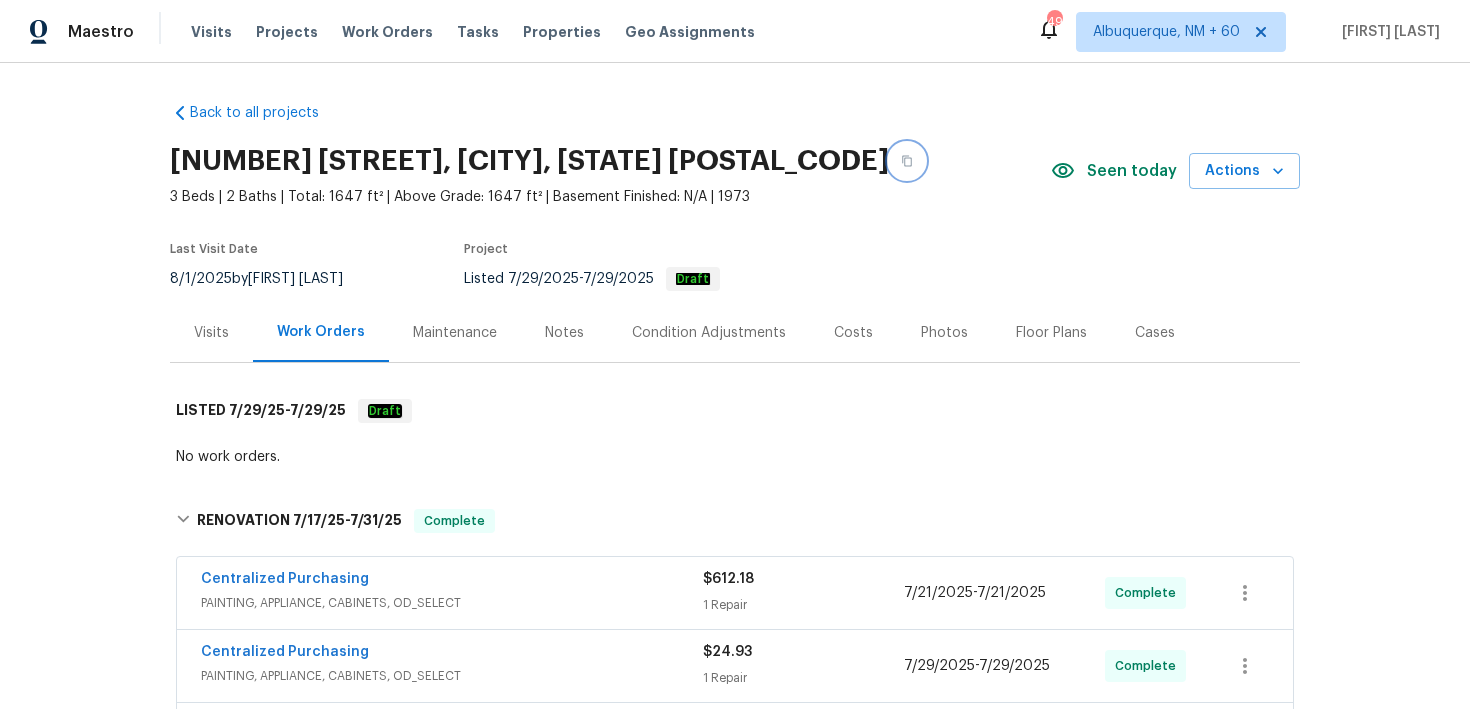click 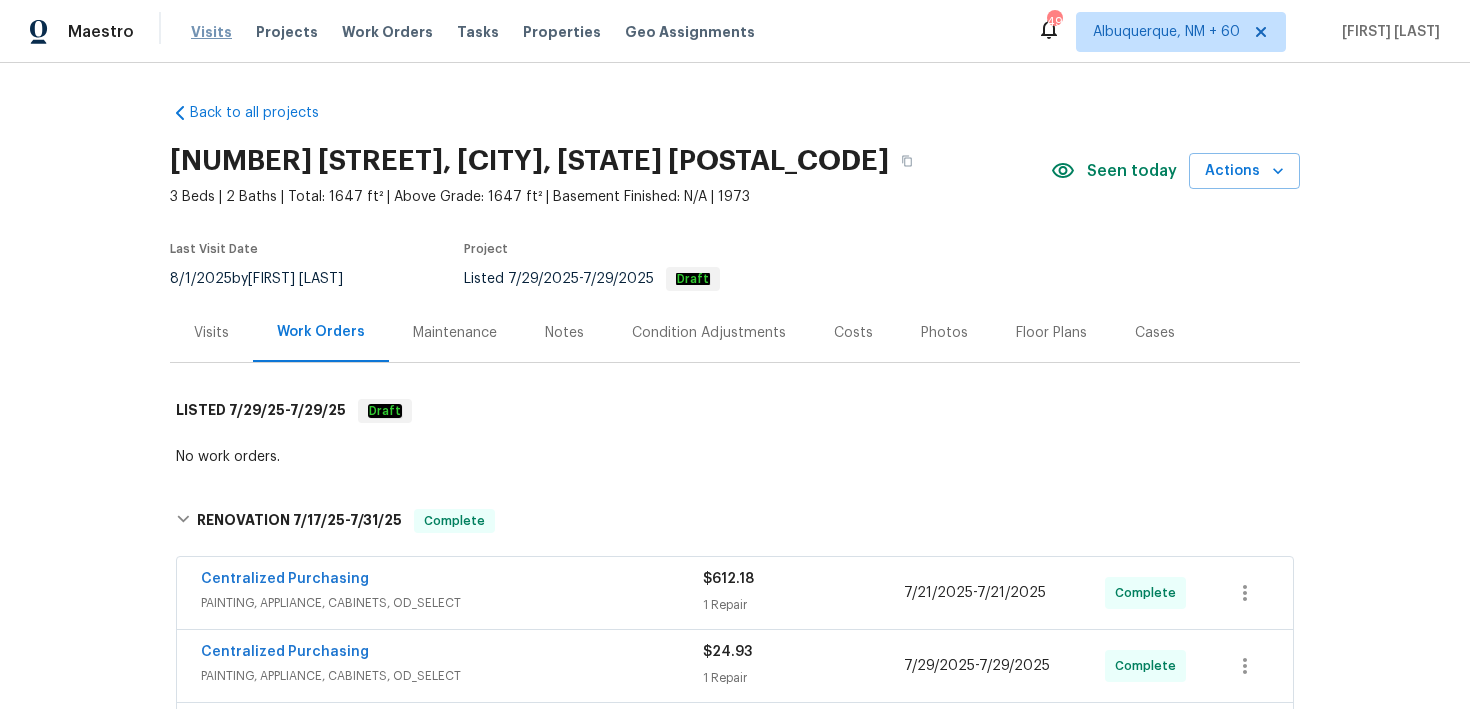 click on "Visits" at bounding box center [211, 32] 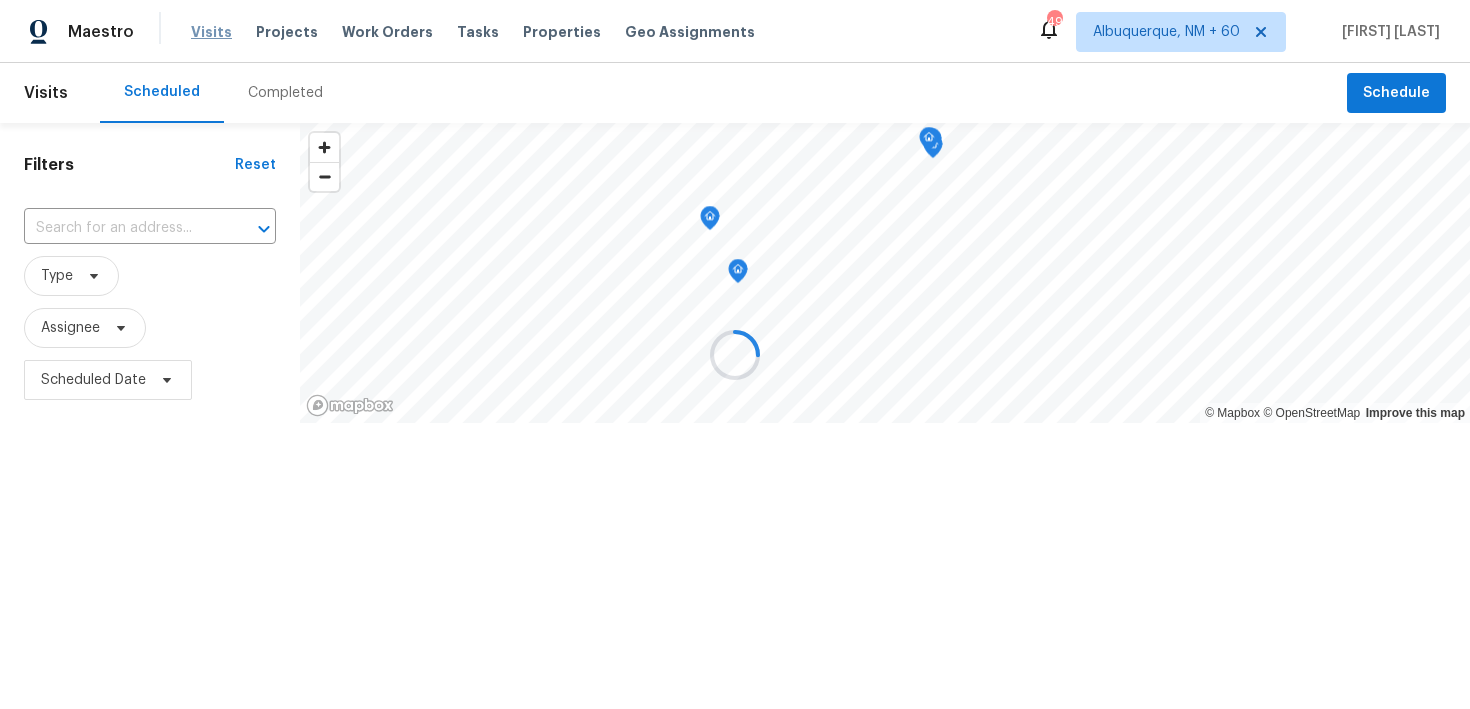 click at bounding box center [735, 354] 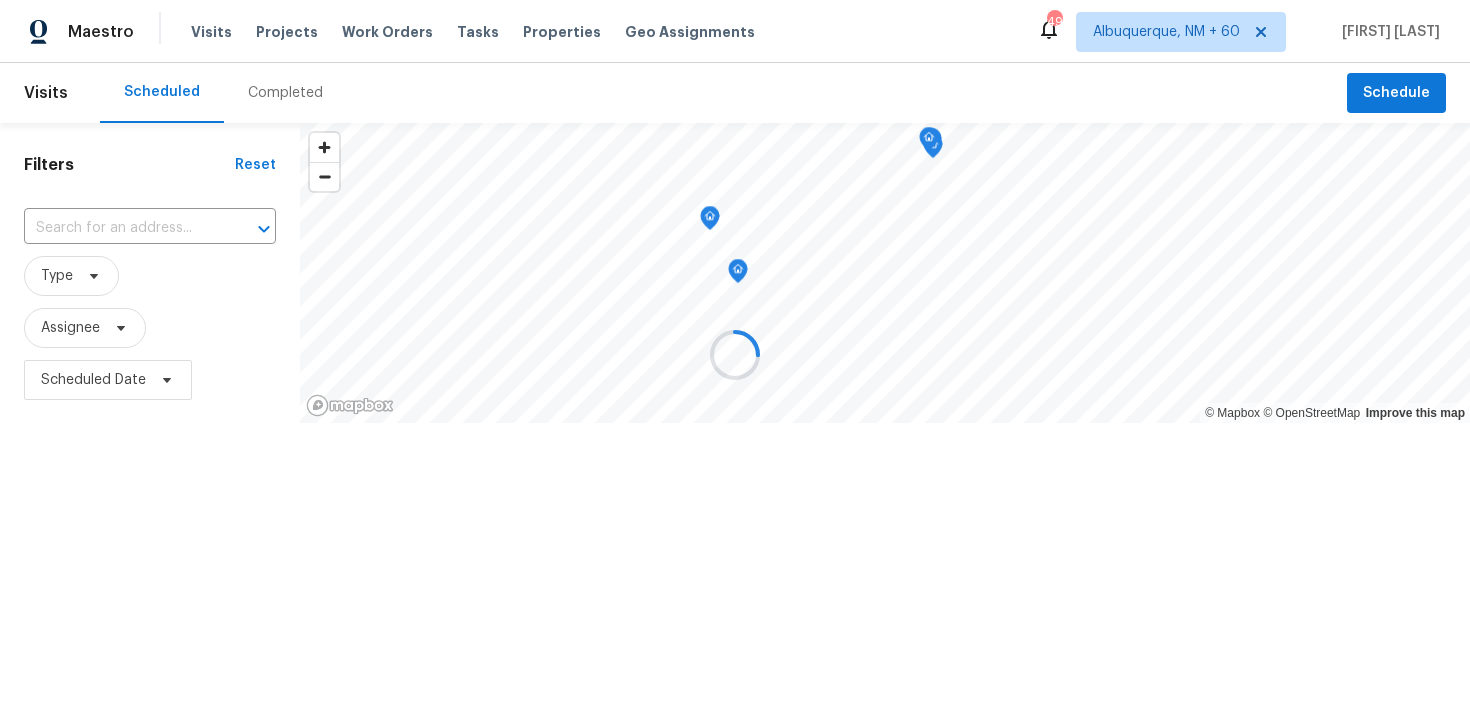 click at bounding box center [735, 354] 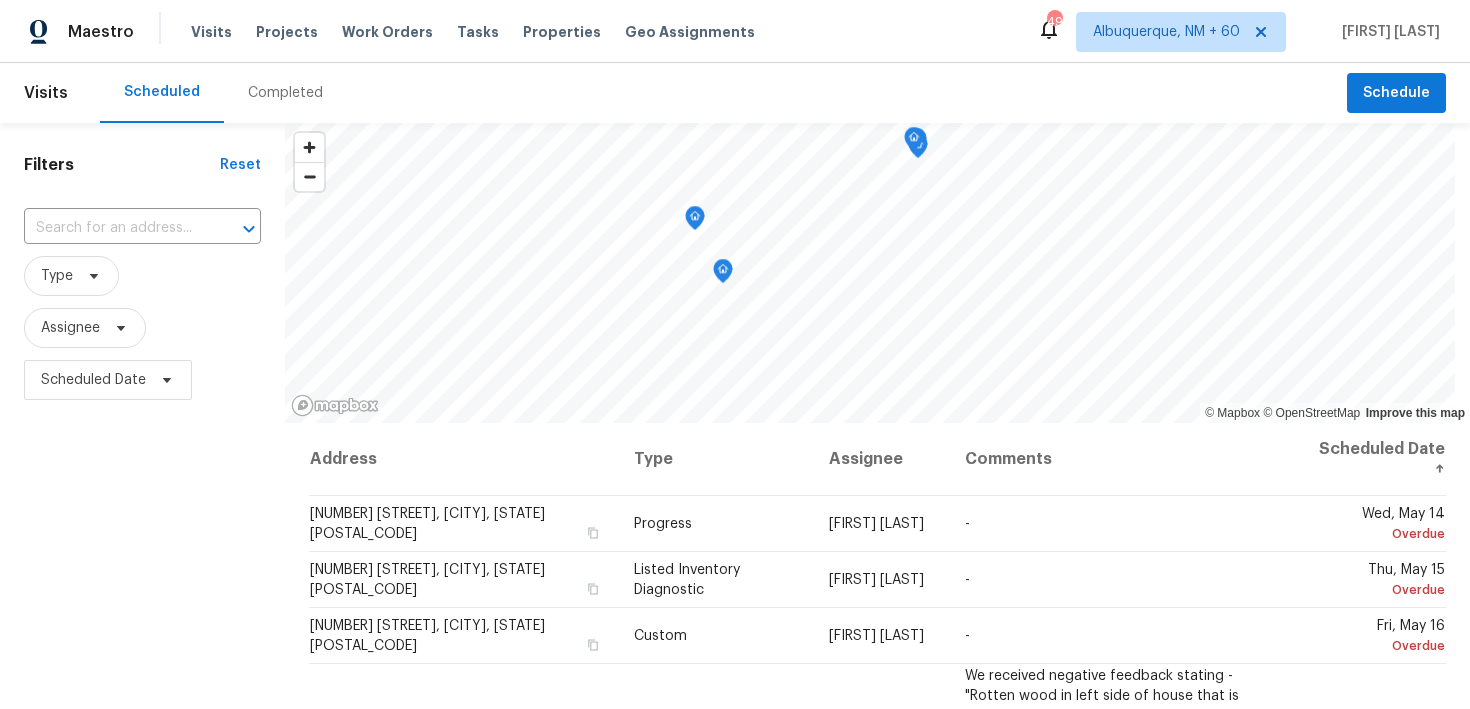 click on "Completed" at bounding box center [285, 93] 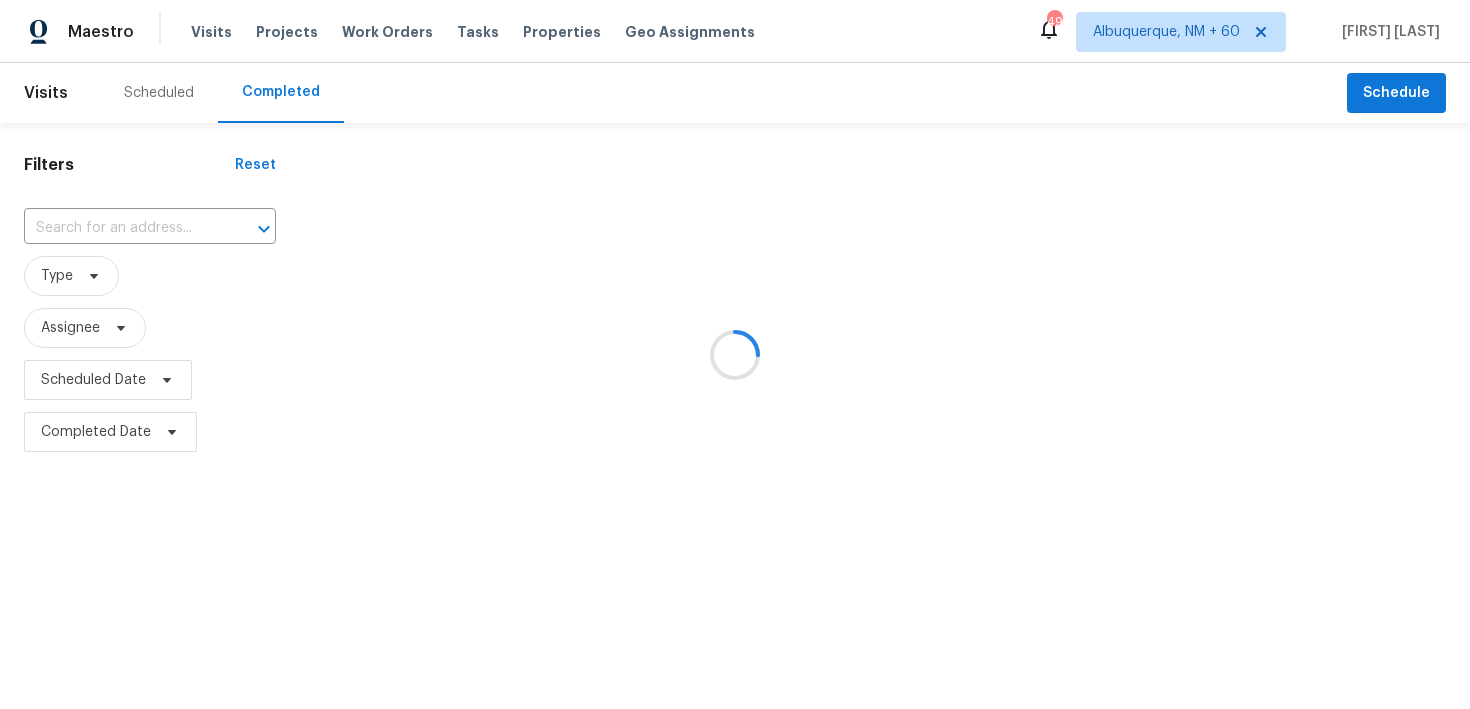click at bounding box center (735, 354) 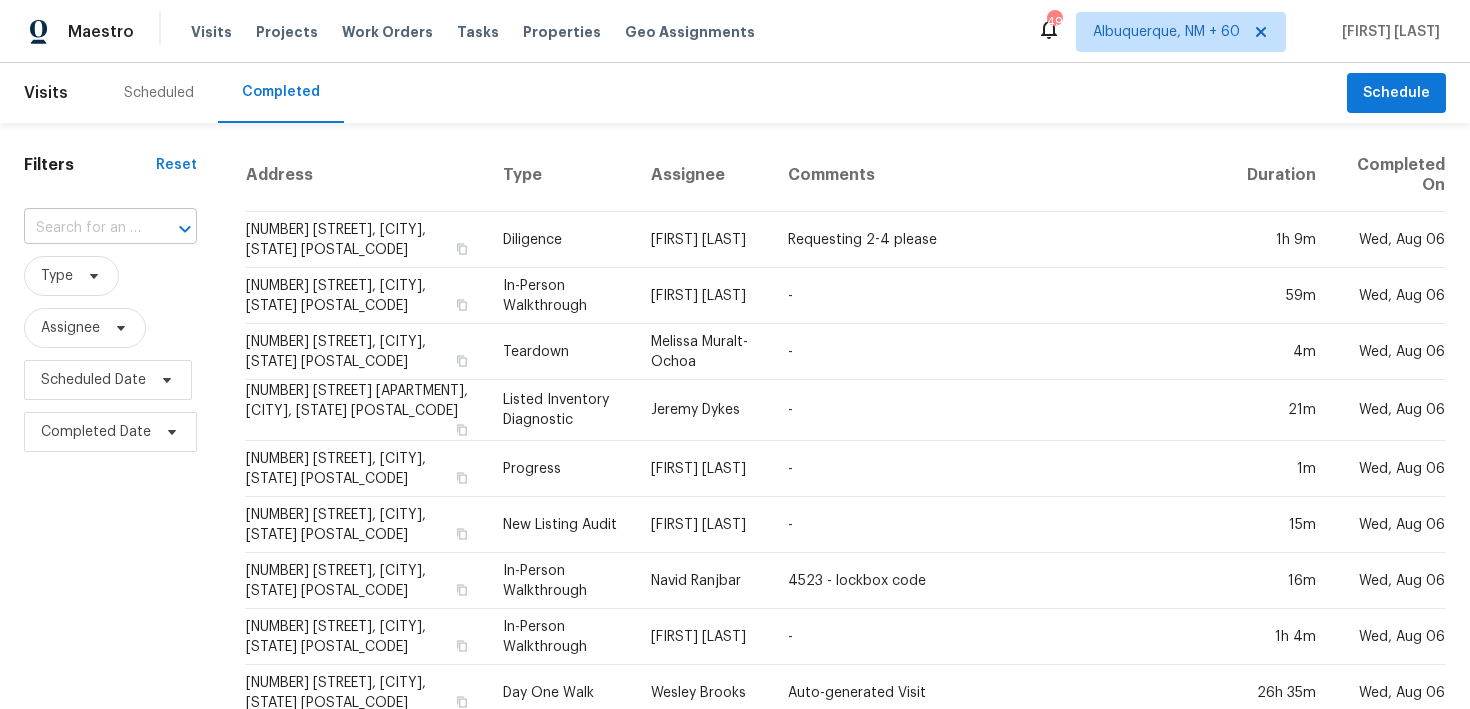 click at bounding box center [82, 228] 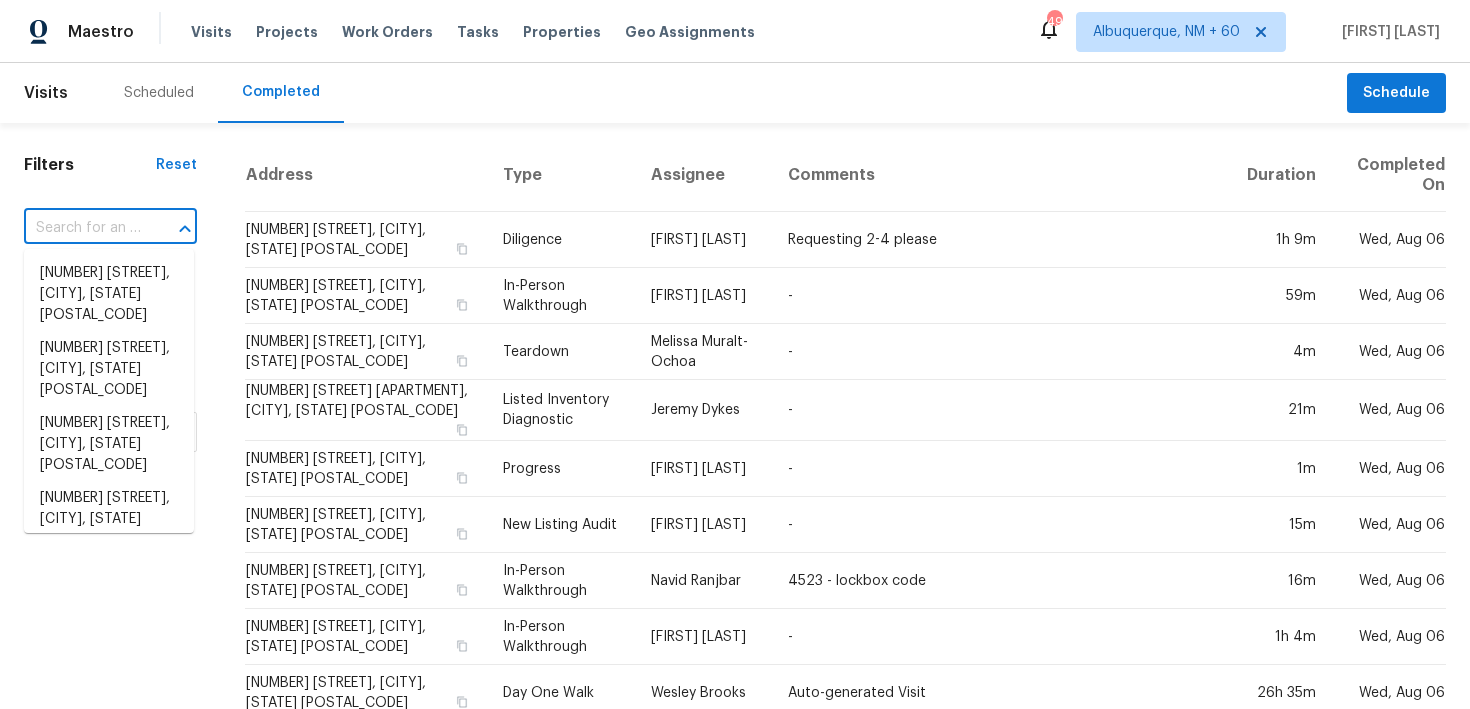 paste on "800 125th Ln NE Blaine, MN 55434" 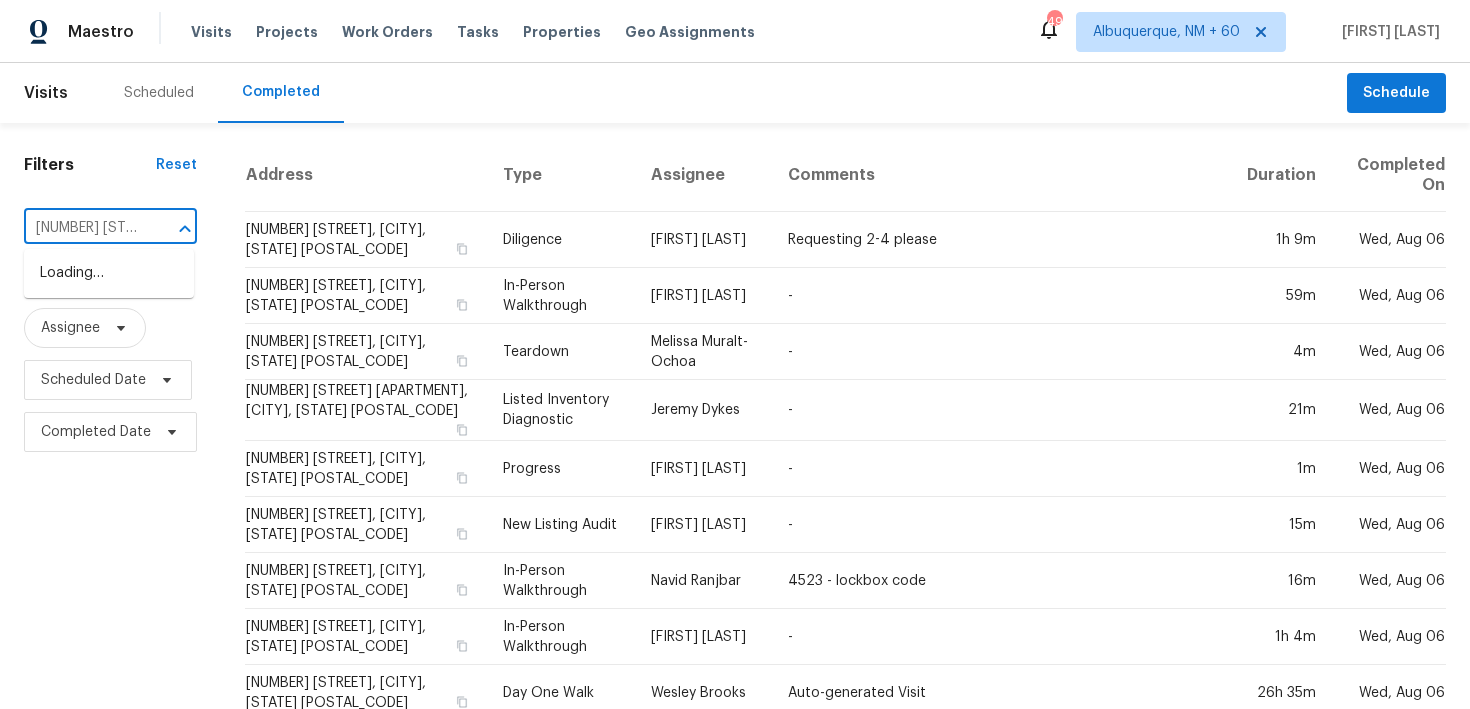 scroll, scrollTop: 0, scrollLeft: 123, axis: horizontal 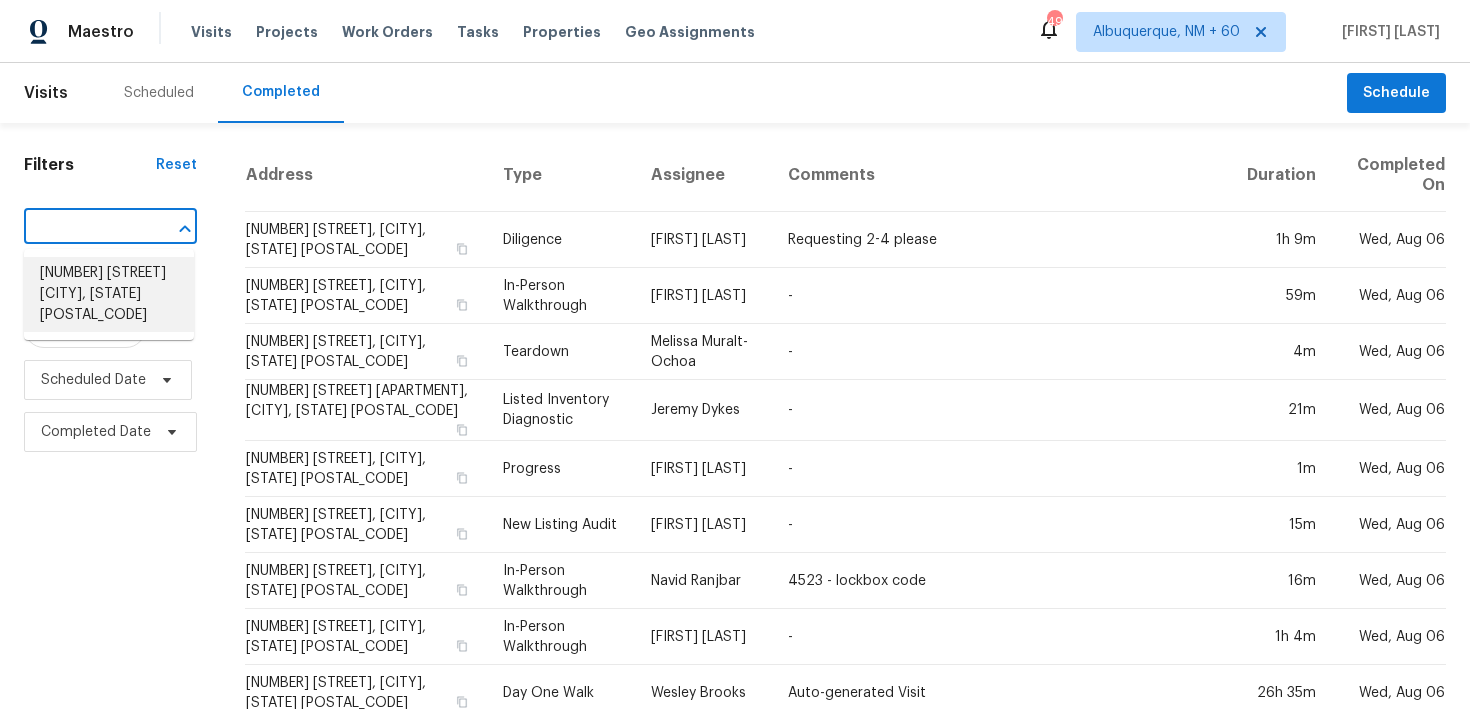 click on "800 125th Ln NE, Blaine, MN 55434" at bounding box center [109, 294] 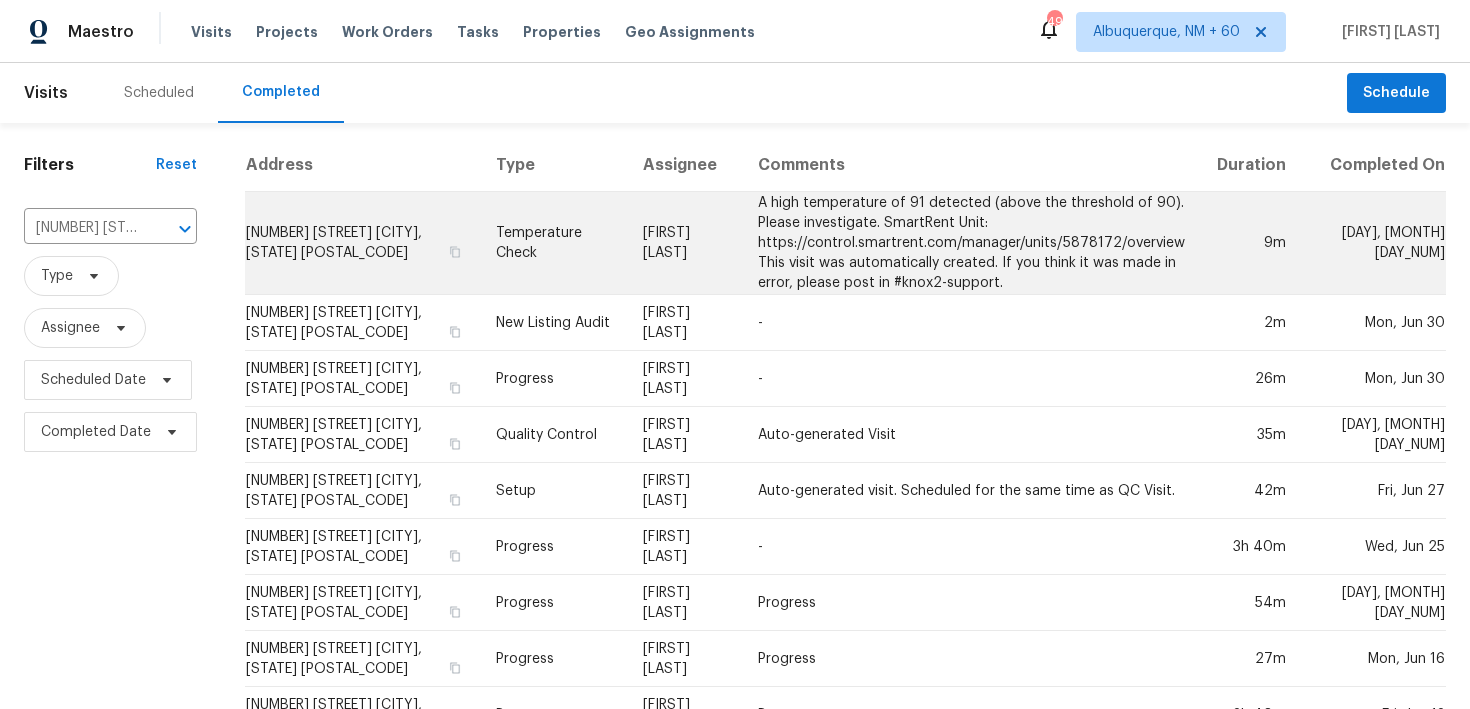 click on "Temperature Check" at bounding box center (553, 243) 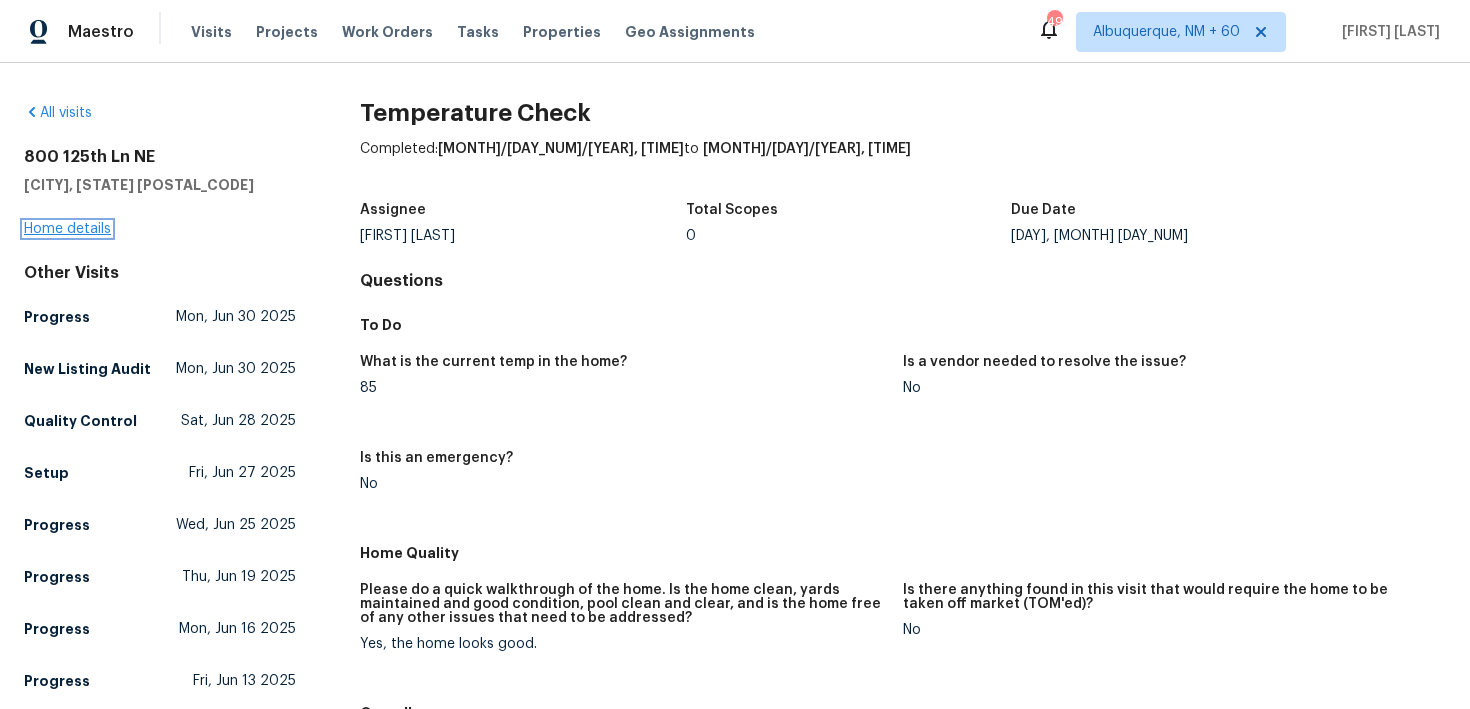 click on "Home details" at bounding box center [67, 229] 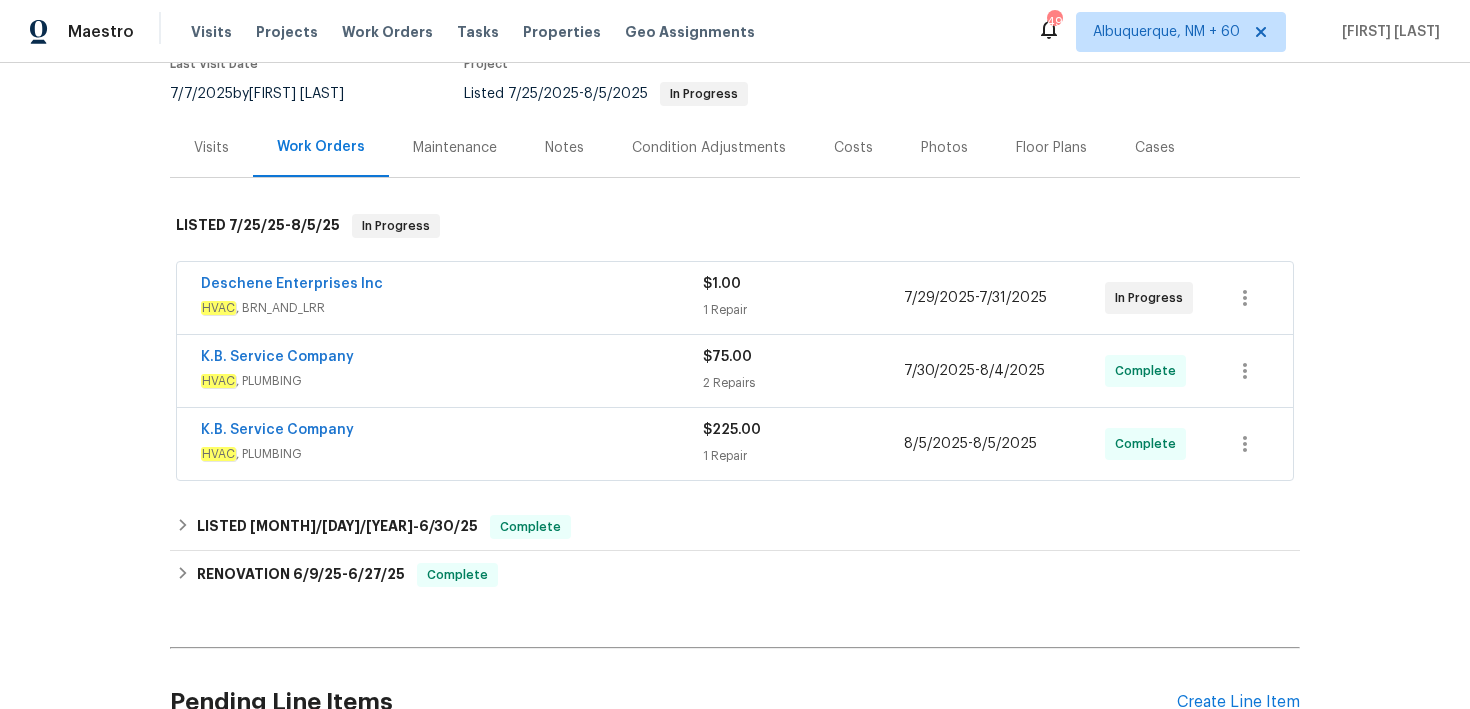scroll, scrollTop: 218, scrollLeft: 0, axis: vertical 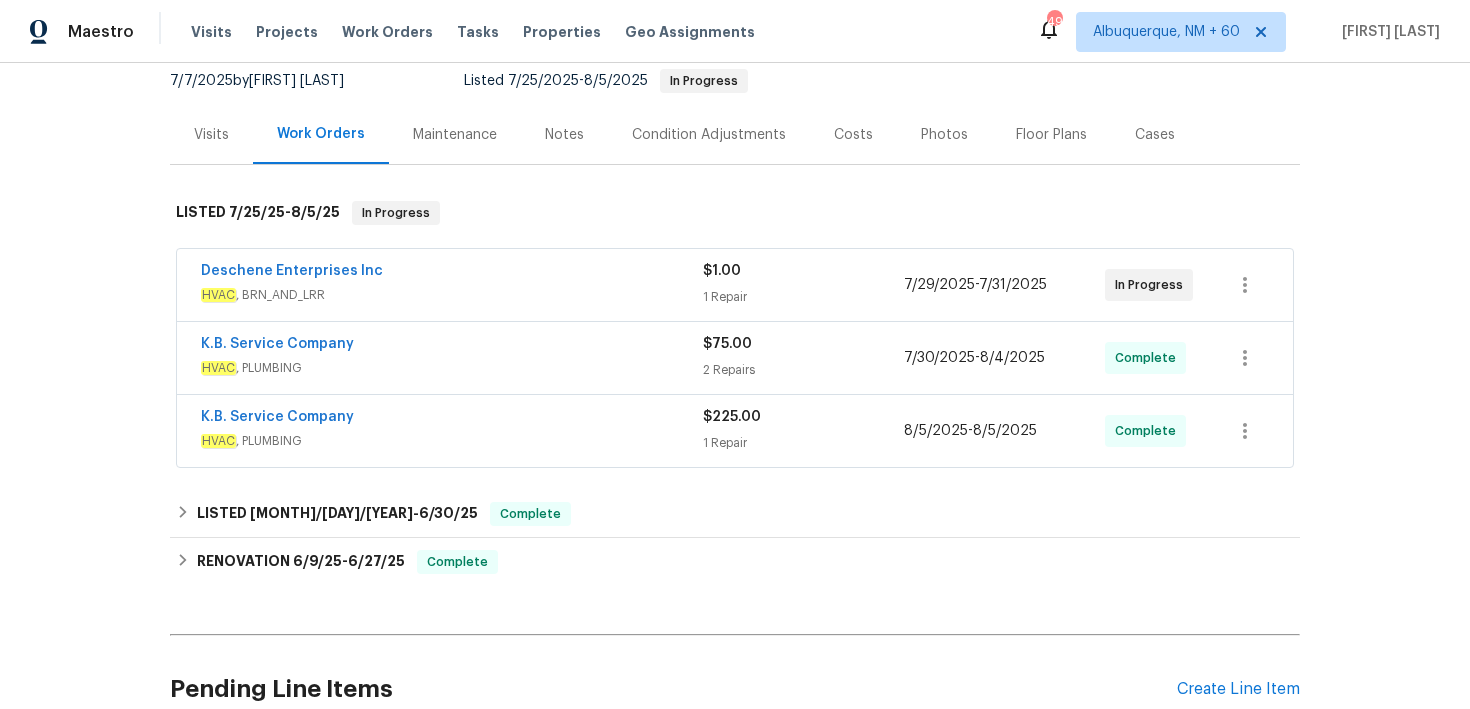 click on "1 Repair" at bounding box center [803, 297] 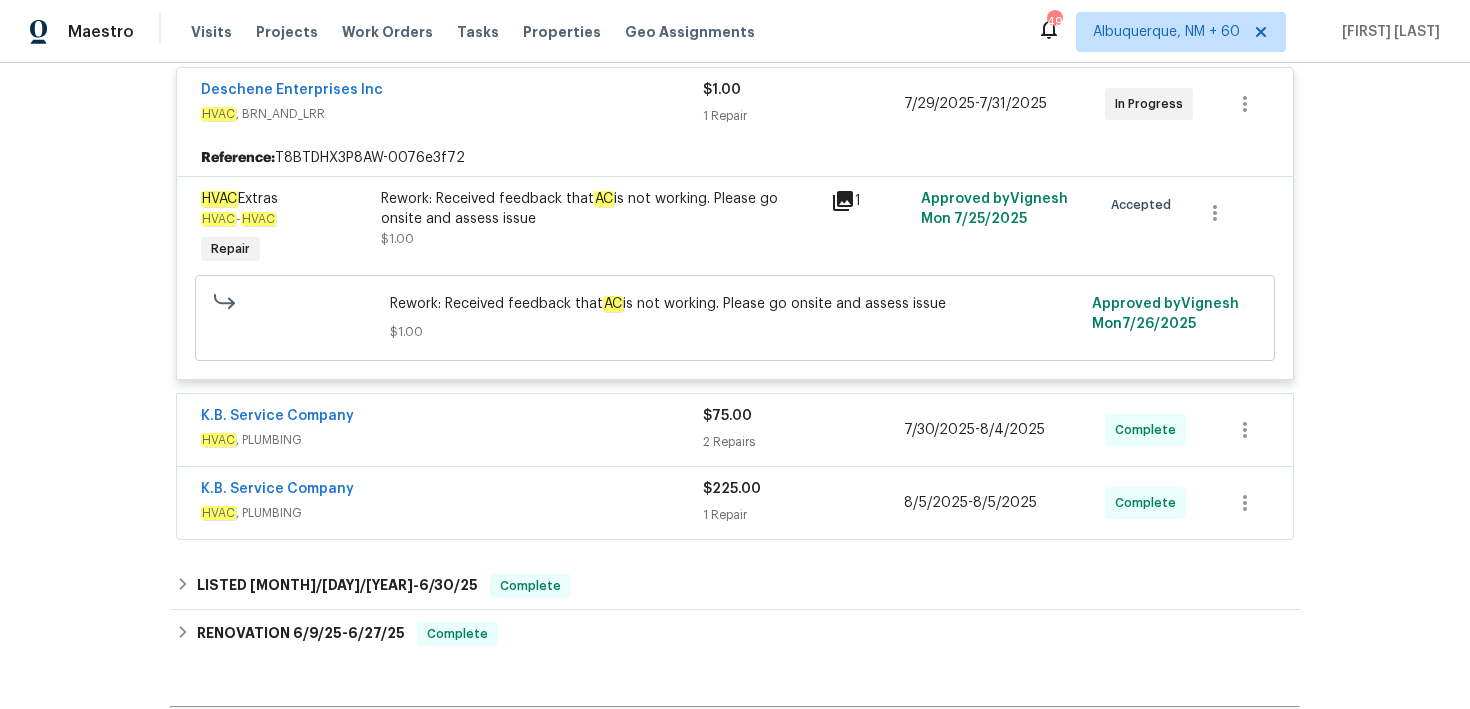 scroll, scrollTop: 463, scrollLeft: 0, axis: vertical 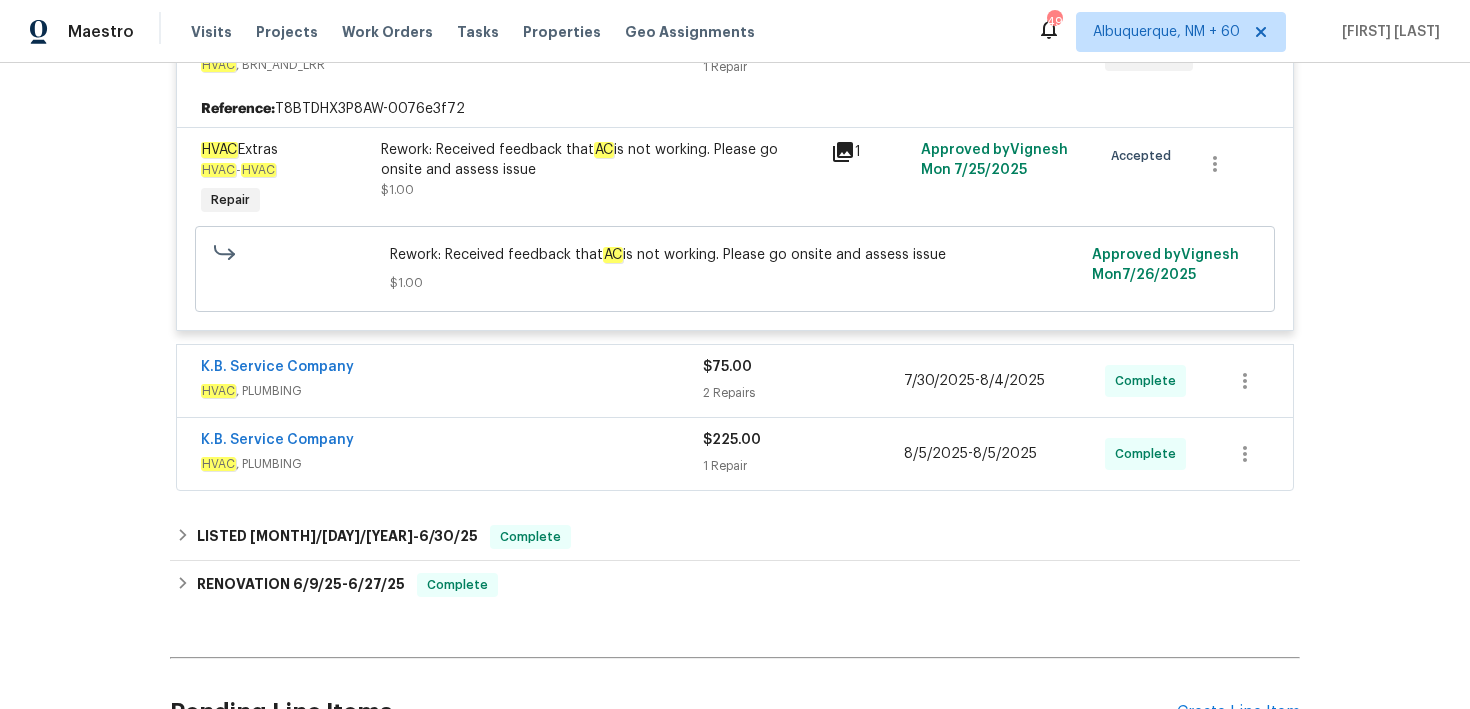 click on "2 Repairs" at bounding box center (803, 393) 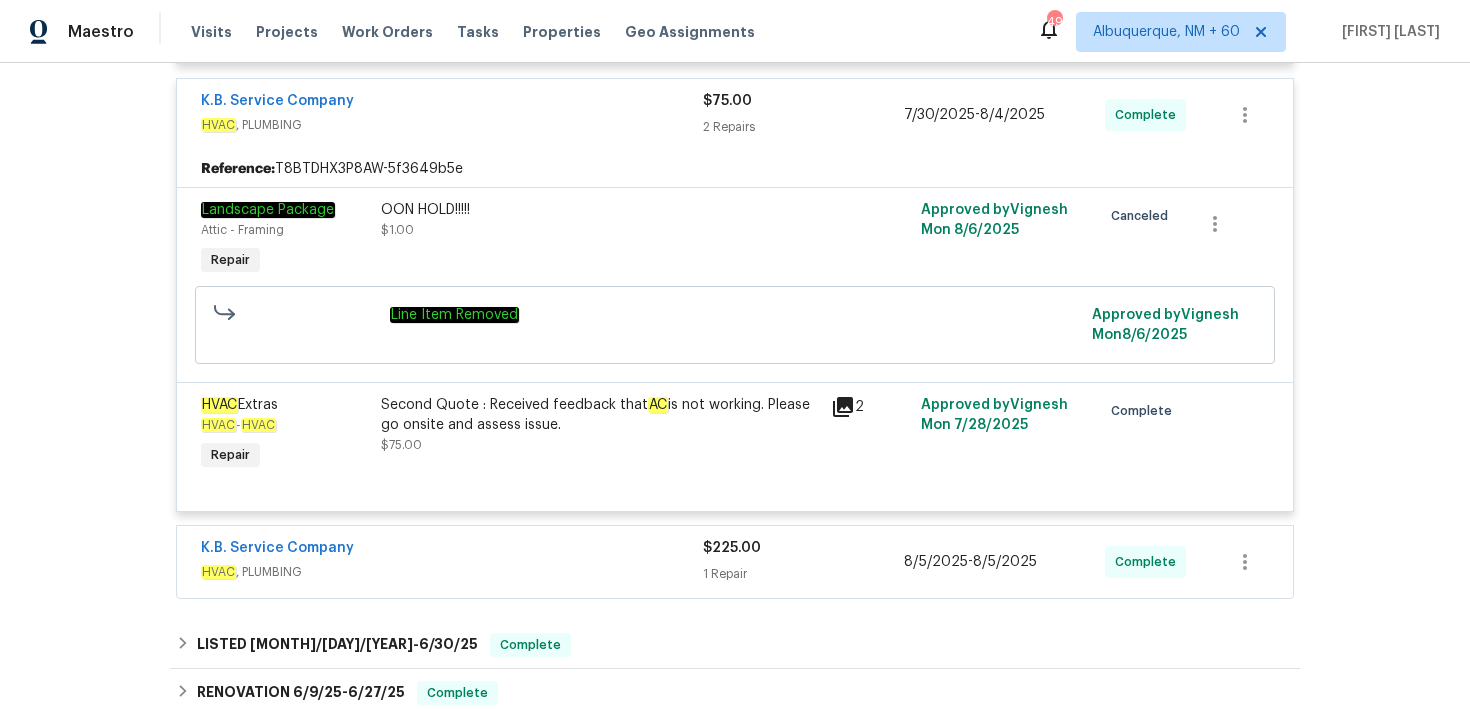scroll, scrollTop: 766, scrollLeft: 0, axis: vertical 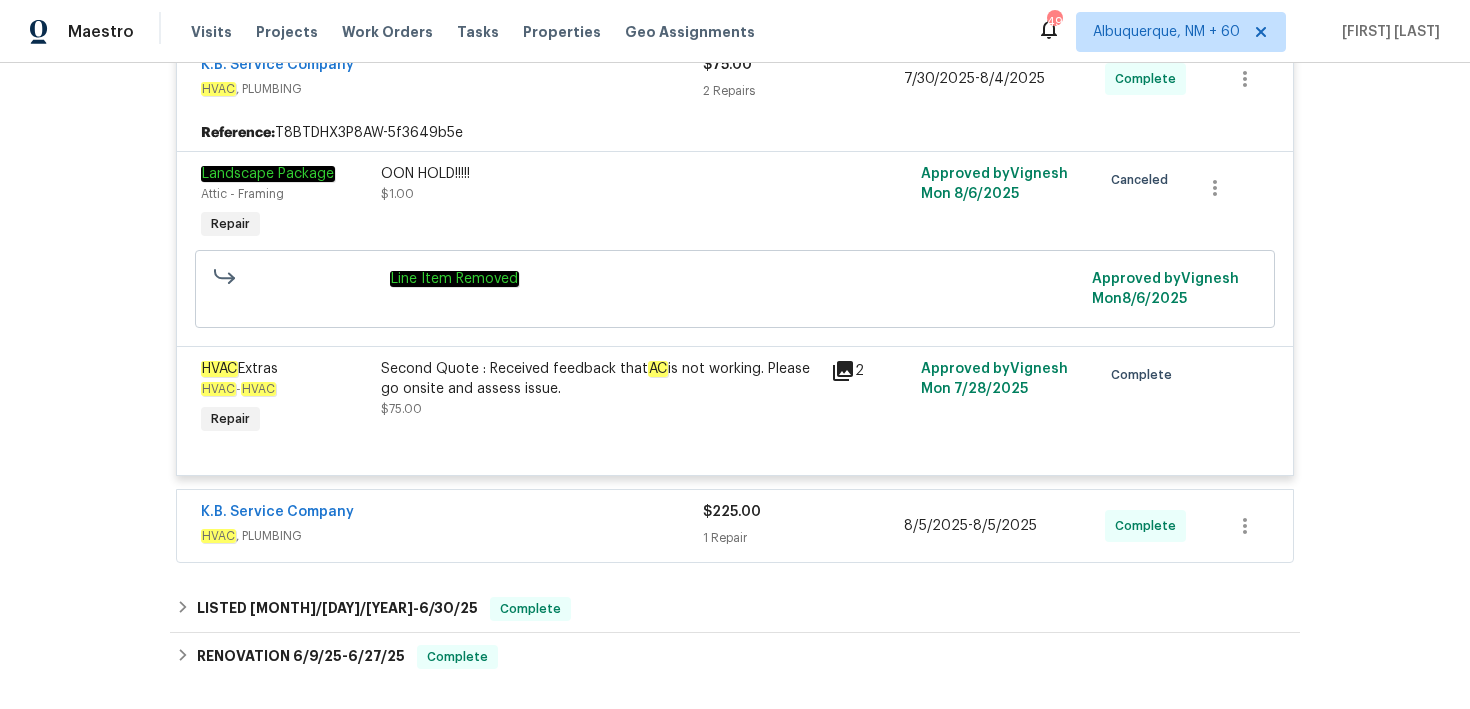click on "1 Repair" at bounding box center [803, 538] 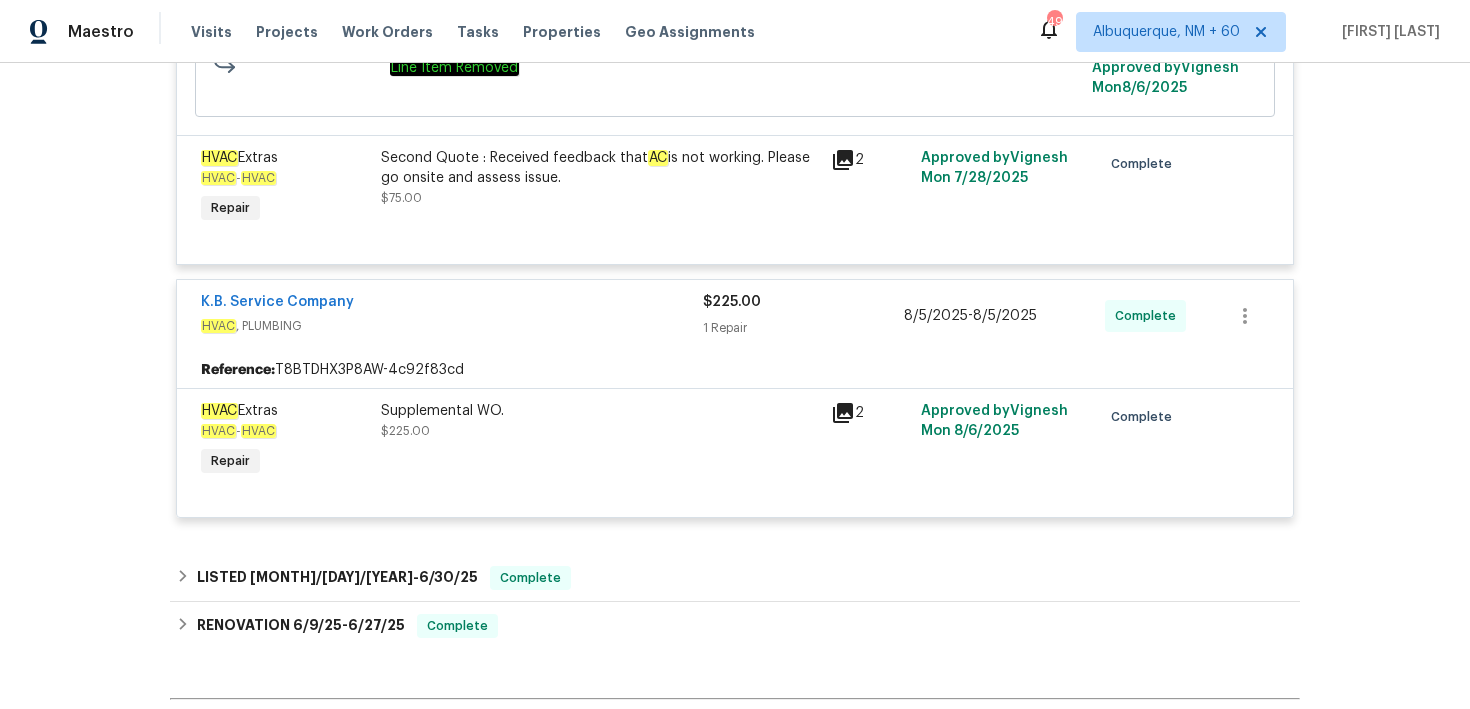 scroll, scrollTop: 979, scrollLeft: 0, axis: vertical 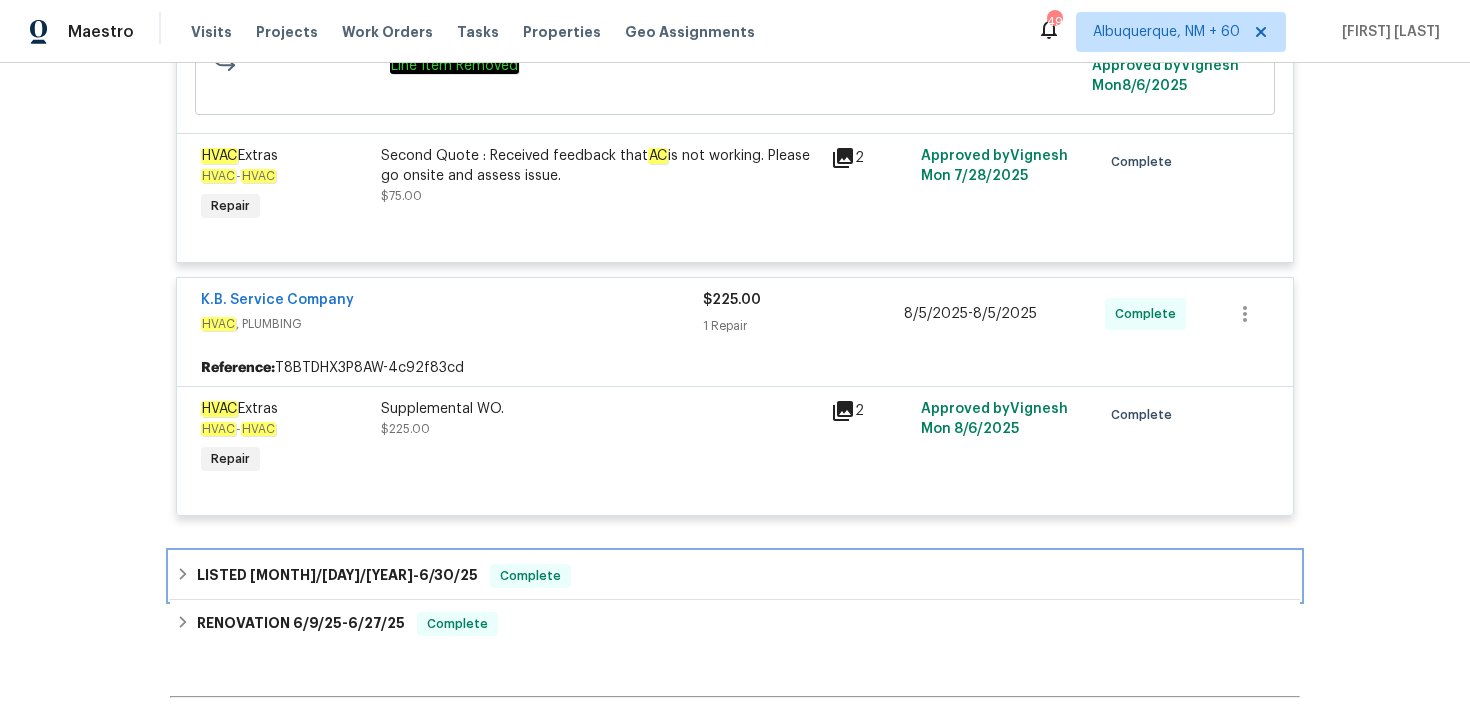 click on "LISTED   6/28/25  -  6/30/25 Complete" at bounding box center (735, 576) 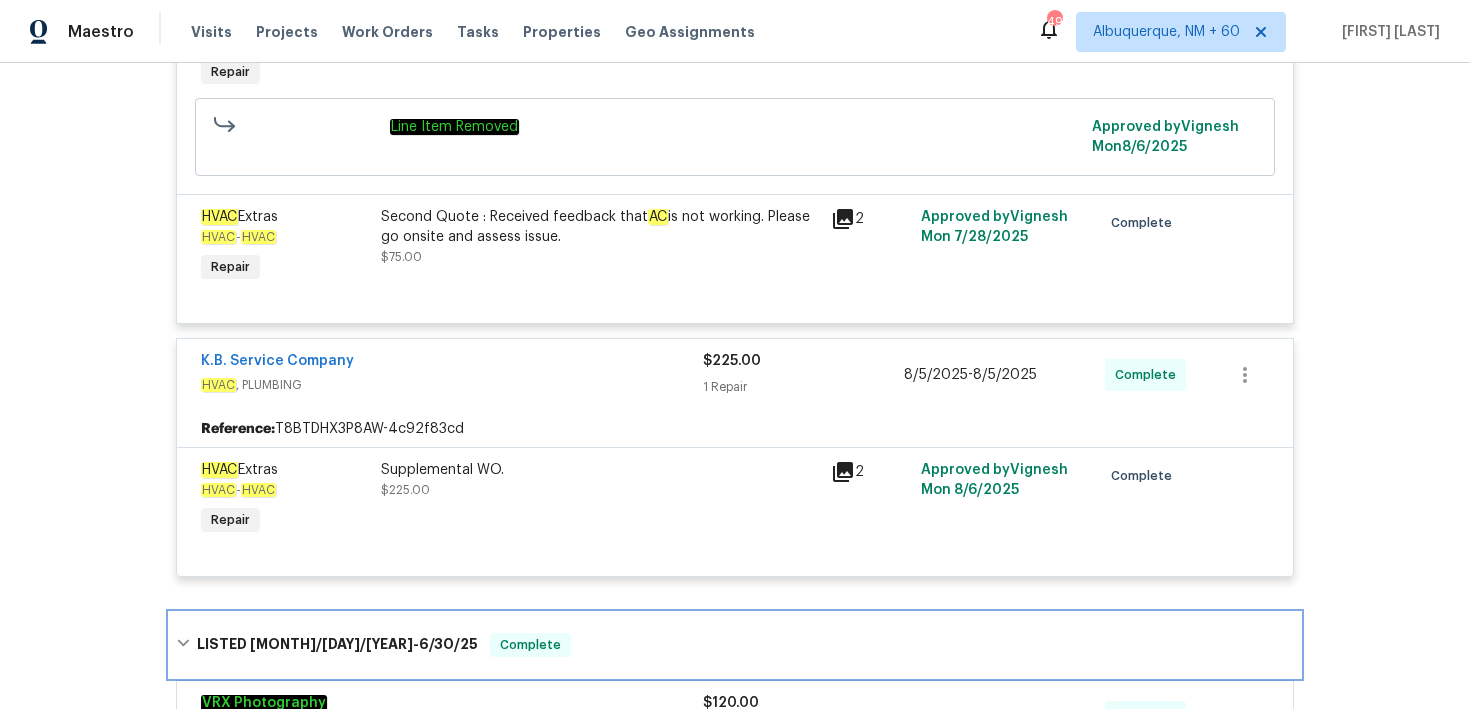 scroll, scrollTop: 1009, scrollLeft: 0, axis: vertical 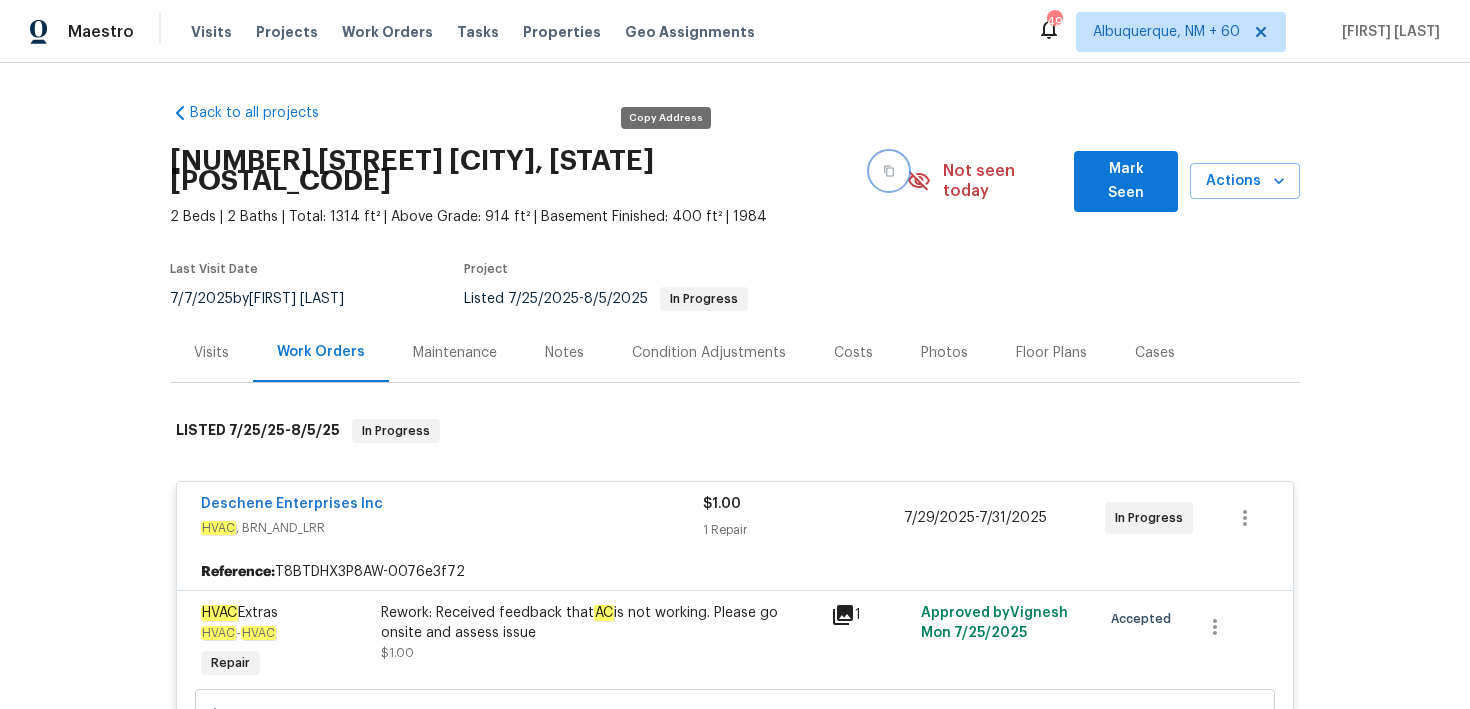 click at bounding box center [889, 171] 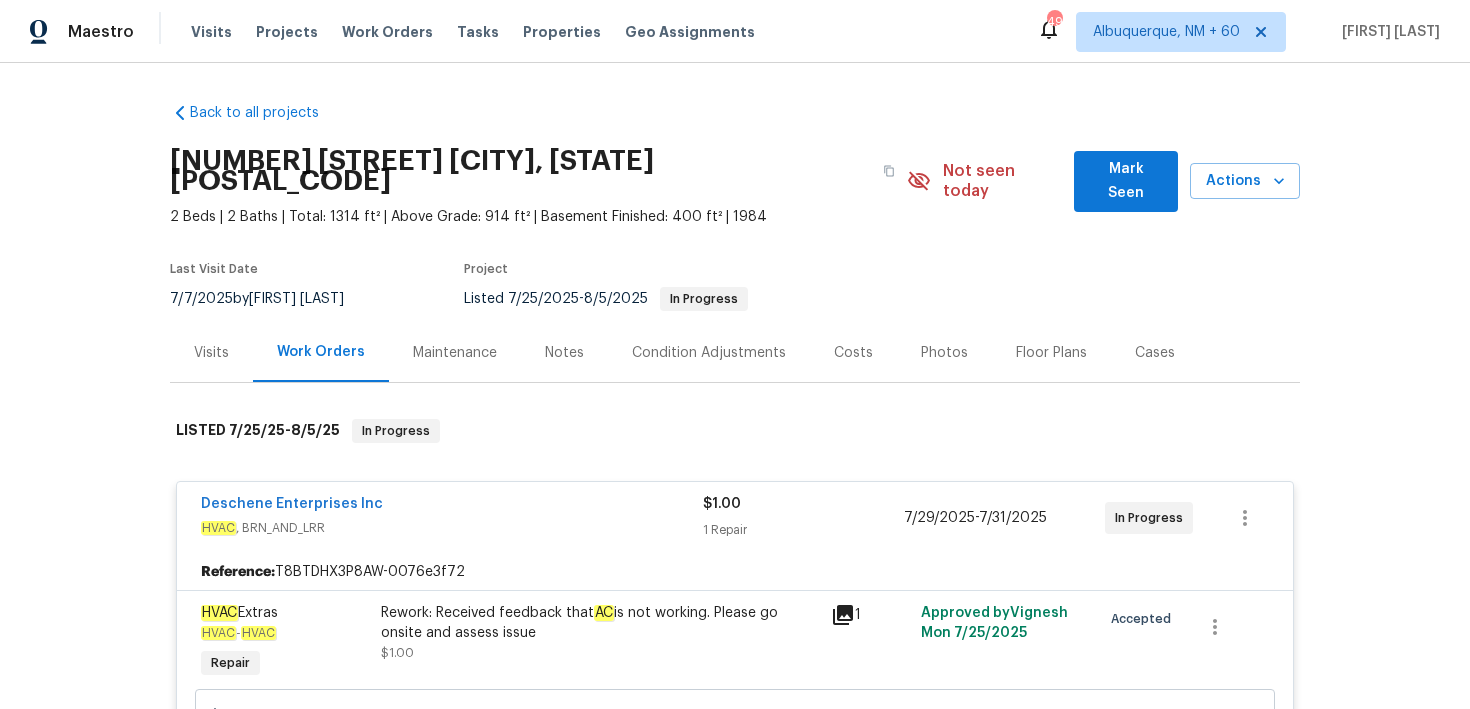 click on "Visits Projects Work Orders Tasks Properties Geo Assignments" at bounding box center [485, 32] 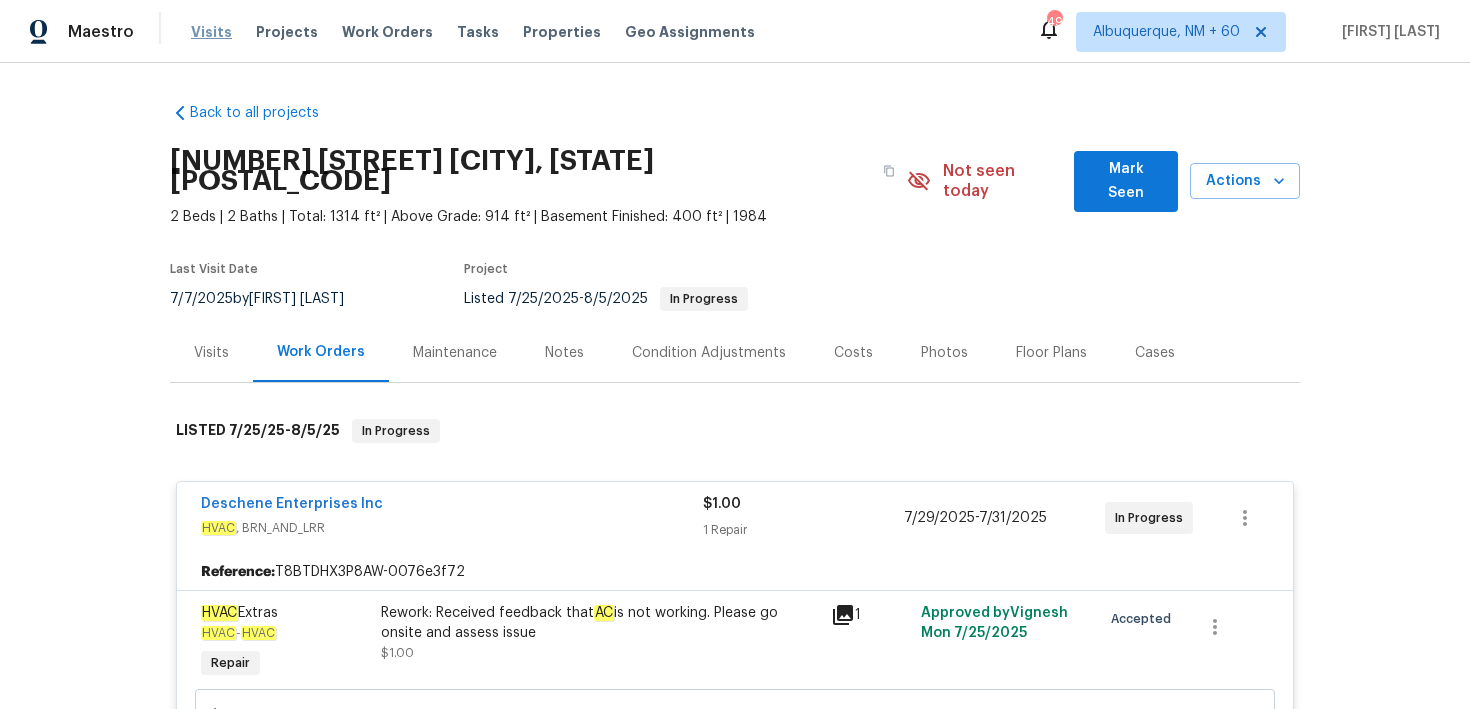 click on "Visits" at bounding box center (211, 32) 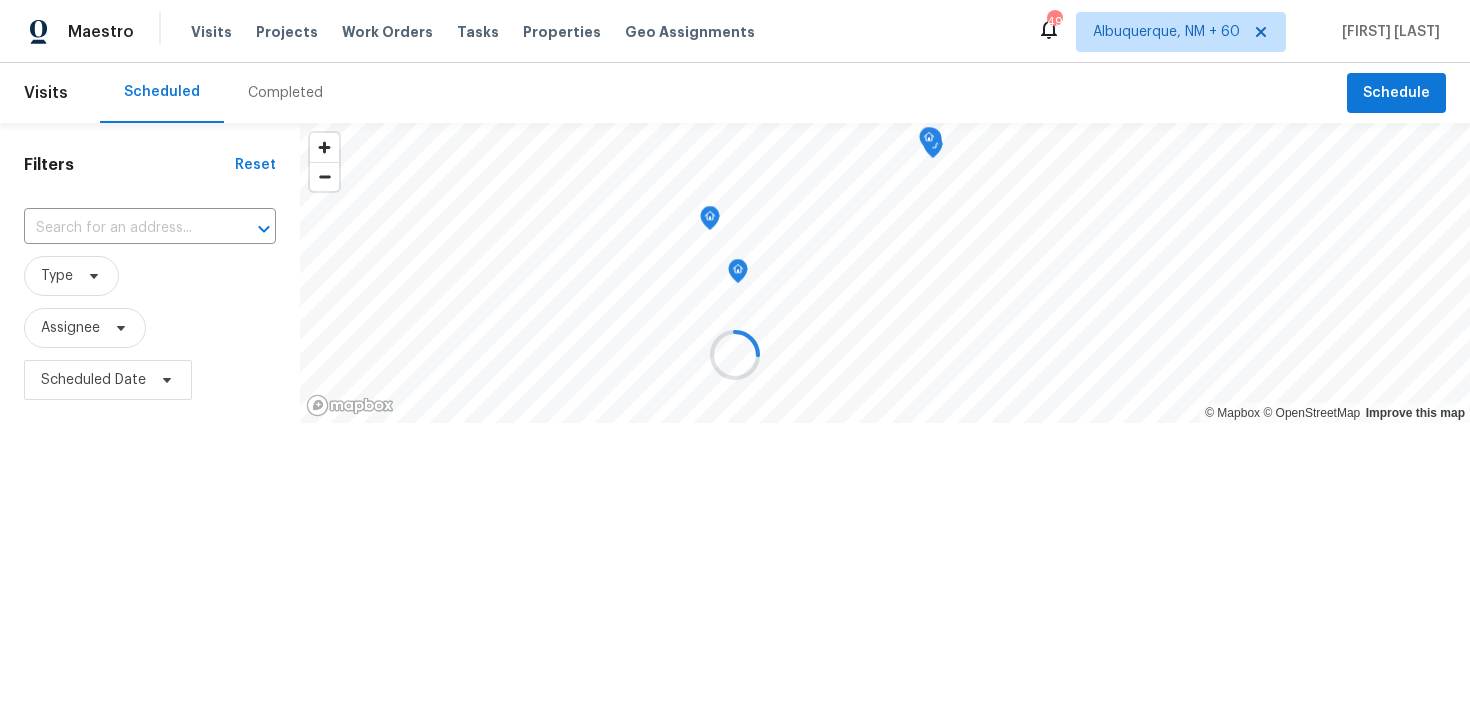 click at bounding box center [735, 354] 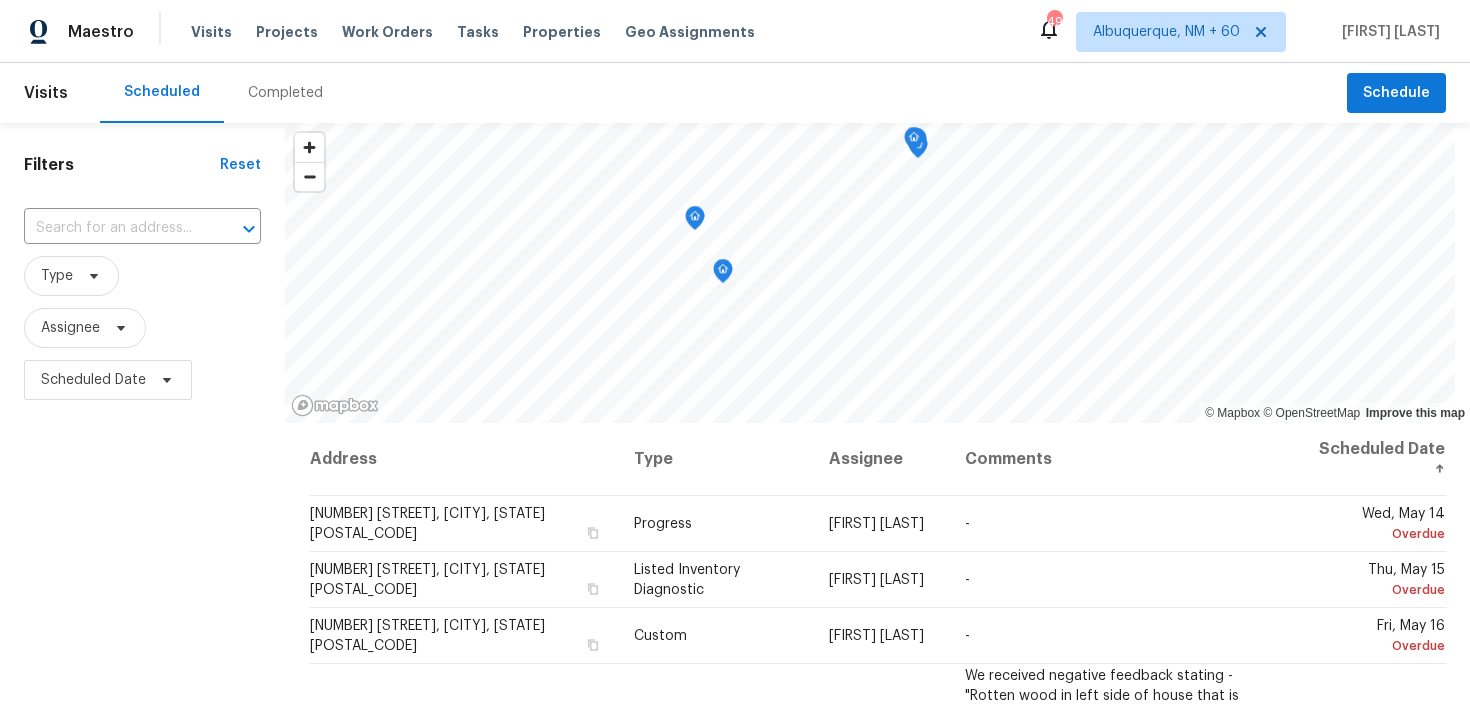 click on "Completed" at bounding box center [285, 93] 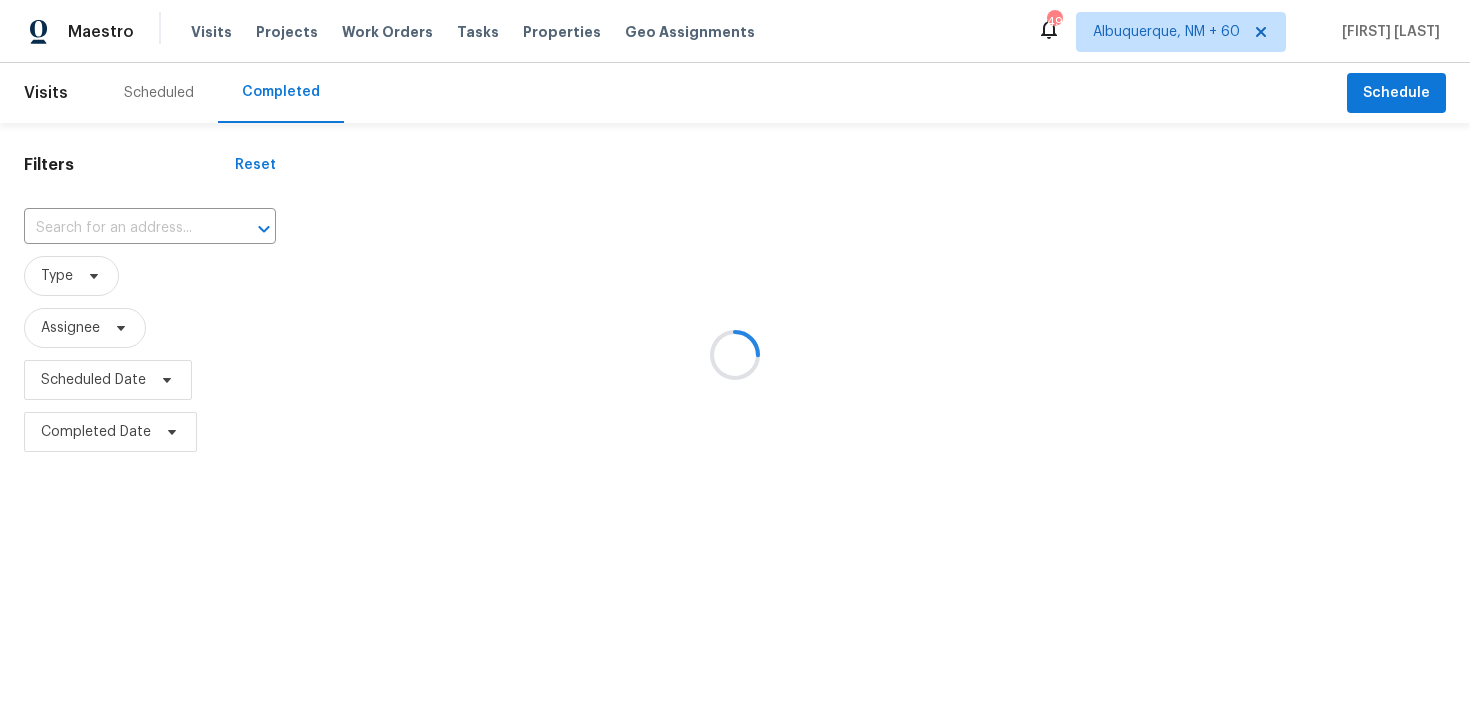 click at bounding box center [735, 354] 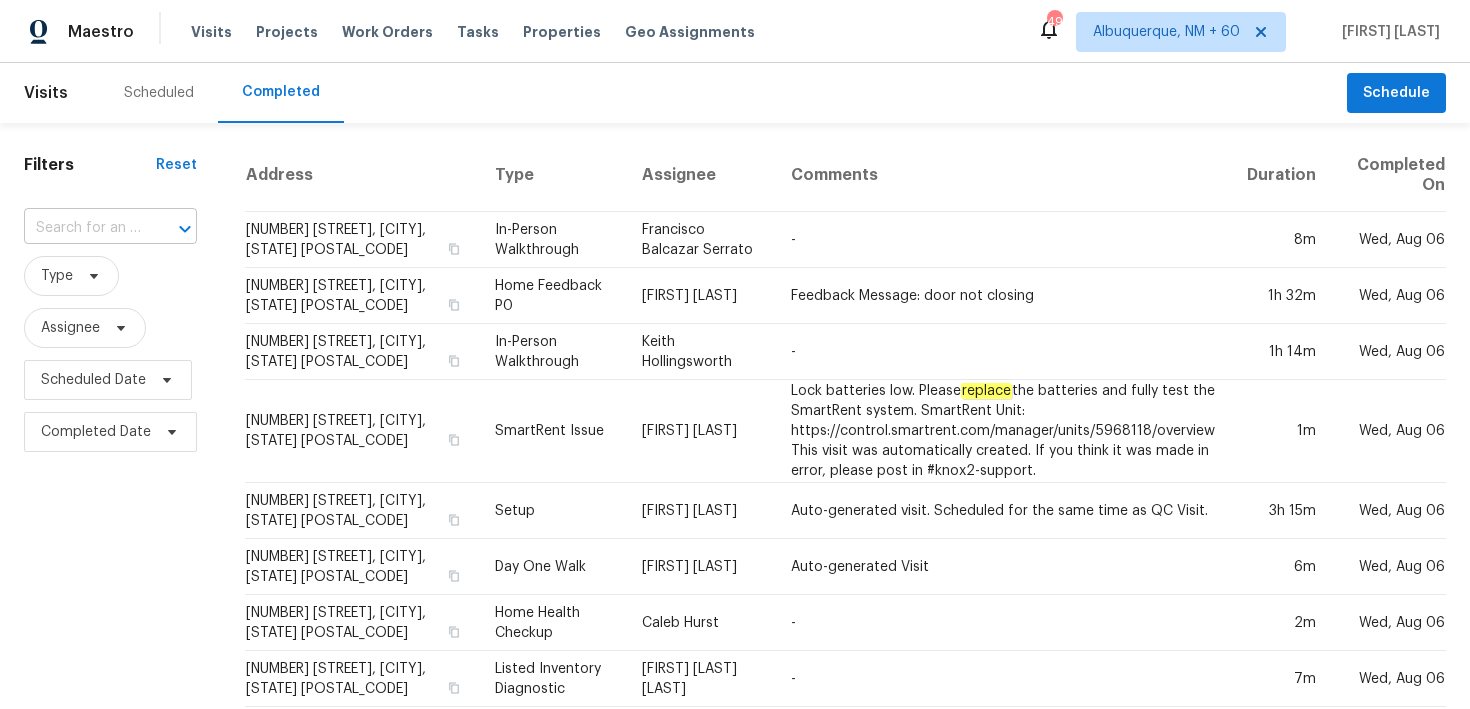 click at bounding box center [82, 228] 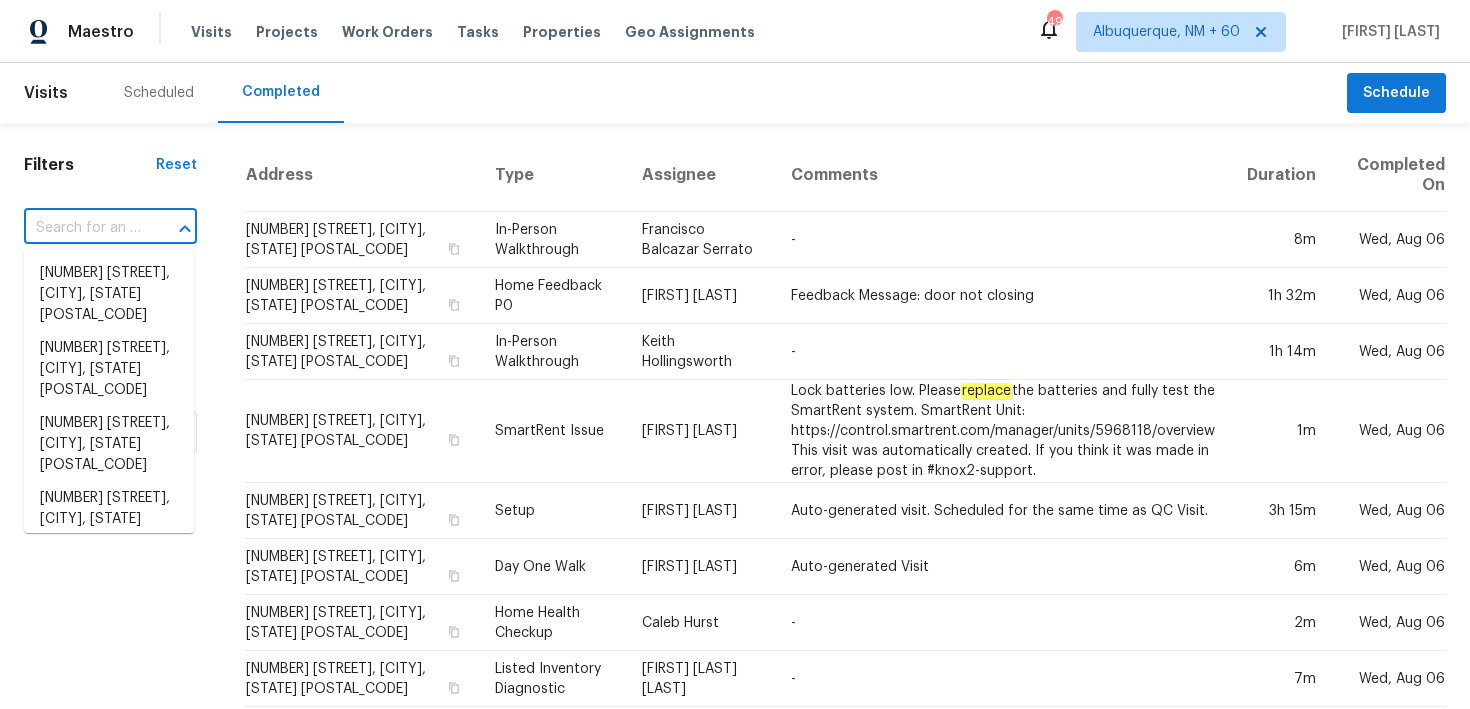 paste on "15415 Woodhorn Dr Houston, TX 77062" 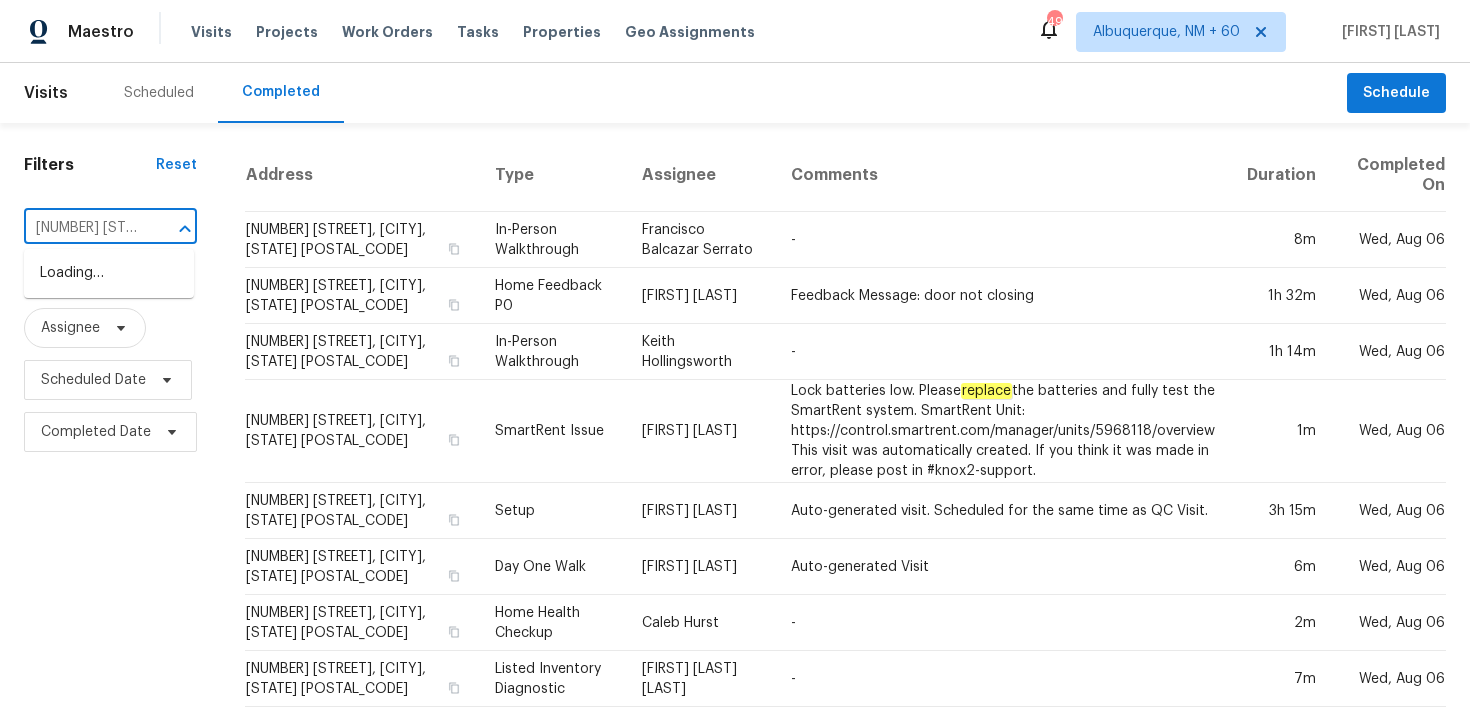 scroll, scrollTop: 0, scrollLeft: 152, axis: horizontal 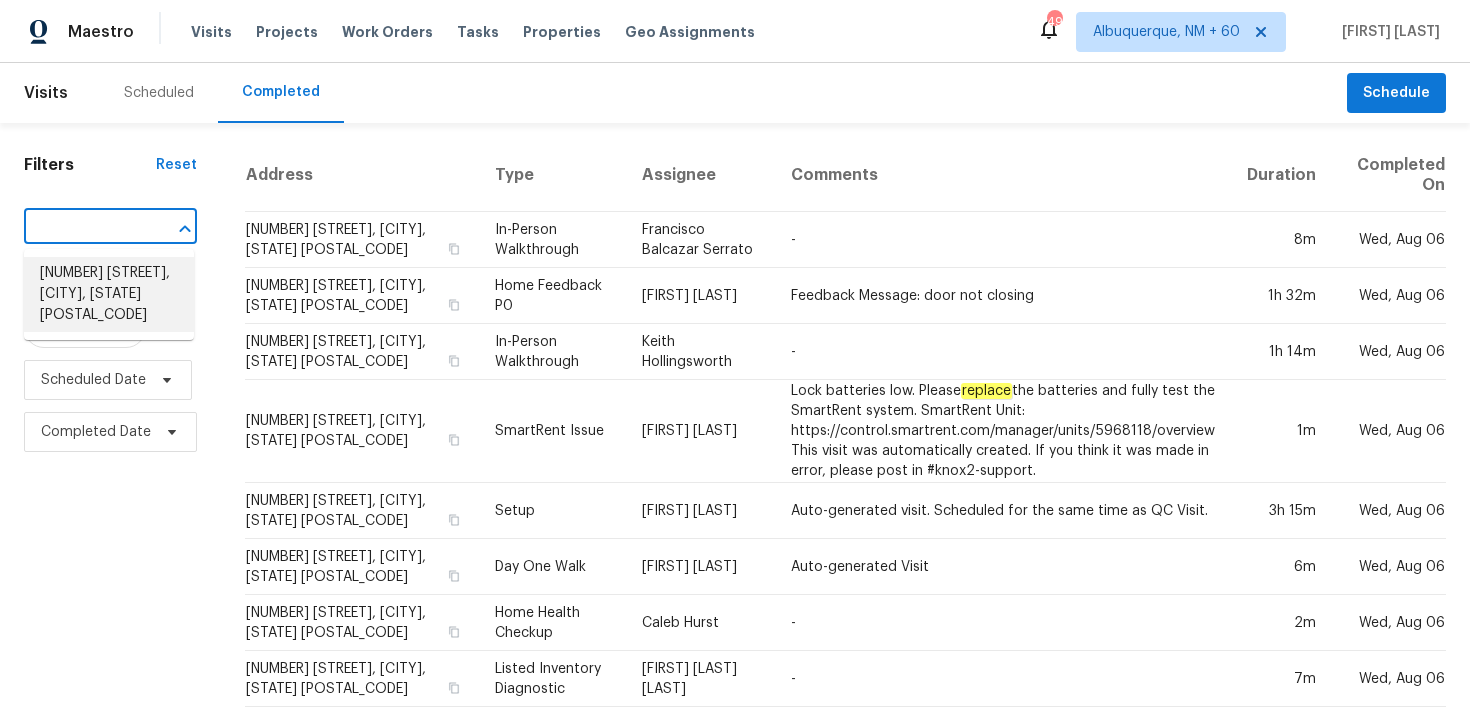 click on "15415 Woodhorn Dr, Houston, TX 77062" at bounding box center [109, 294] 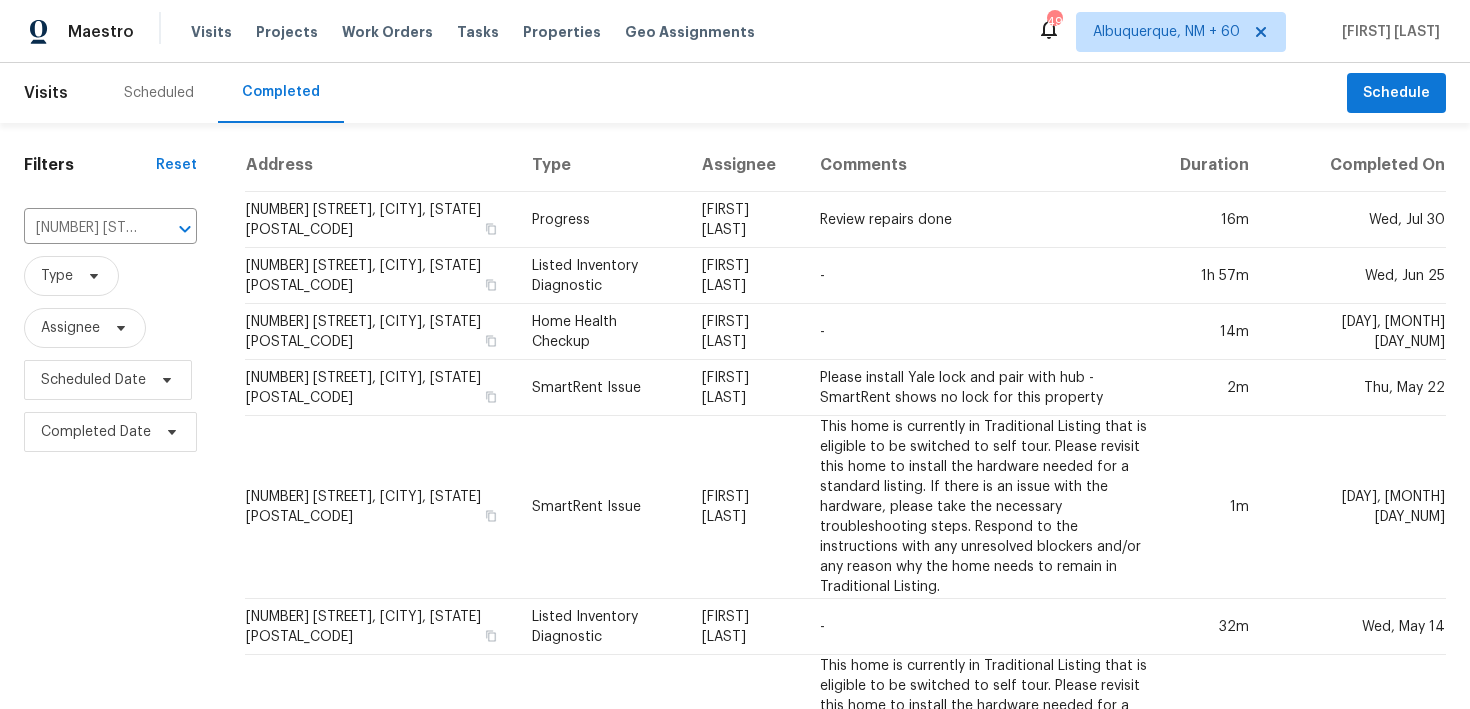 click on "Progress" at bounding box center [600, 220] 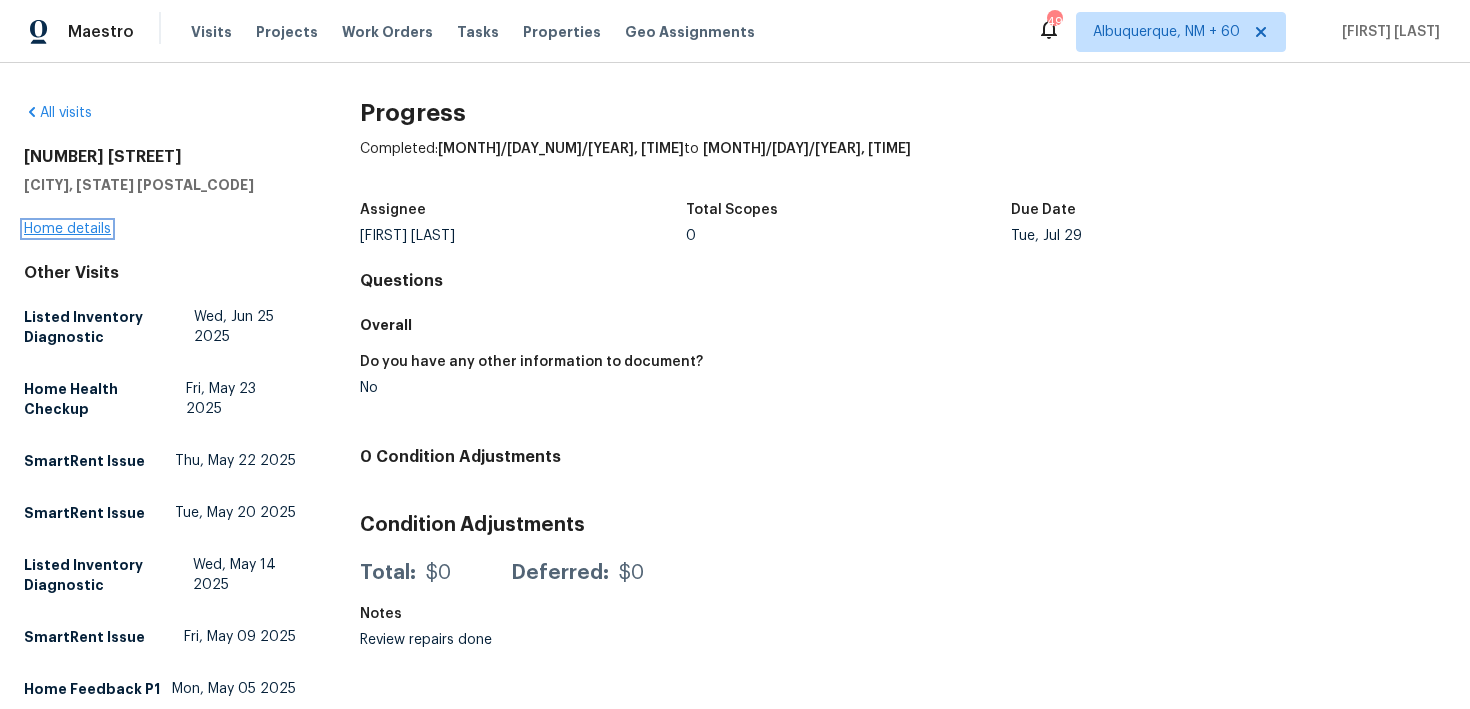 click on "Home details" at bounding box center (67, 229) 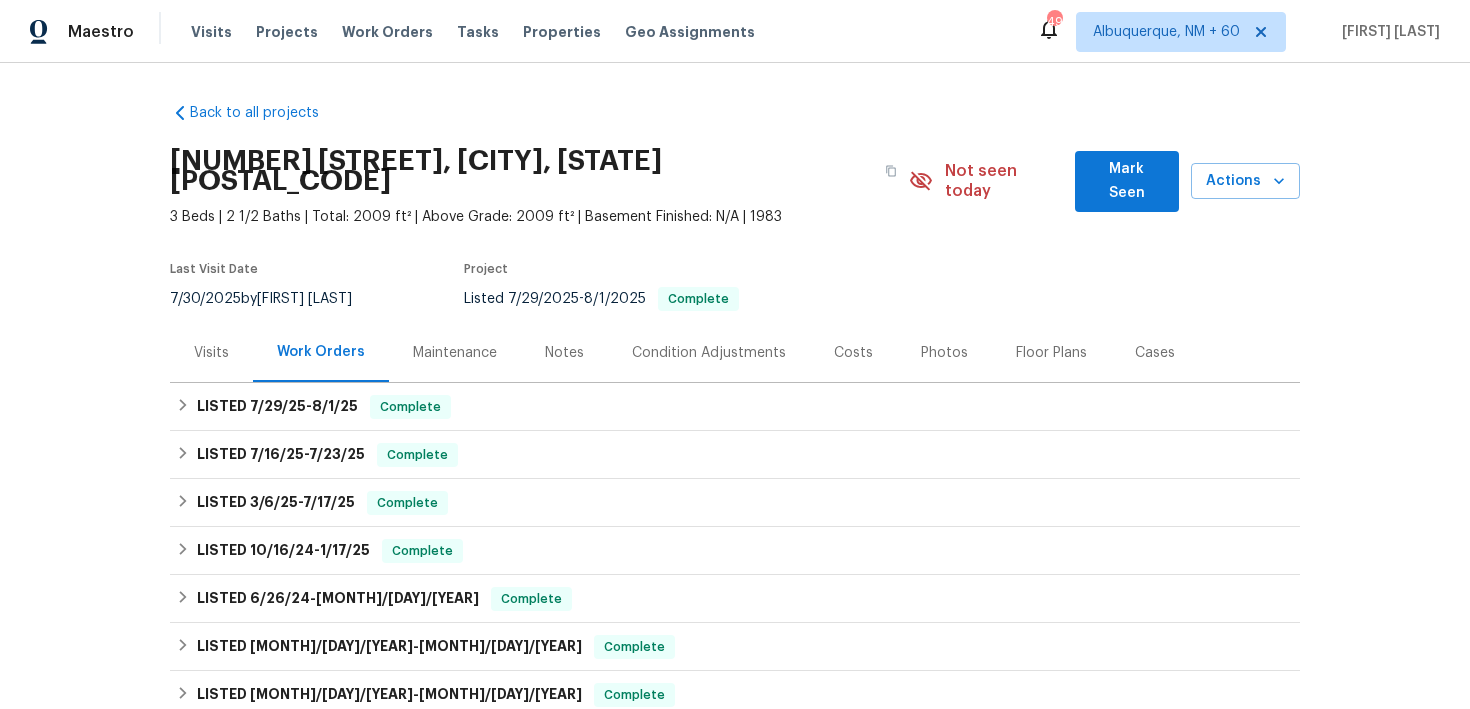 scroll, scrollTop: 60, scrollLeft: 0, axis: vertical 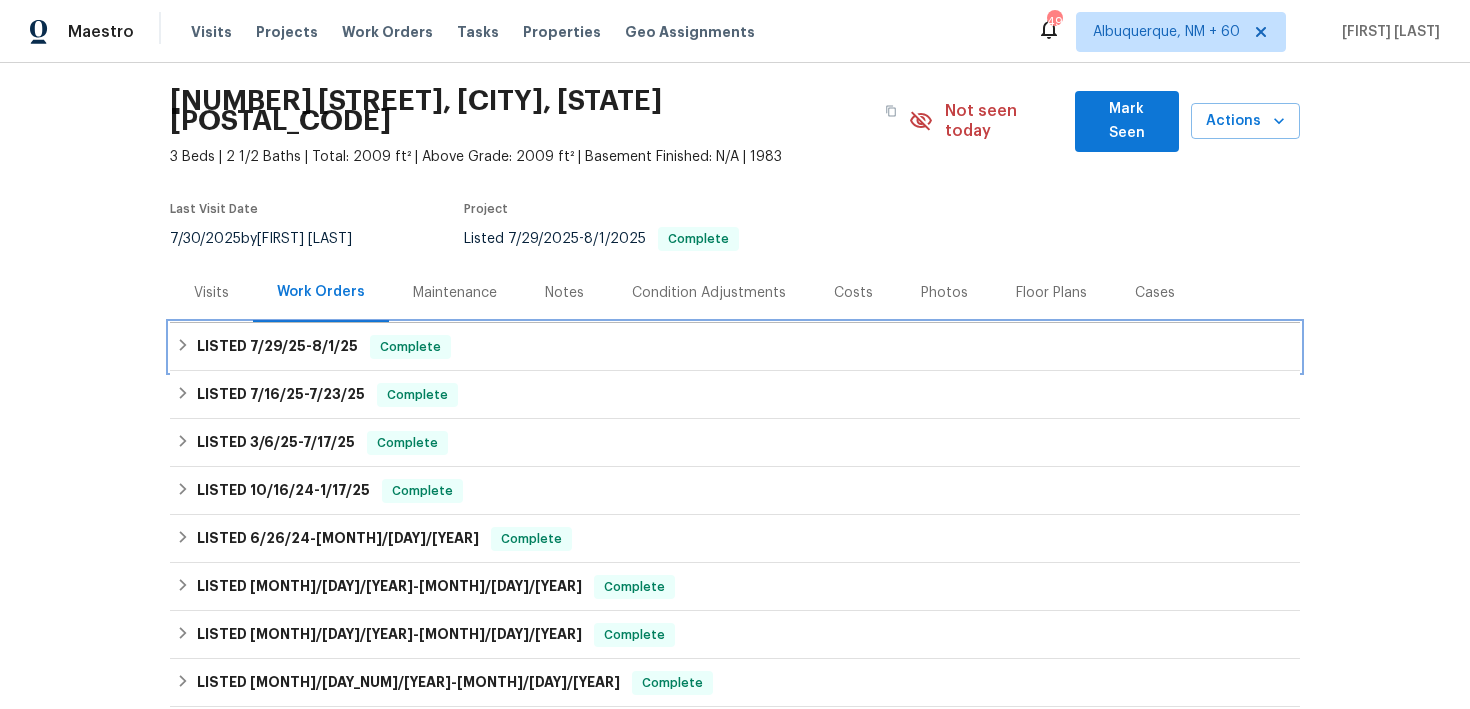 click on "LISTED   7/29/25  -  8/1/25 Complete" at bounding box center (735, 347) 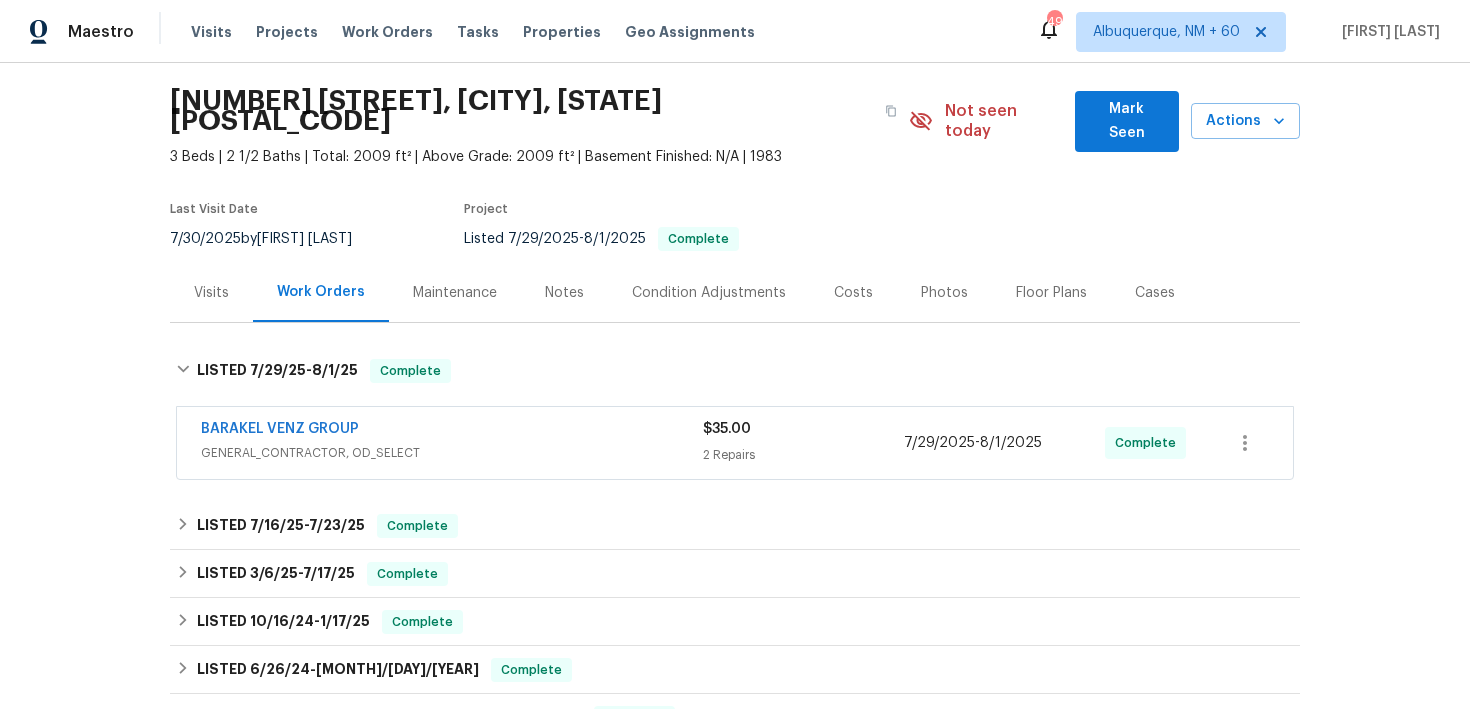 click on "BARAKEL VENZ GROUP" at bounding box center [452, 431] 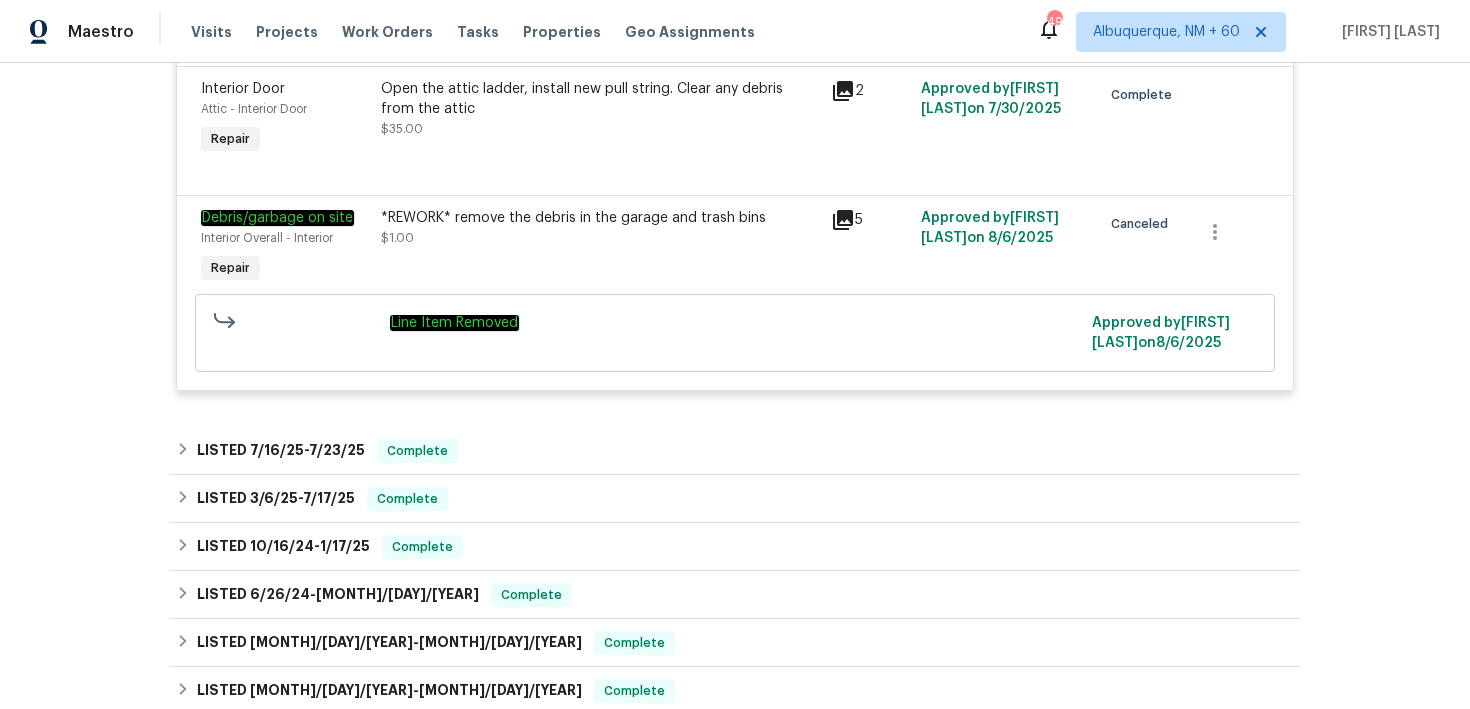 scroll, scrollTop: 636, scrollLeft: 0, axis: vertical 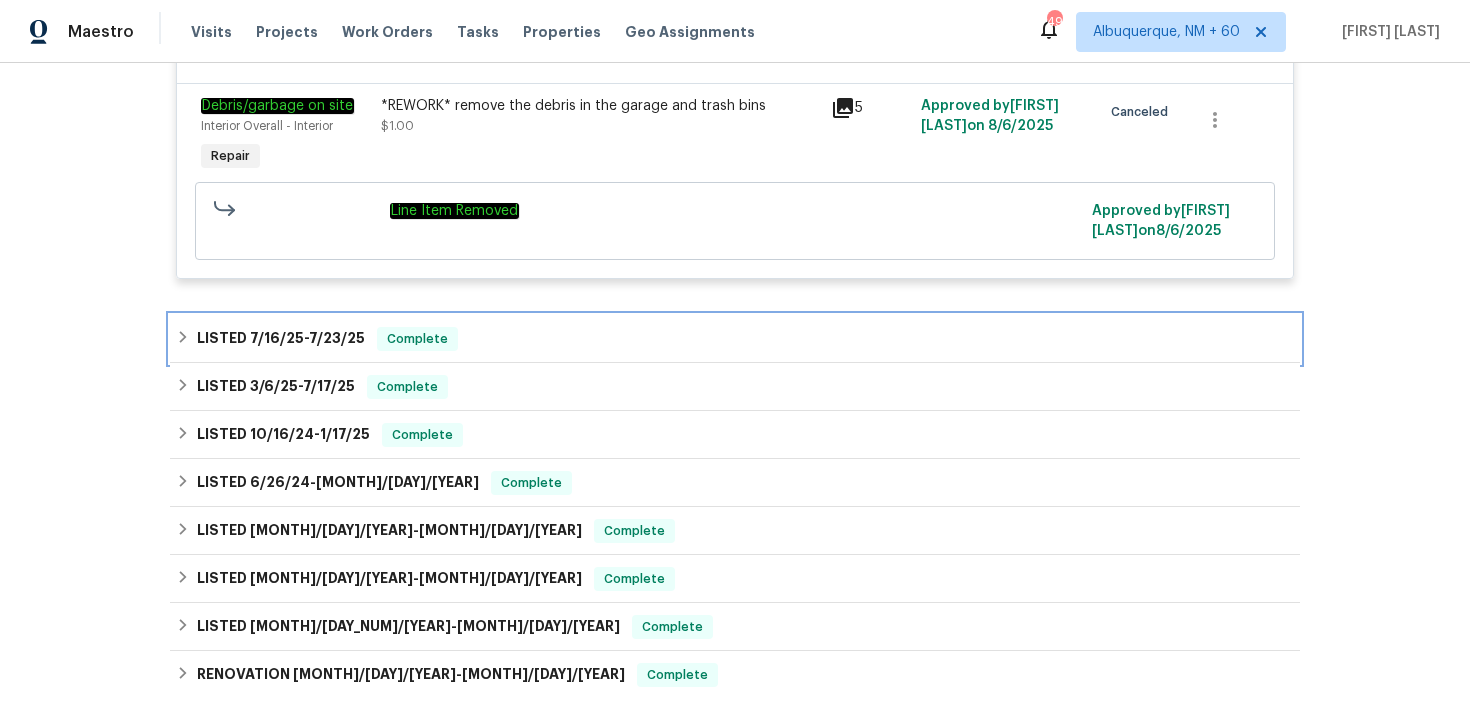 click on "LISTED   7/16/25  -  7/23/25 Complete" at bounding box center (735, 339) 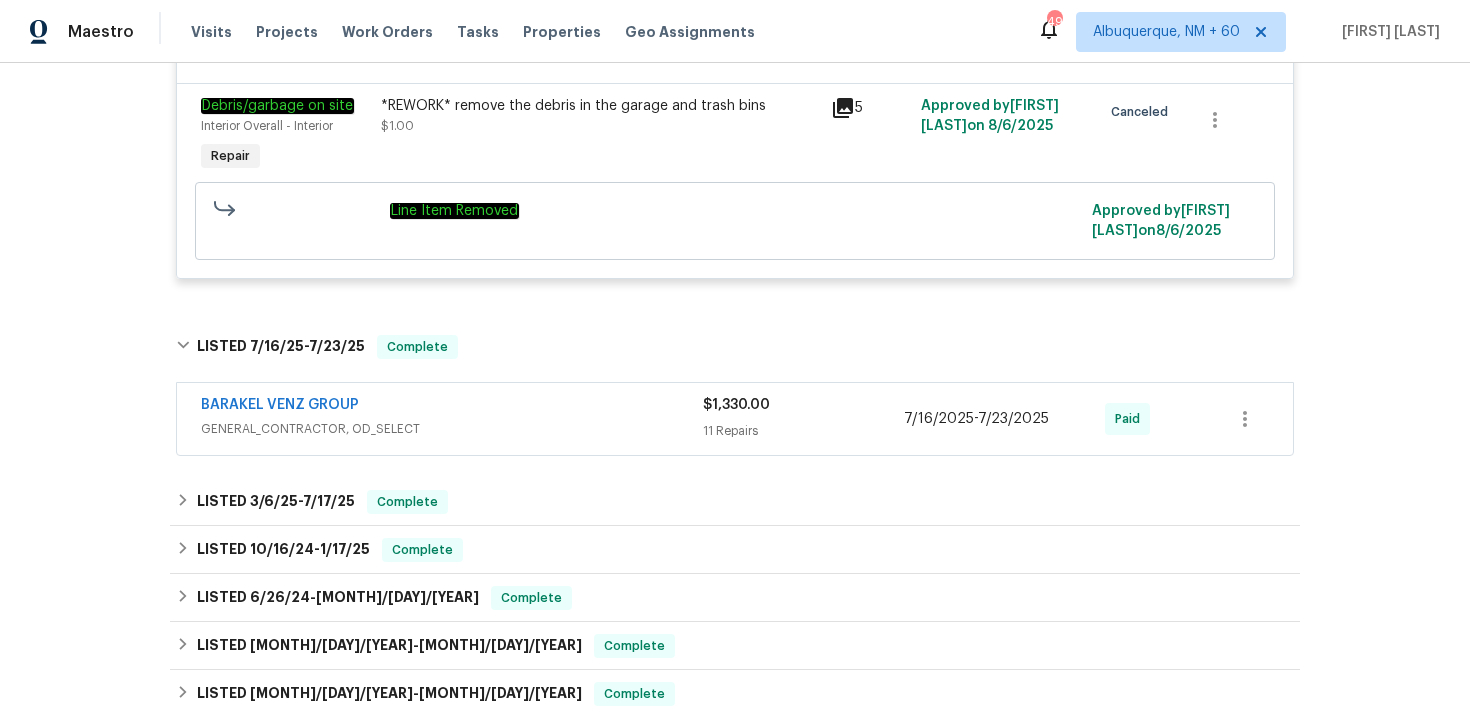 click on "BARAKEL VENZ GROUP" at bounding box center (452, 407) 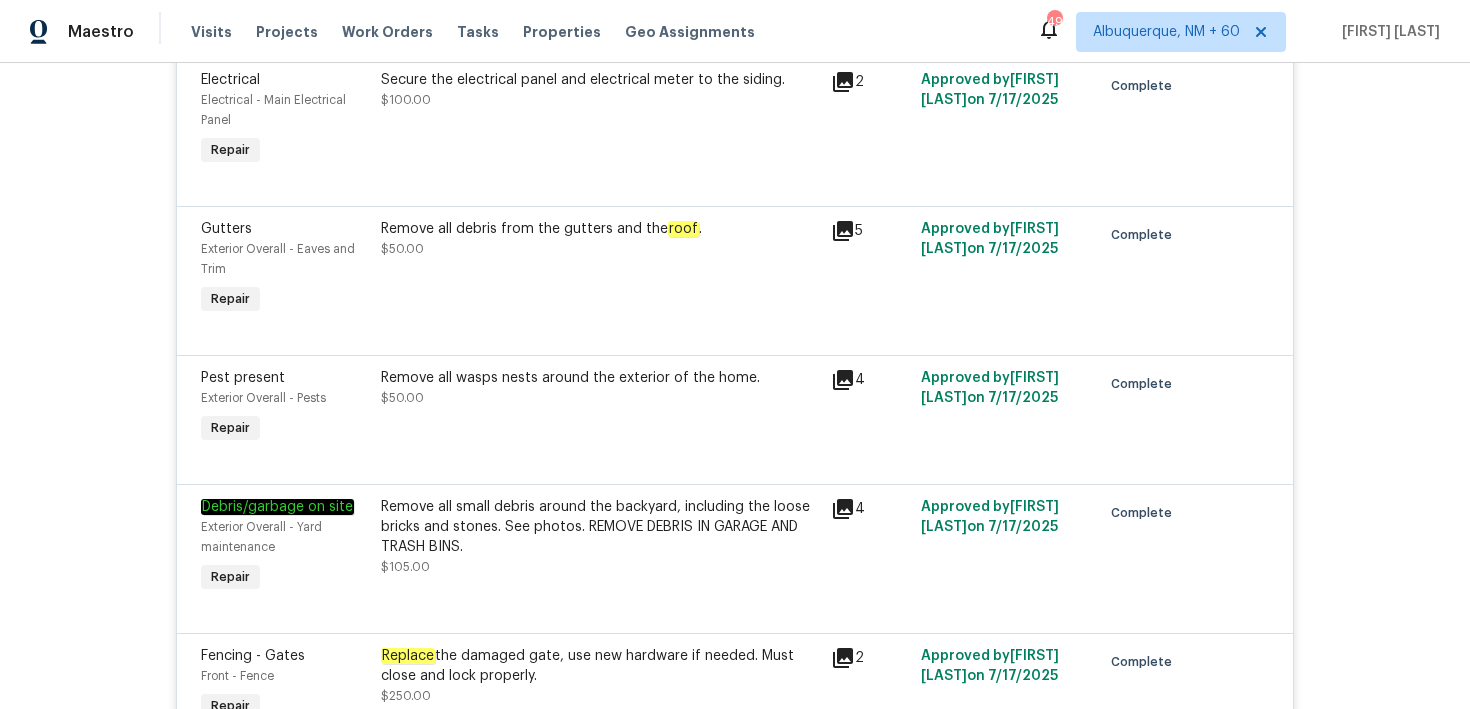 scroll, scrollTop: 0, scrollLeft: 0, axis: both 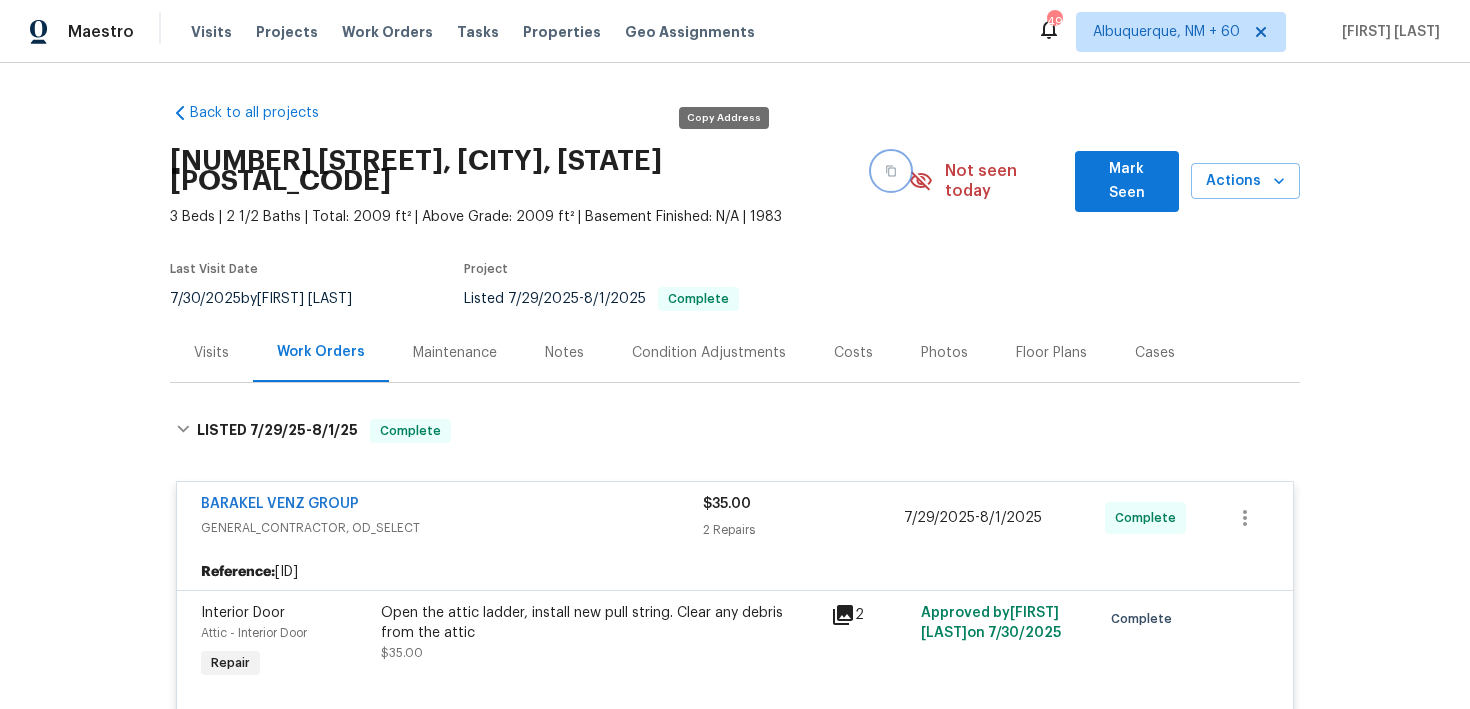 click at bounding box center (891, 171) 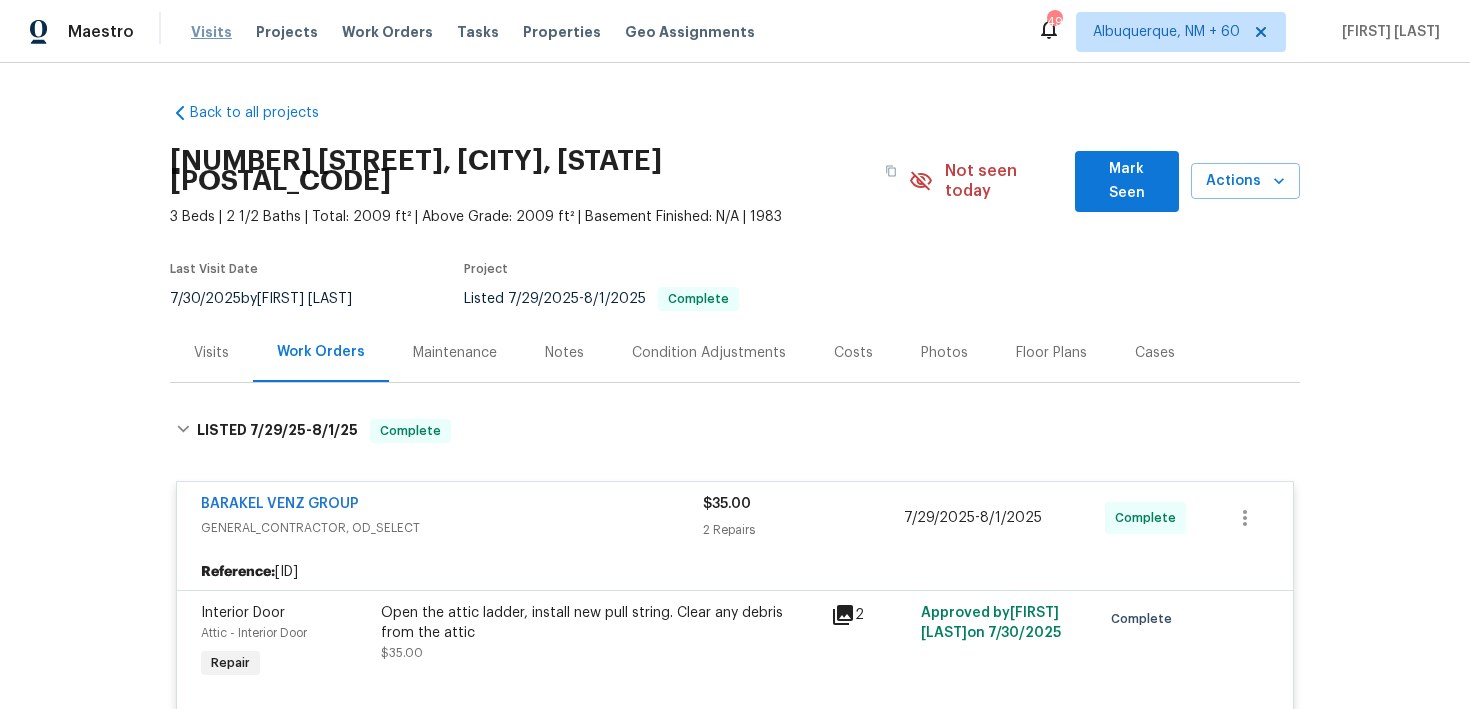 click on "Visits" at bounding box center [211, 32] 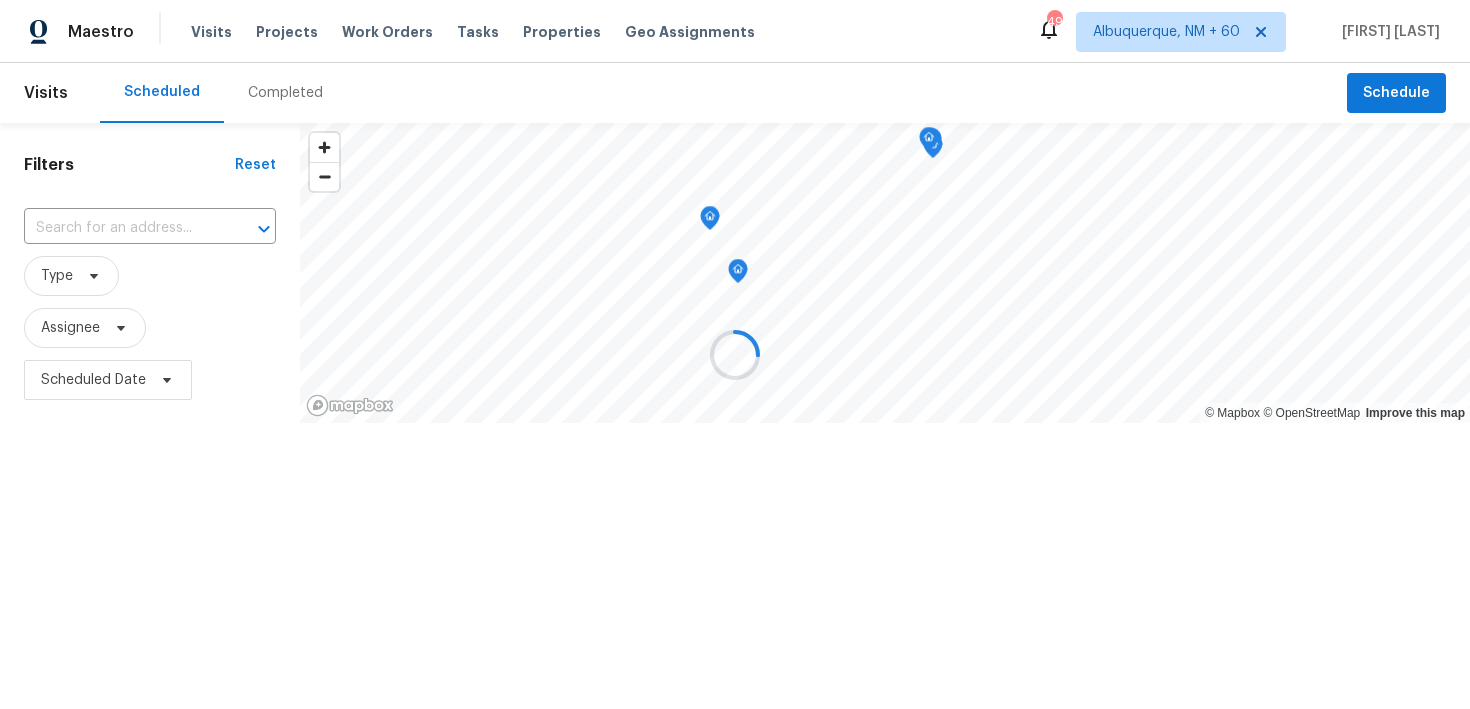 click at bounding box center (735, 354) 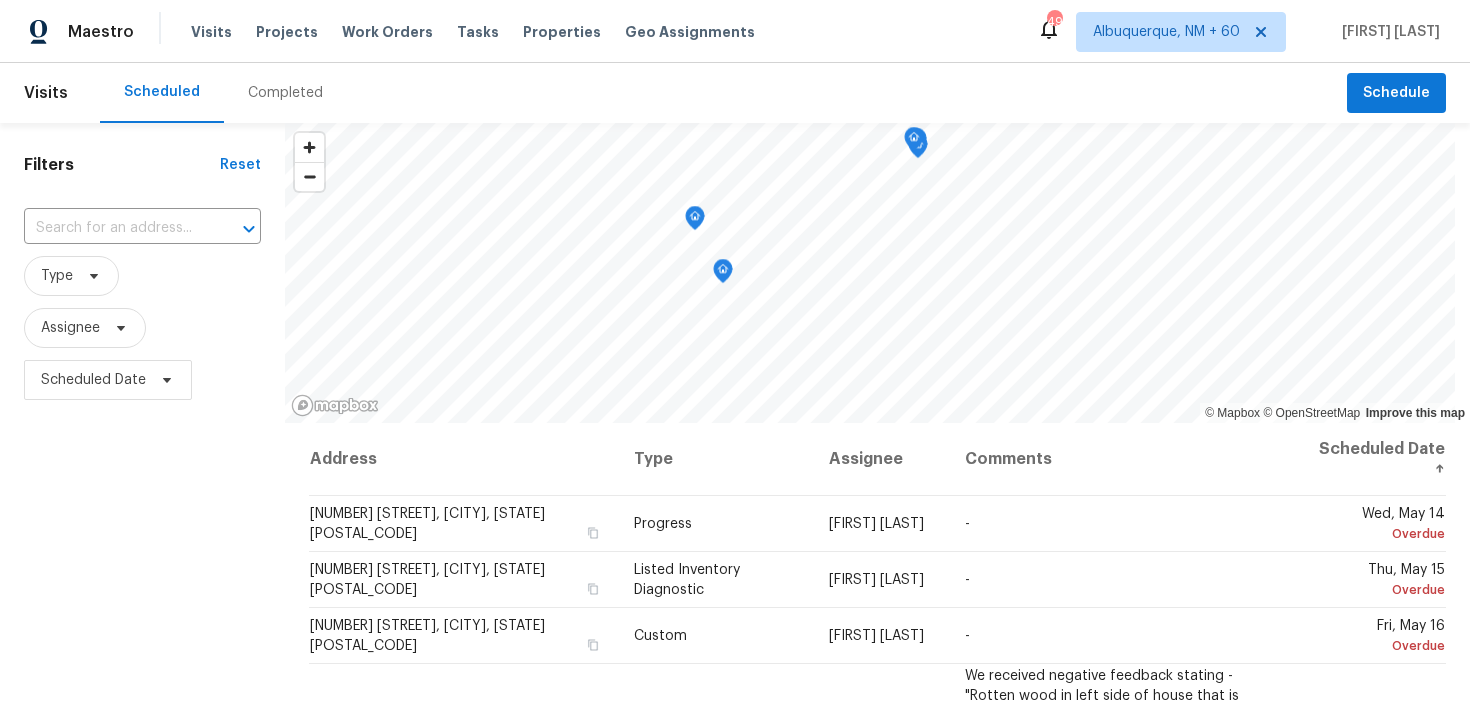 click on "Completed" at bounding box center [285, 93] 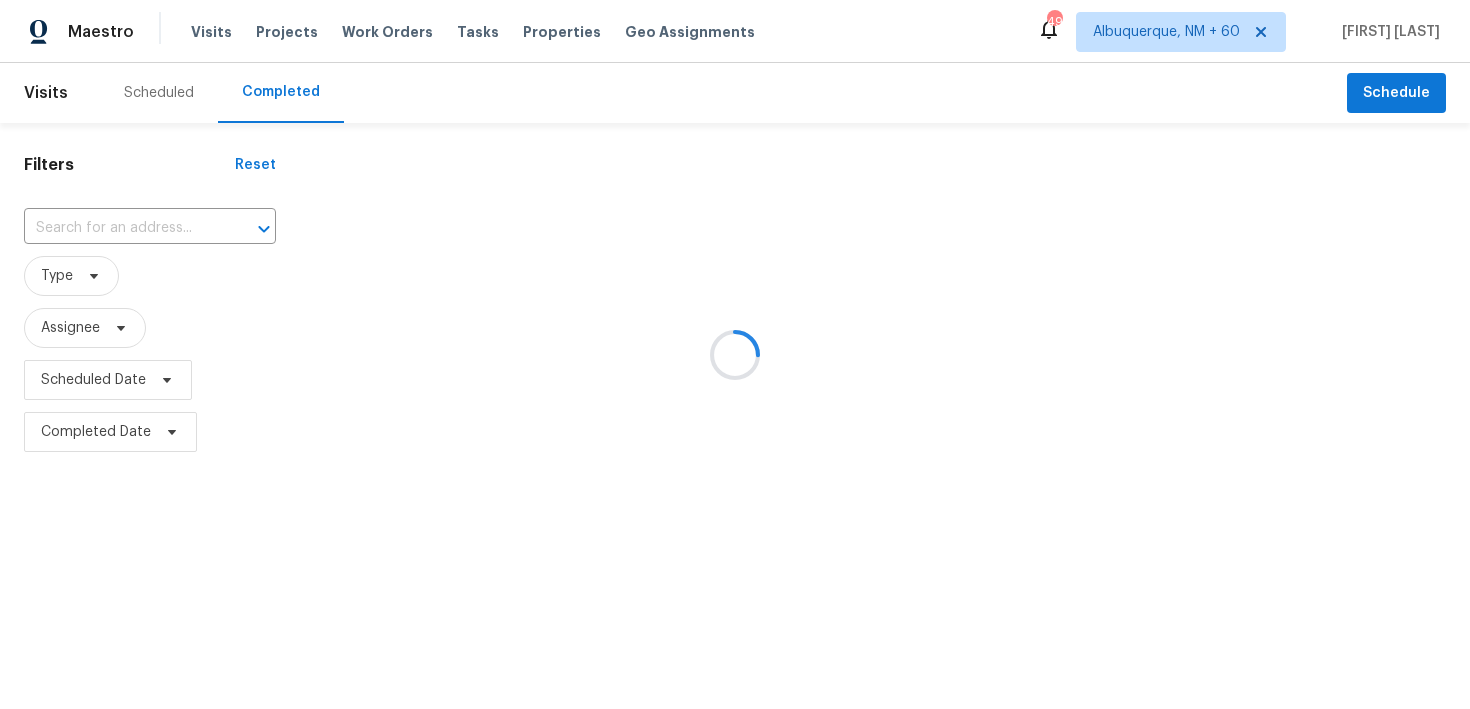 click at bounding box center [735, 354] 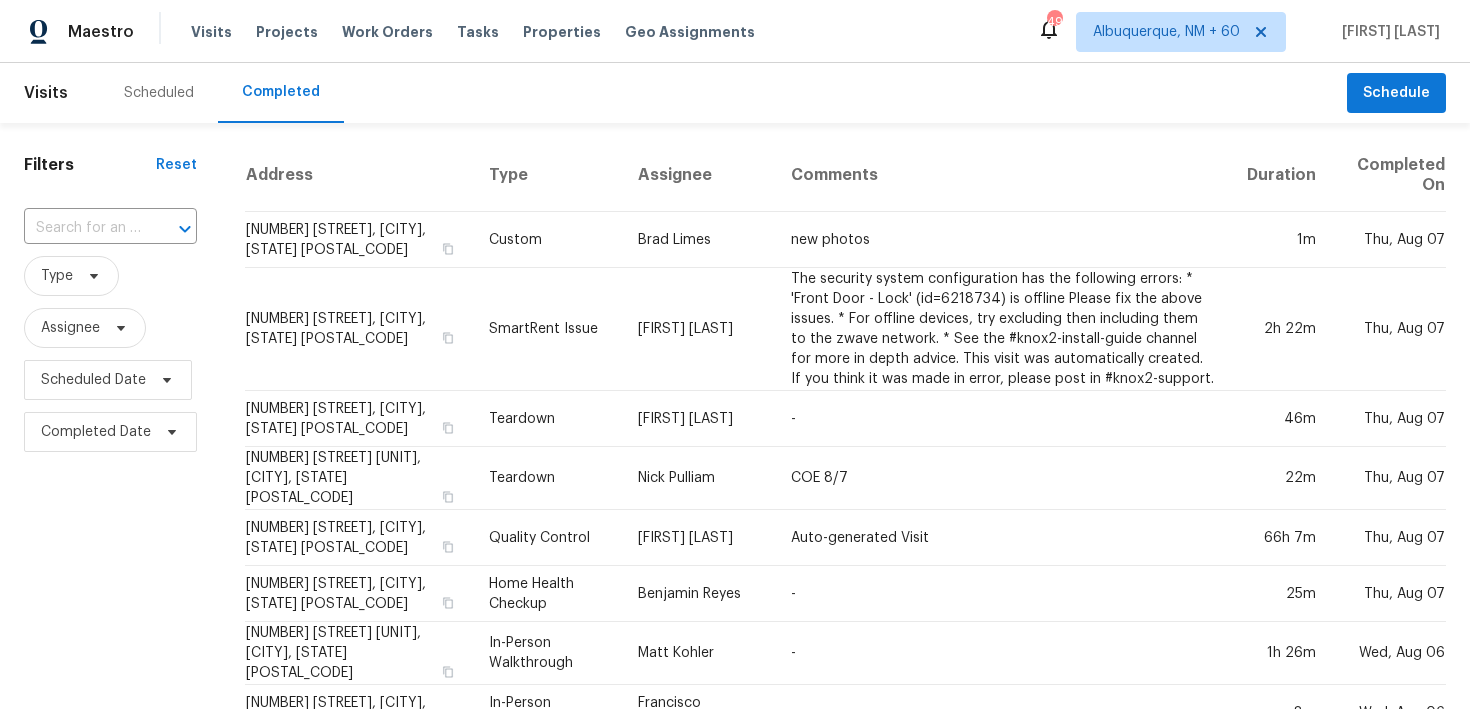click on "​" at bounding box center (110, 228) 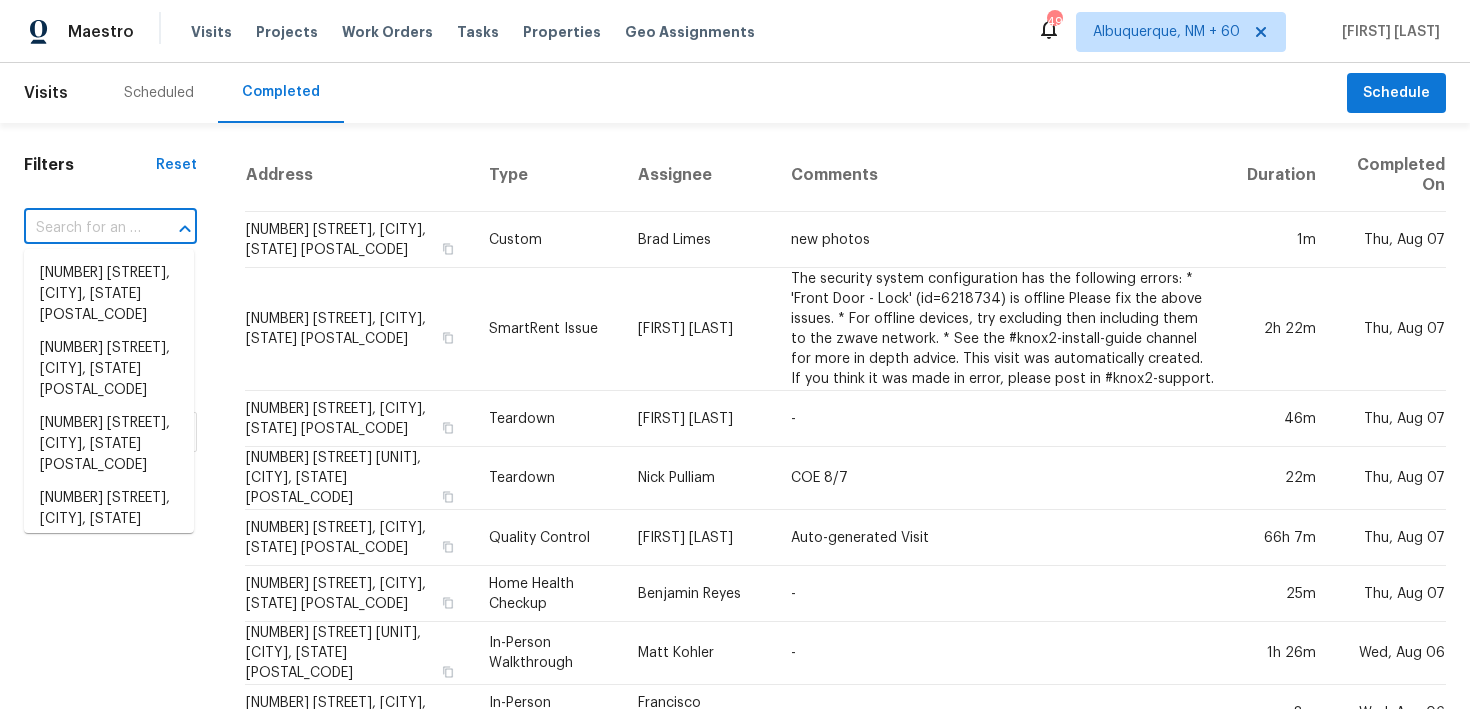 paste on "596 Eagle Manor Ln Chesterfield, MO 63017" 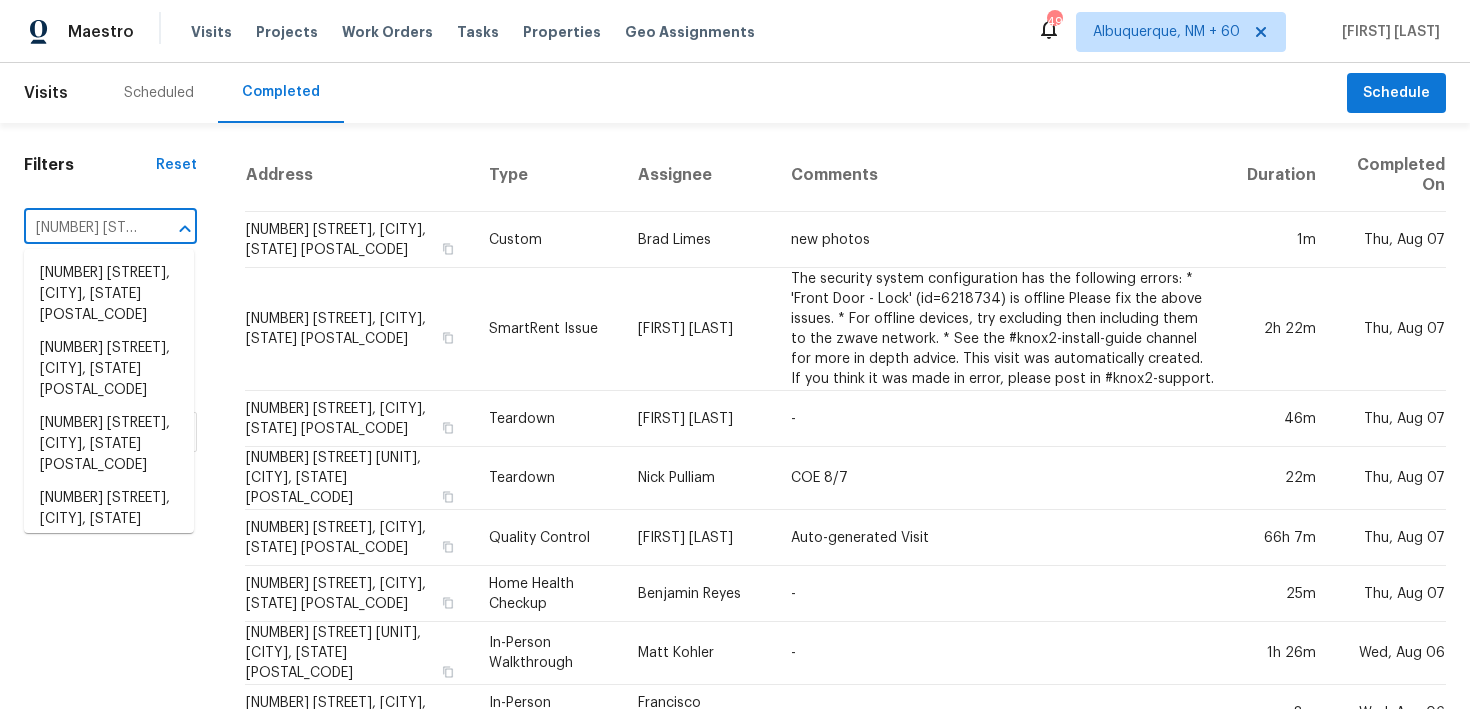 scroll, scrollTop: 0, scrollLeft: 185, axis: horizontal 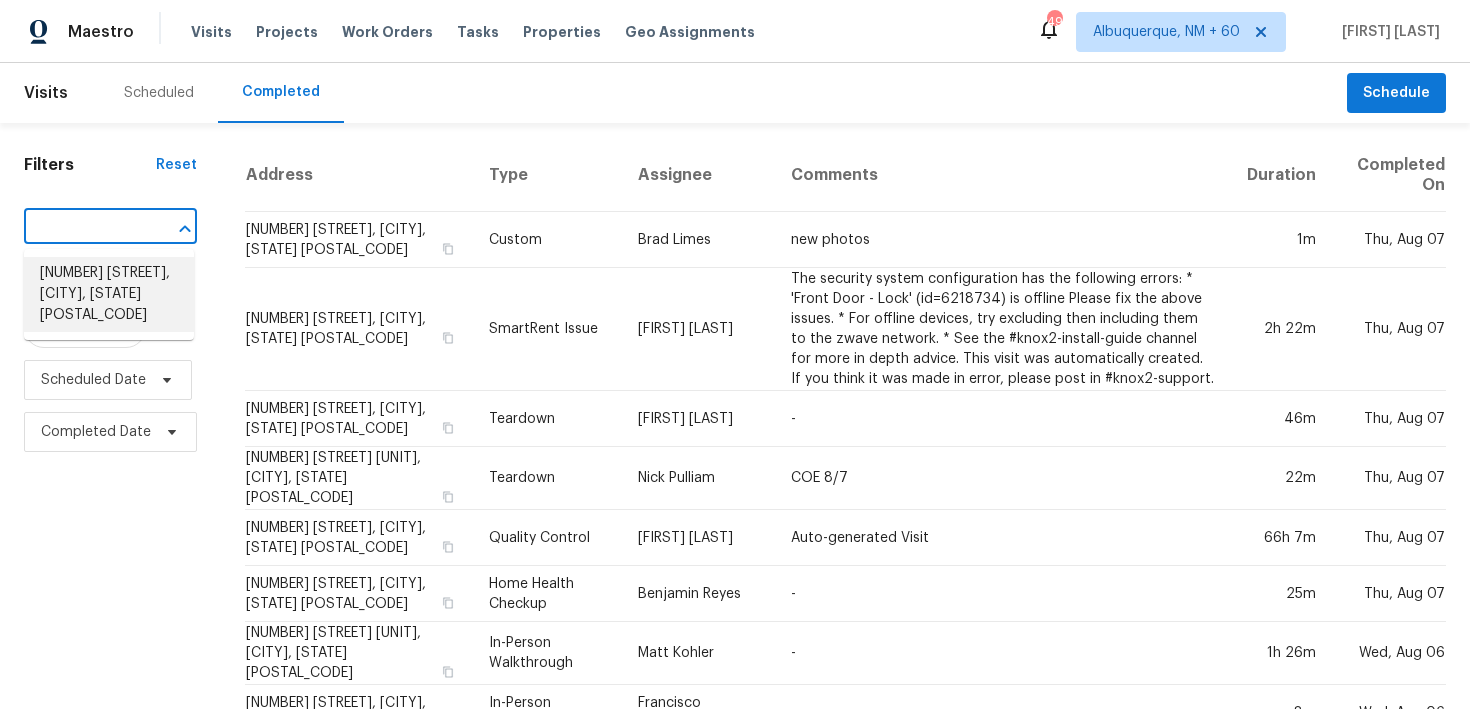 click on "596 Eagle Manor Ln, Chesterfield, MO 63017" at bounding box center [109, 294] 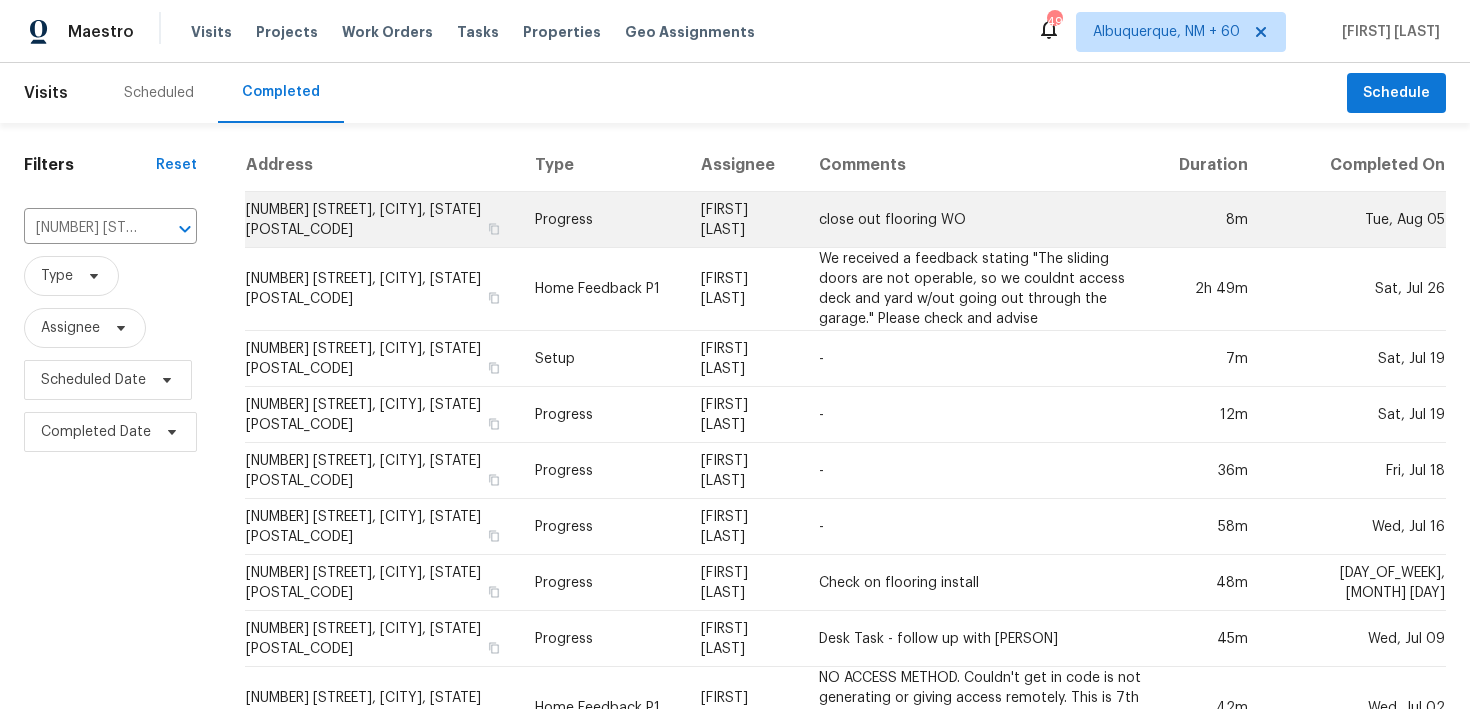 click on "Progress" at bounding box center [602, 220] 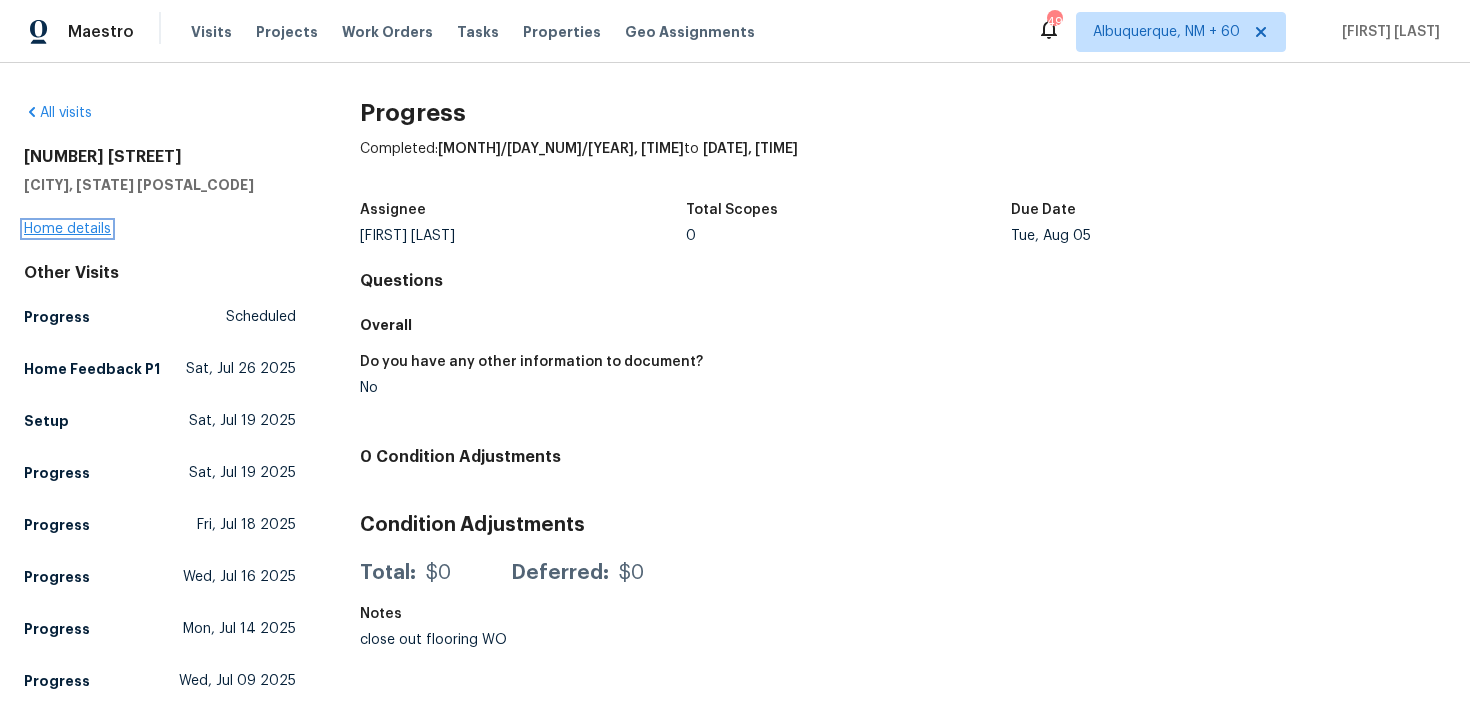 click on "Home details" at bounding box center (67, 229) 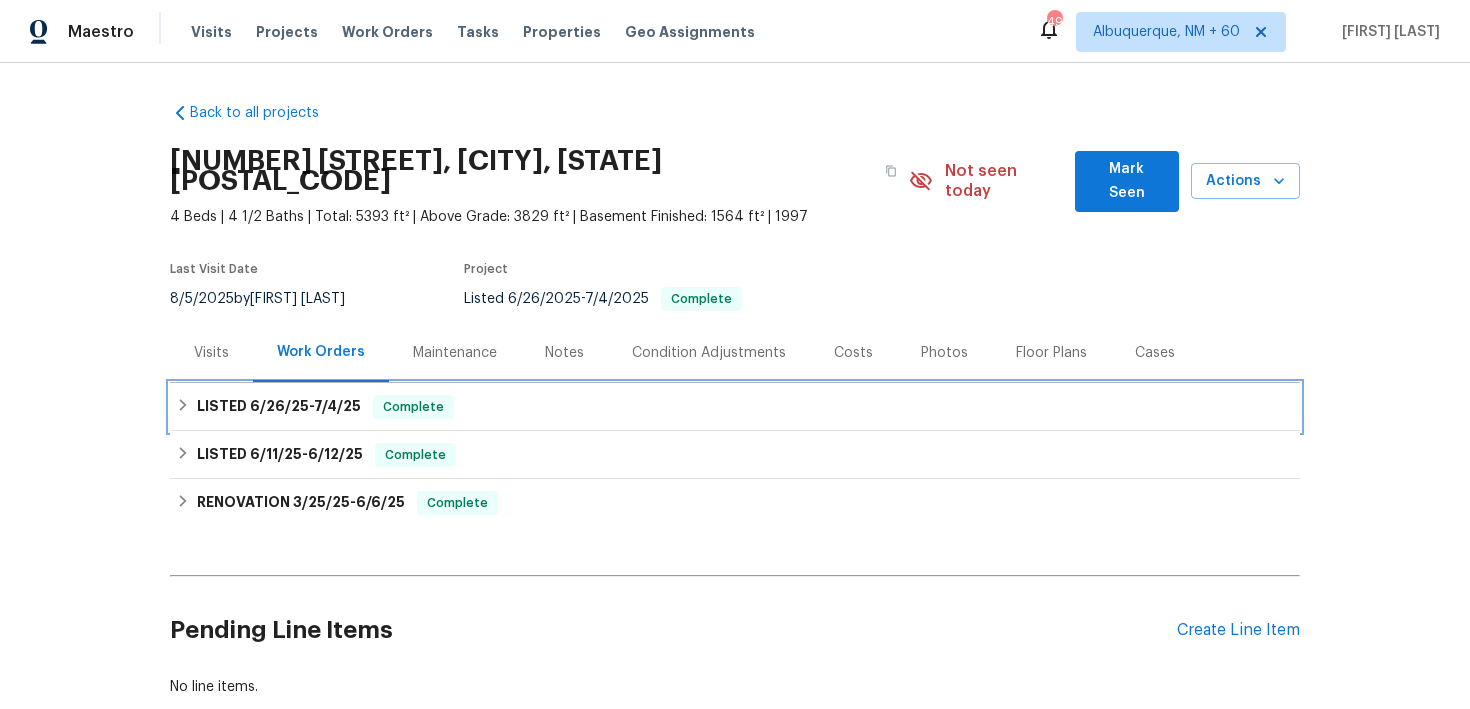 click on "LISTED   6/26/25  -  7/4/25 Complete" at bounding box center (735, 407) 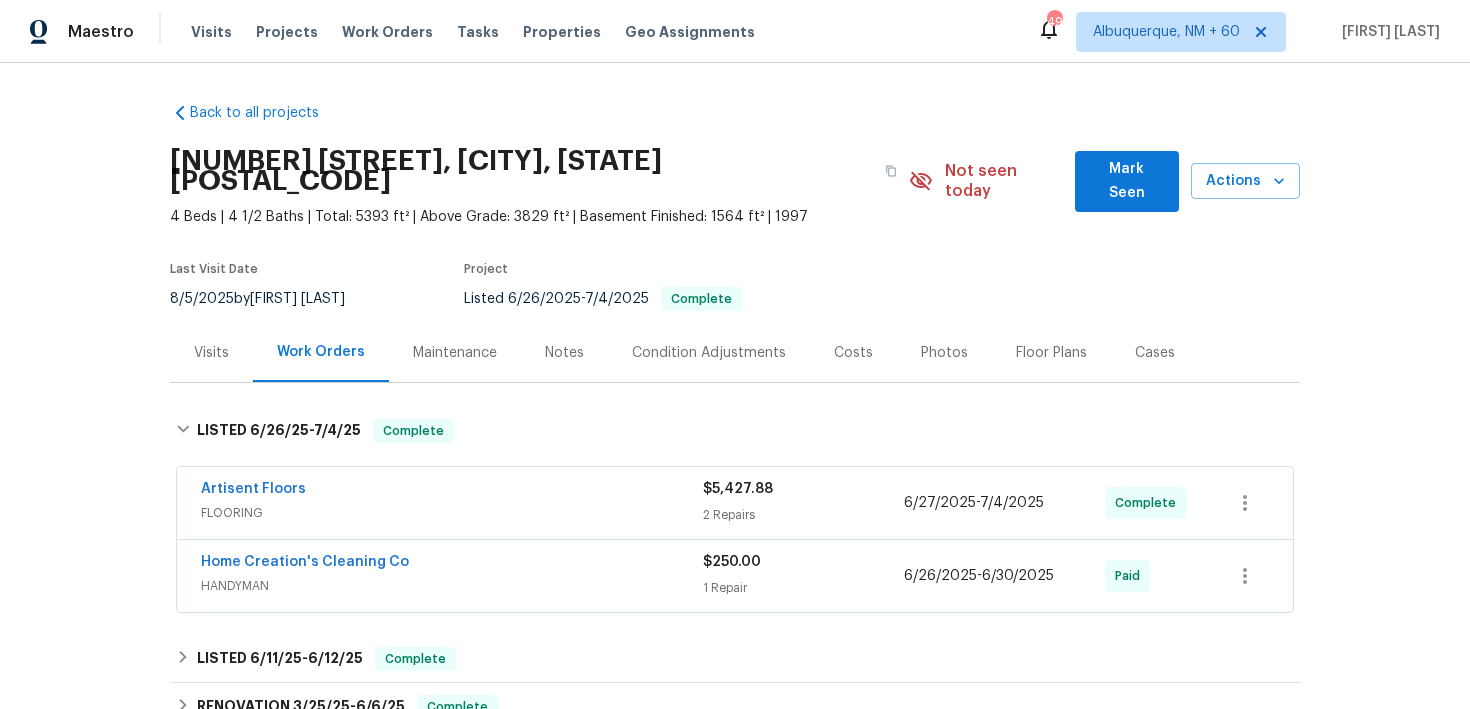 click on "Artisent Floors" at bounding box center (452, 491) 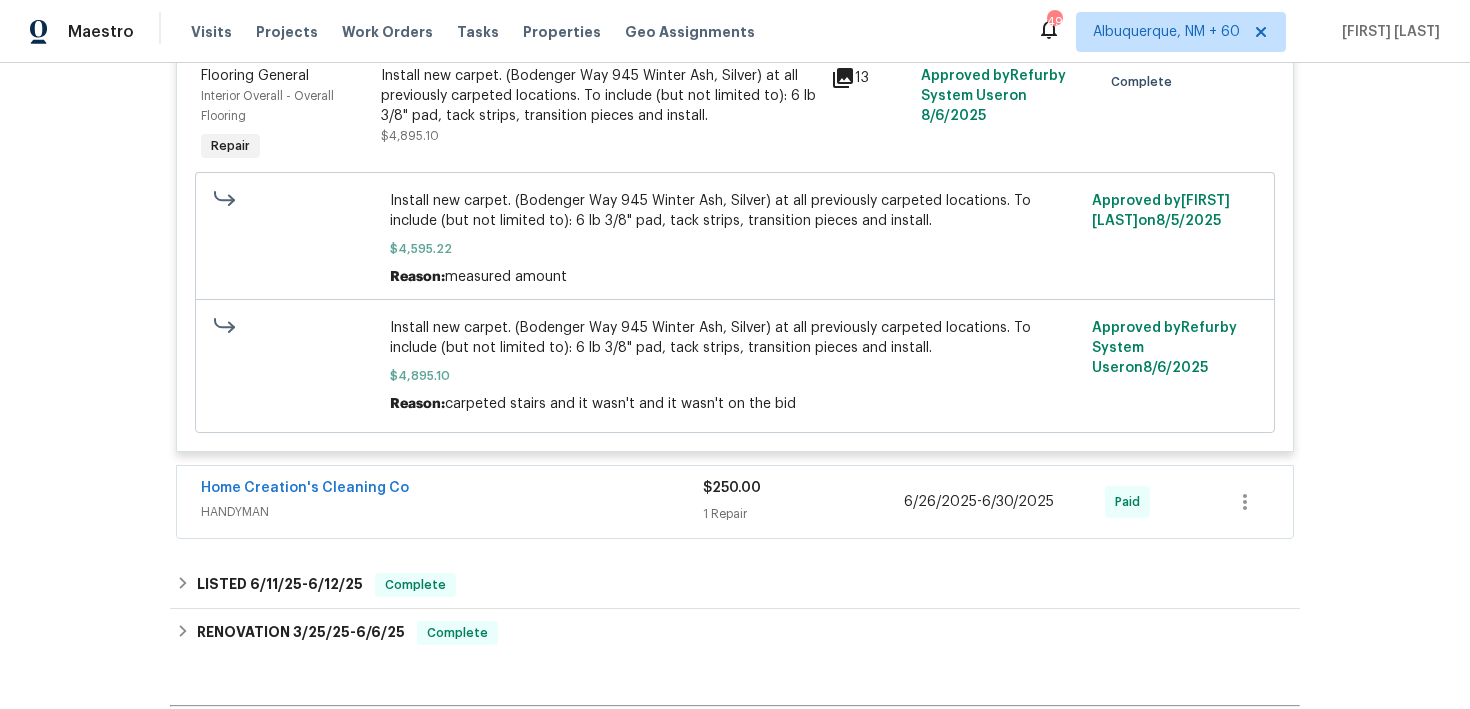 click on "1 Repair" at bounding box center (803, 514) 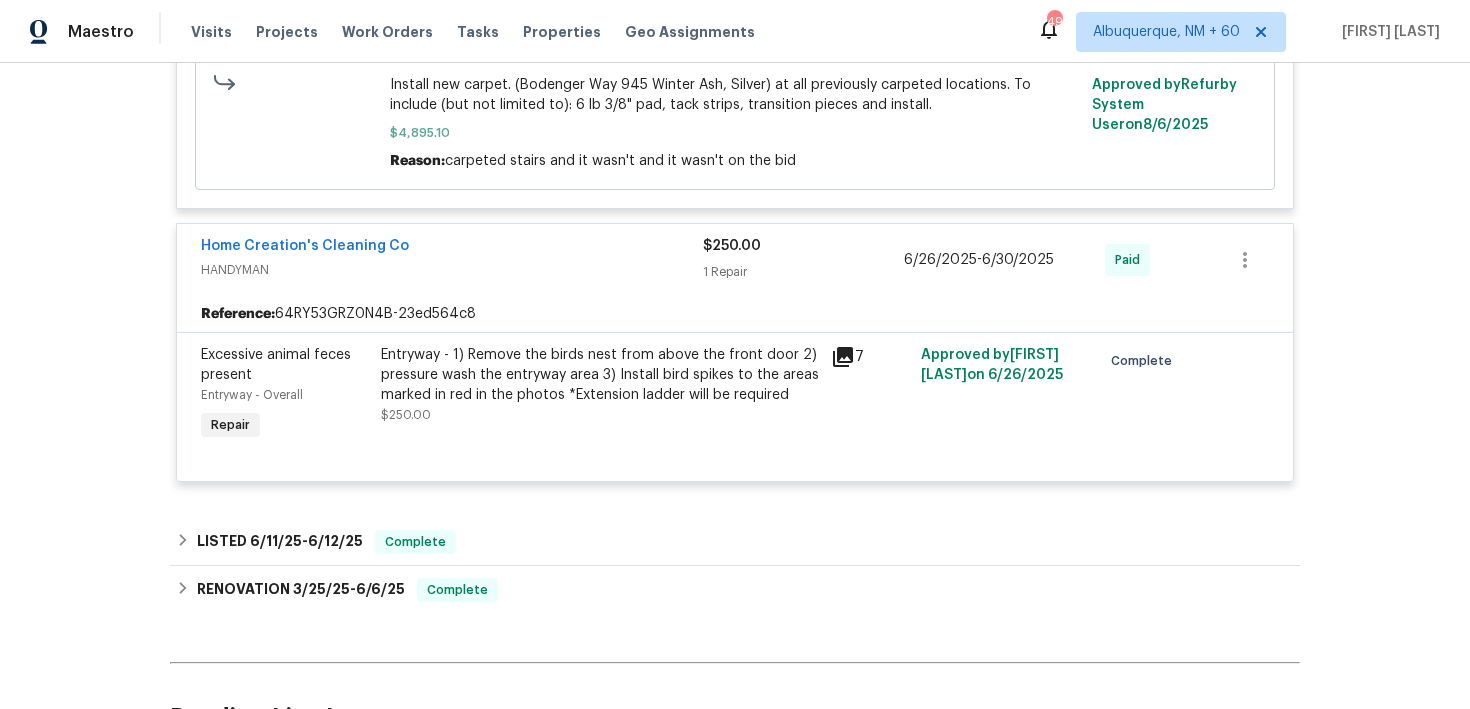 scroll, scrollTop: 1054, scrollLeft: 0, axis: vertical 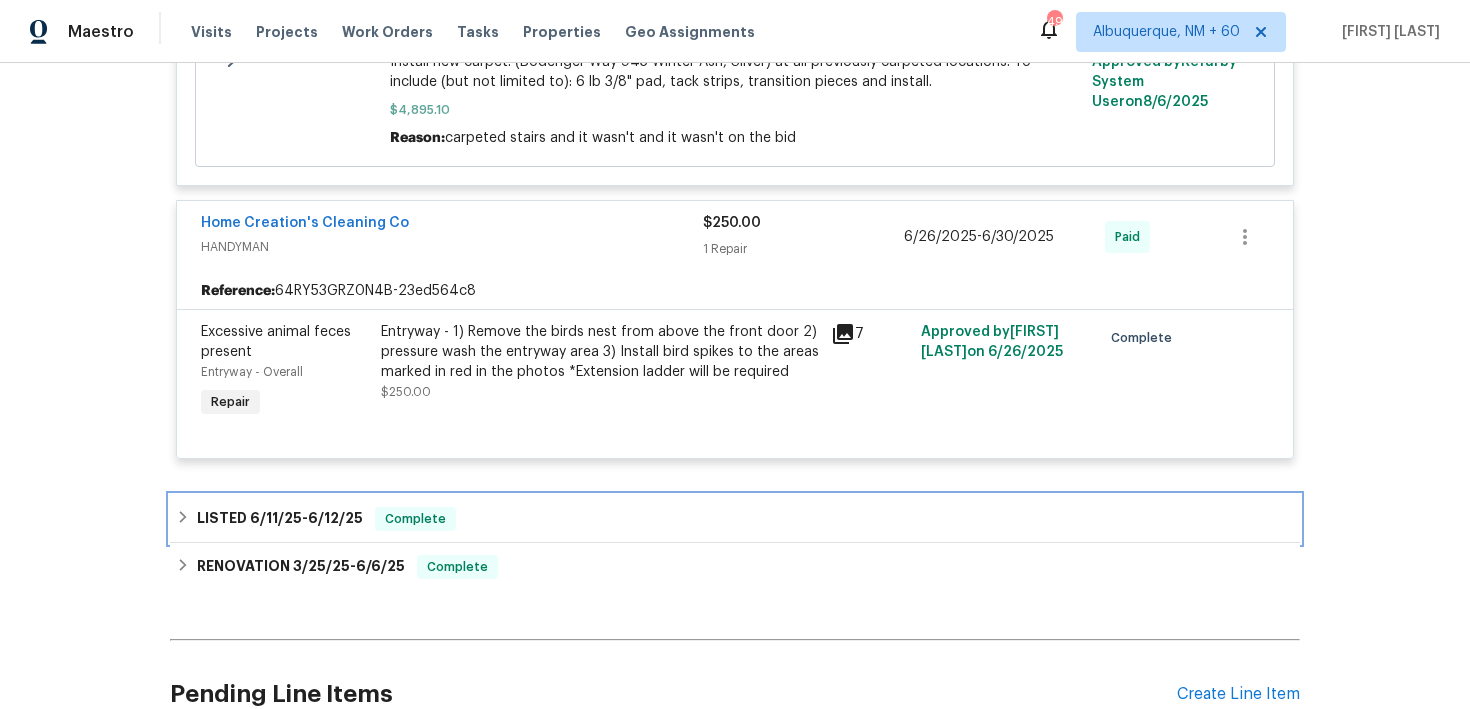 click on "LISTED   6/11/25  -  6/12/25 Complete" at bounding box center [735, 519] 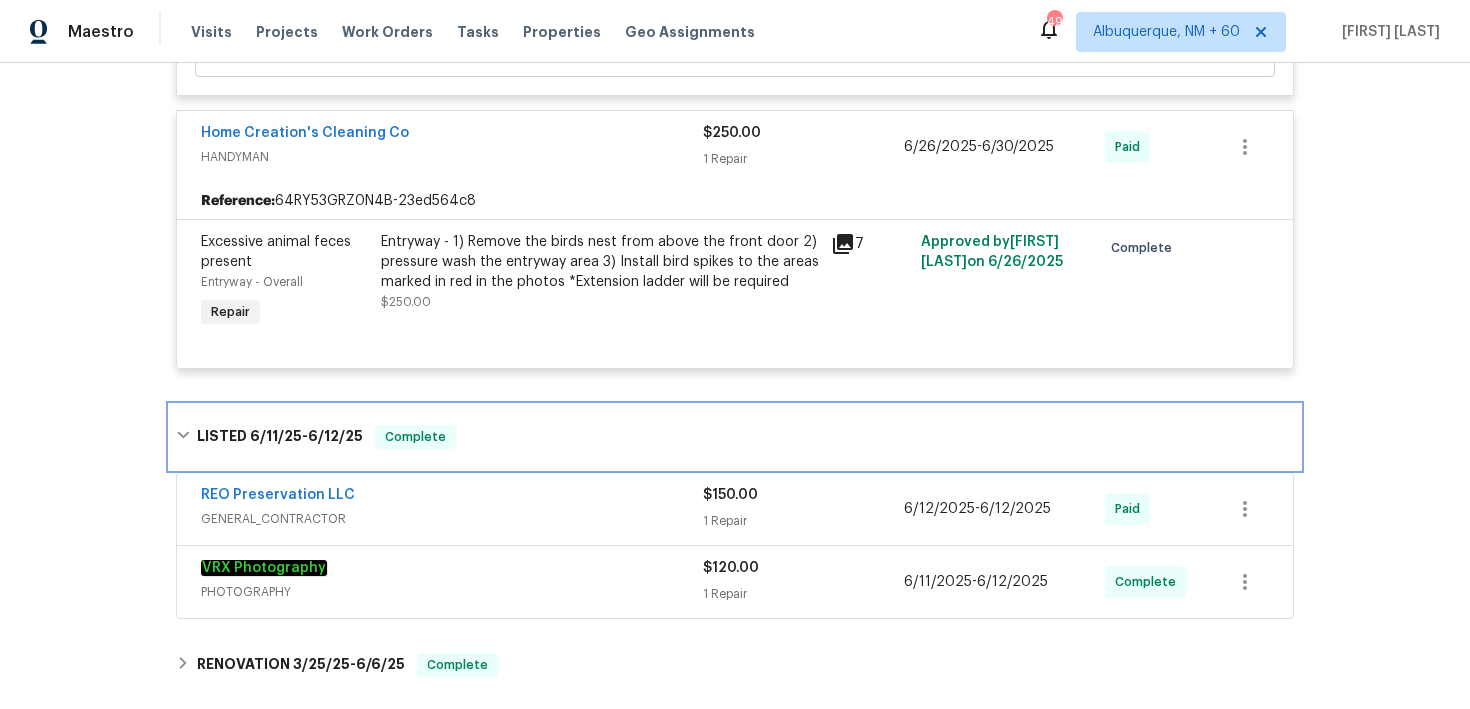 scroll, scrollTop: 1218, scrollLeft: 0, axis: vertical 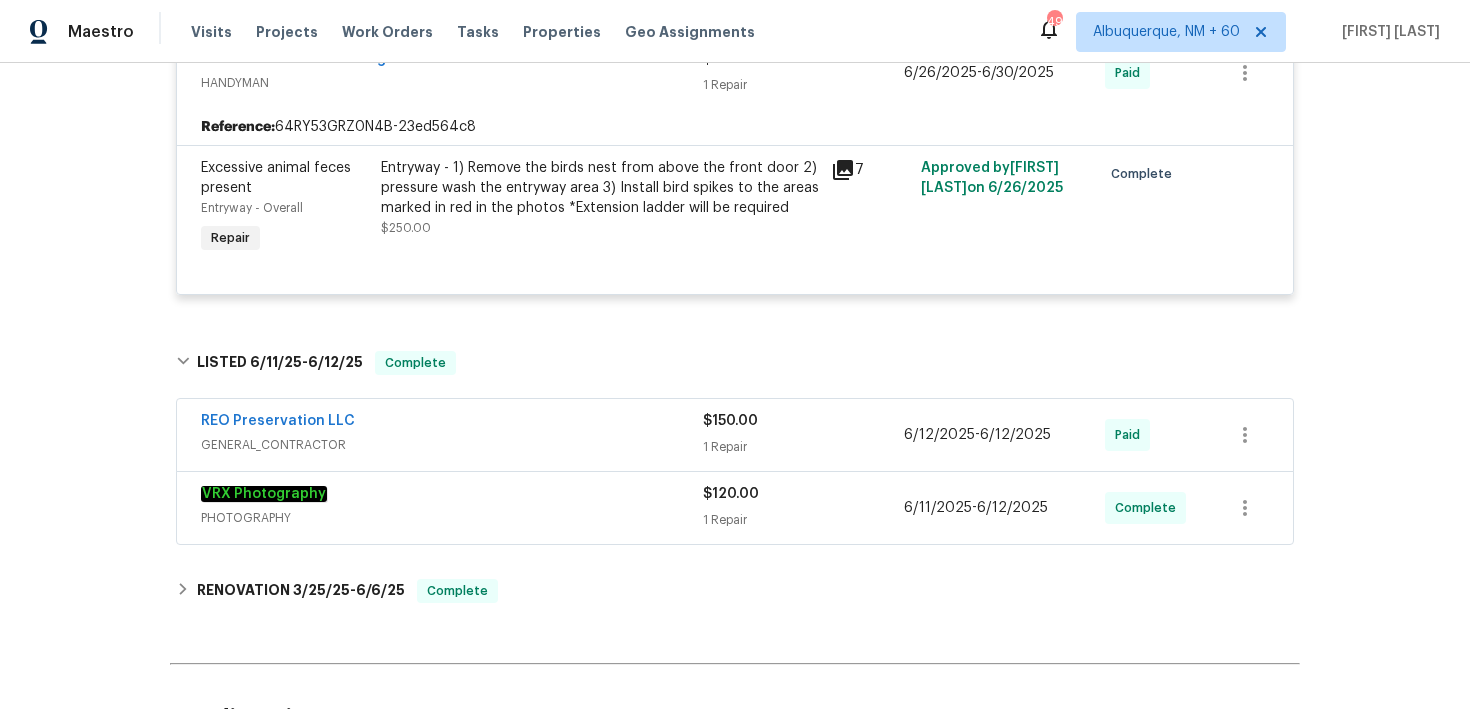 click on "$150.00 1 Repair" at bounding box center (803, 435) 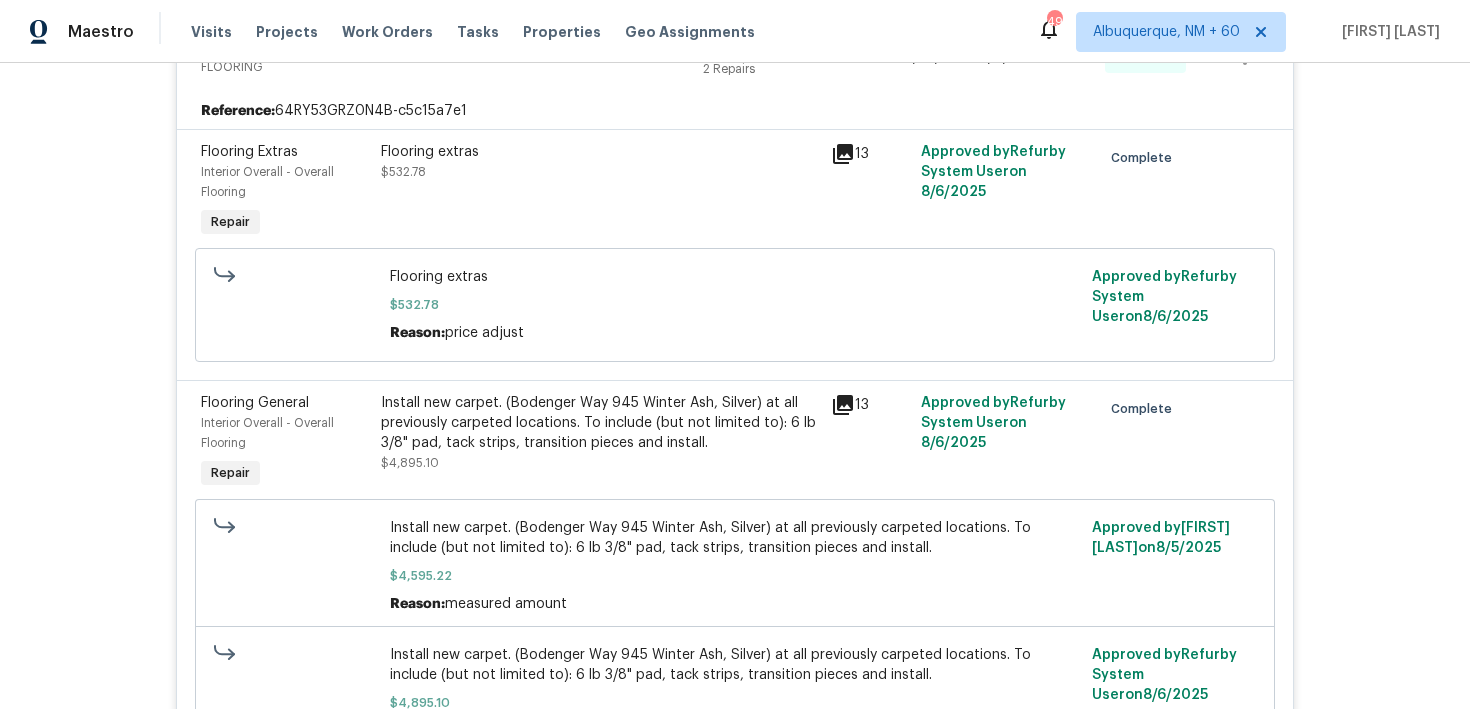 scroll, scrollTop: 455, scrollLeft: 0, axis: vertical 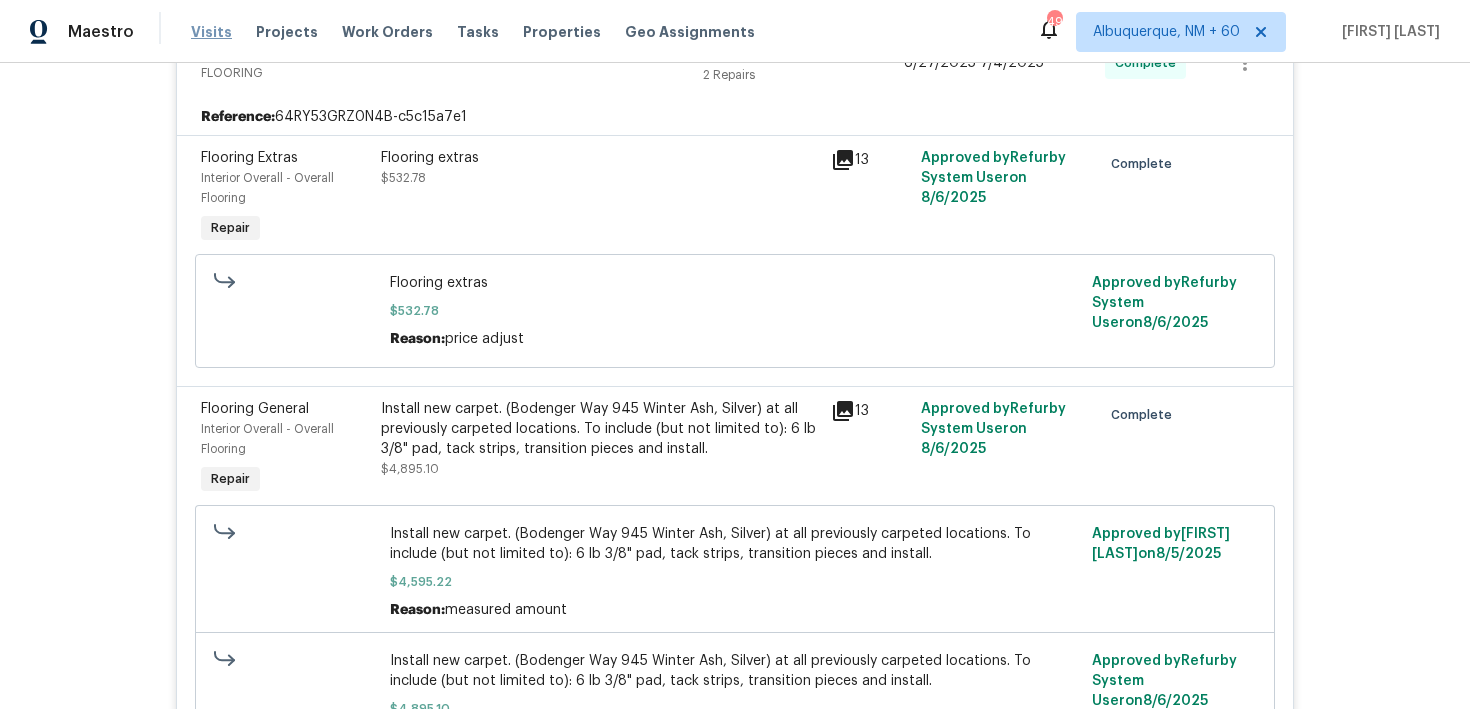 click on "Visits" at bounding box center [211, 32] 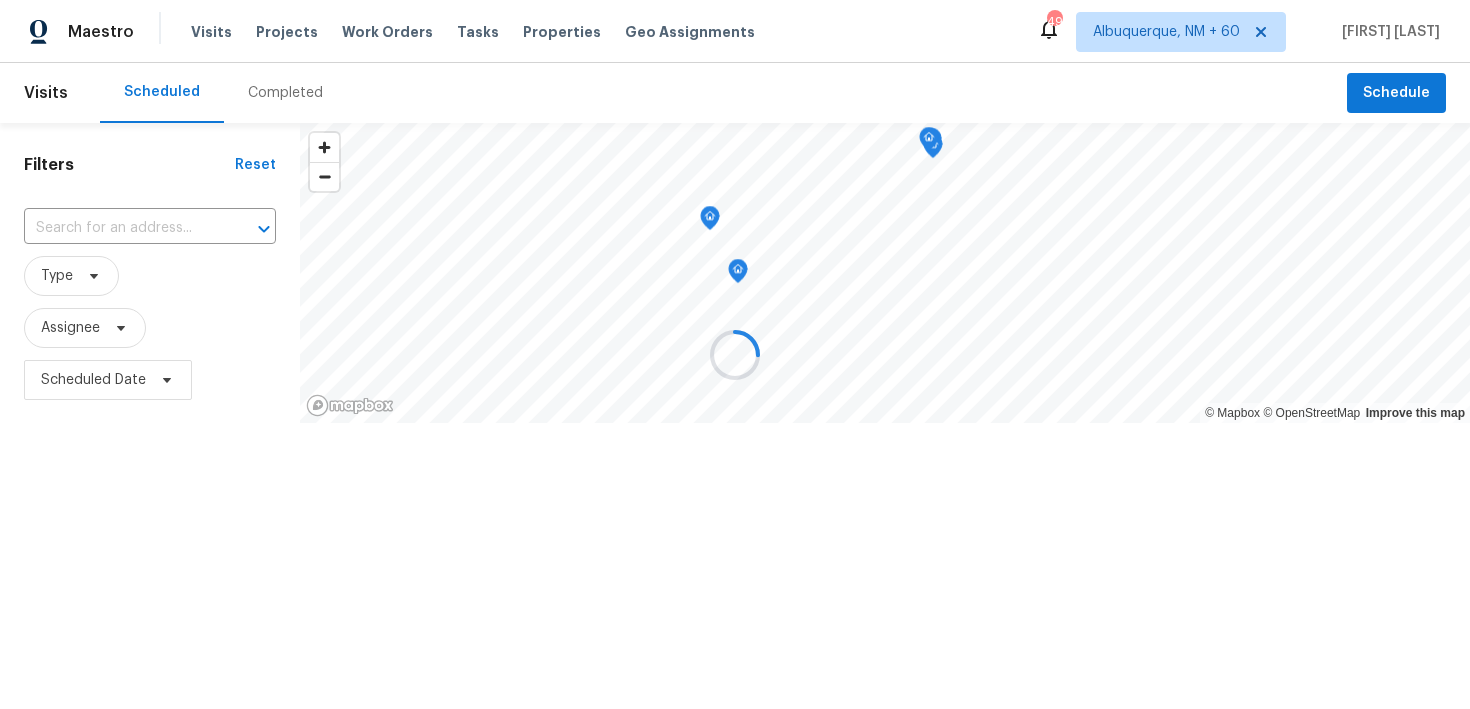 click at bounding box center (735, 354) 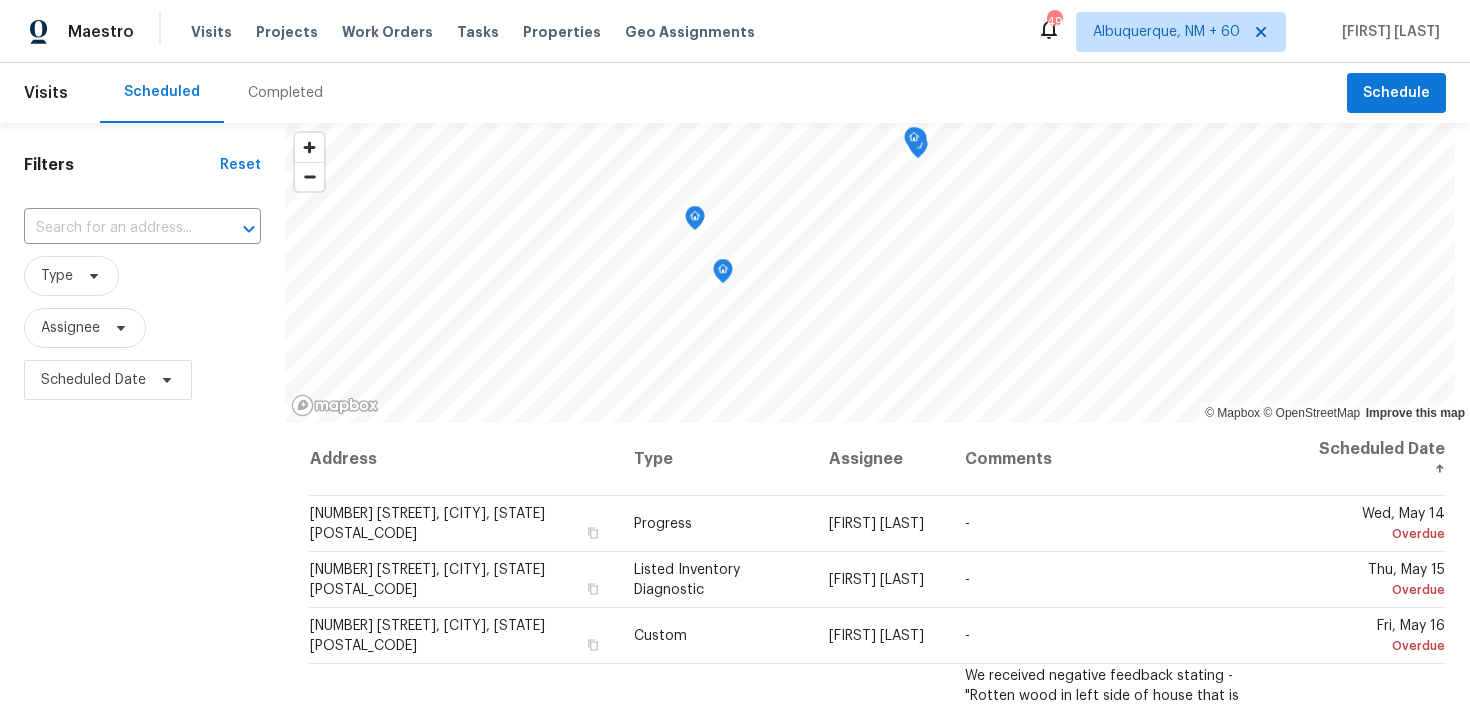 click on "Completed" at bounding box center (285, 93) 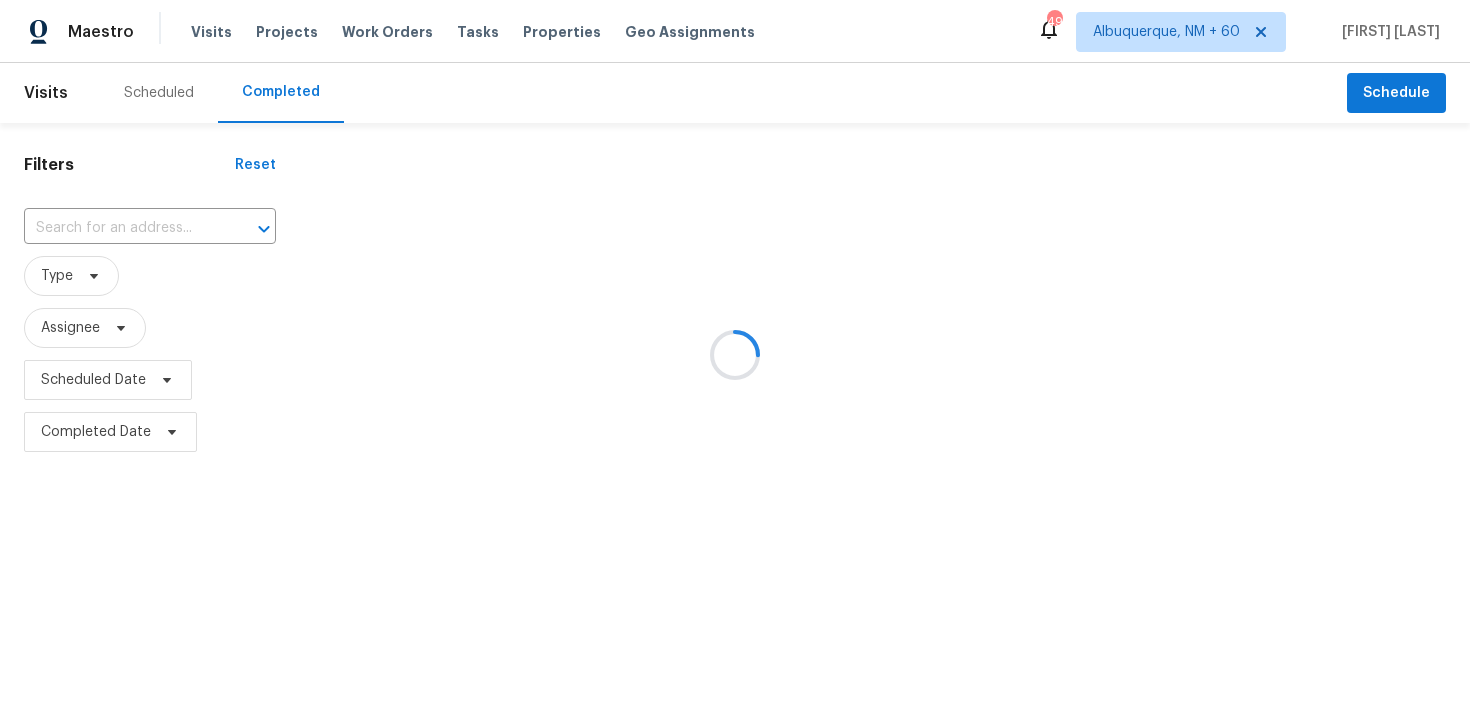 click at bounding box center [735, 354] 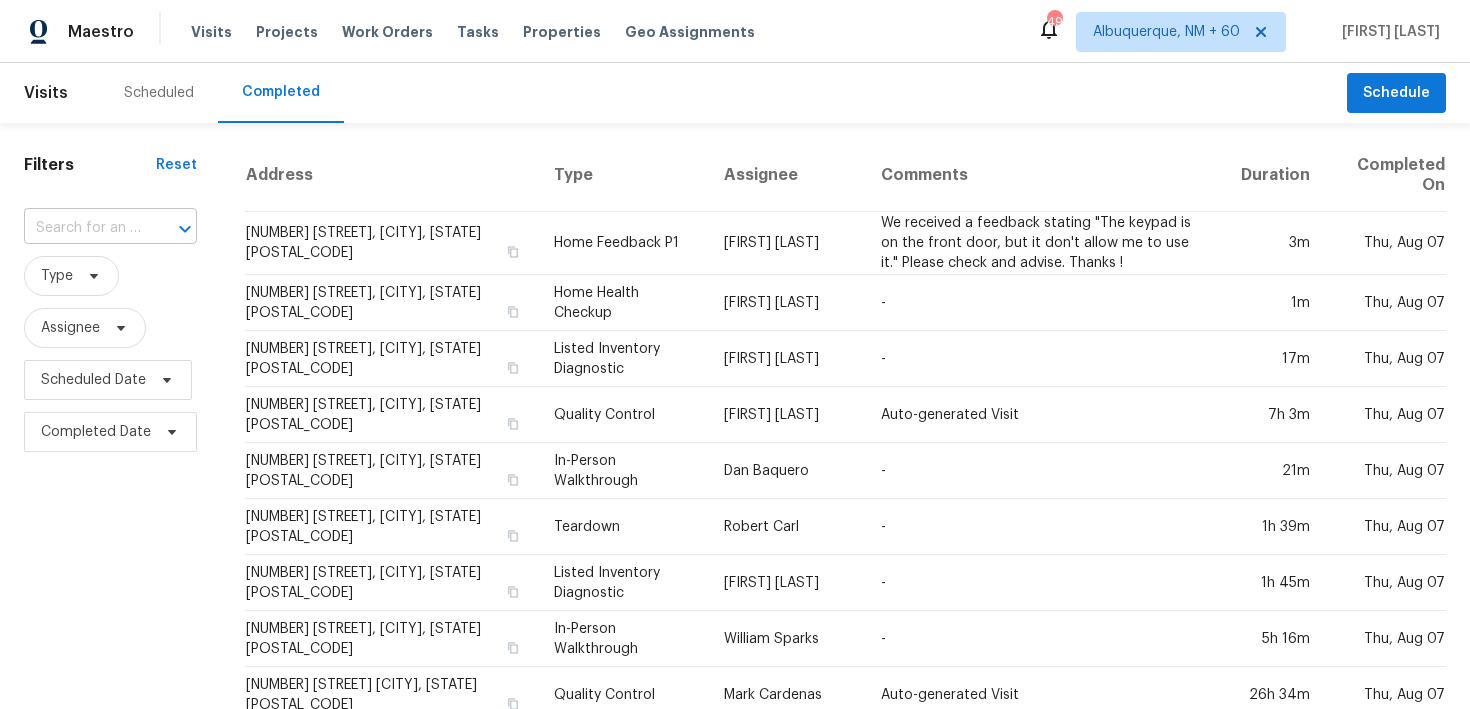click at bounding box center (82, 228) 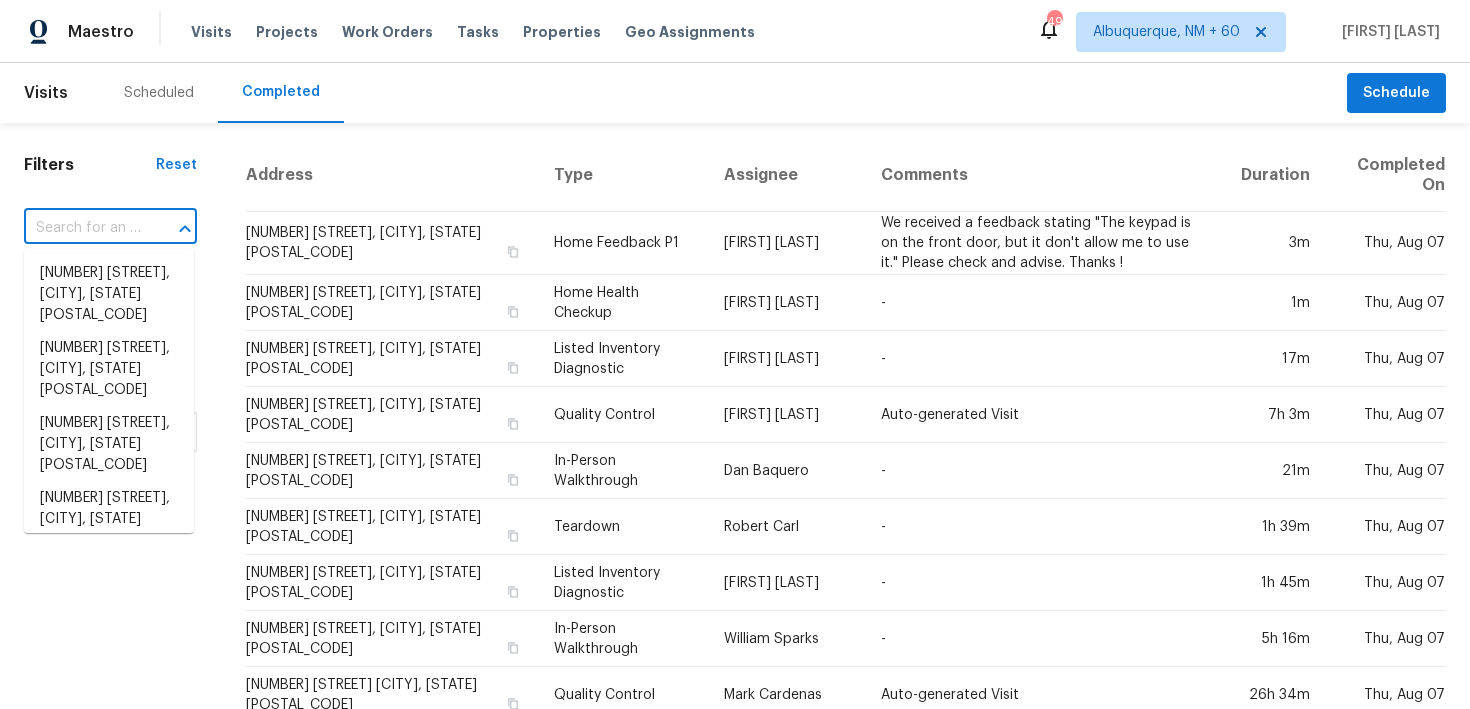paste on "1038 Commuter Dr Deltona, FL 32738" 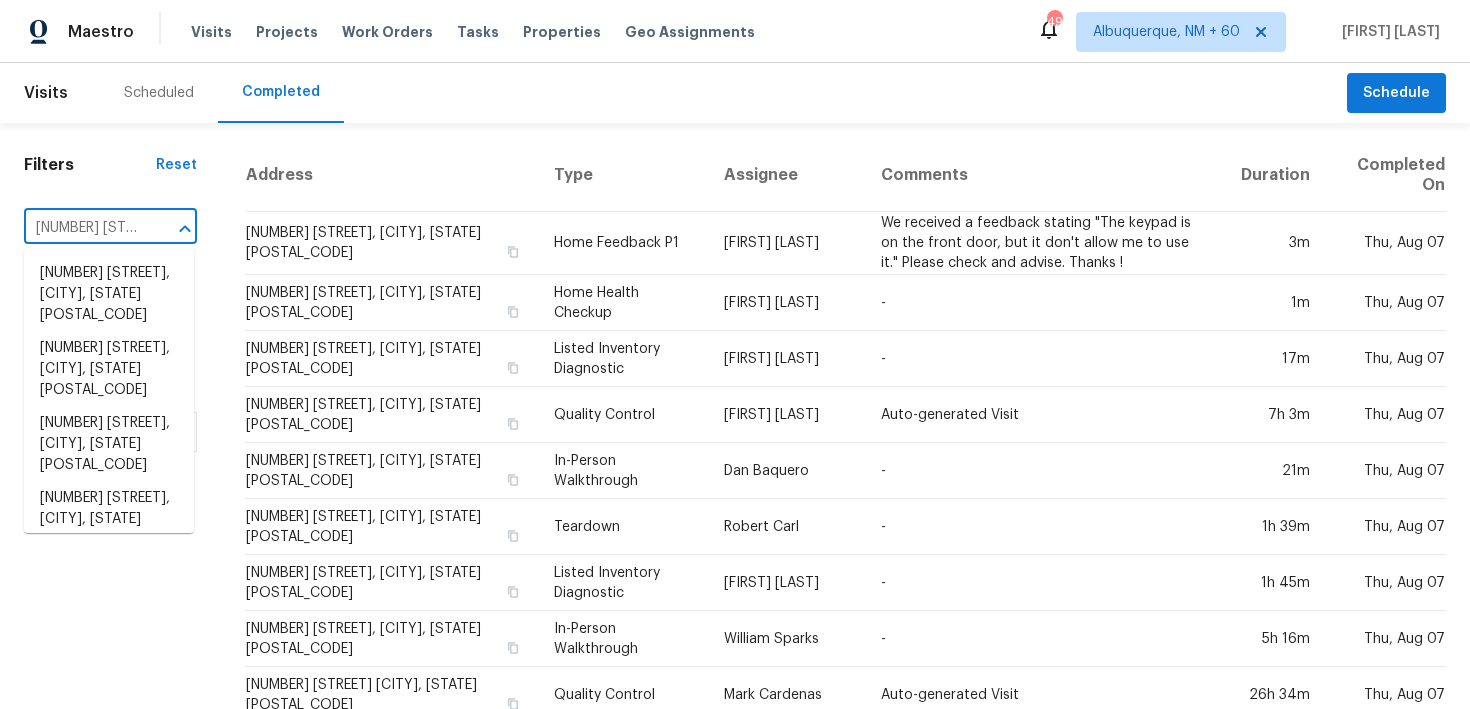 scroll, scrollTop: 0, scrollLeft: 143, axis: horizontal 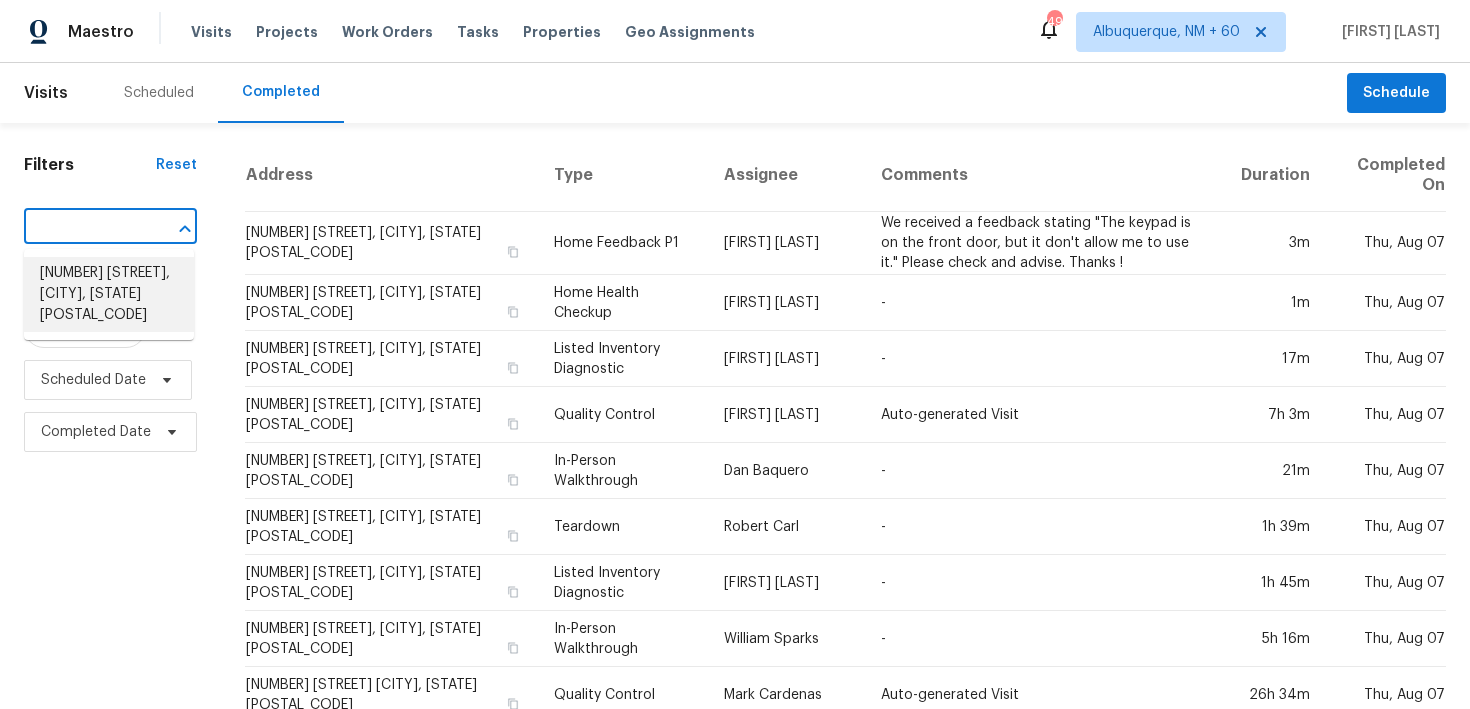 click on "1038 Commuter Dr, Deltona, FL 32738" at bounding box center (109, 294) 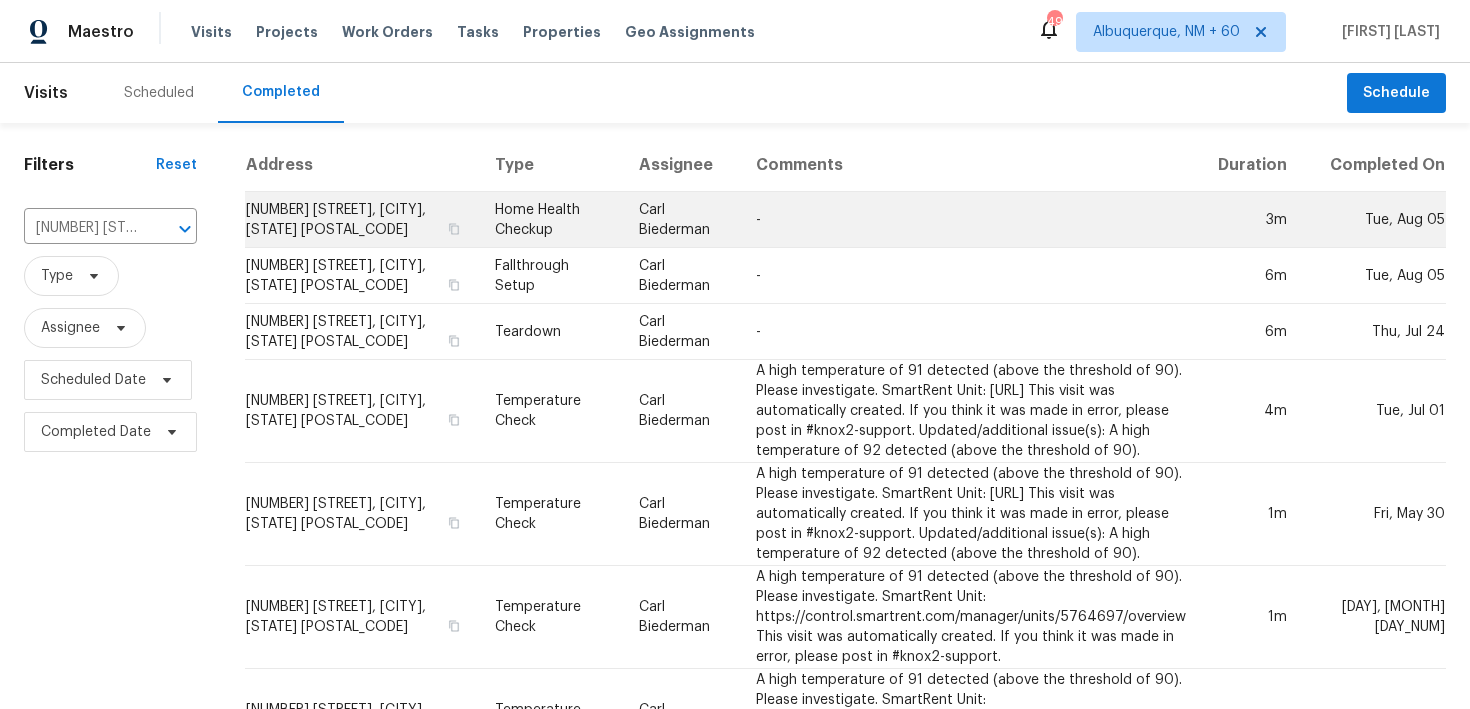 click on "Home Health Checkup" at bounding box center (551, 220) 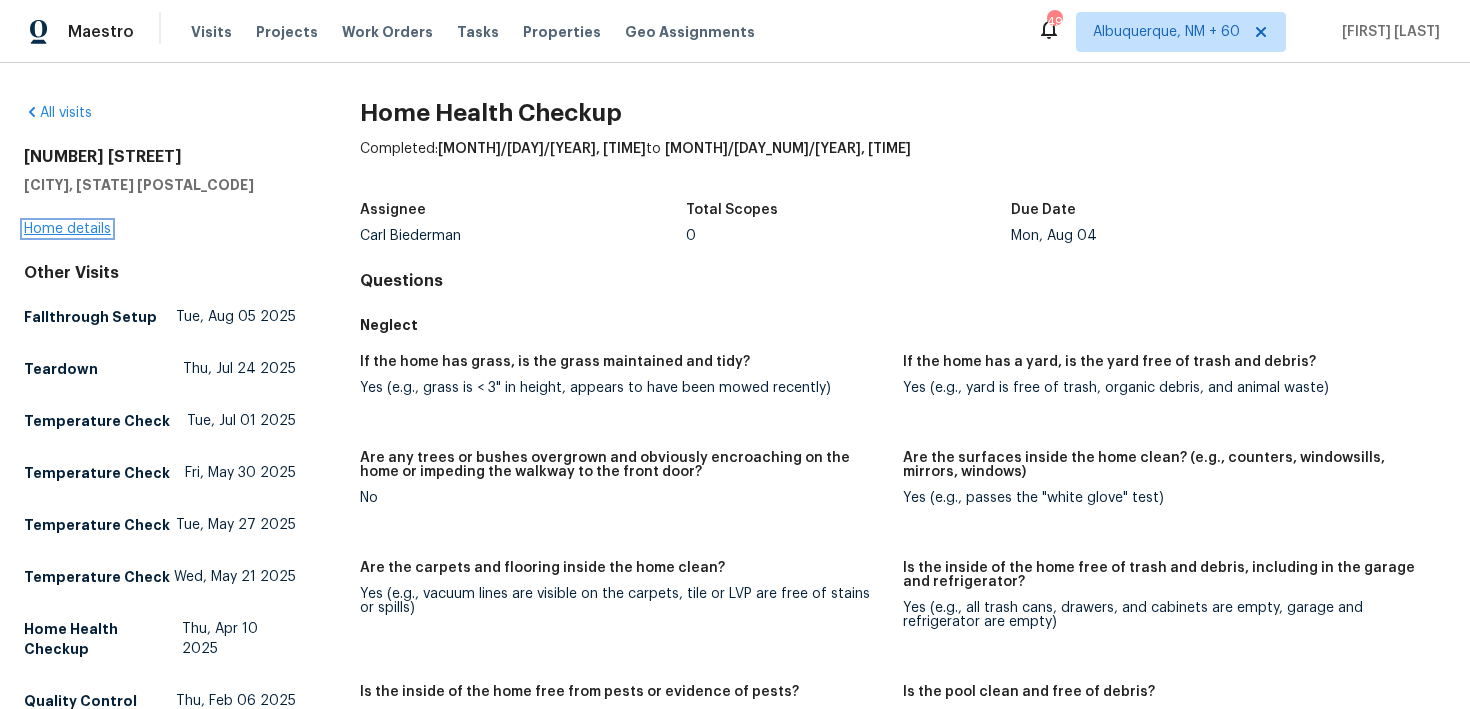 click on "Home details" at bounding box center [67, 229] 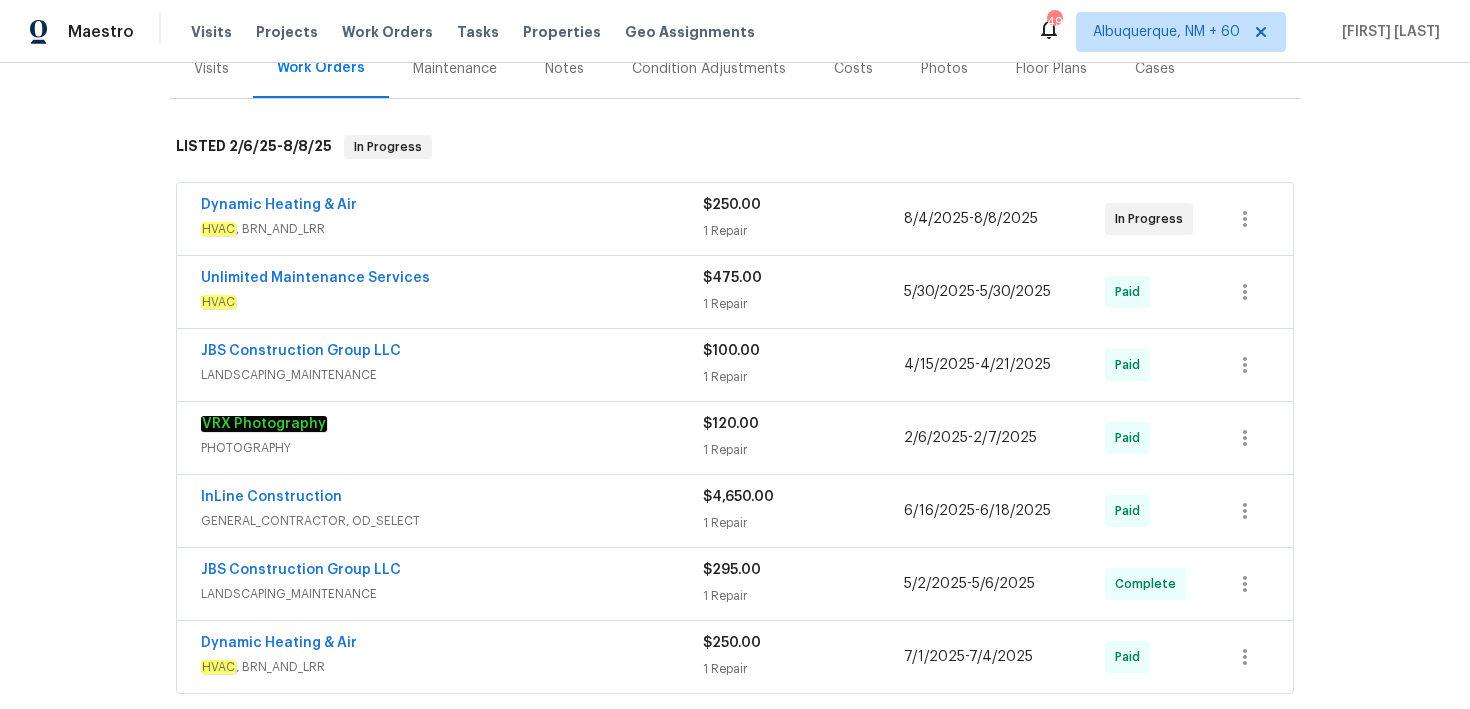 scroll, scrollTop: 352, scrollLeft: 0, axis: vertical 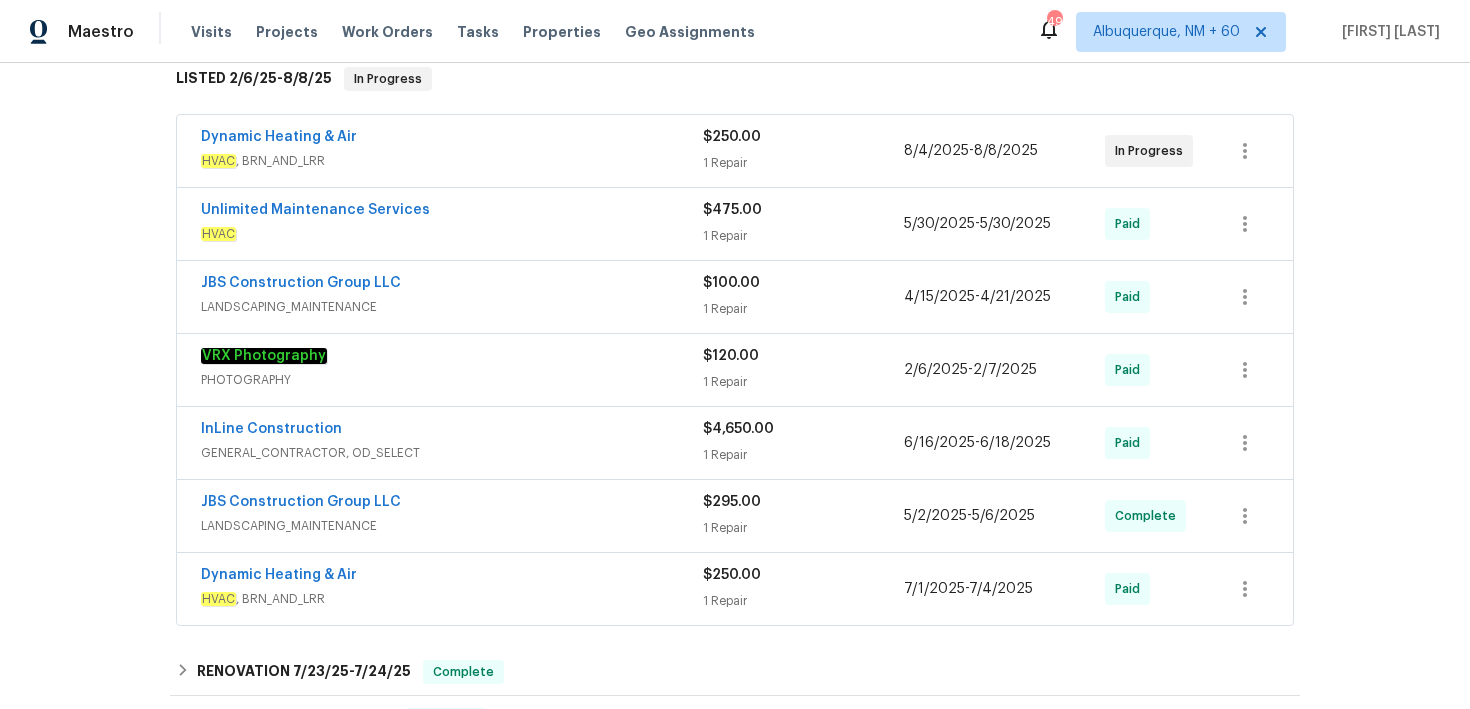 click on "1 Repair" at bounding box center (803, 455) 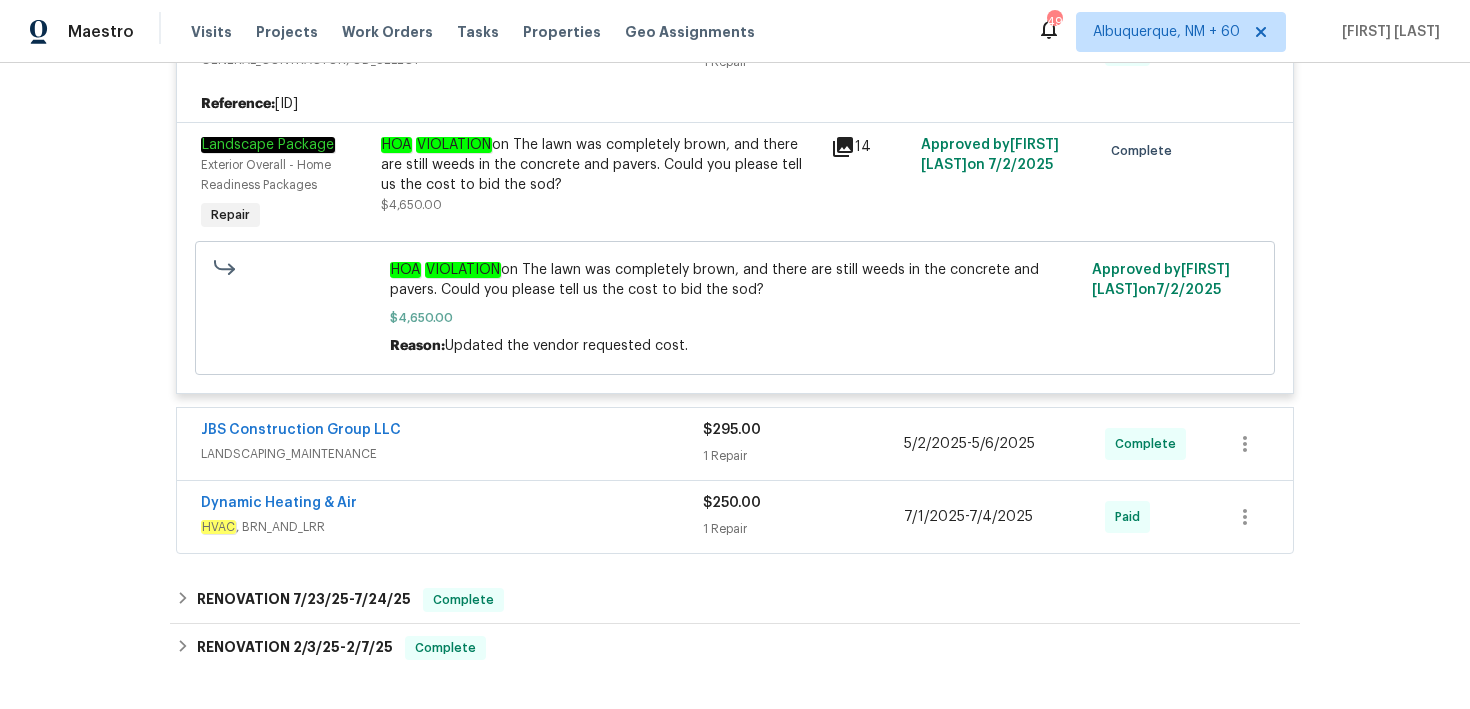 click on "1 Repair" at bounding box center [803, 456] 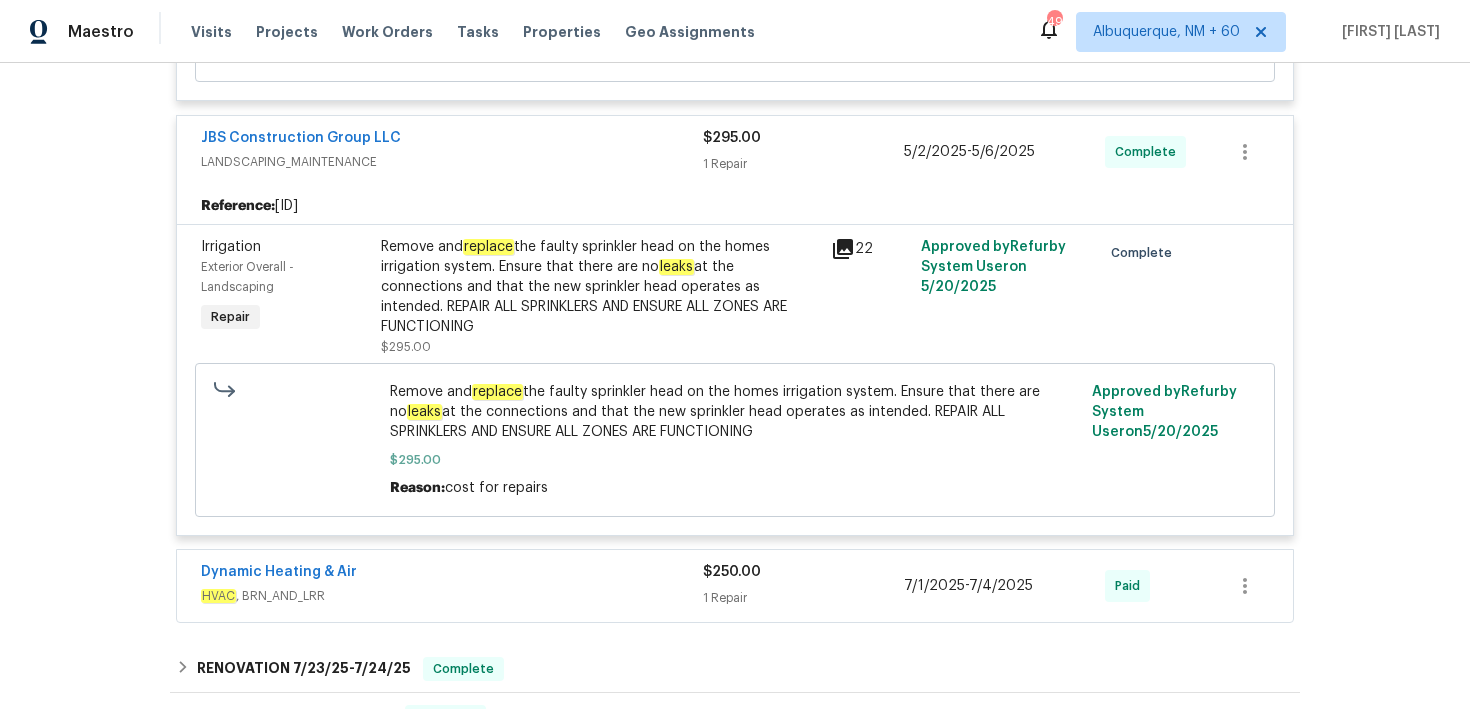 scroll, scrollTop: 1157, scrollLeft: 0, axis: vertical 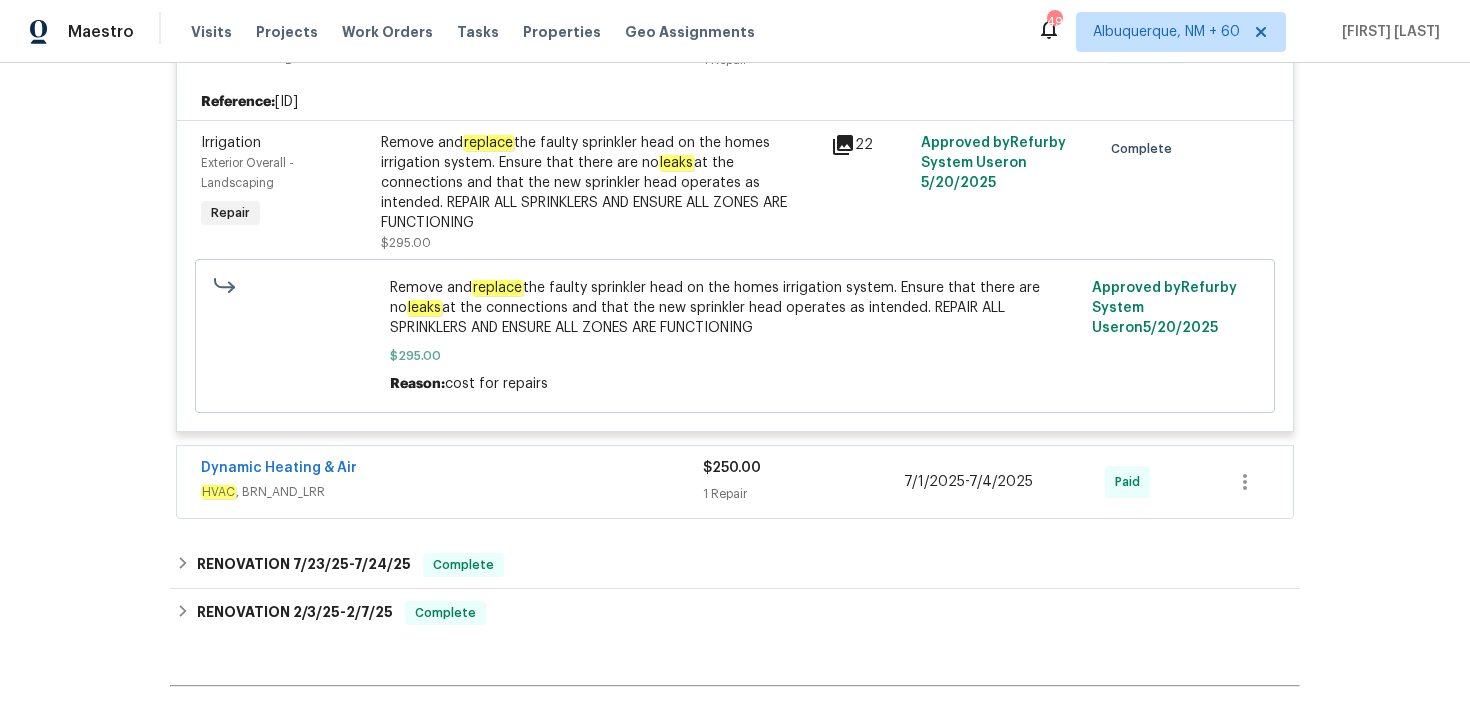 click on "Dynamic Heating & Air" at bounding box center [452, 470] 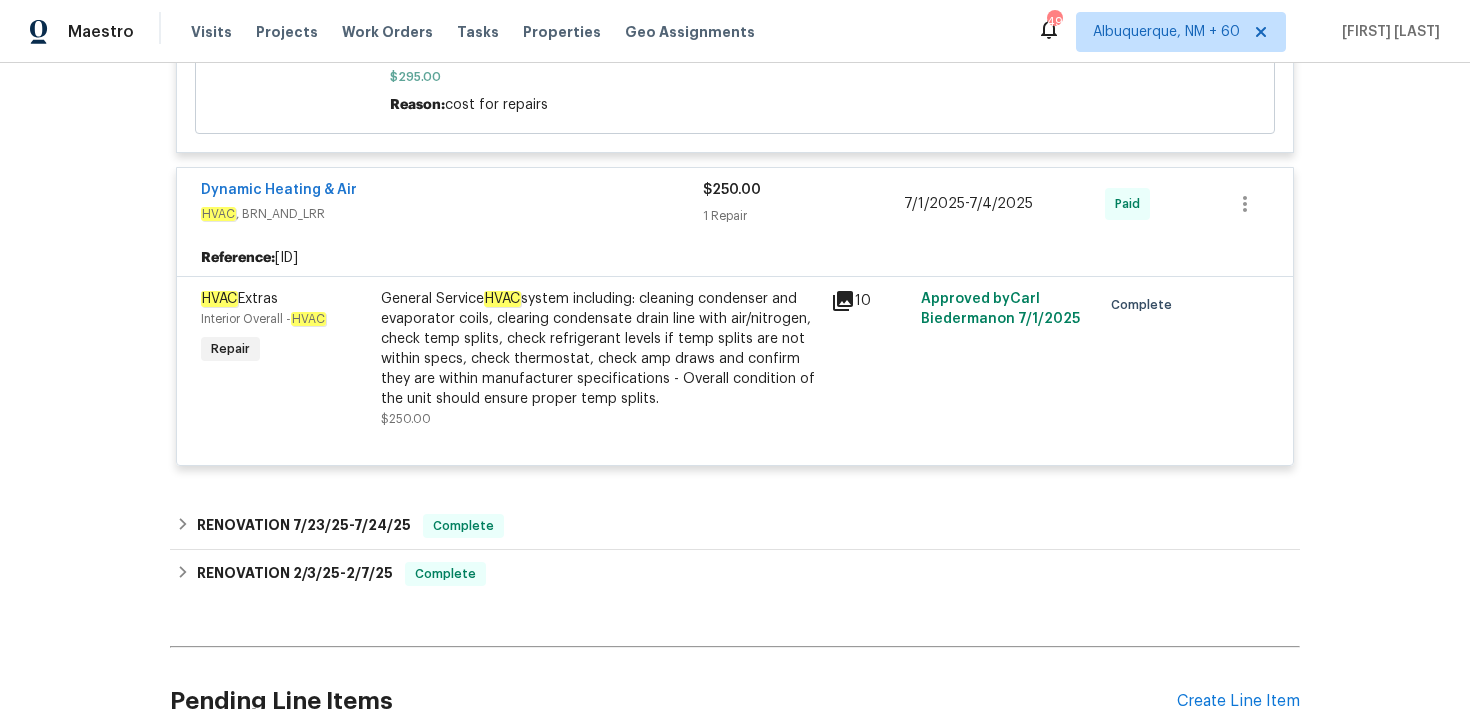 scroll, scrollTop: 1458, scrollLeft: 0, axis: vertical 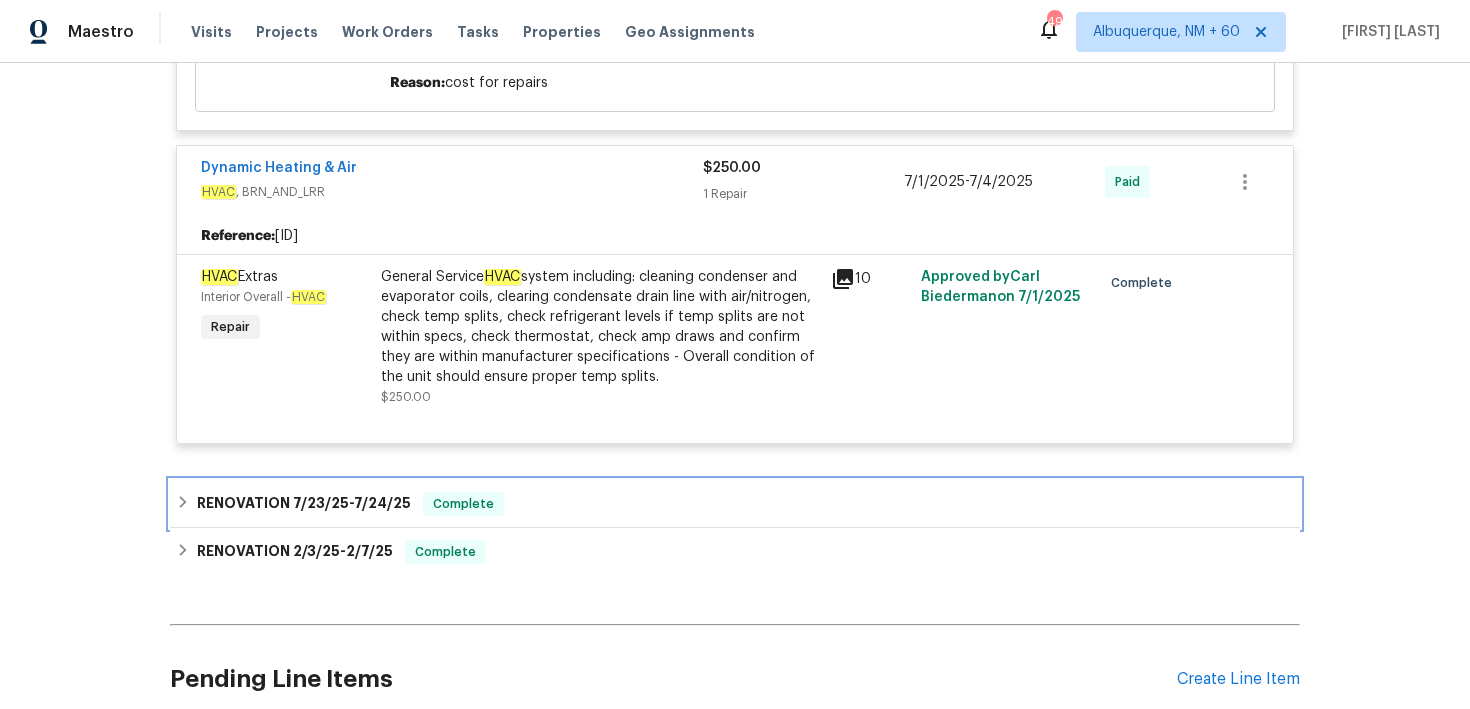 click on "RENOVATION   7/23/25  -  7/24/25 Complete" at bounding box center [735, 504] 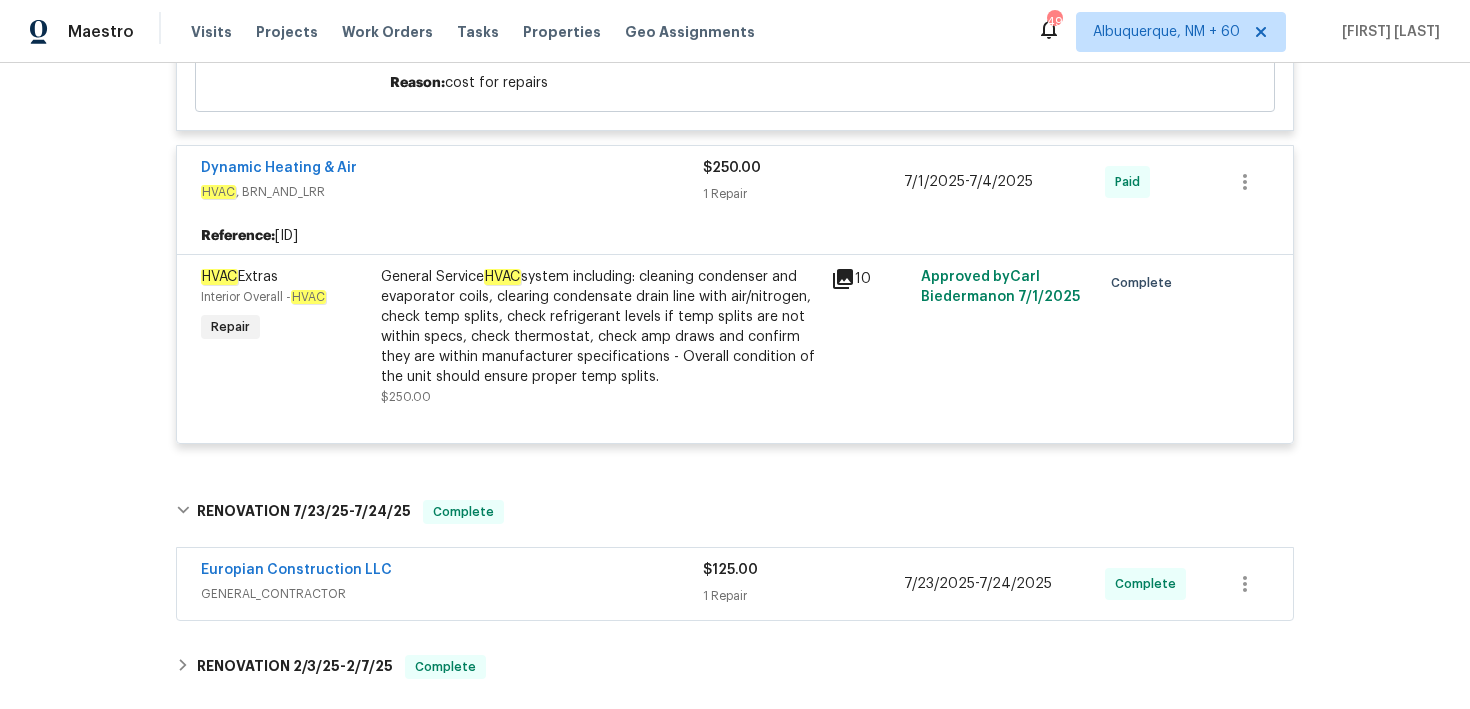 click on "Europian Construction LLC" at bounding box center [452, 572] 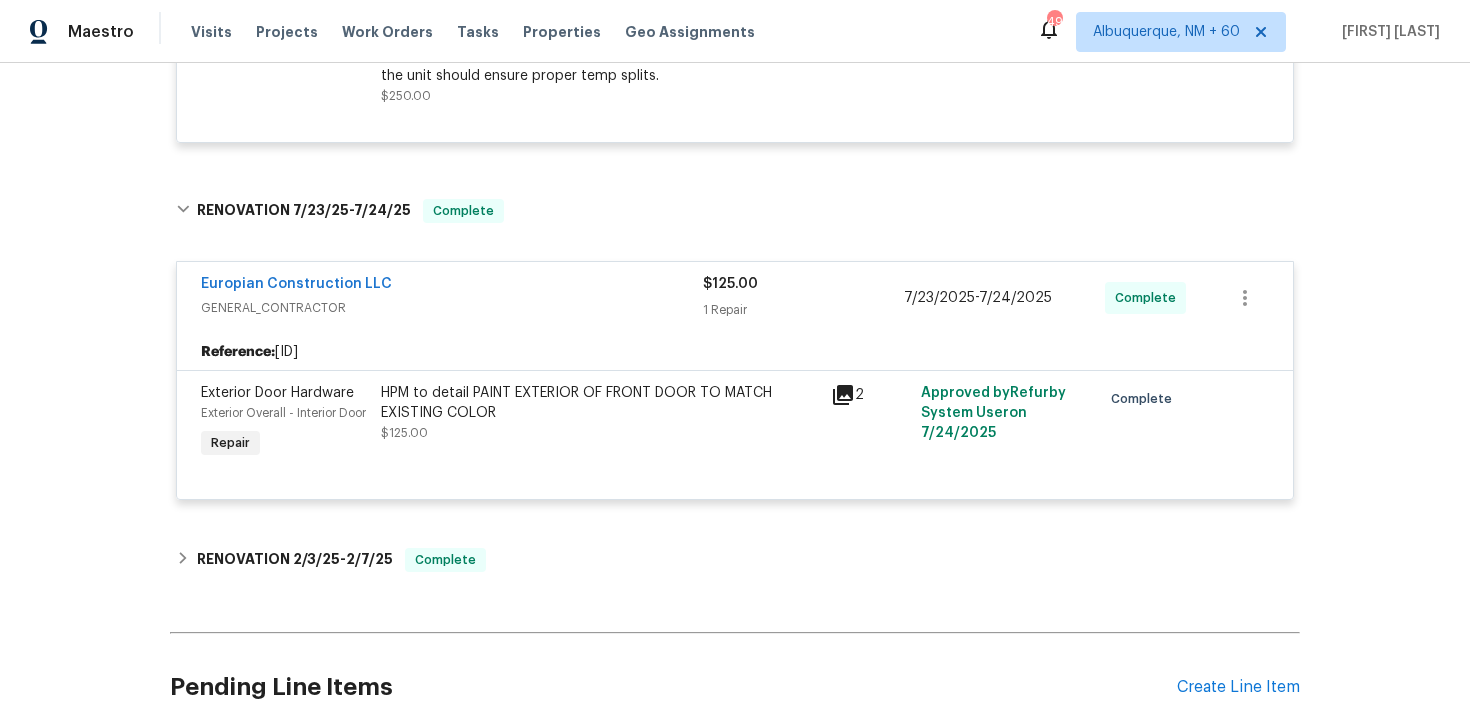 scroll, scrollTop: 1816, scrollLeft: 0, axis: vertical 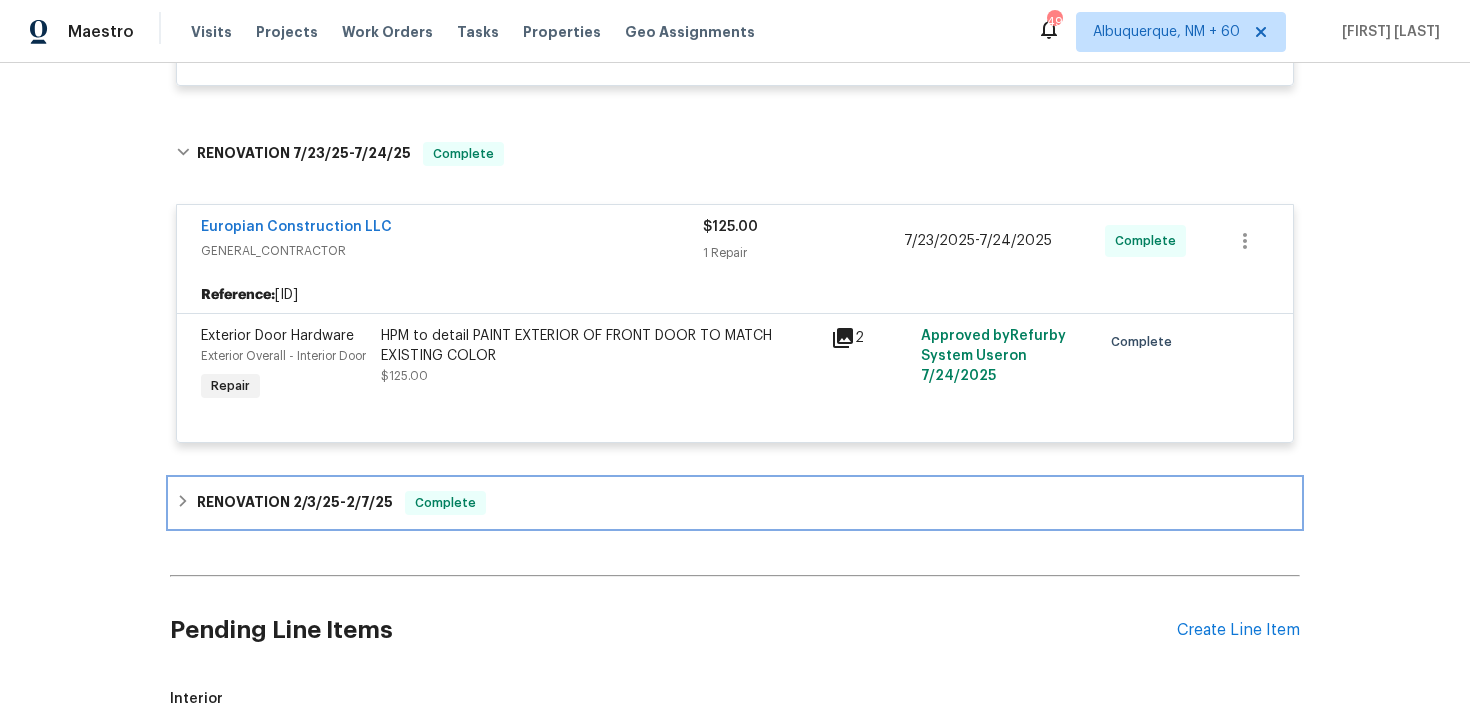 click on "RENOVATION   2/3/25  -  2/7/25 Complete" at bounding box center [735, 503] 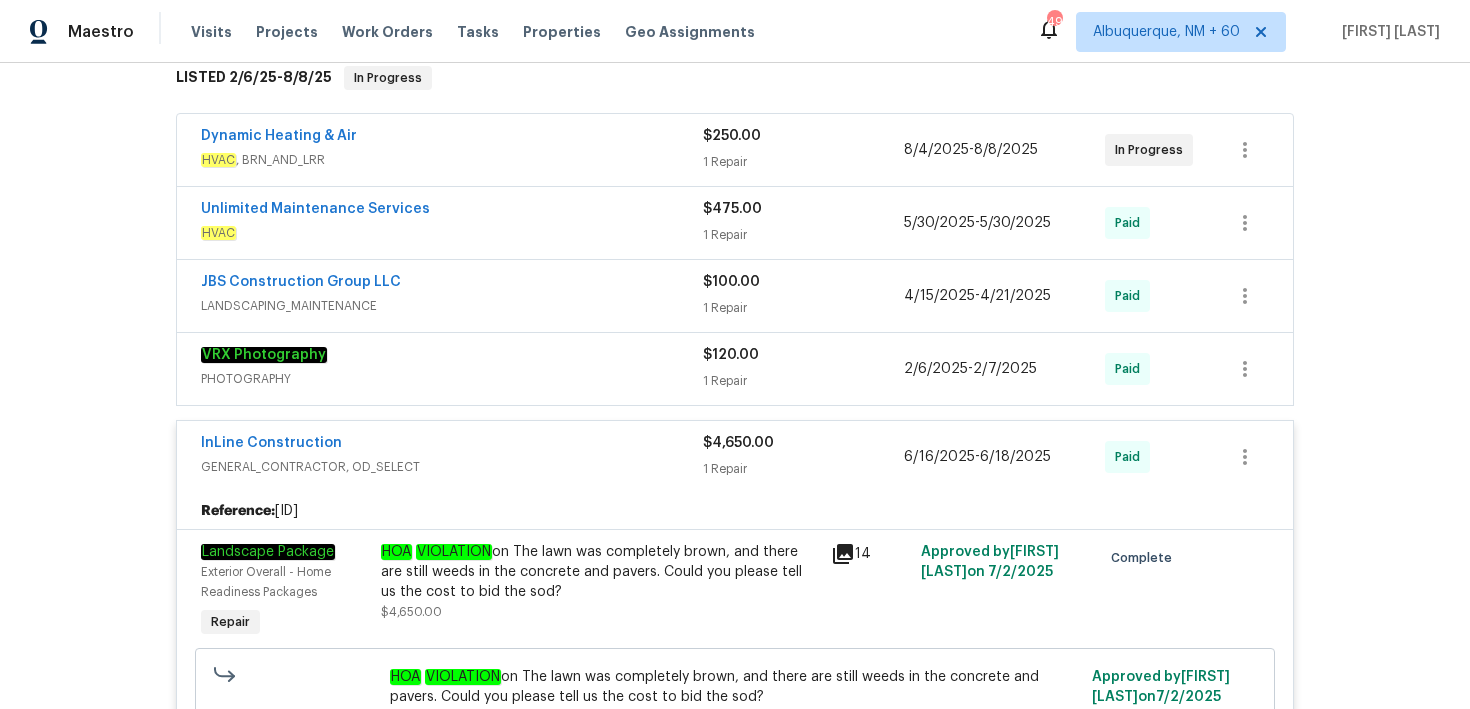 scroll, scrollTop: 340, scrollLeft: 0, axis: vertical 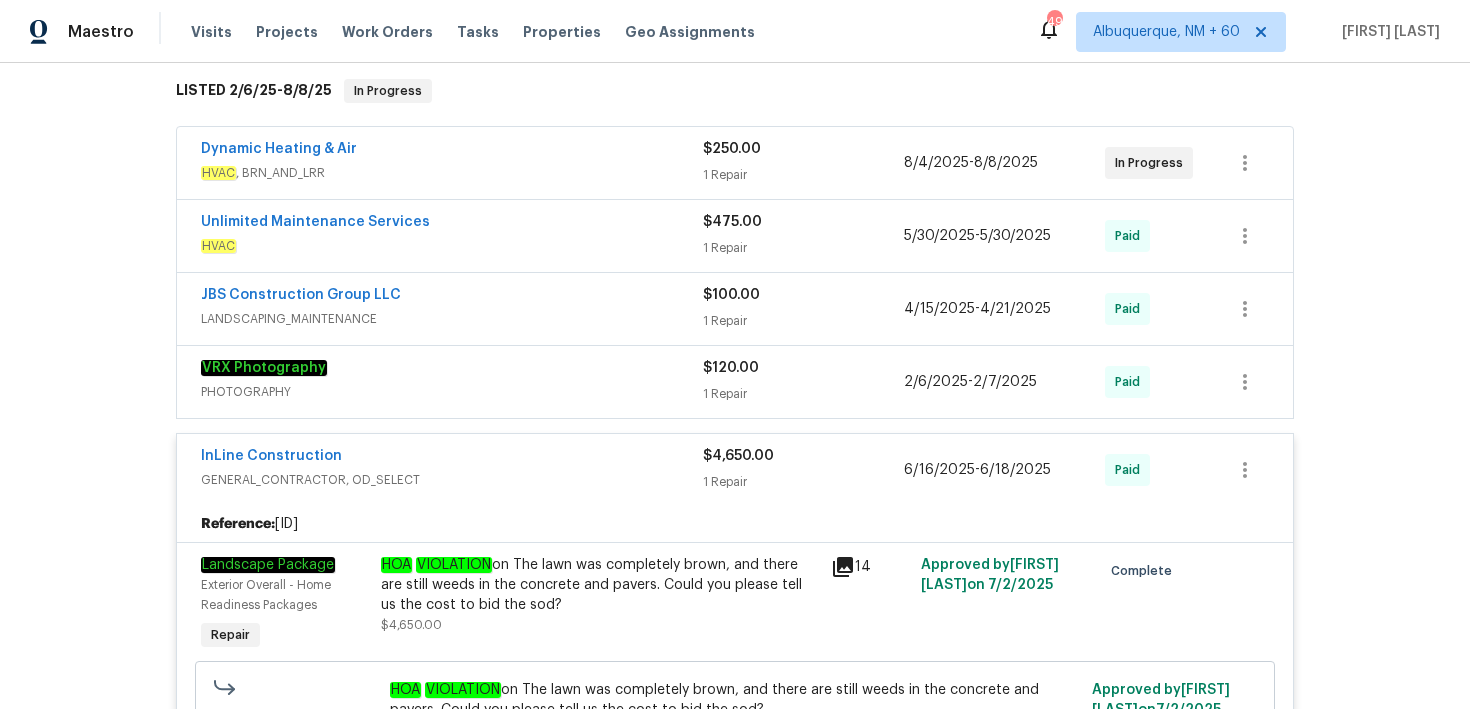 click on "$100.00 1 Repair" at bounding box center [803, 309] 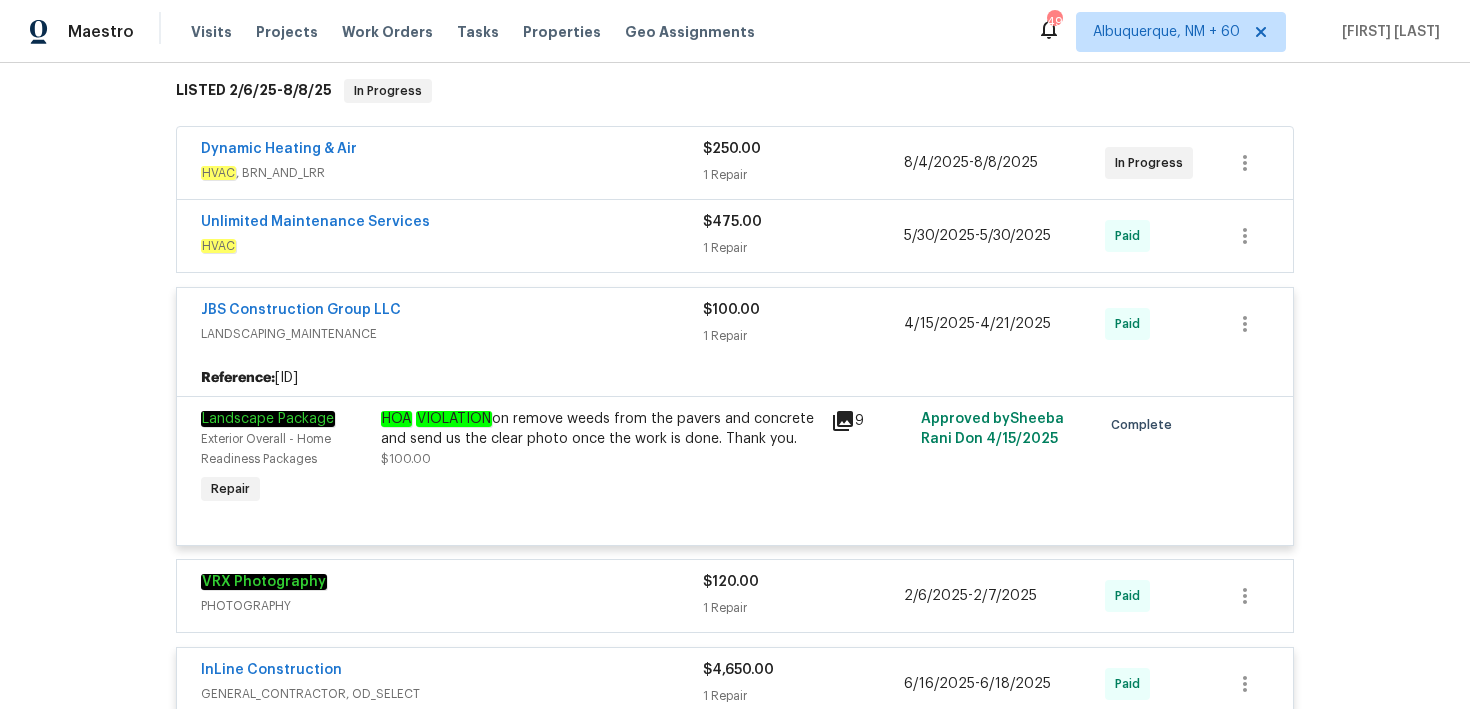 click on "1 Repair" at bounding box center (803, 248) 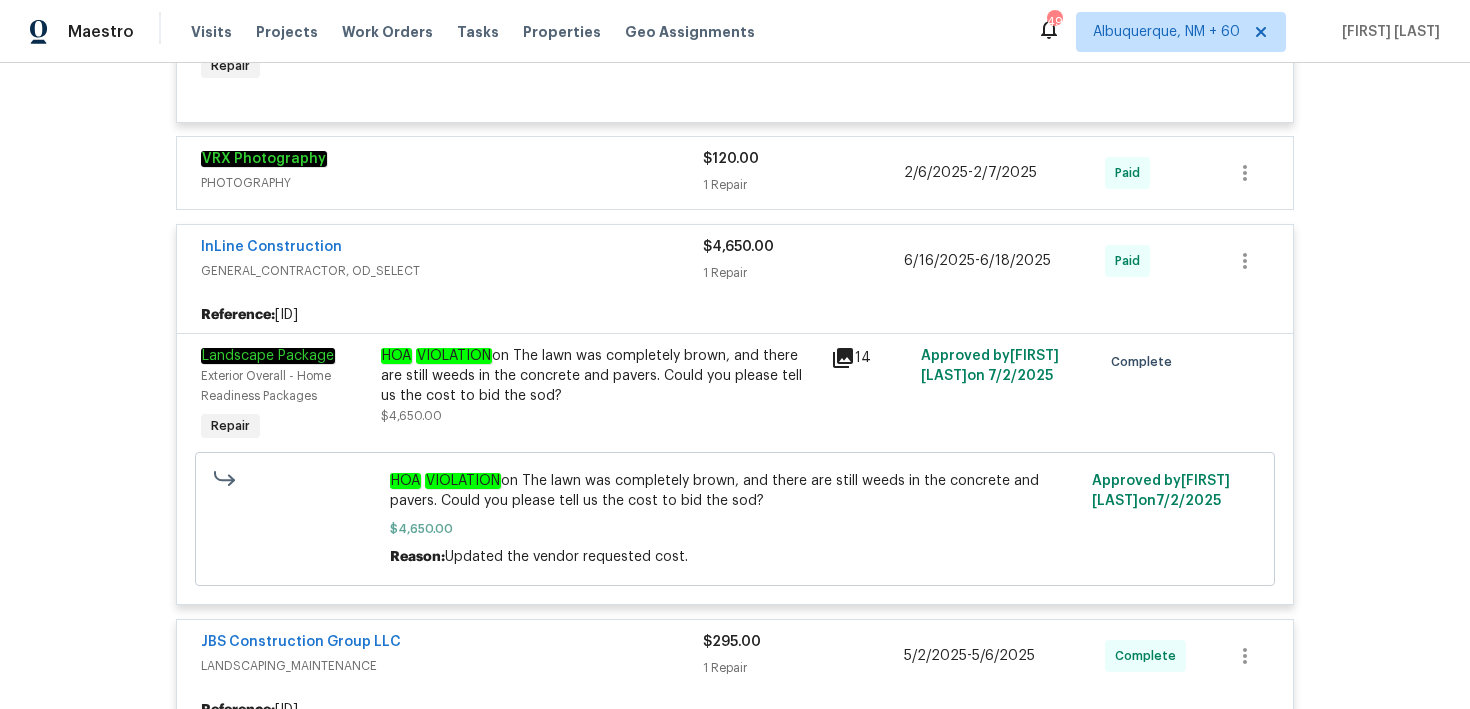 scroll, scrollTop: 0, scrollLeft: 0, axis: both 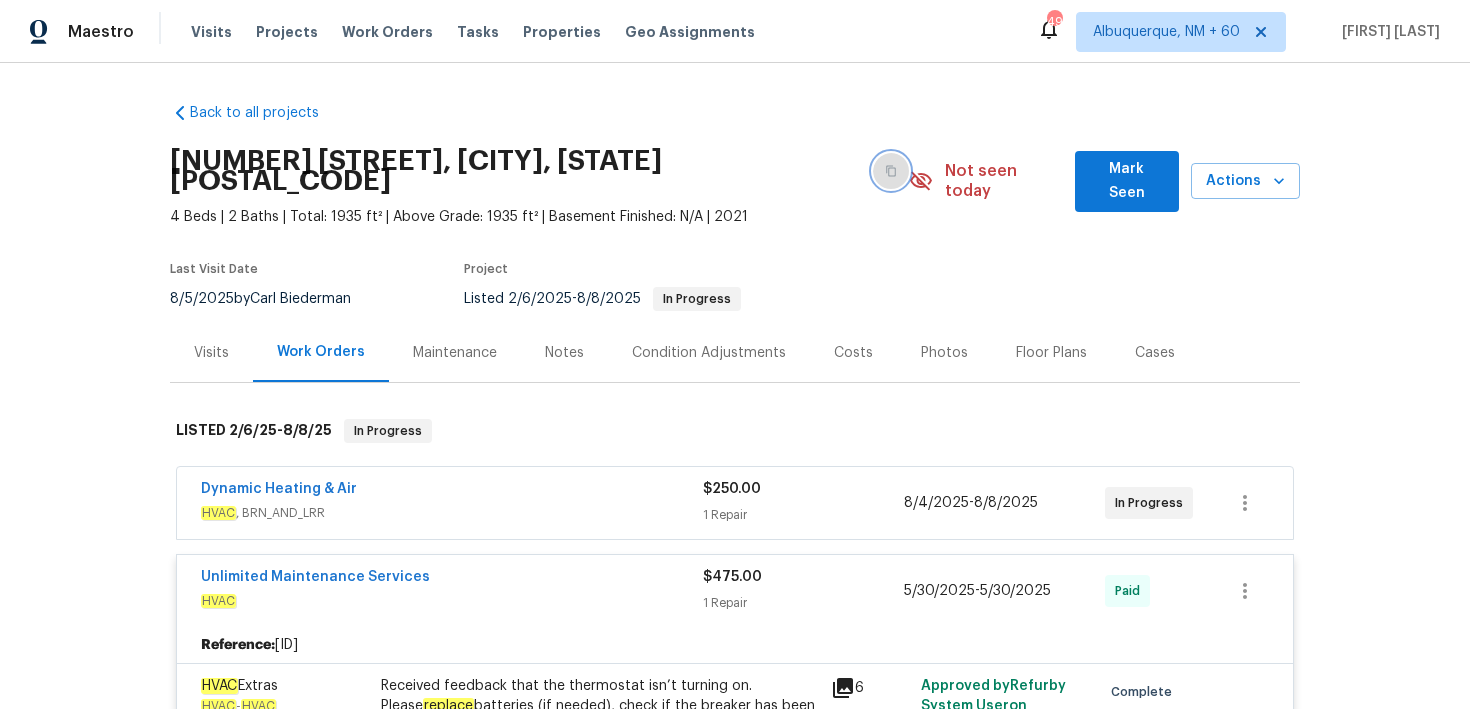click 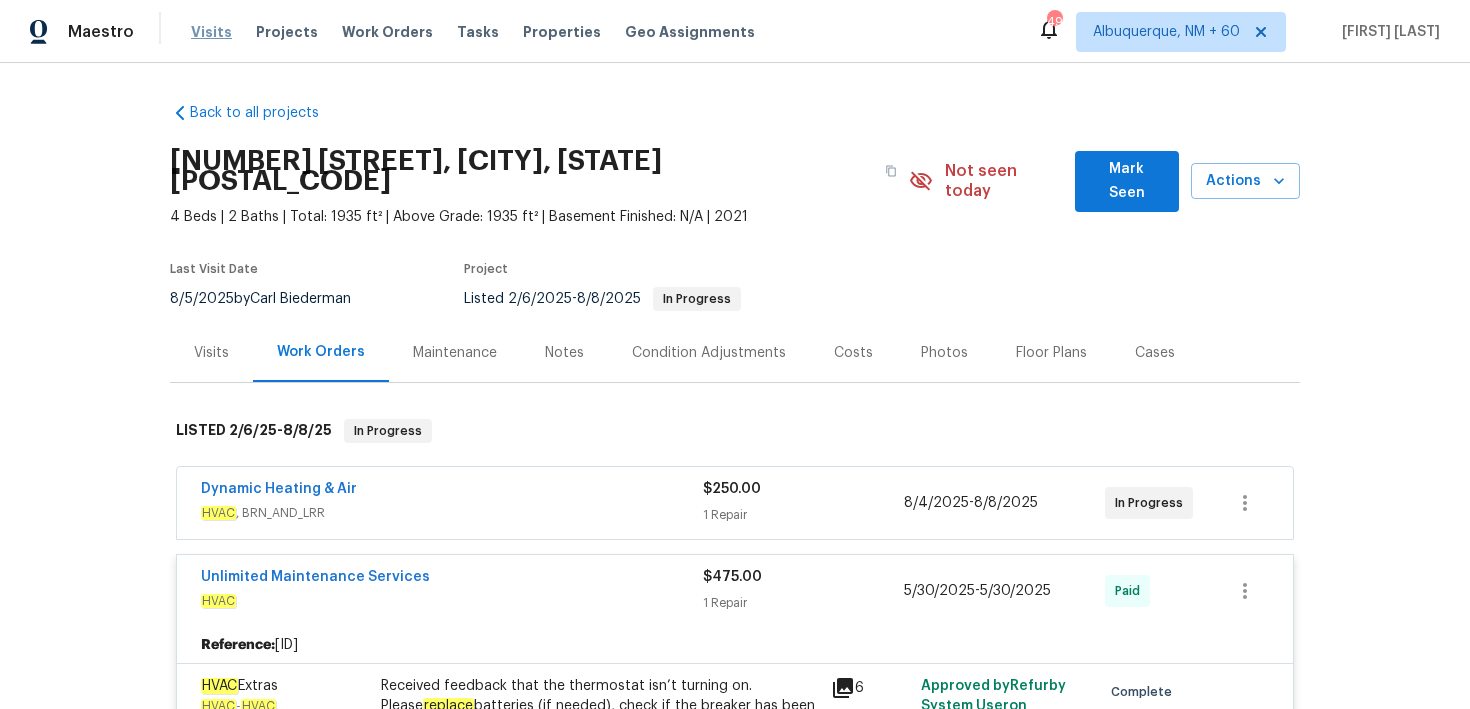 click on "Visits" at bounding box center (211, 32) 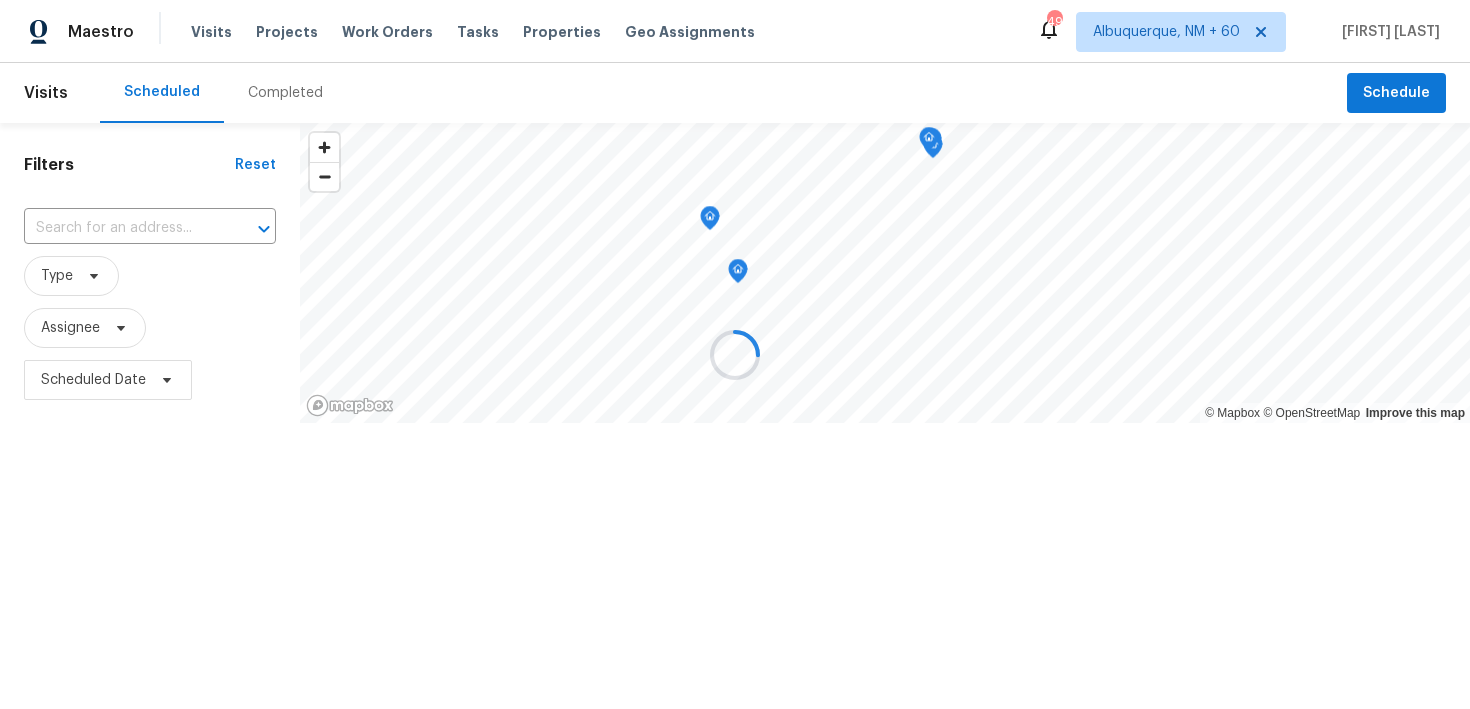 click at bounding box center (735, 354) 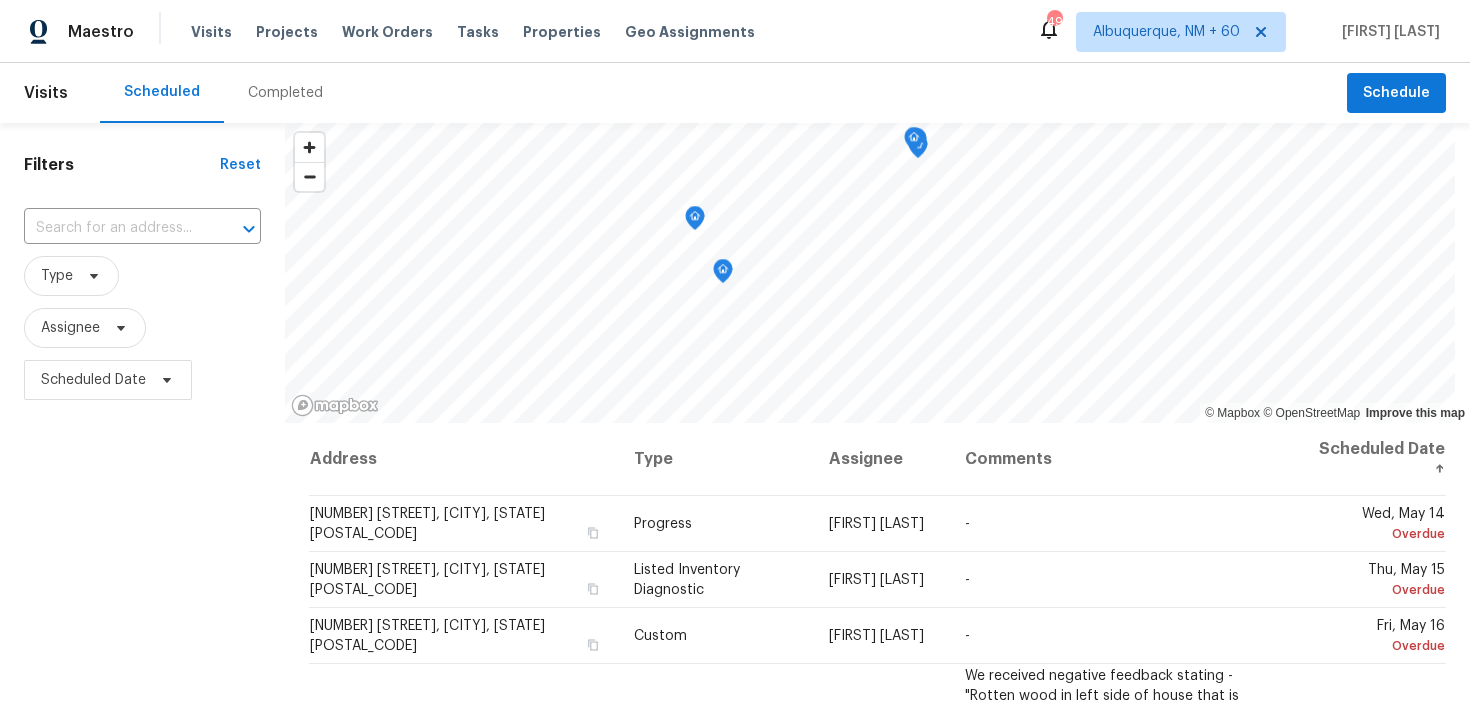 click on "Completed" at bounding box center (285, 93) 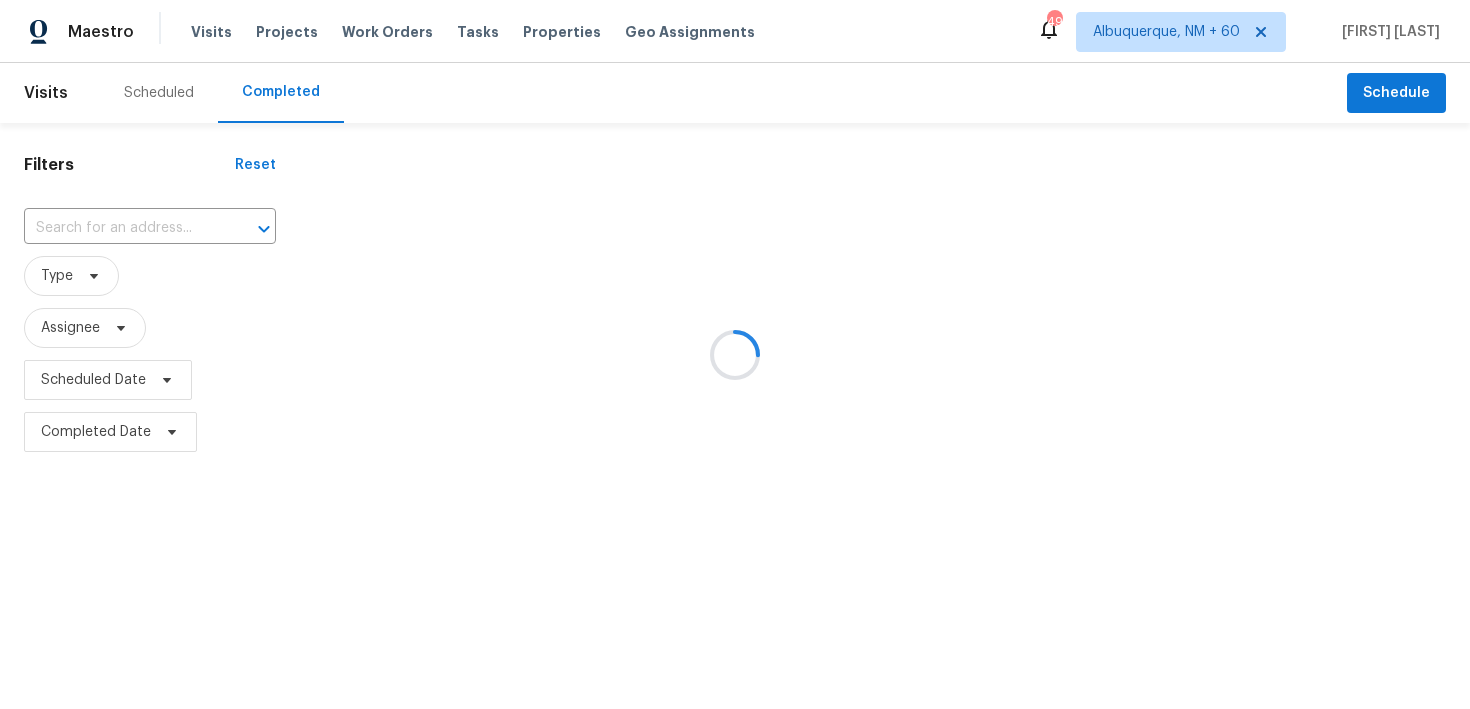 click at bounding box center (735, 354) 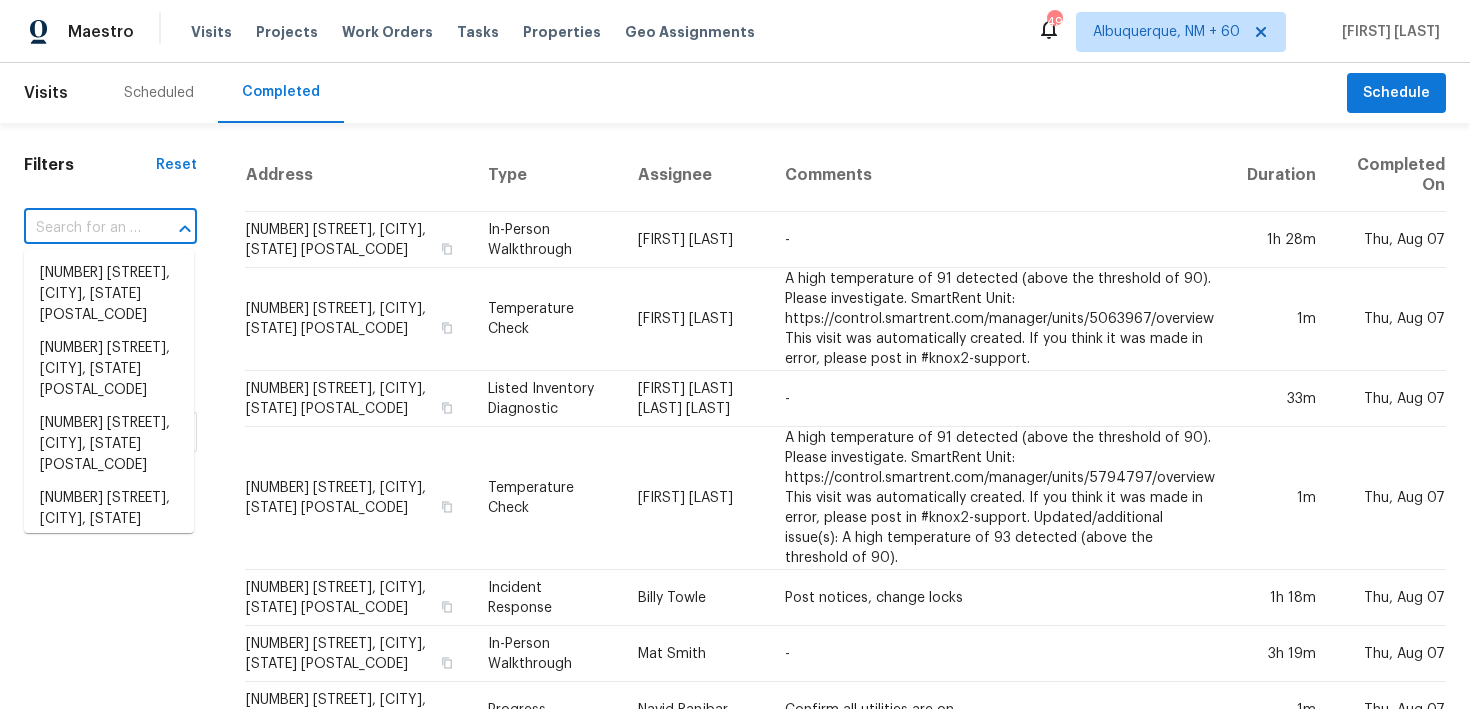 click at bounding box center (82, 228) 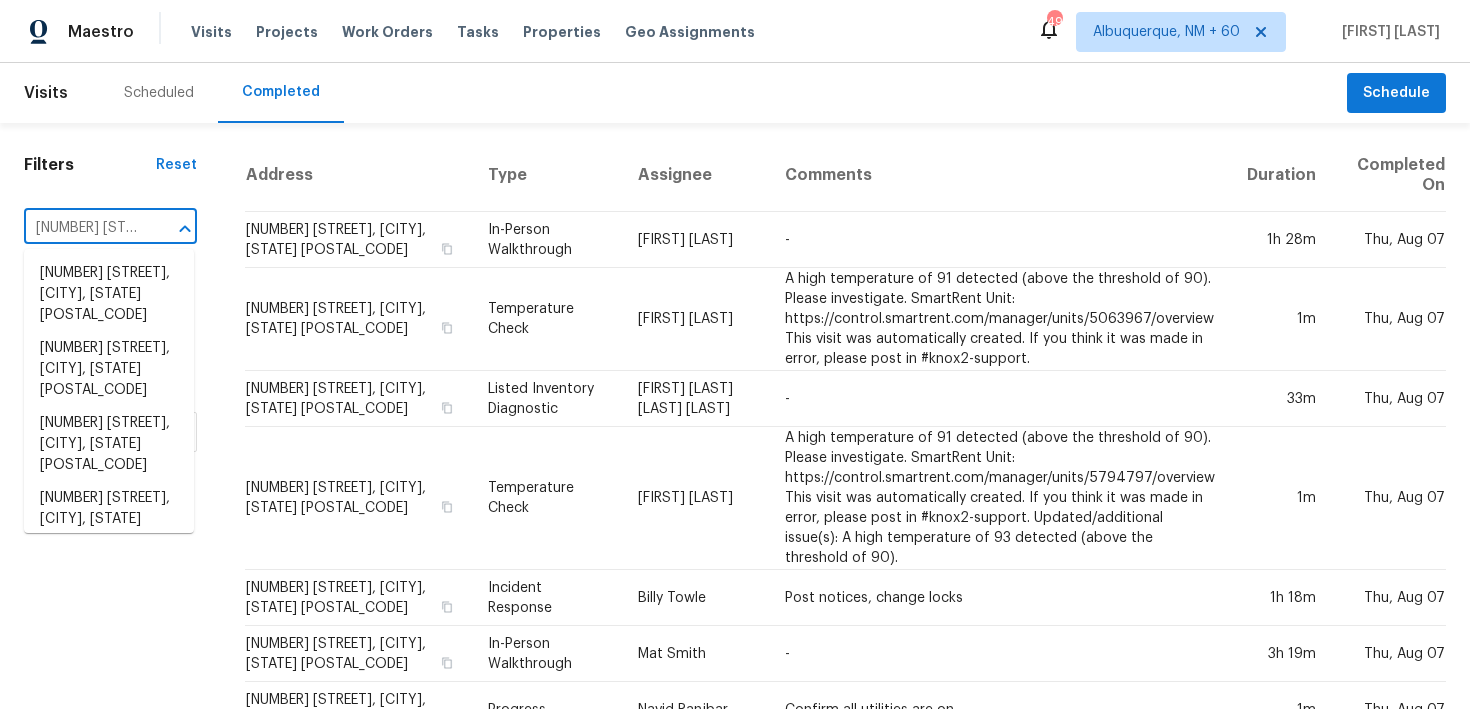 scroll, scrollTop: 0, scrollLeft: 153, axis: horizontal 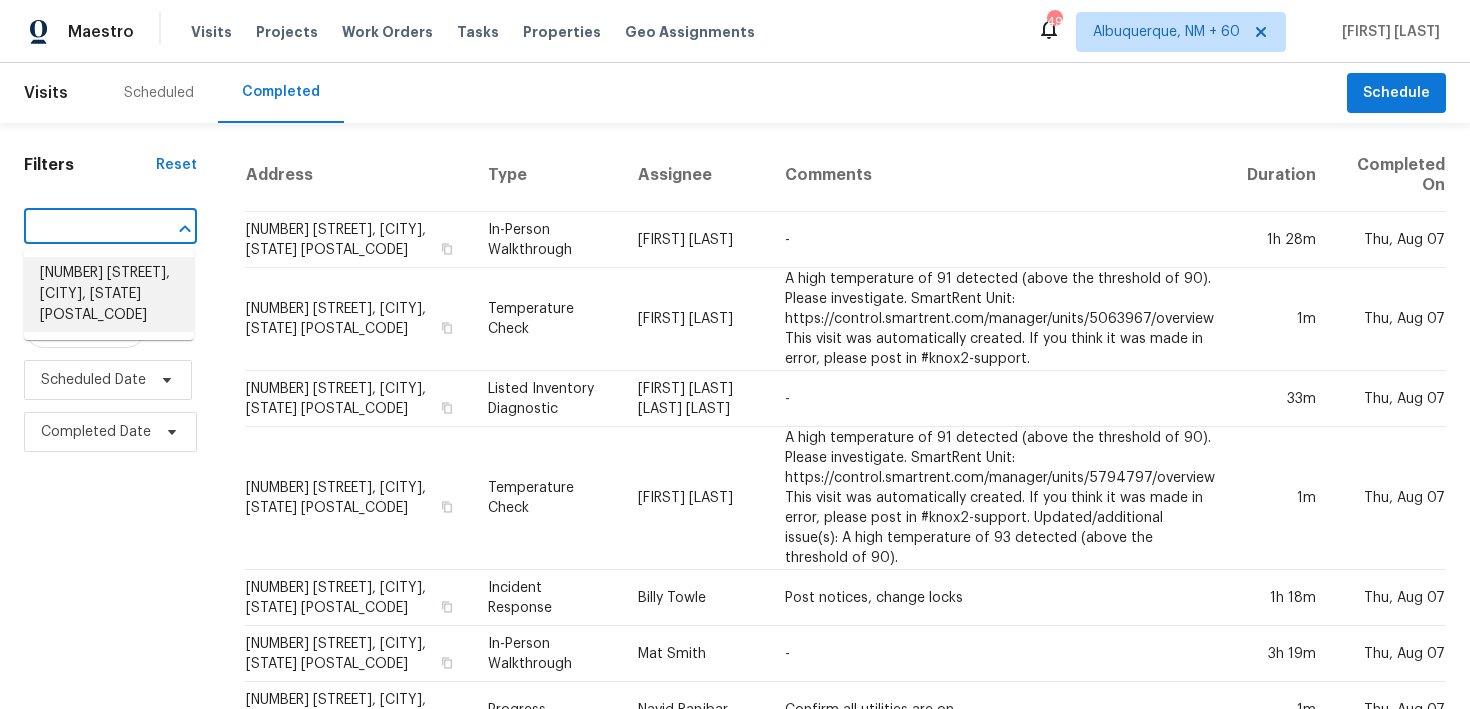 click on "1248 Green Knoll Dr, Fenton, MO 63026" at bounding box center [109, 294] 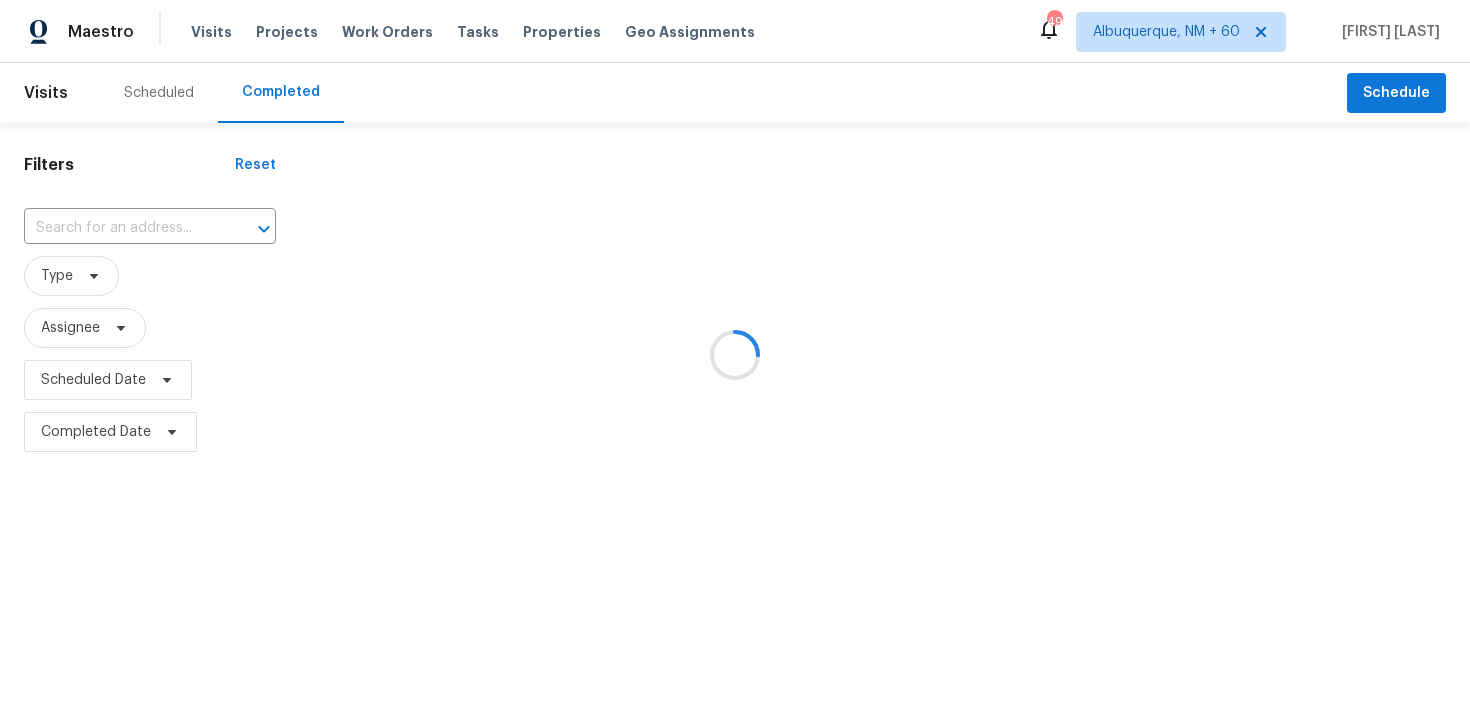 type on "1248 Green Knoll Dr, Fenton, MO 63026" 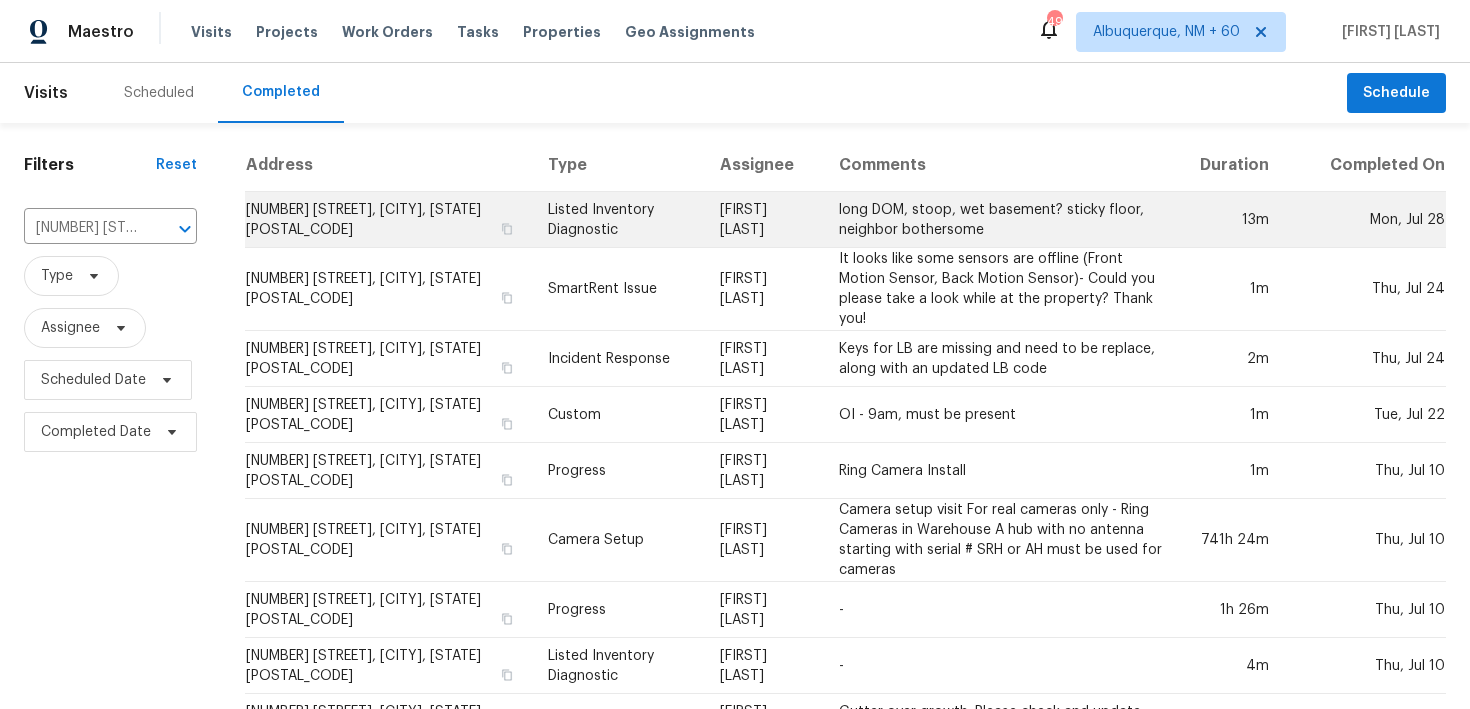 click on "Listed Inventory Diagnostic" at bounding box center (618, 220) 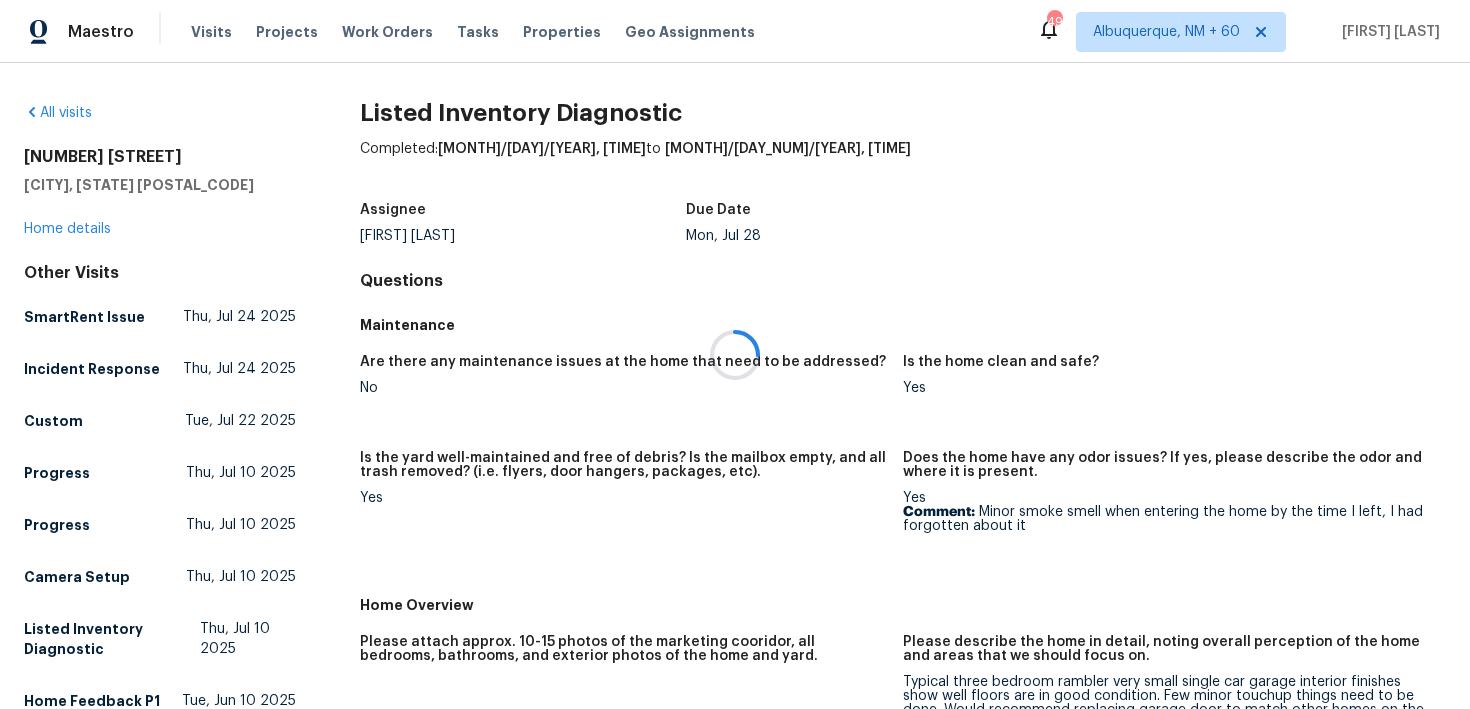 click at bounding box center (735, 354) 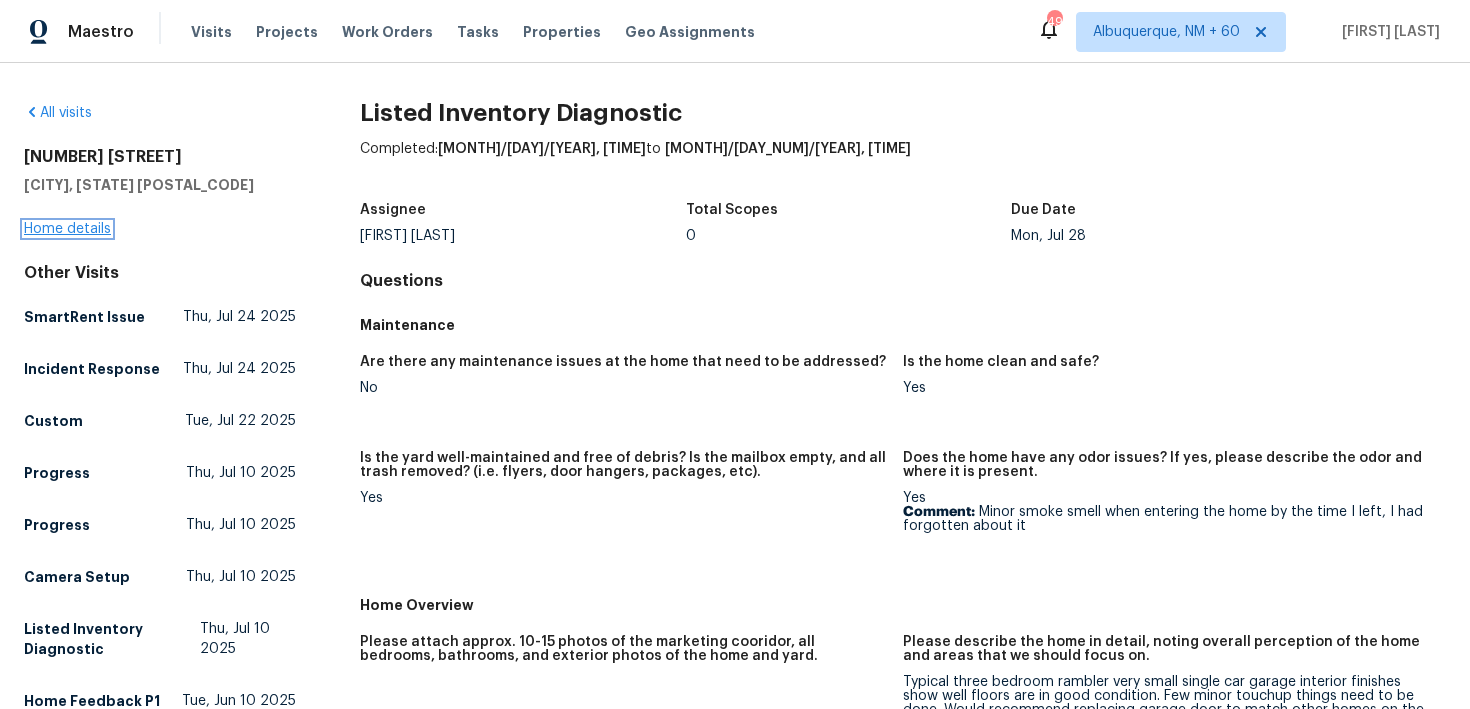 click on "Home details" at bounding box center [67, 229] 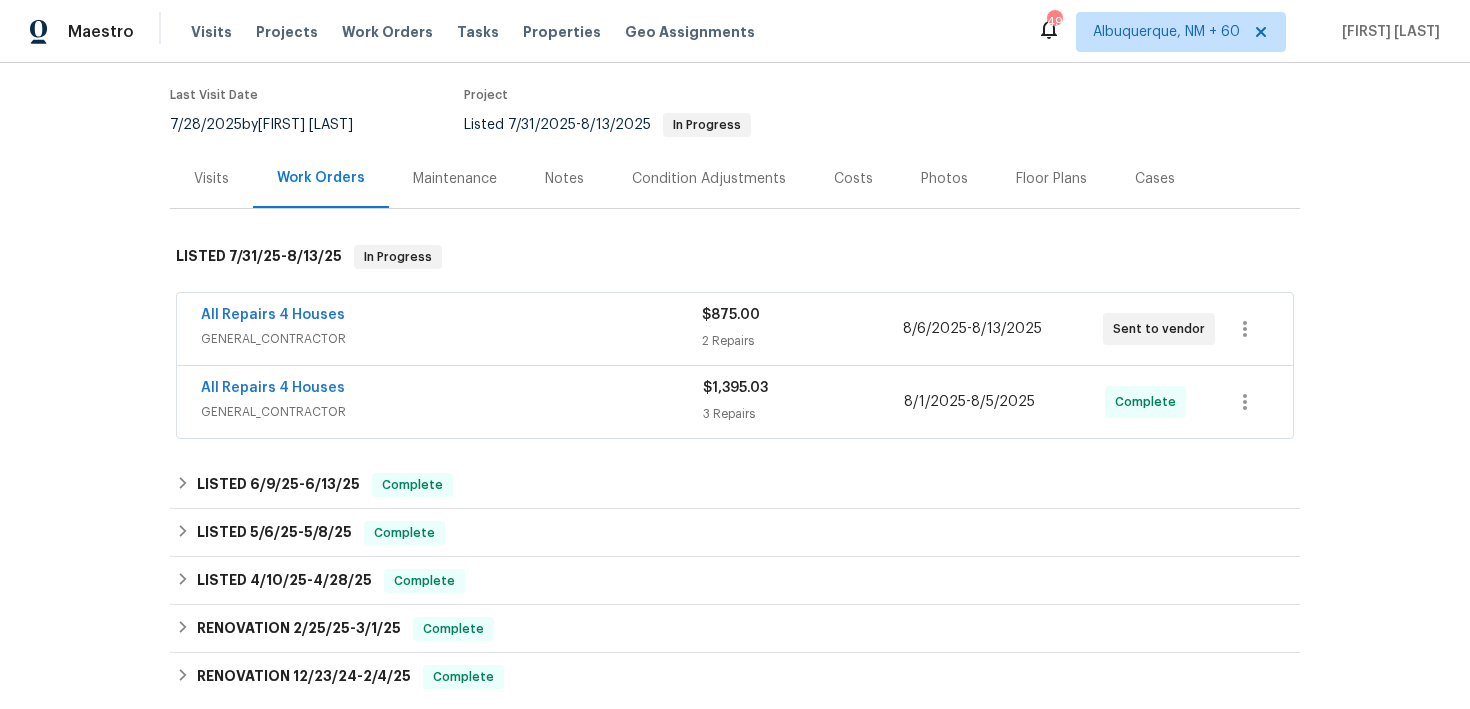 scroll, scrollTop: 256, scrollLeft: 0, axis: vertical 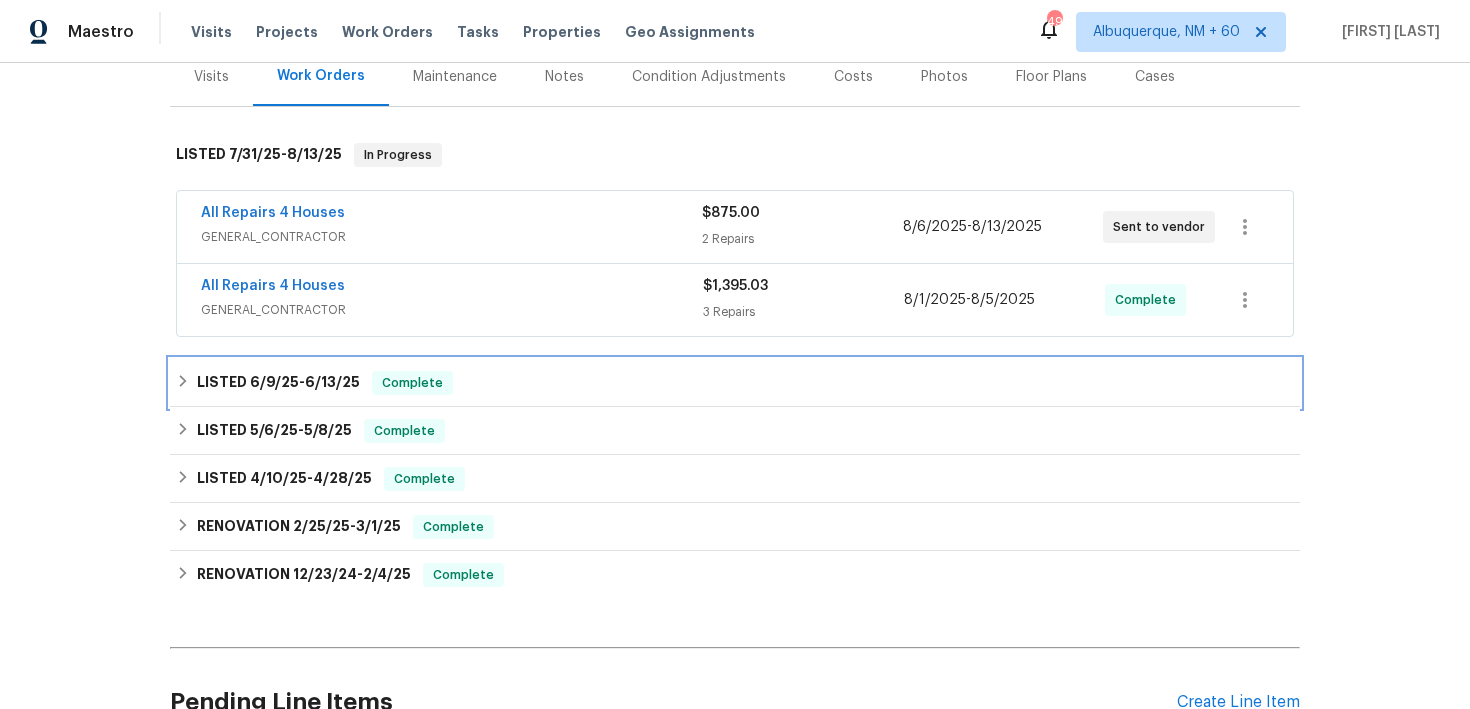click on "LISTED   6/9/25  -  6/13/25 Complete" at bounding box center [735, 383] 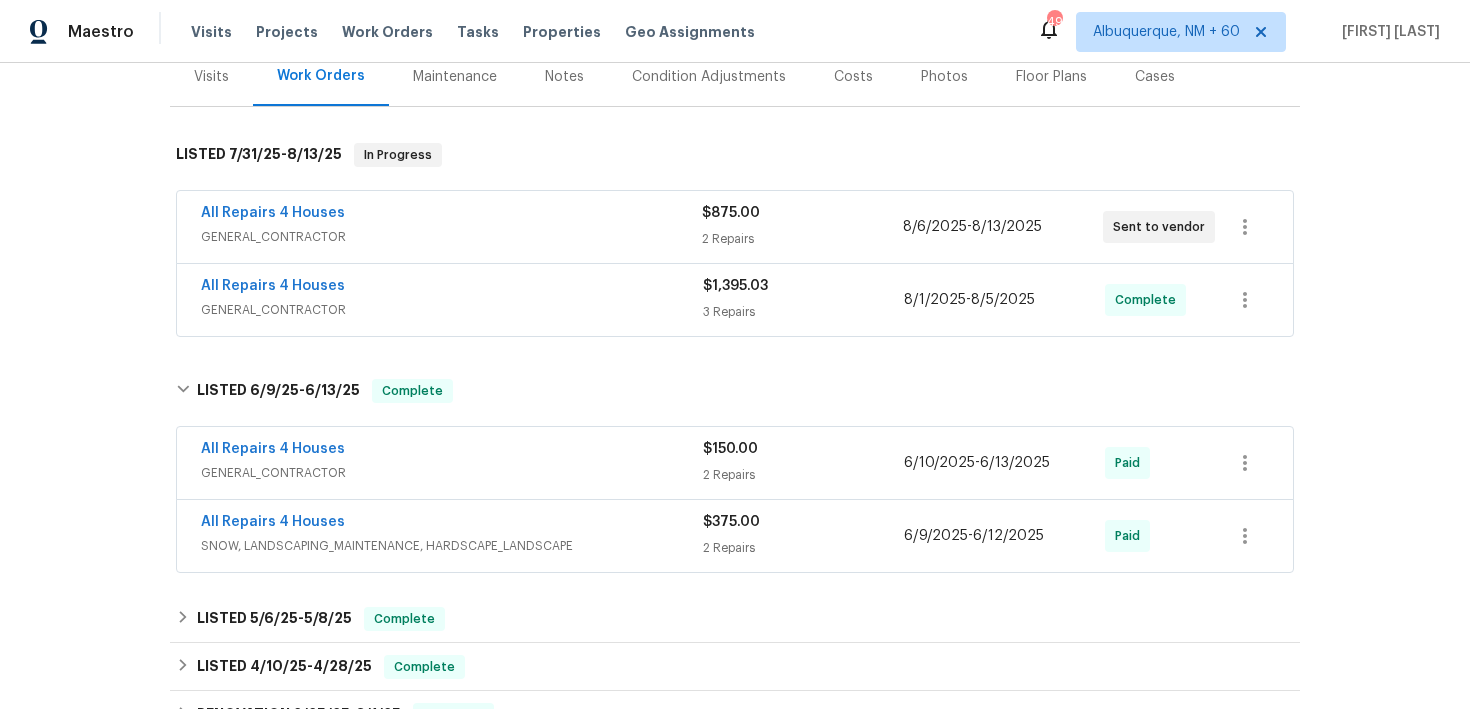 click on "2 Repairs" at bounding box center [803, 475] 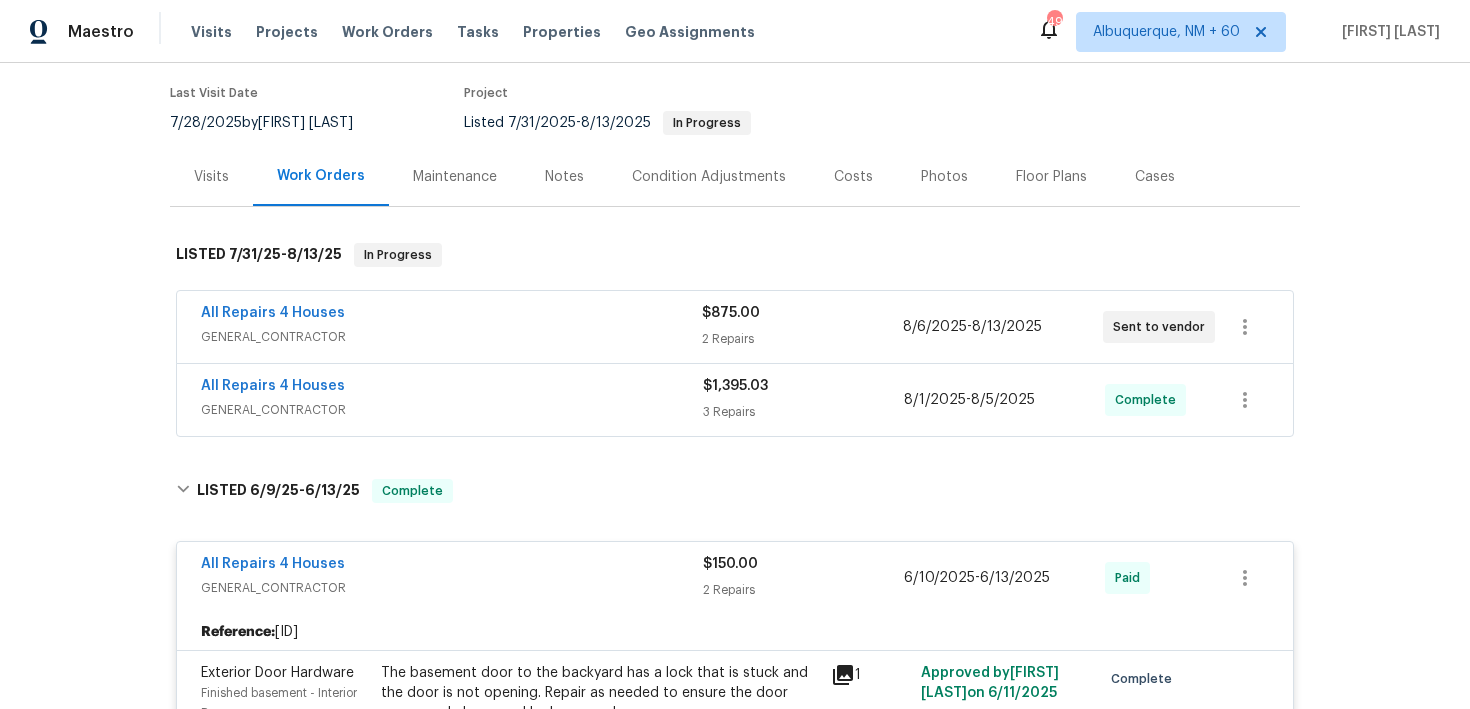 scroll, scrollTop: 146, scrollLeft: 0, axis: vertical 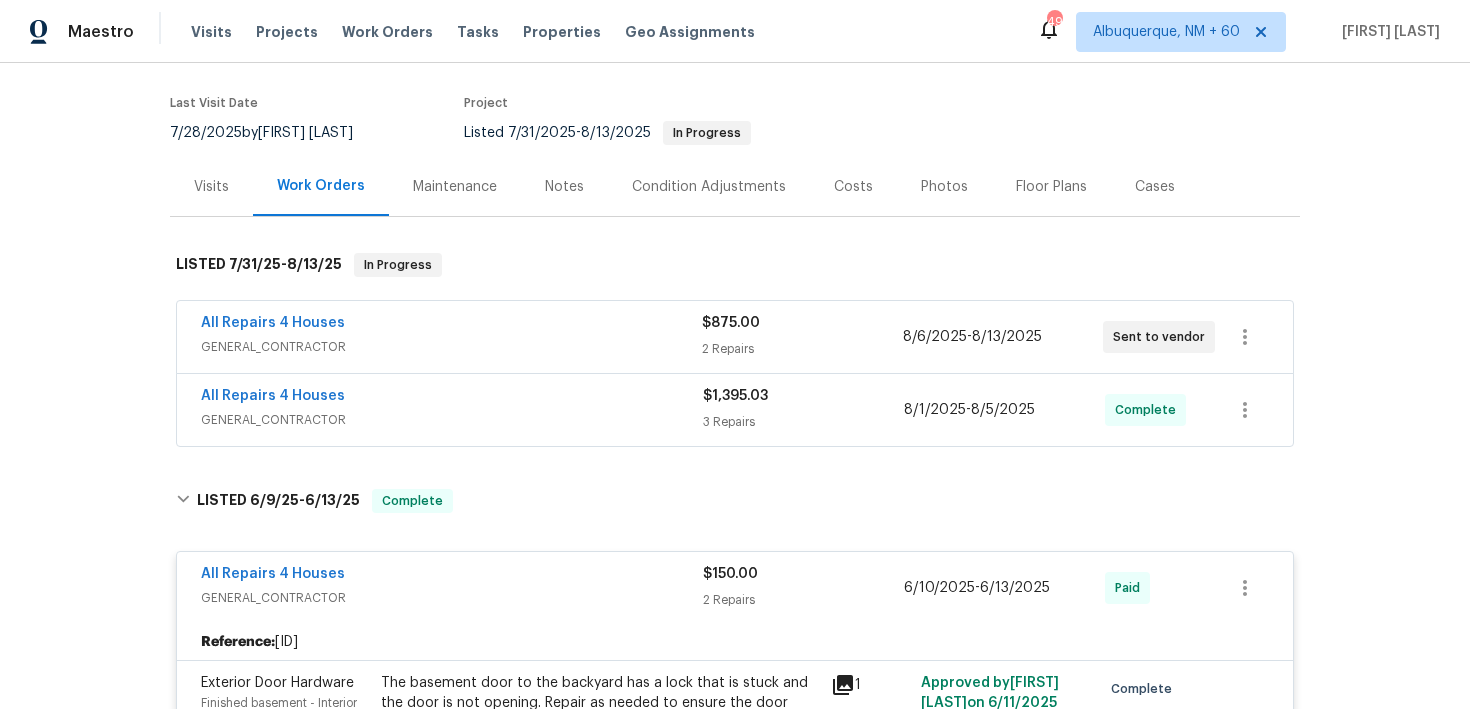 click on "$1,395.03" at bounding box center [735, 396] 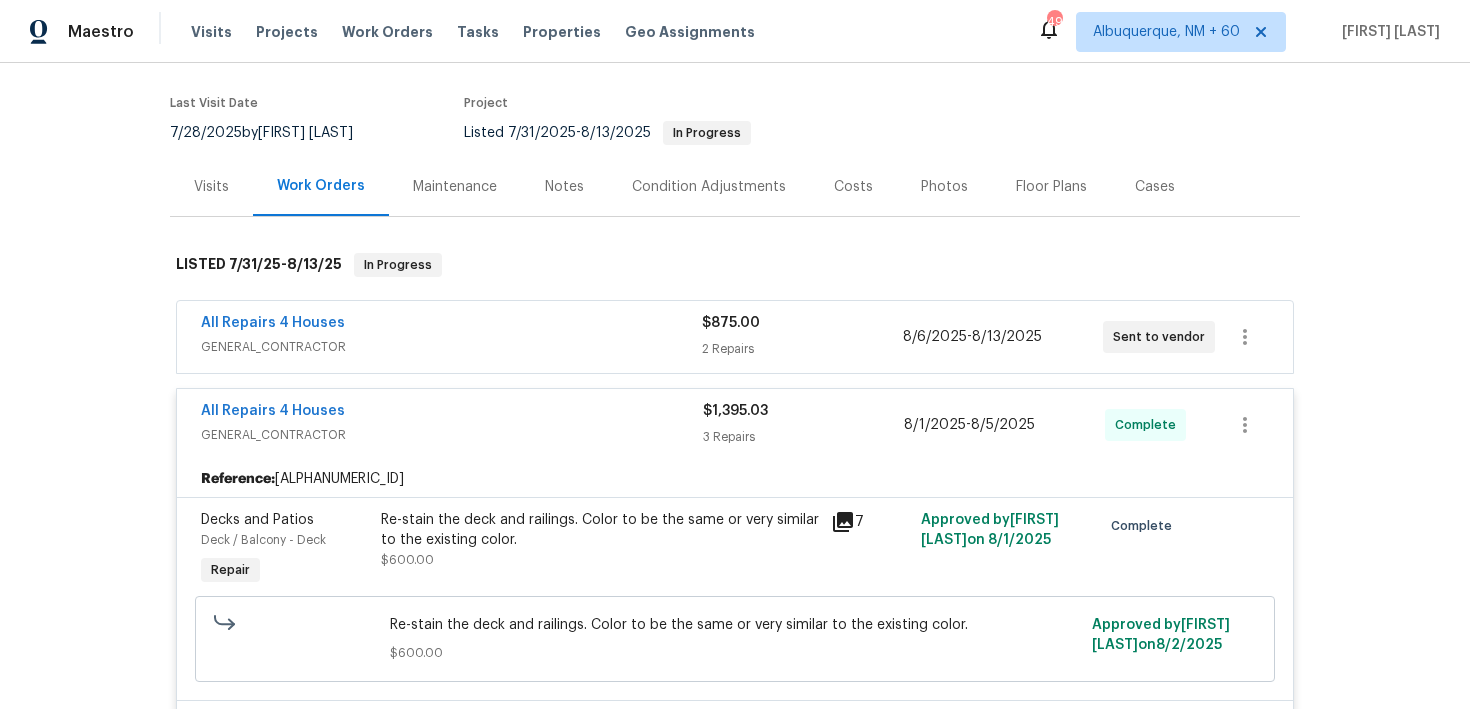 click on "2 Repairs" at bounding box center (802, 349) 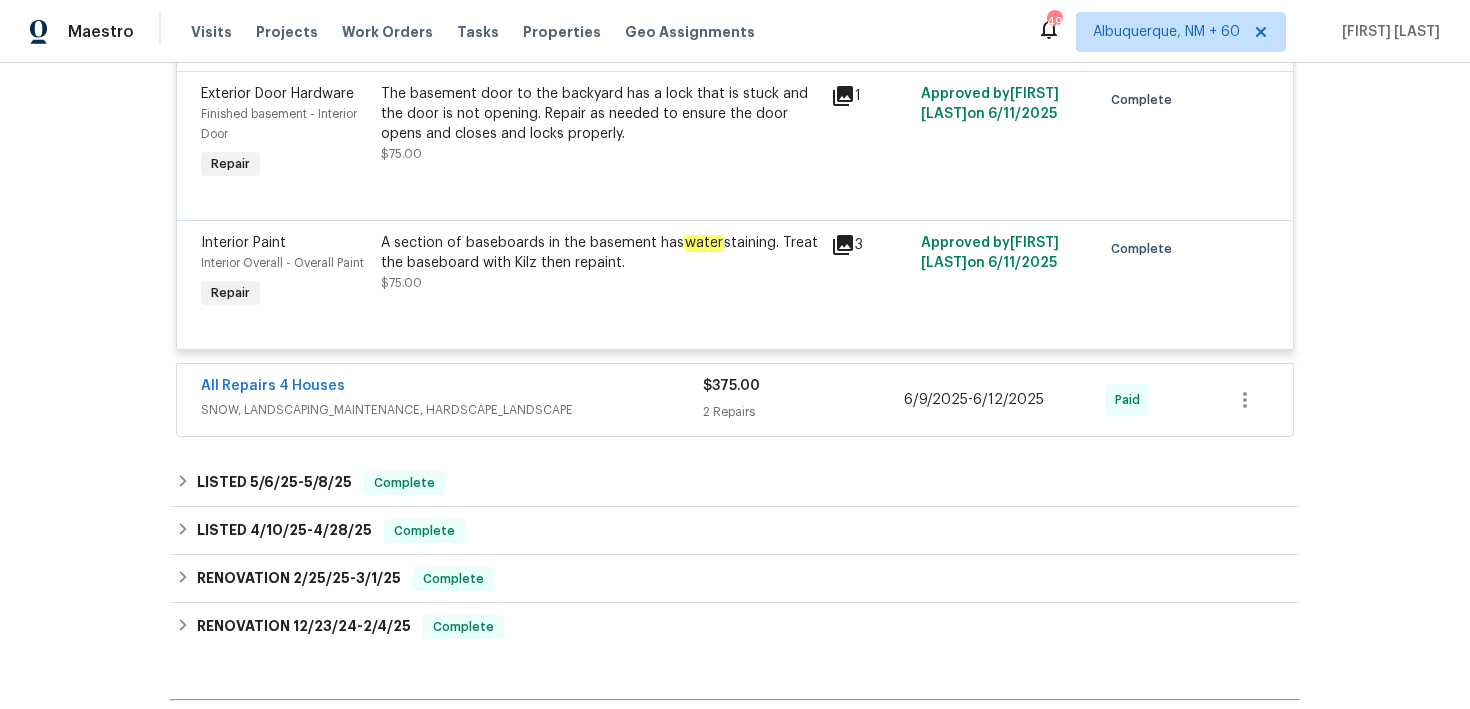 scroll, scrollTop: 1789, scrollLeft: 0, axis: vertical 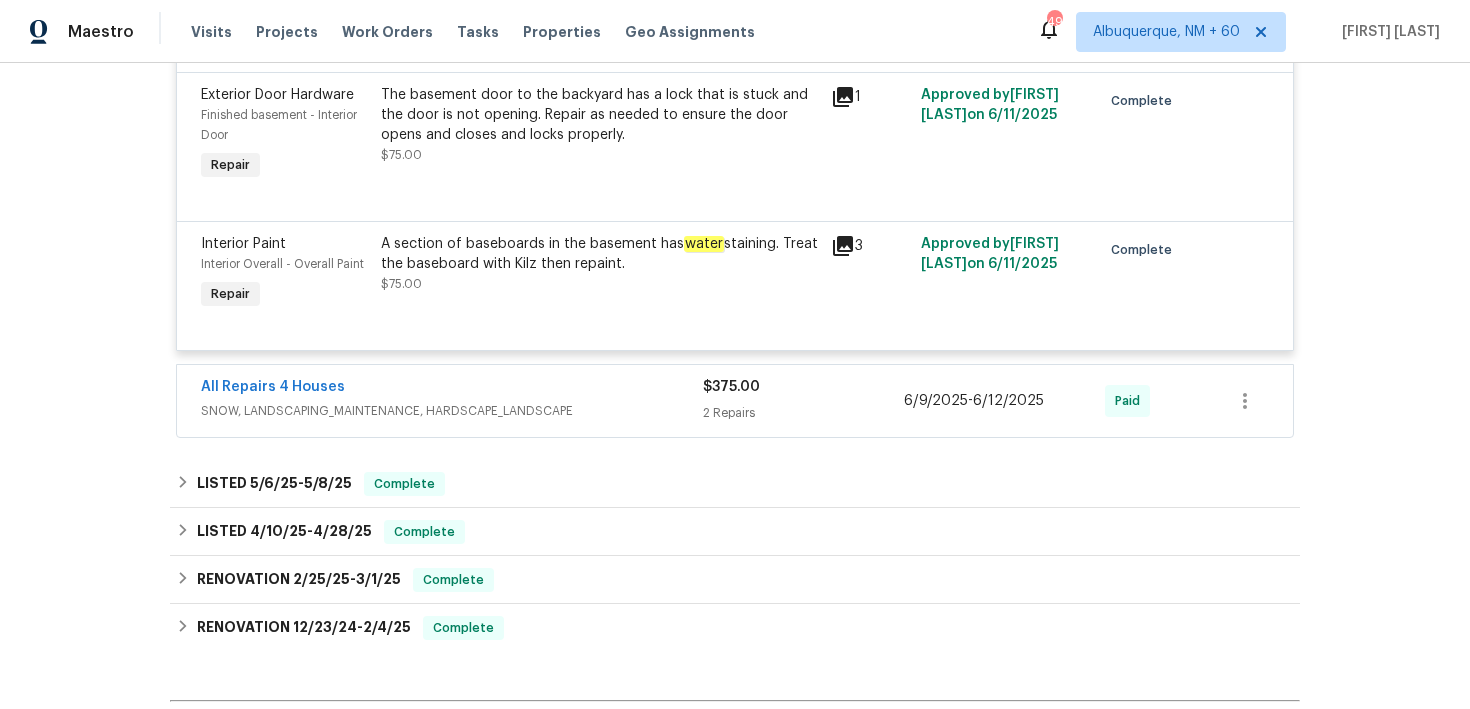 click on "2 Repairs" at bounding box center (803, 413) 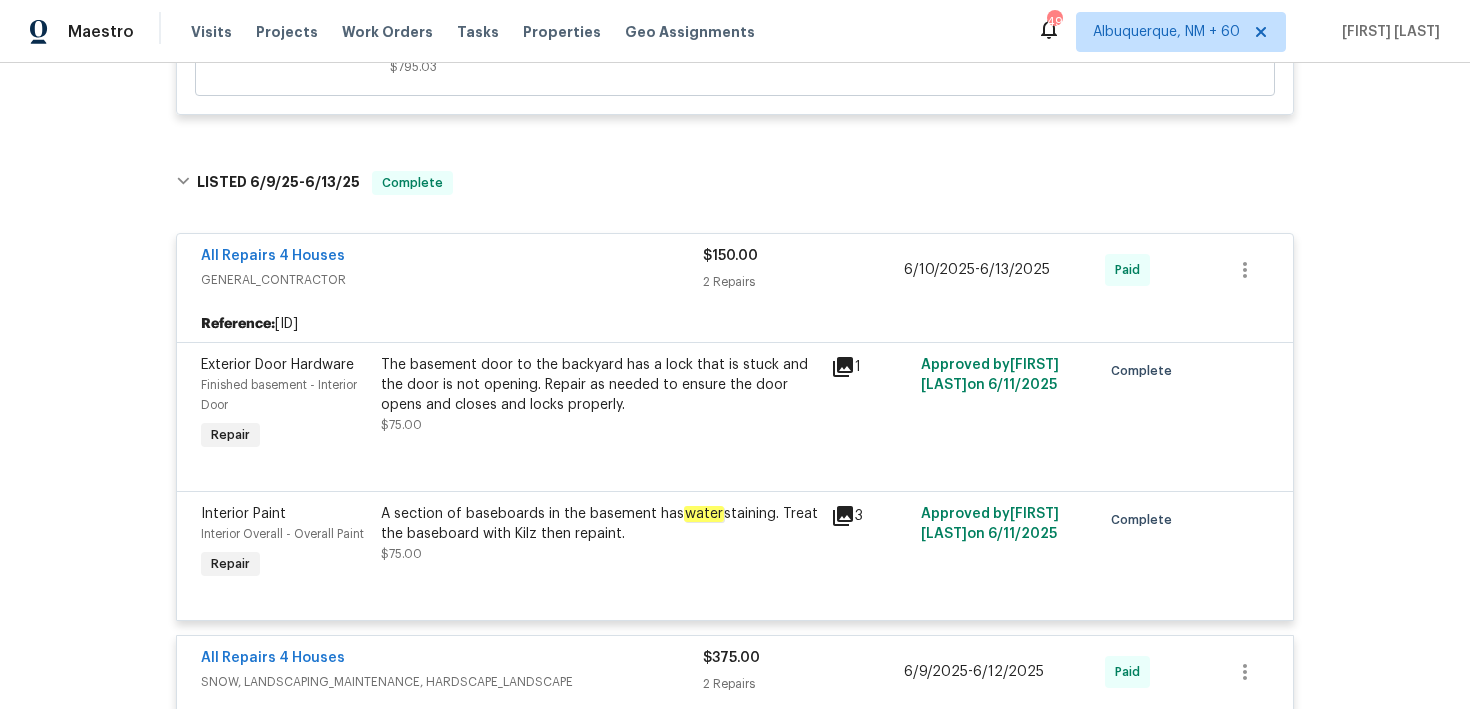scroll, scrollTop: 0, scrollLeft: 0, axis: both 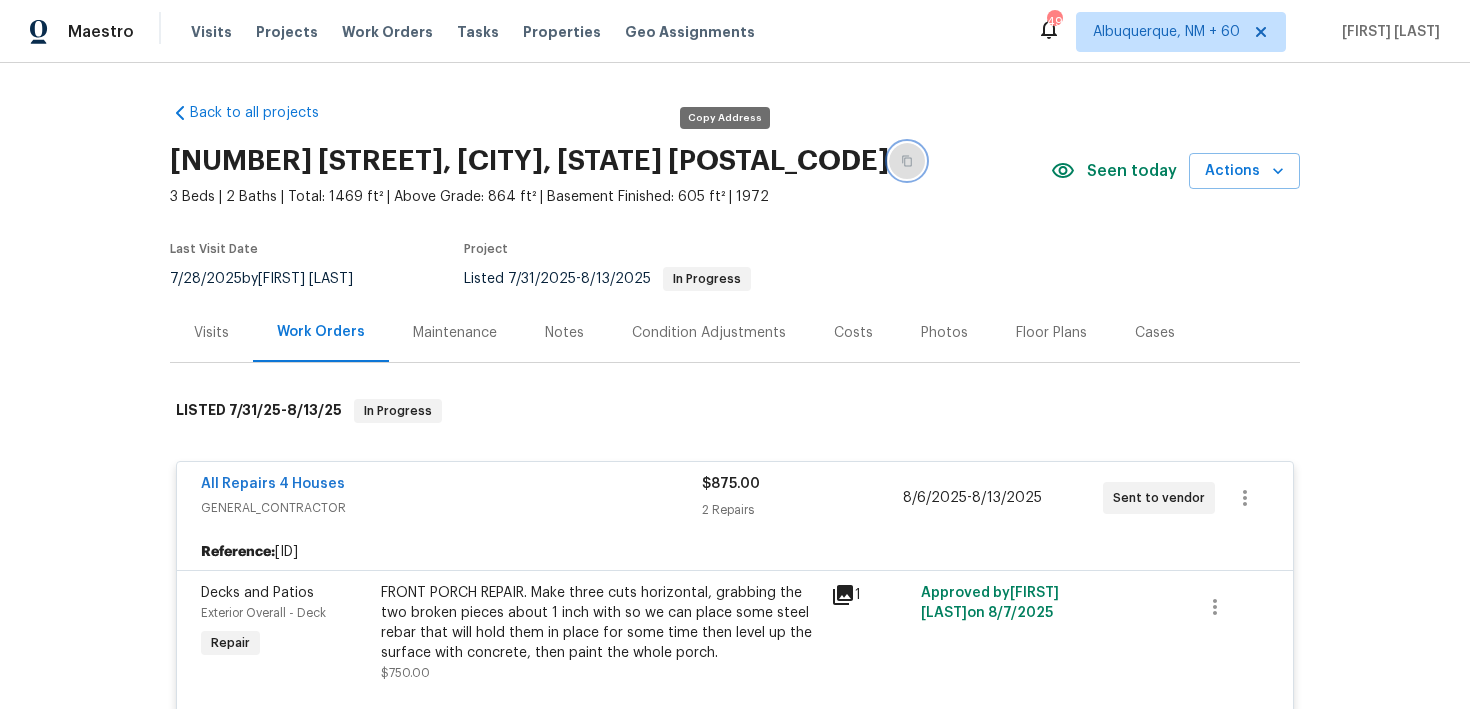 click at bounding box center [907, 161] 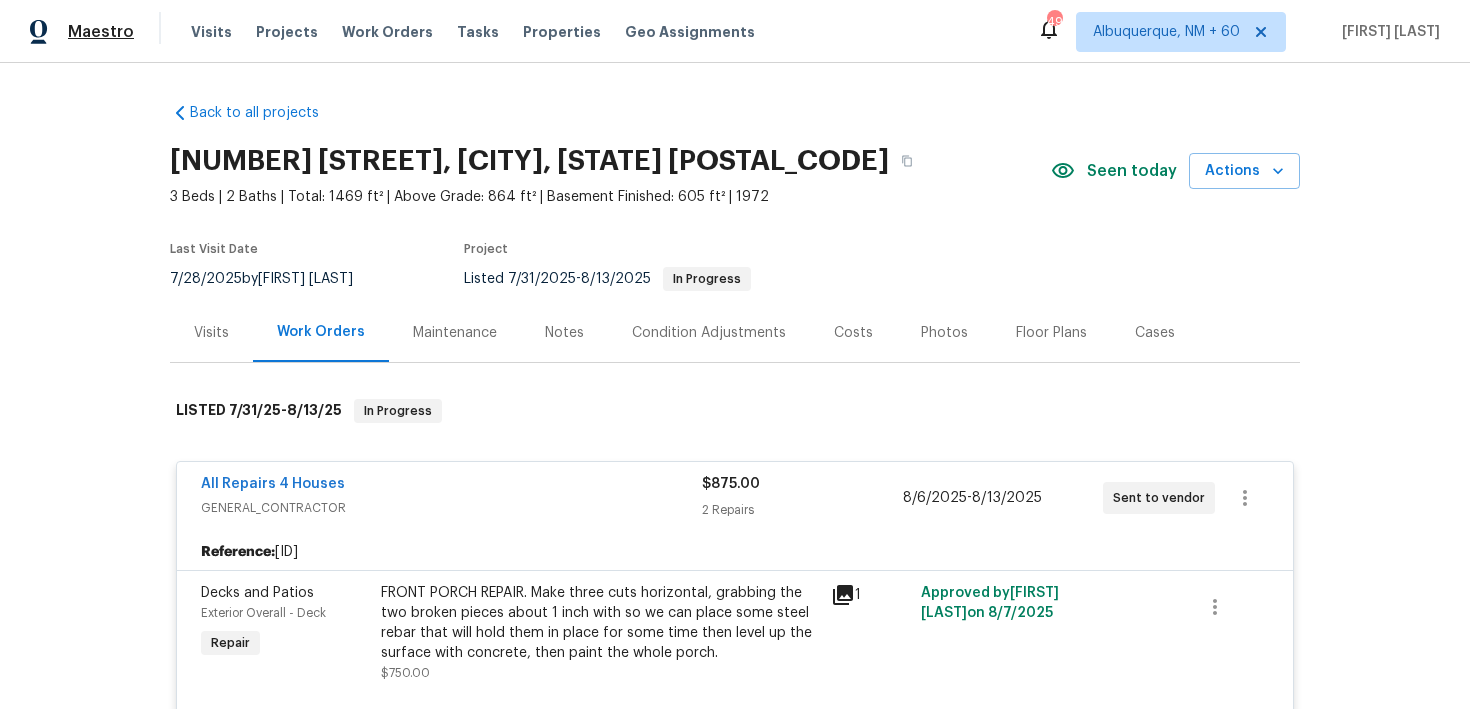 click on "Maestro" at bounding box center (101, 32) 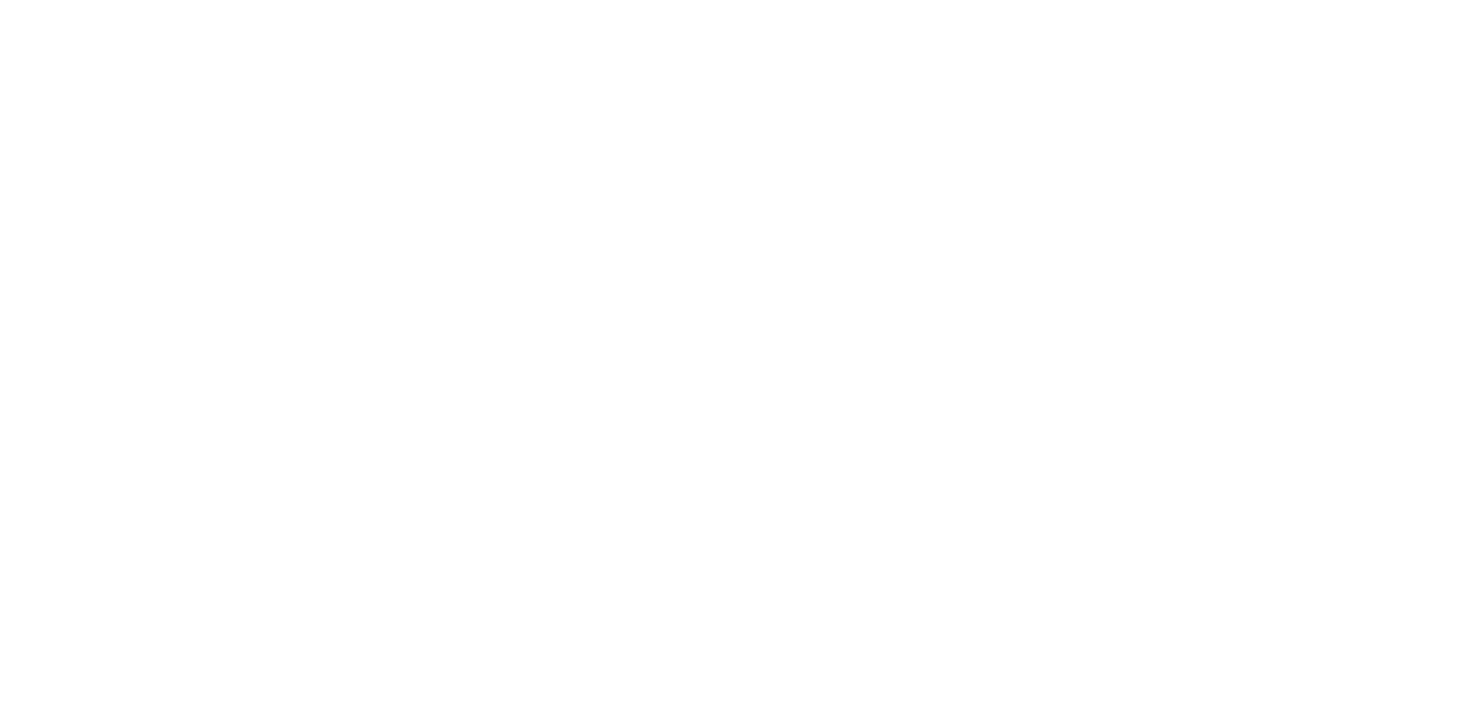 scroll, scrollTop: 0, scrollLeft: 0, axis: both 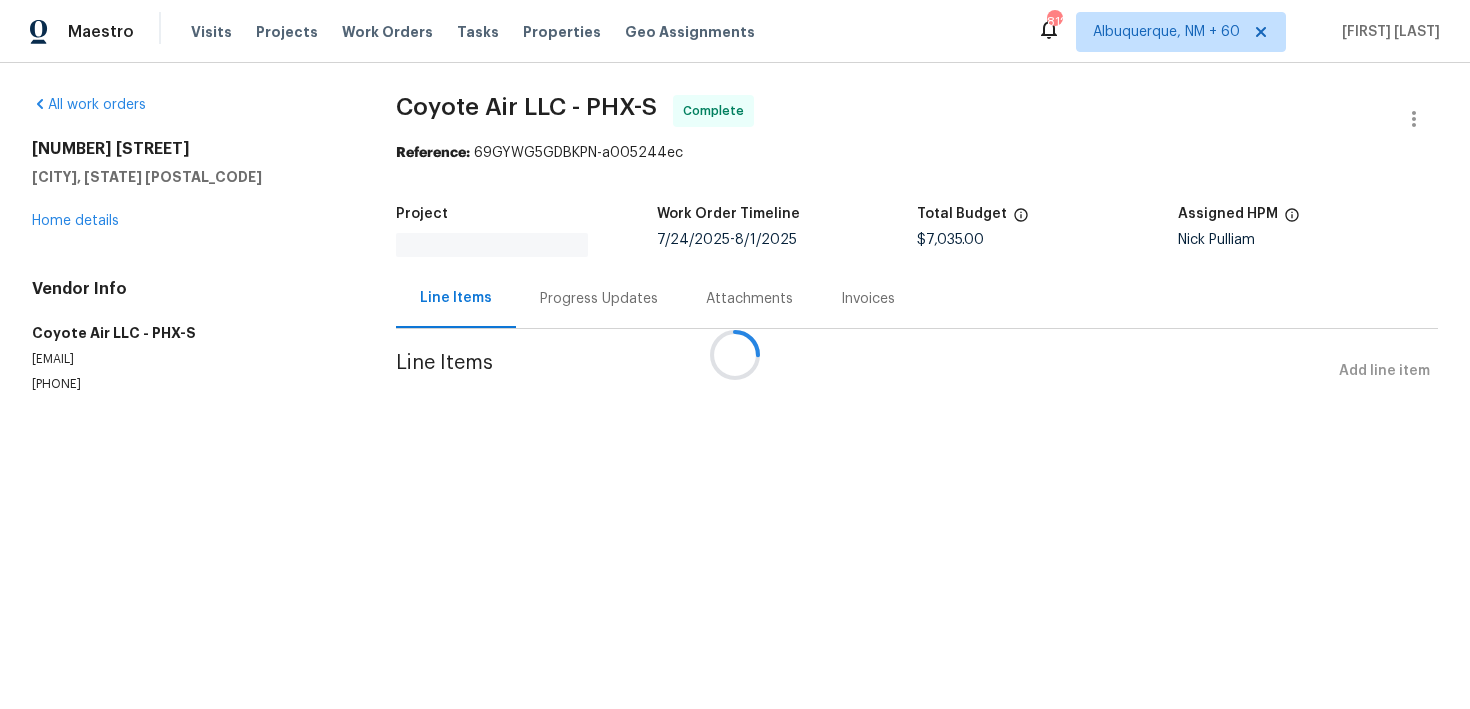 click at bounding box center (735, 354) 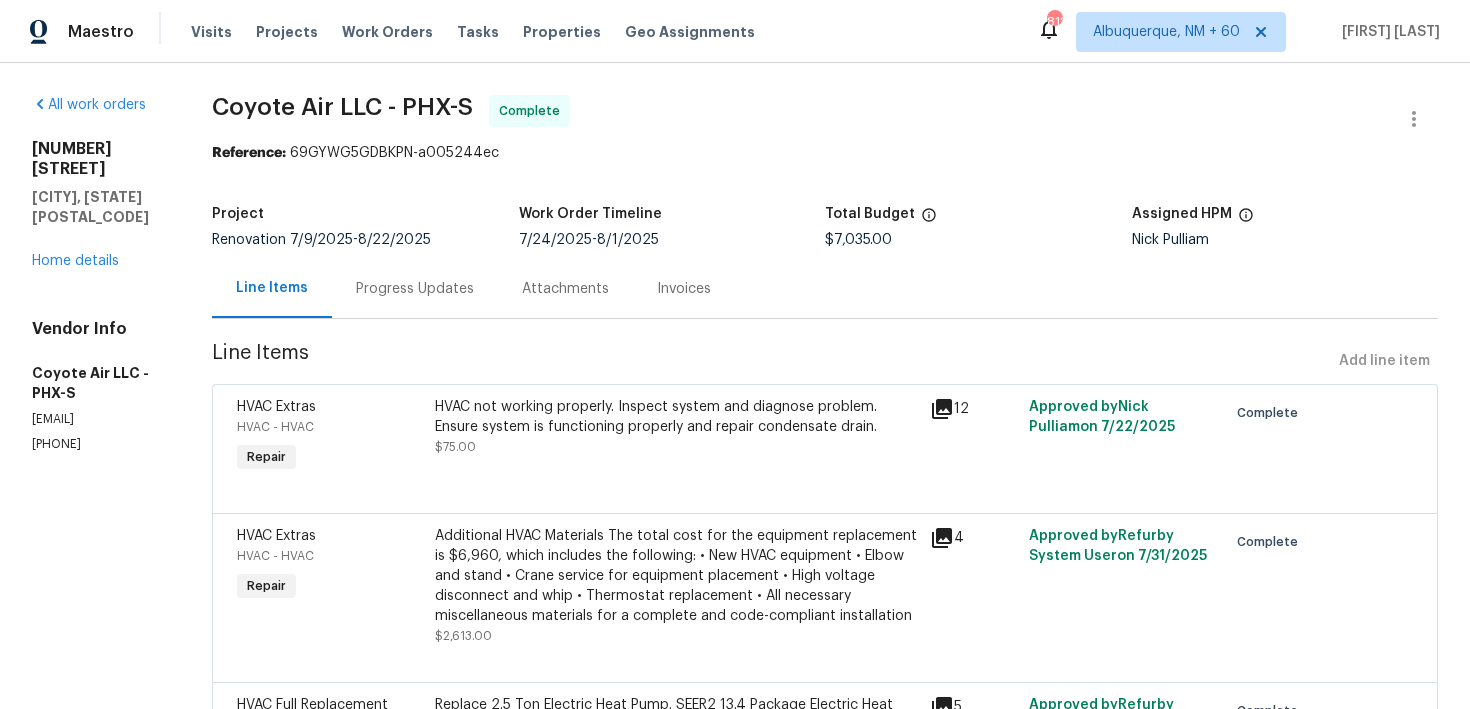 click on "Progress Updates" at bounding box center (415, 289) 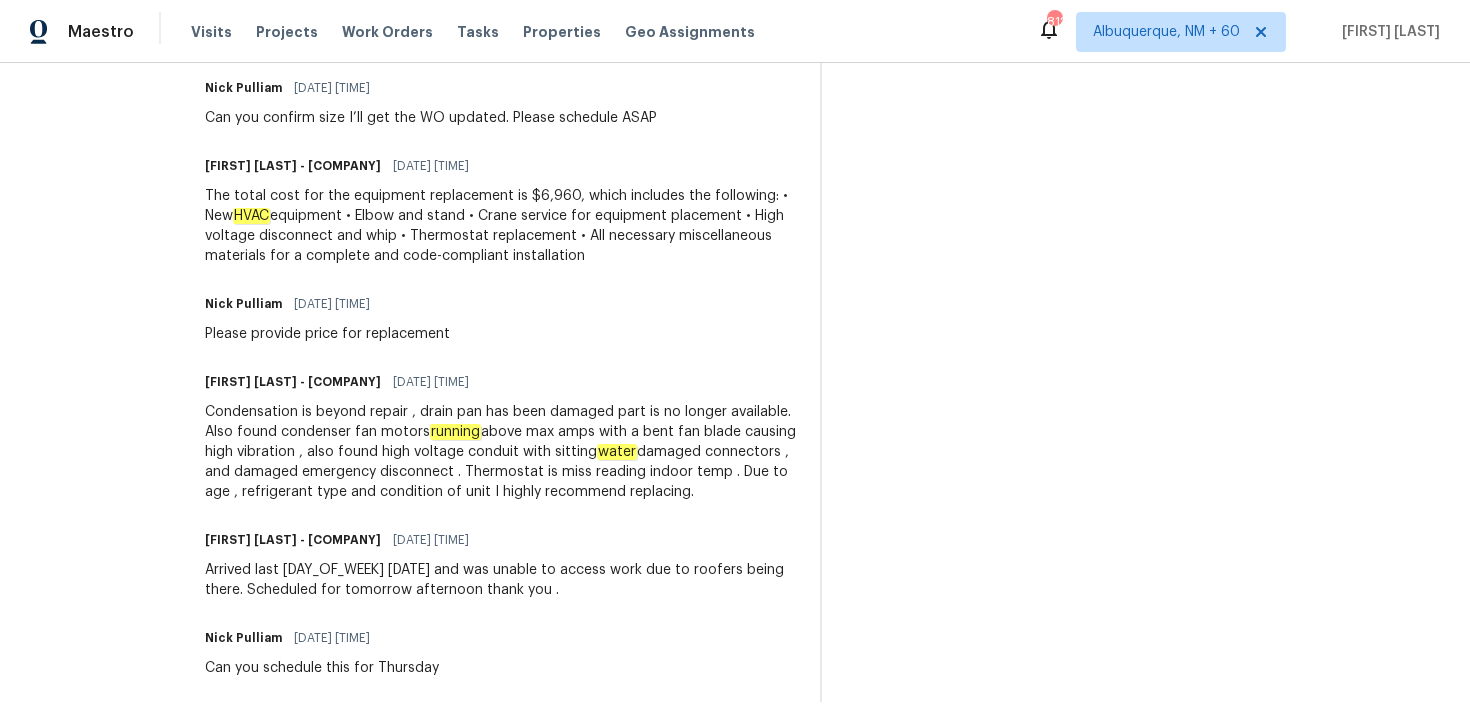 scroll, scrollTop: 896, scrollLeft: 0, axis: vertical 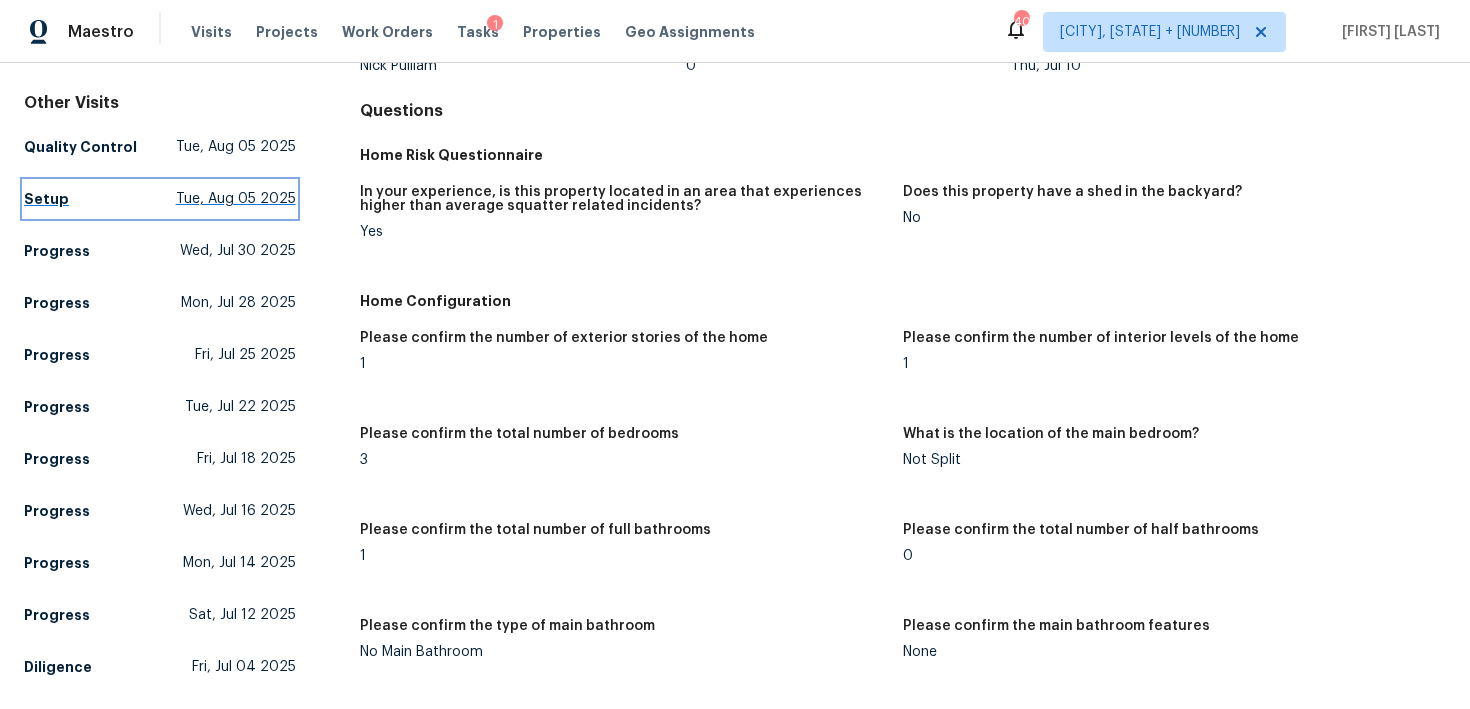 click on "Setup" at bounding box center (46, 199) 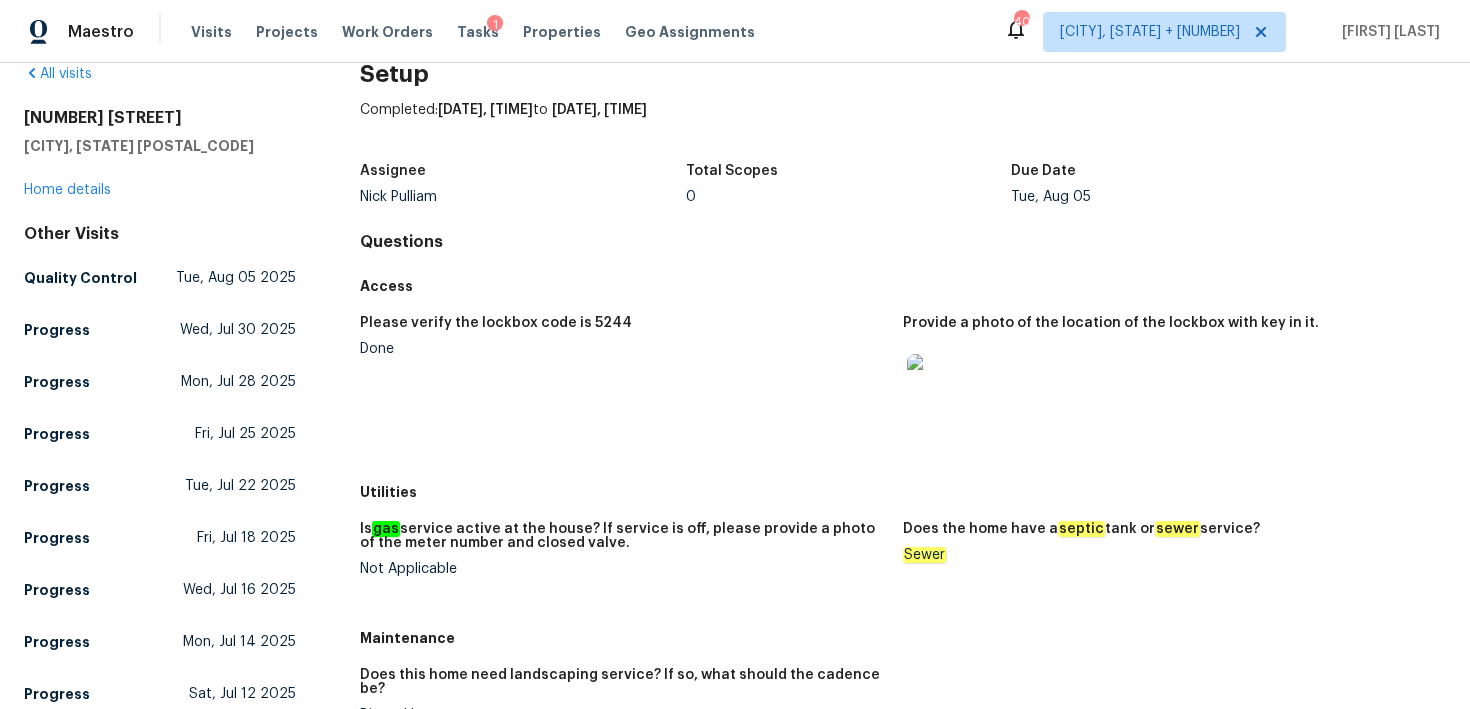 scroll, scrollTop: 0, scrollLeft: 0, axis: both 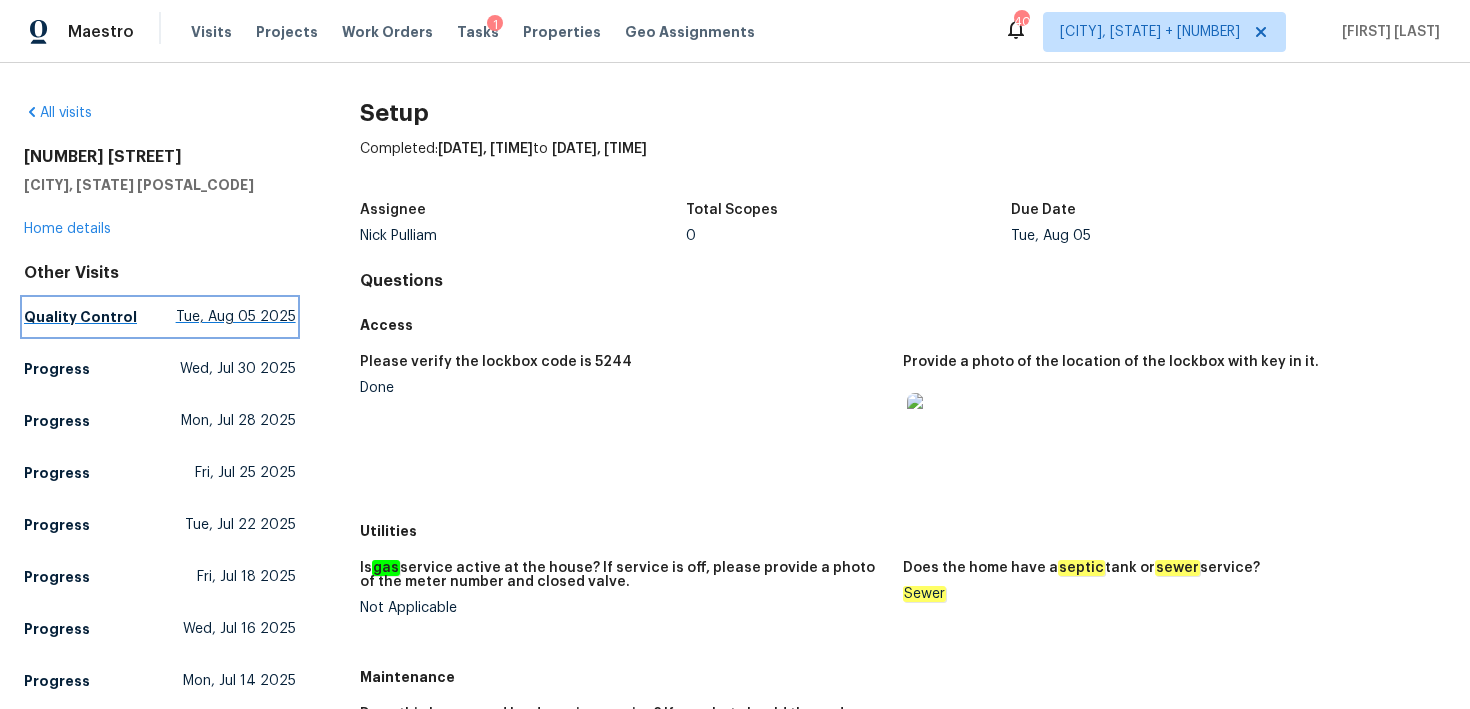 click on "Quality Control" at bounding box center [80, 317] 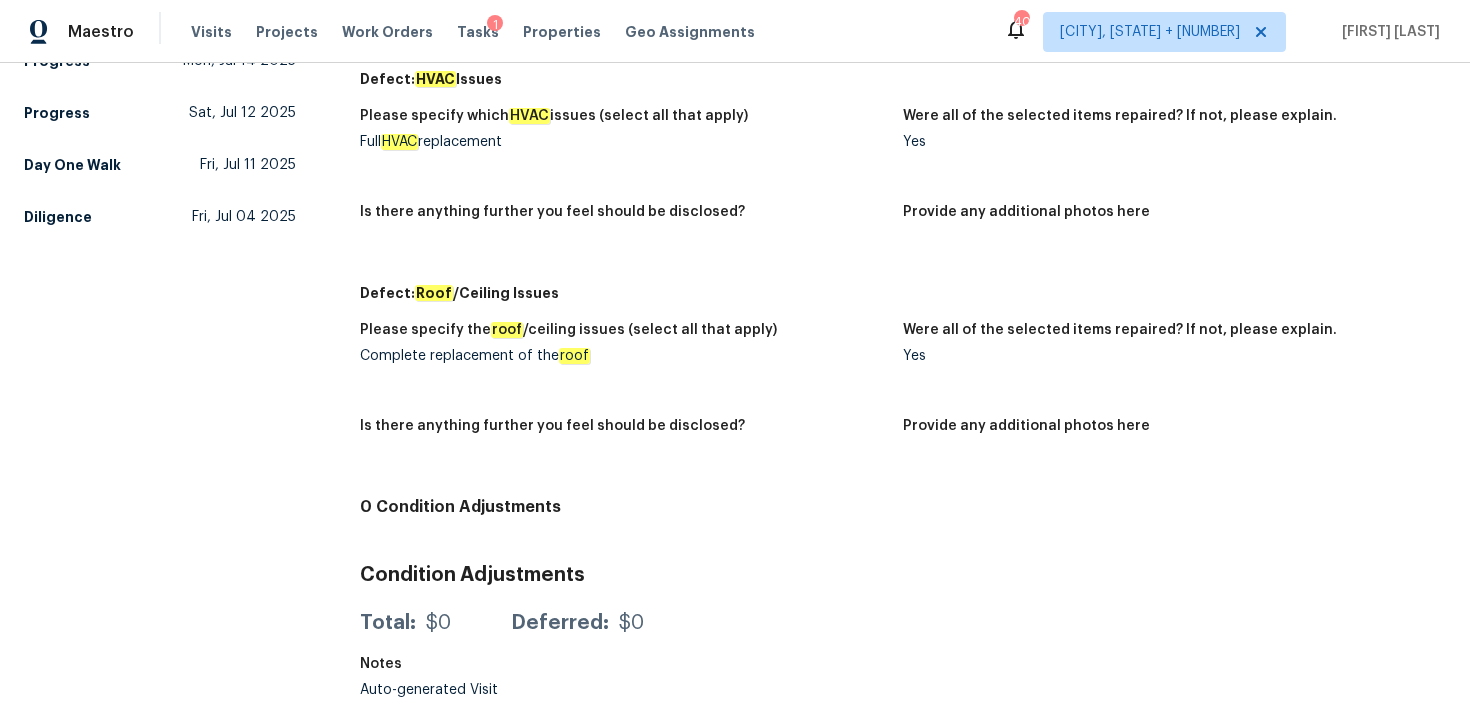 scroll, scrollTop: 0, scrollLeft: 0, axis: both 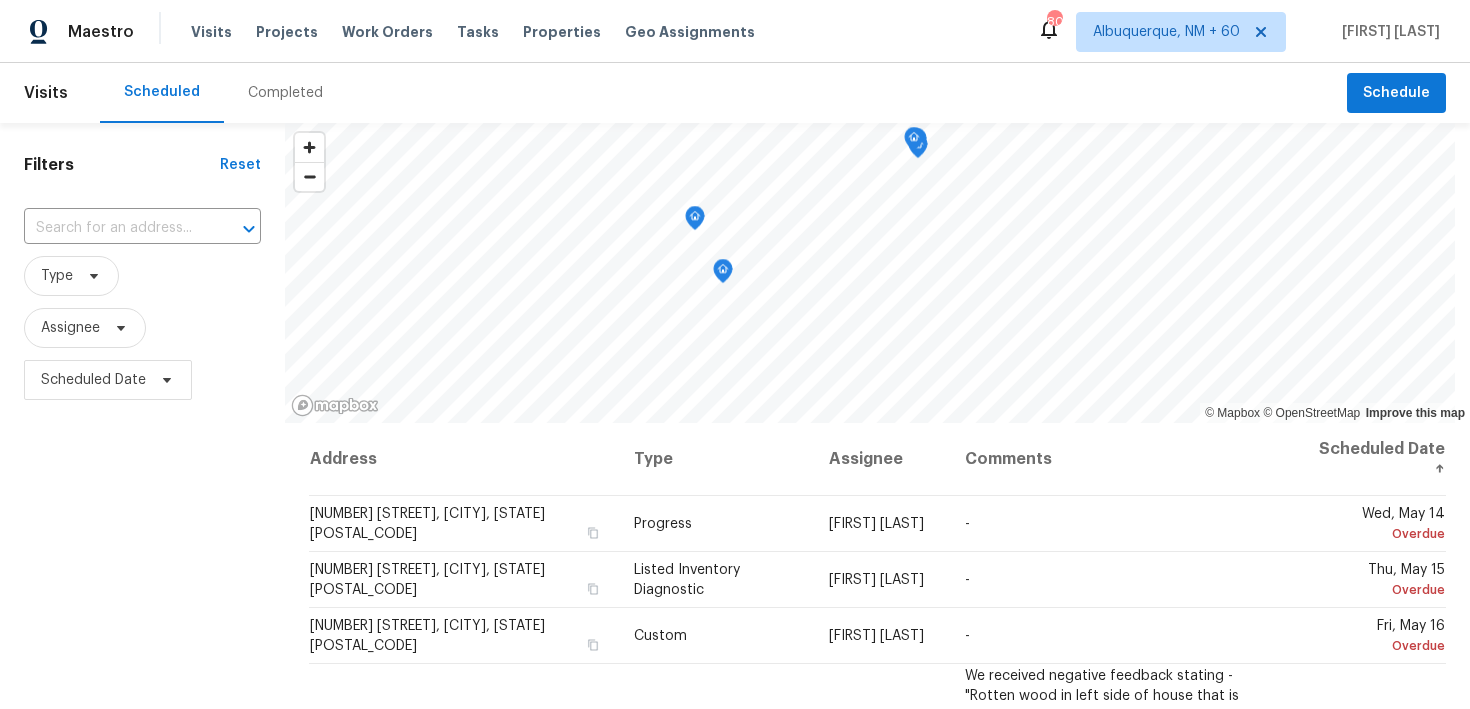 click on "Completed" at bounding box center (285, 93) 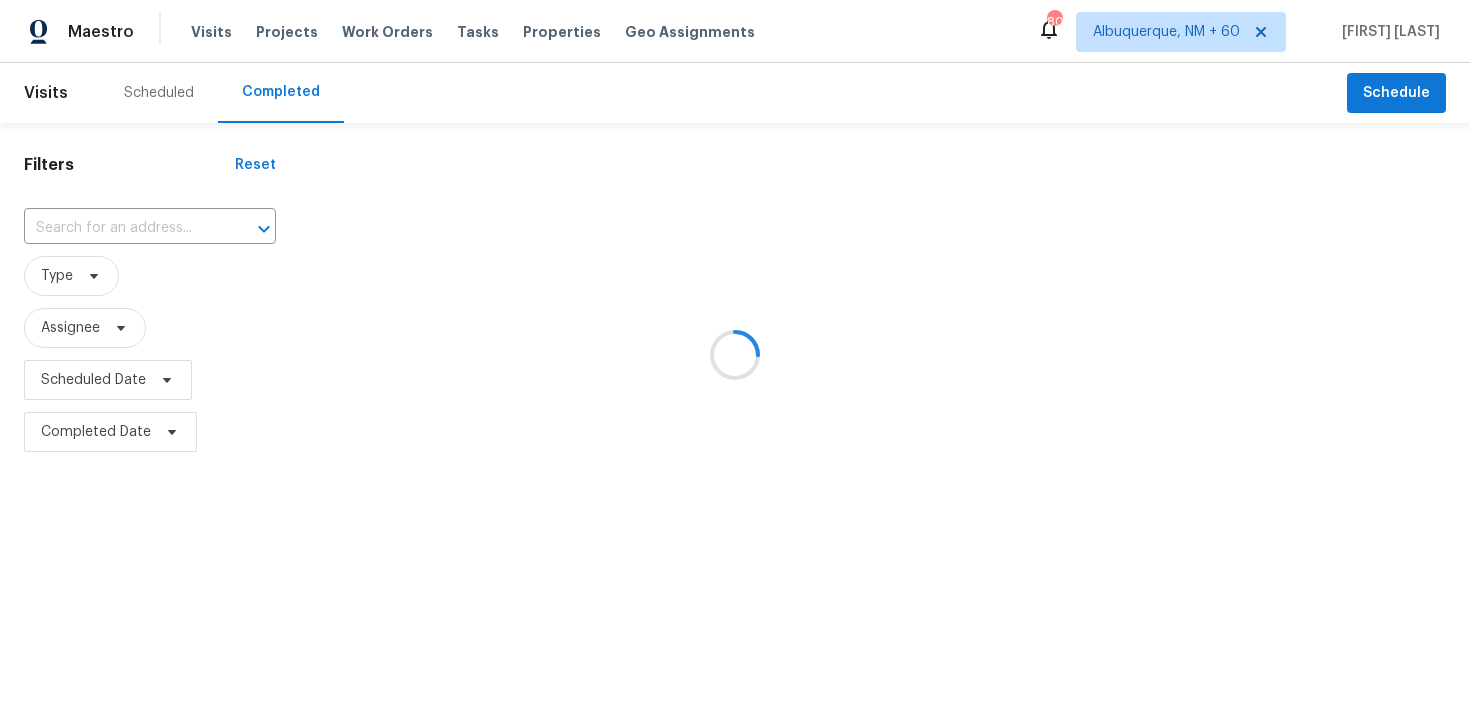 click at bounding box center (735, 354) 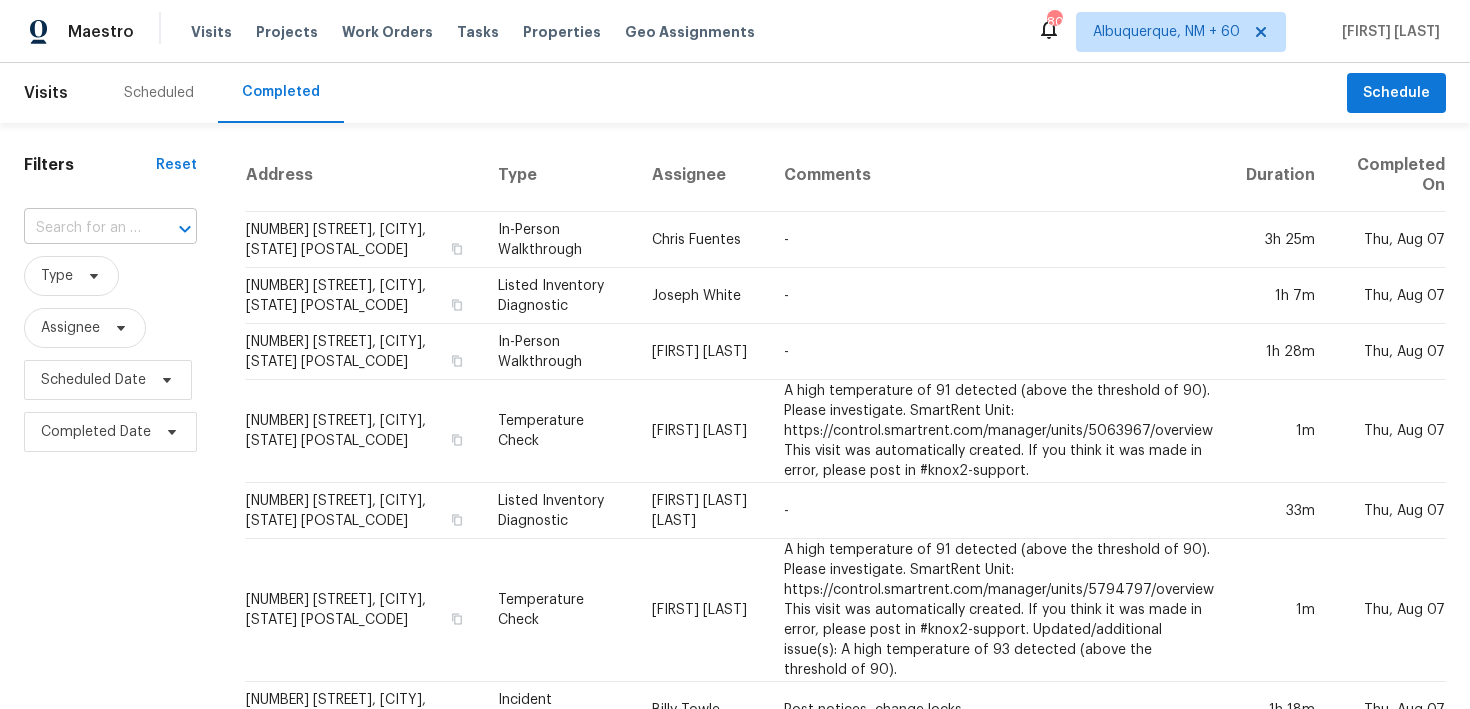 click at bounding box center (82, 228) 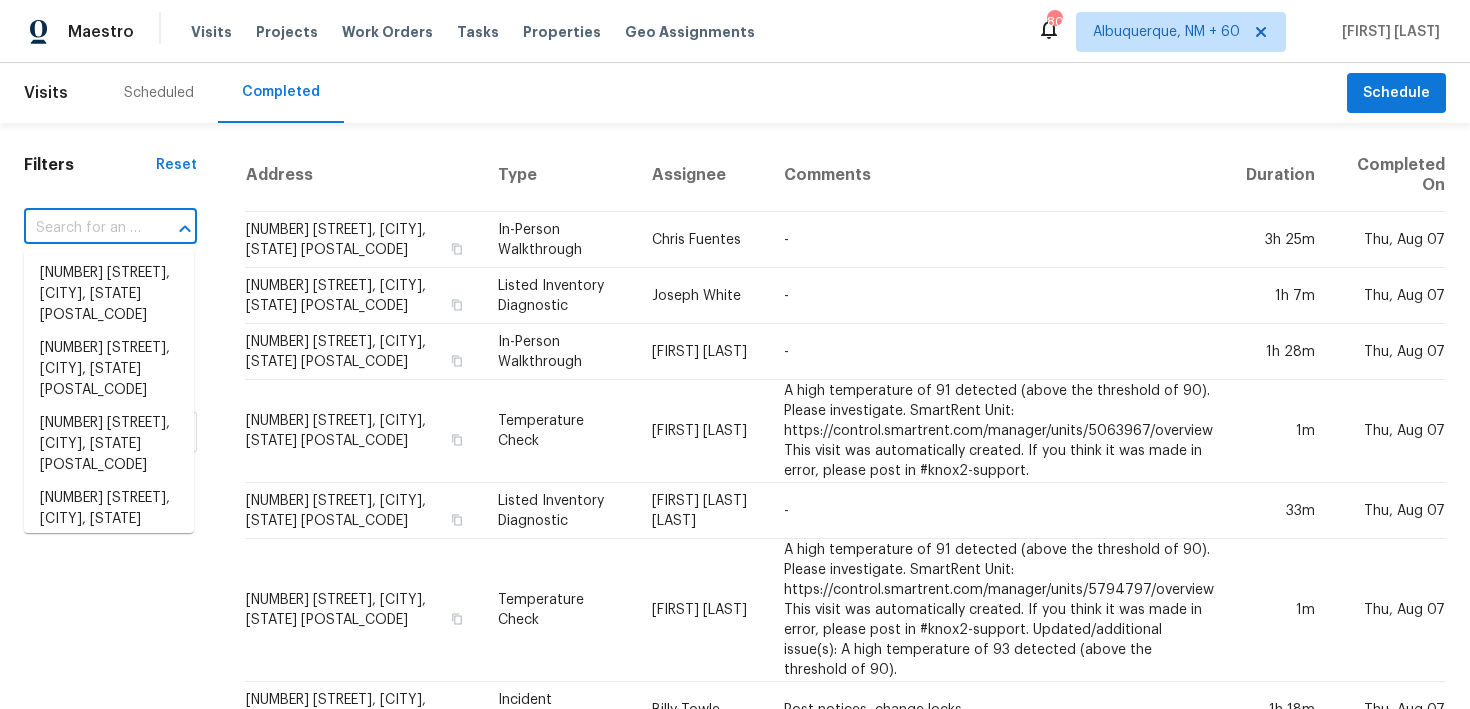 paste on "596 Eagle Manor Ln Chesterfield, MO 63017" 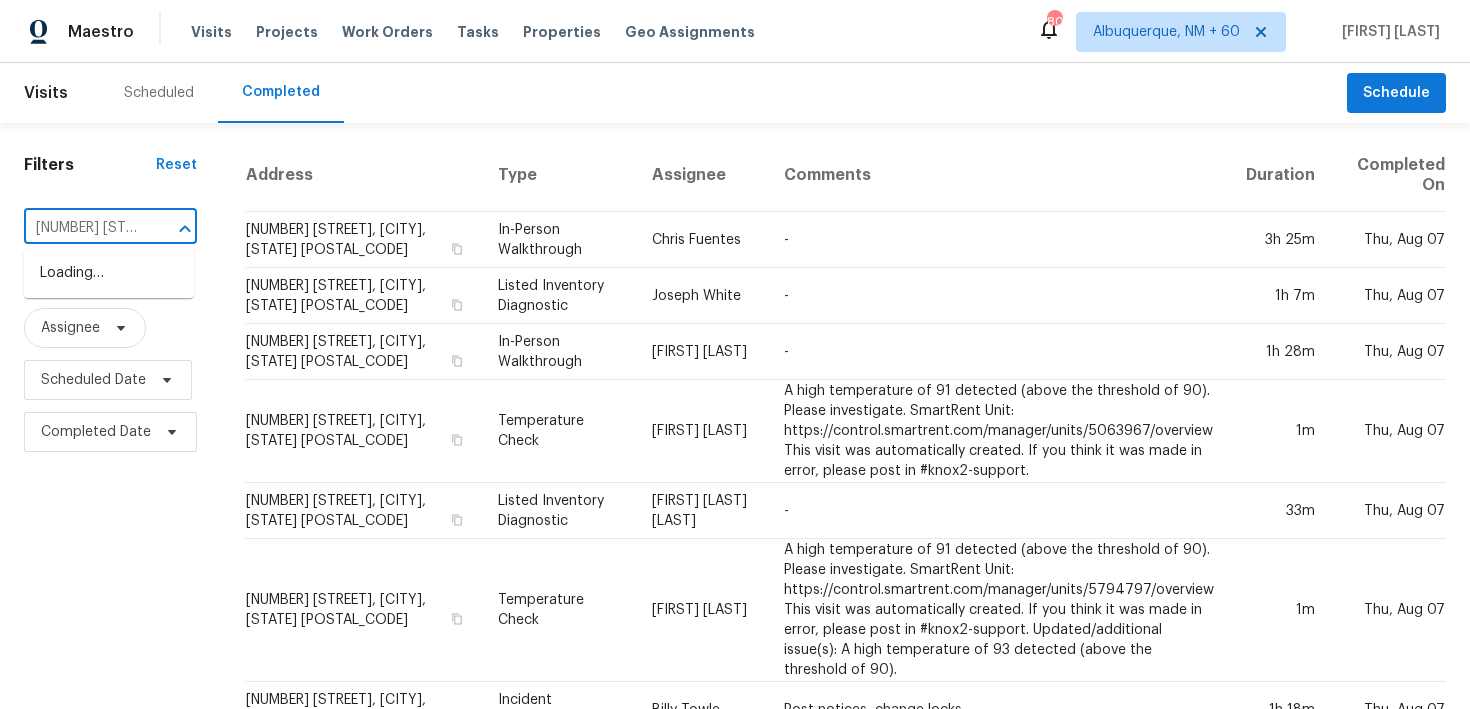 scroll, scrollTop: 0, scrollLeft: 185, axis: horizontal 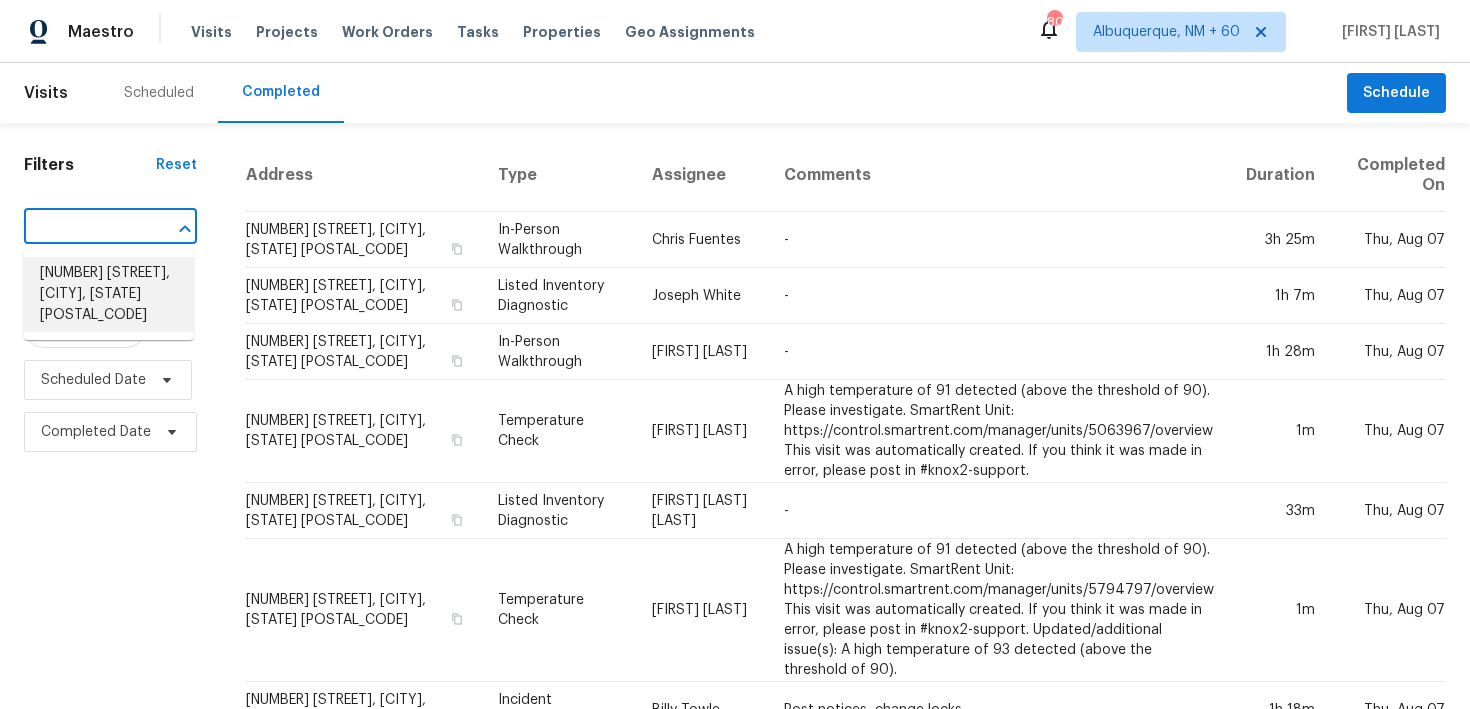 click on "596 Eagle Manor Ln, Chesterfield, MO 63017" at bounding box center [109, 294] 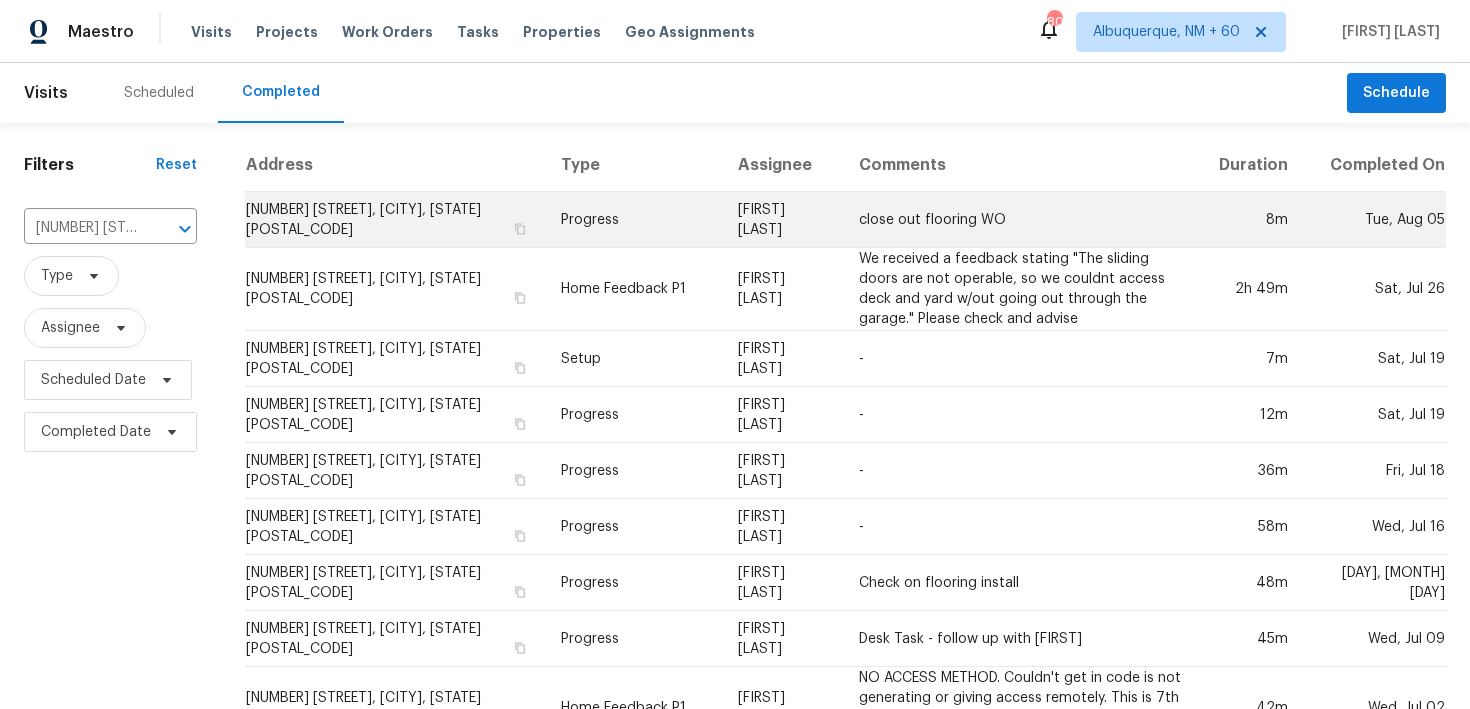 click on "Progress" at bounding box center [633, 220] 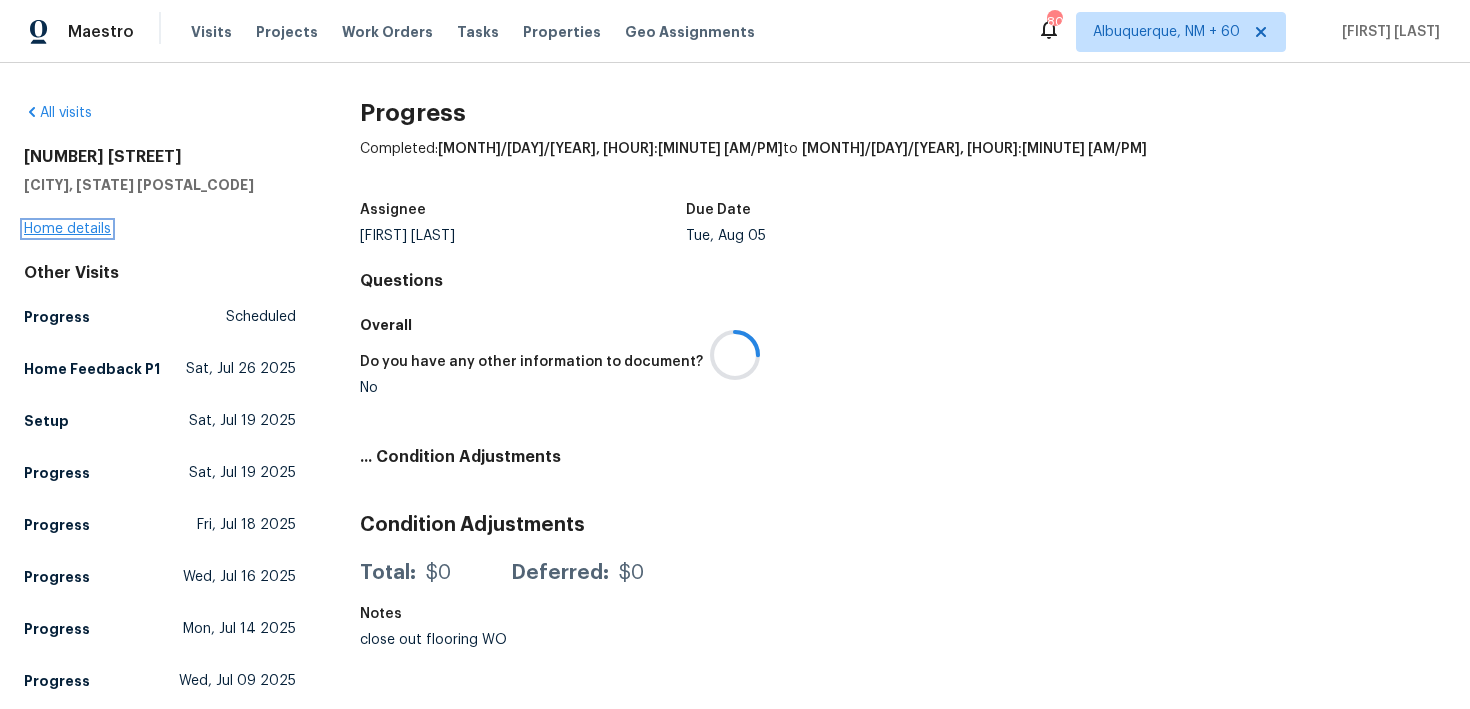 click on "Home details" at bounding box center [67, 229] 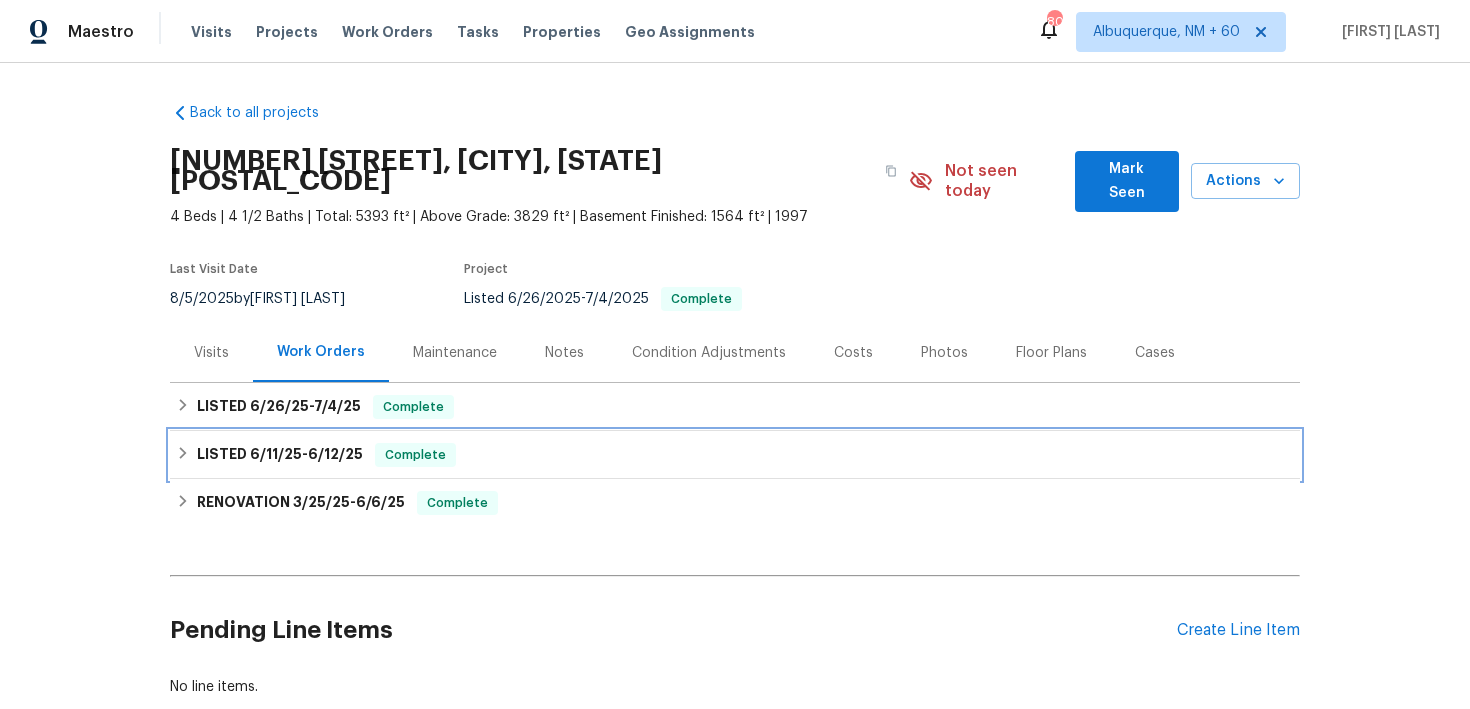 click on "LISTED   6/11/25  -  6/12/25 Complete" at bounding box center [735, 455] 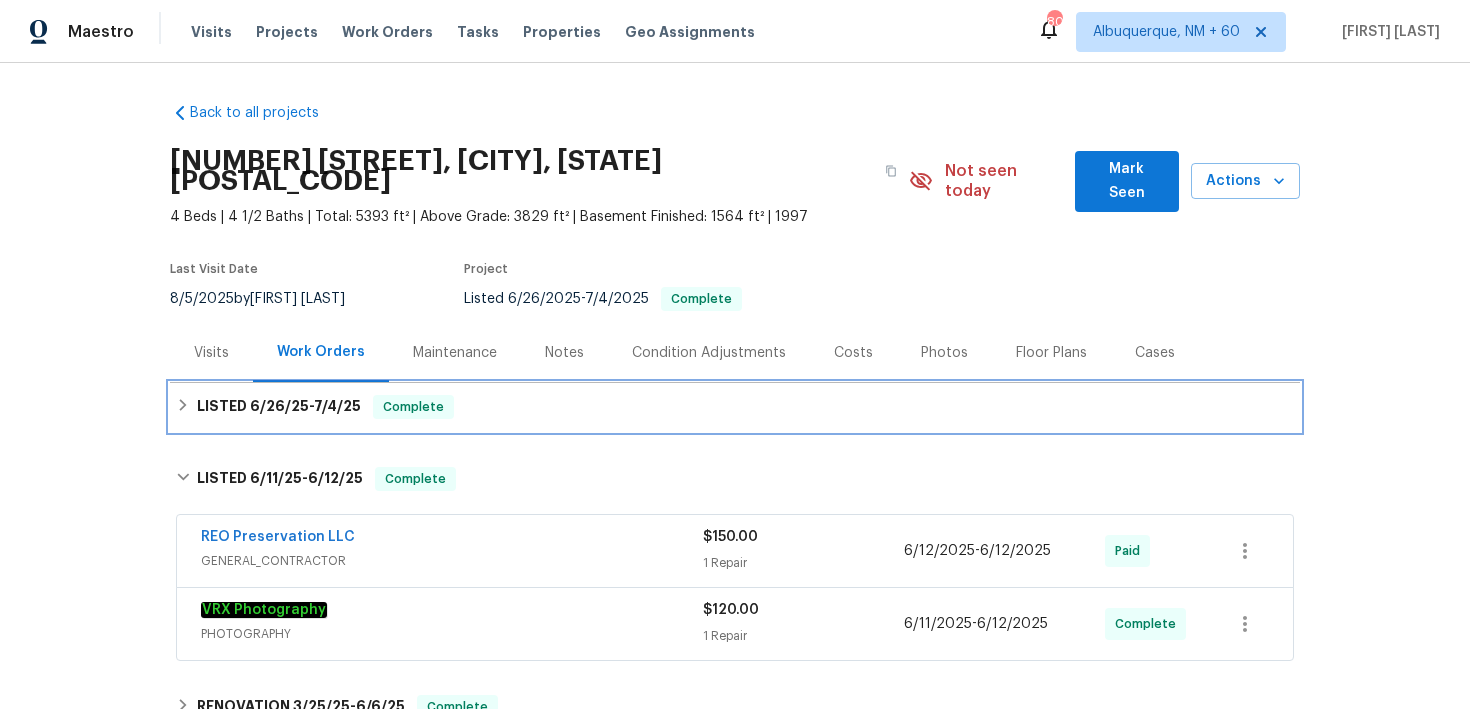 click on "LISTED   6/26/25  -  7/4/25 Complete" at bounding box center [735, 407] 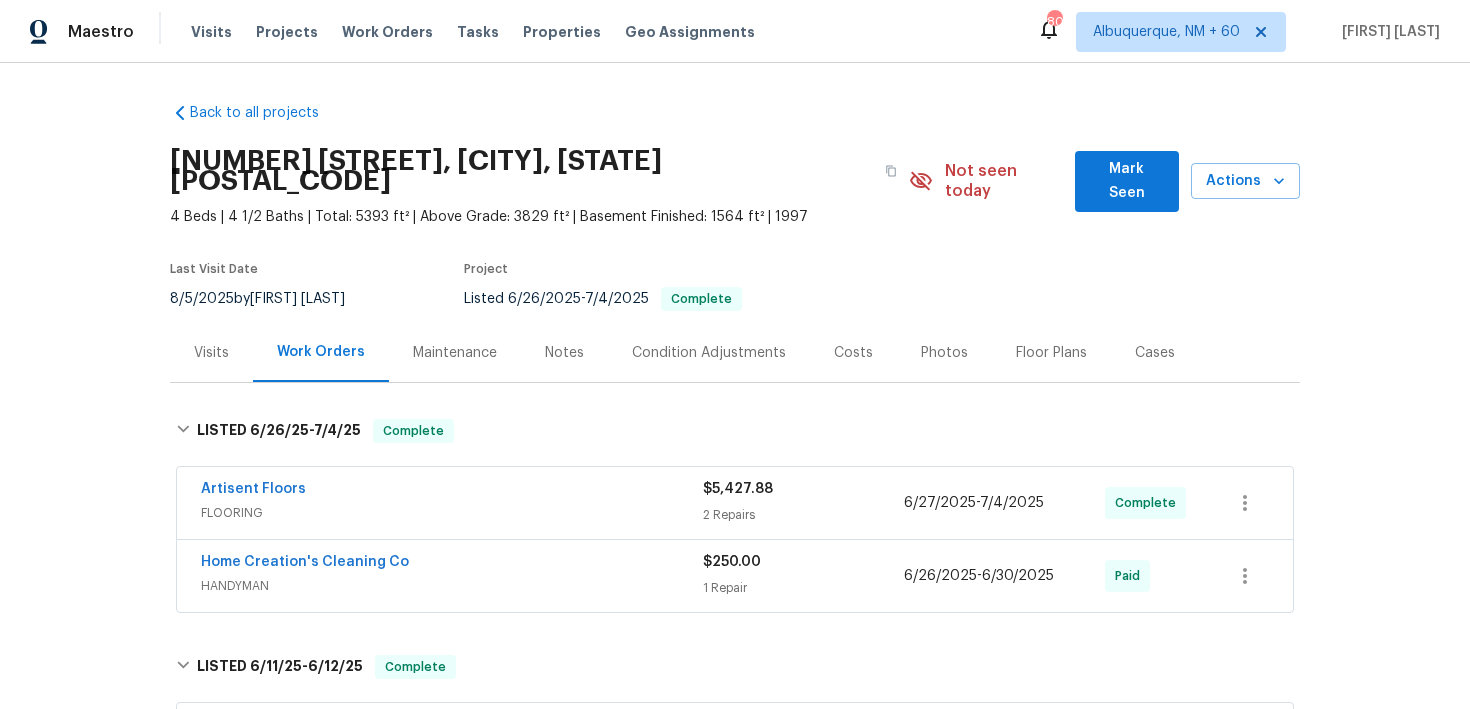 click on "$5,427.88" at bounding box center (738, 489) 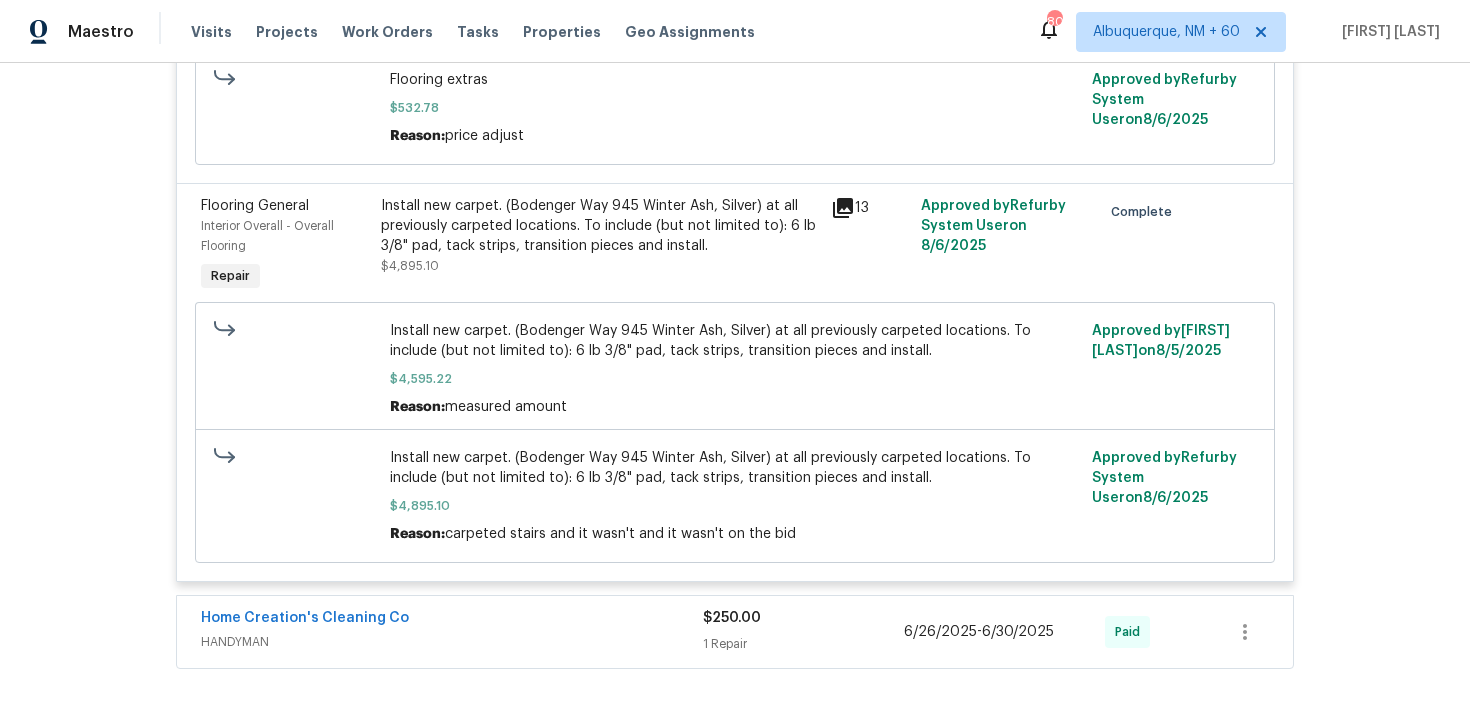 scroll, scrollTop: 758, scrollLeft: 0, axis: vertical 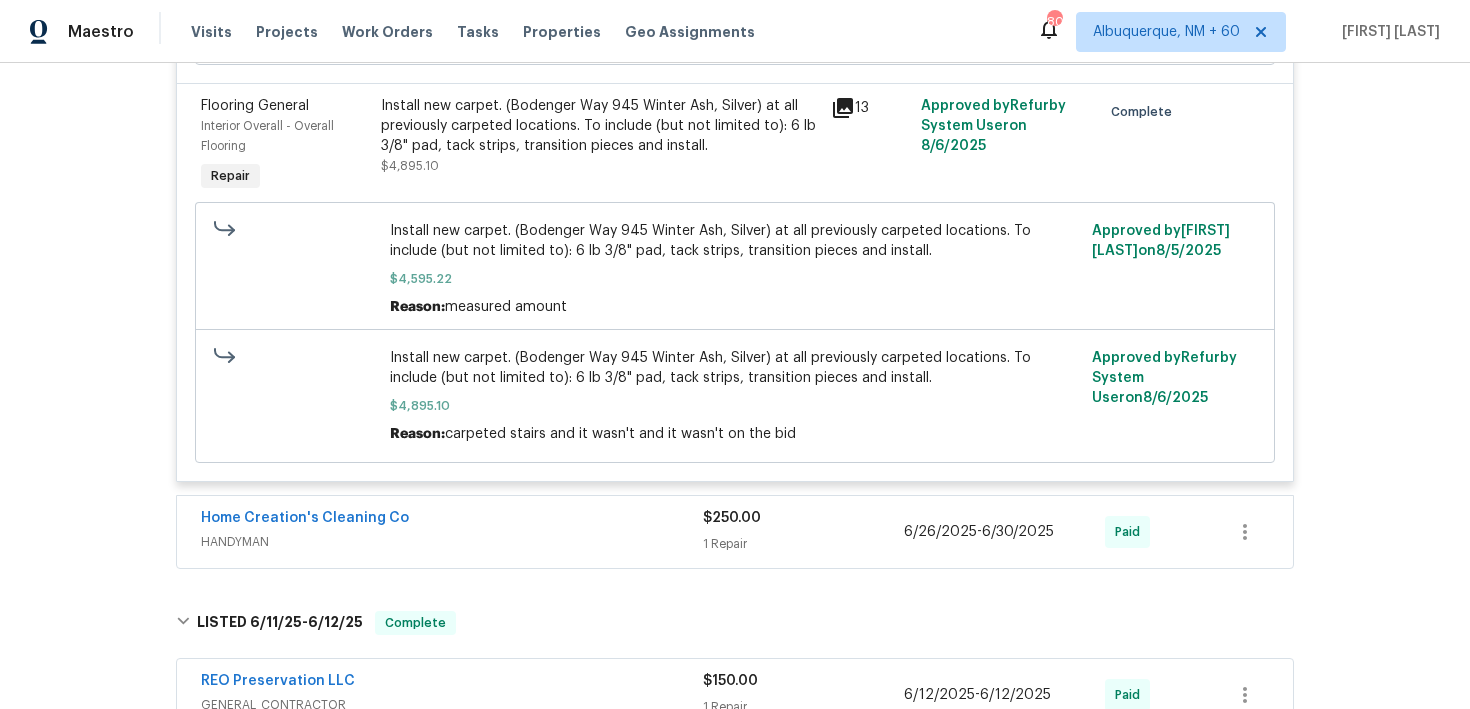 click on "1 Repair" at bounding box center (803, 544) 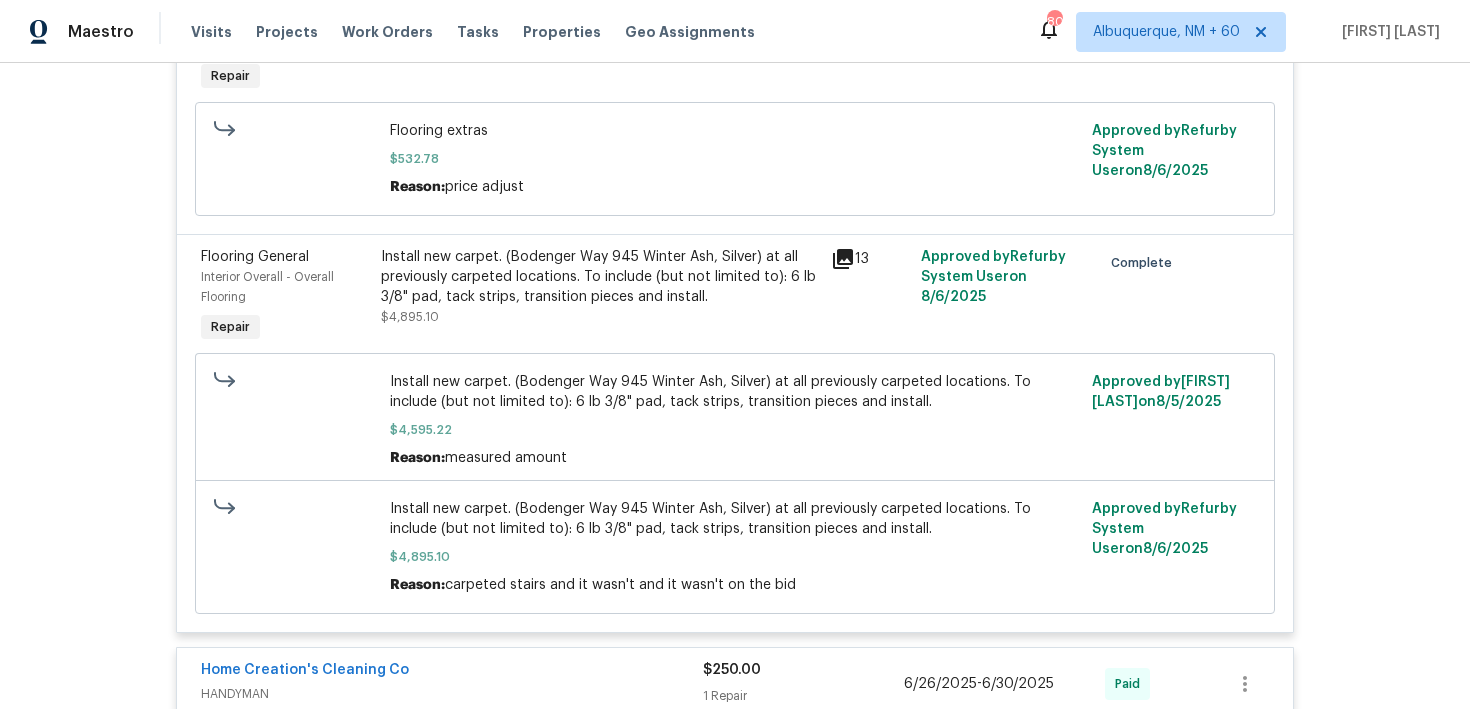 scroll, scrollTop: 0, scrollLeft: 0, axis: both 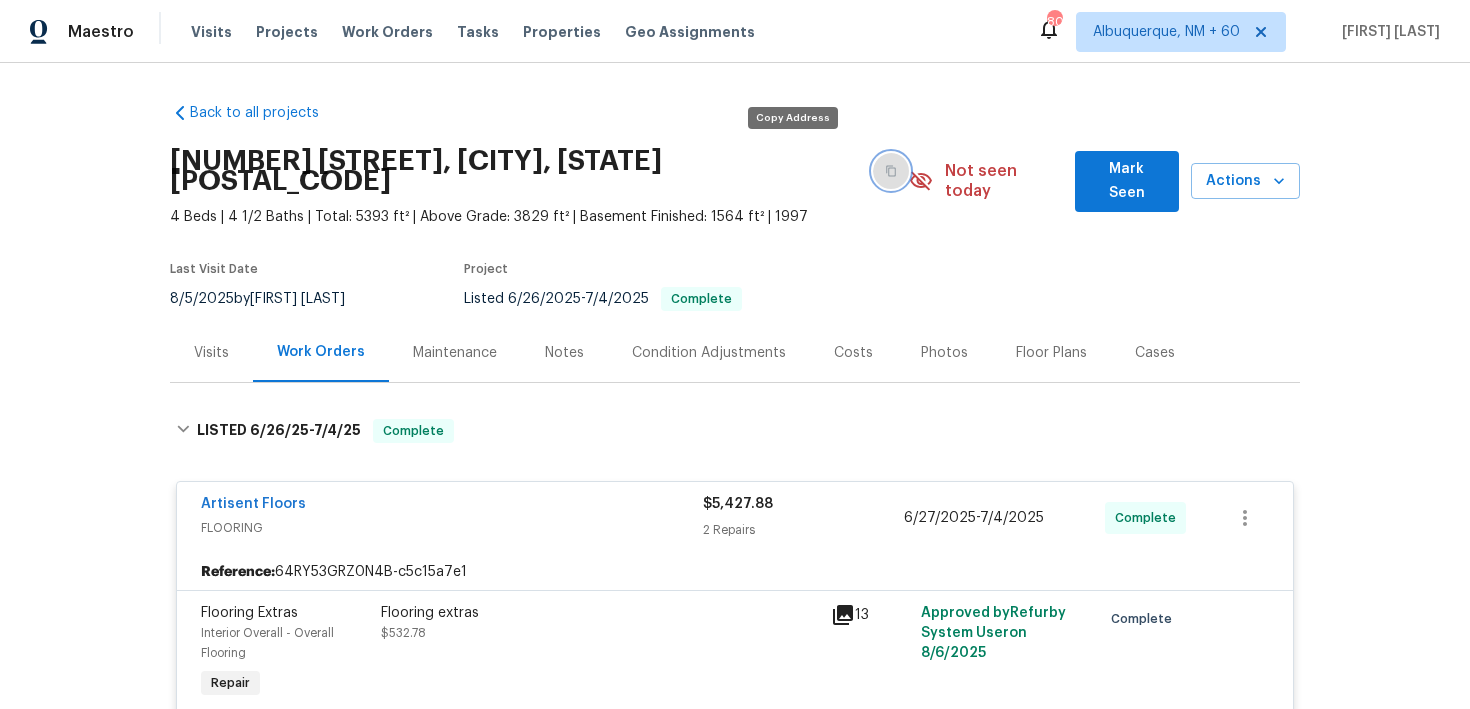 click 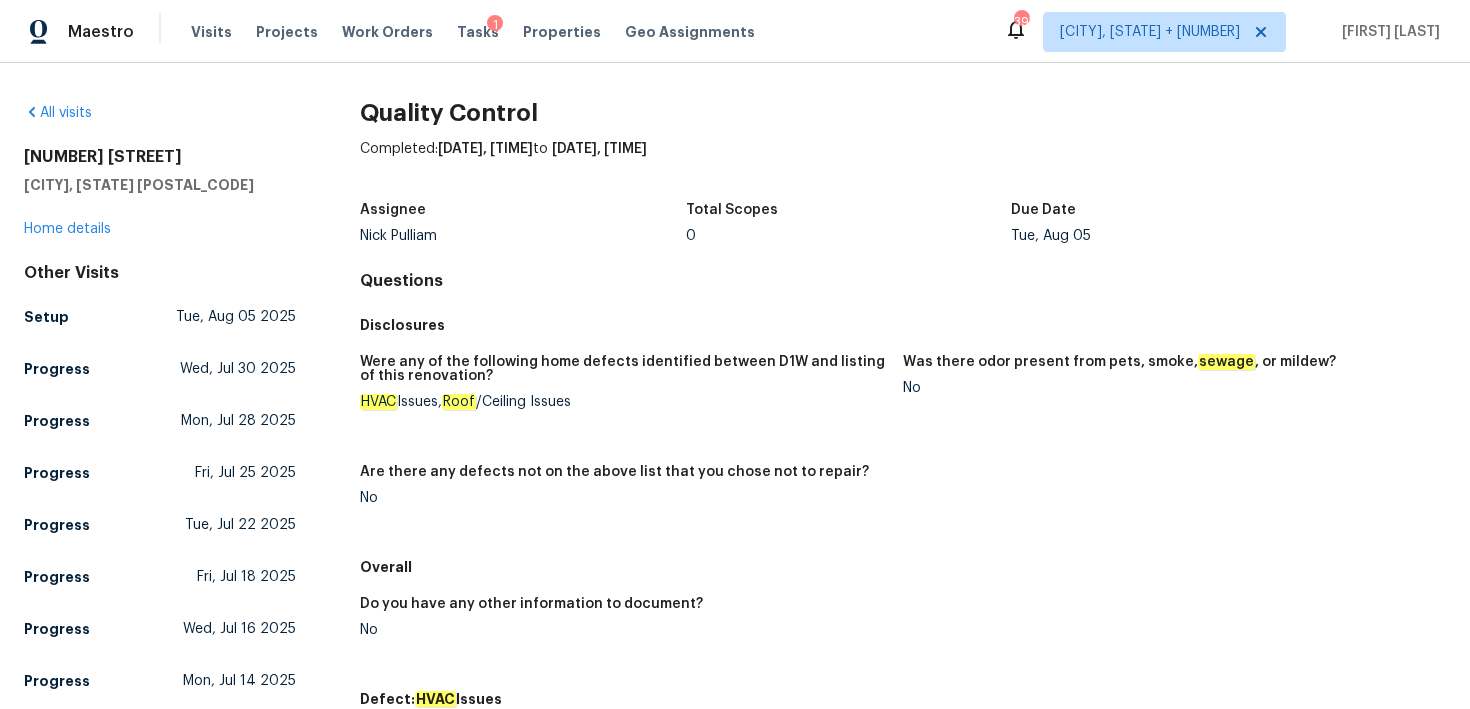 scroll, scrollTop: 0, scrollLeft: 0, axis: both 